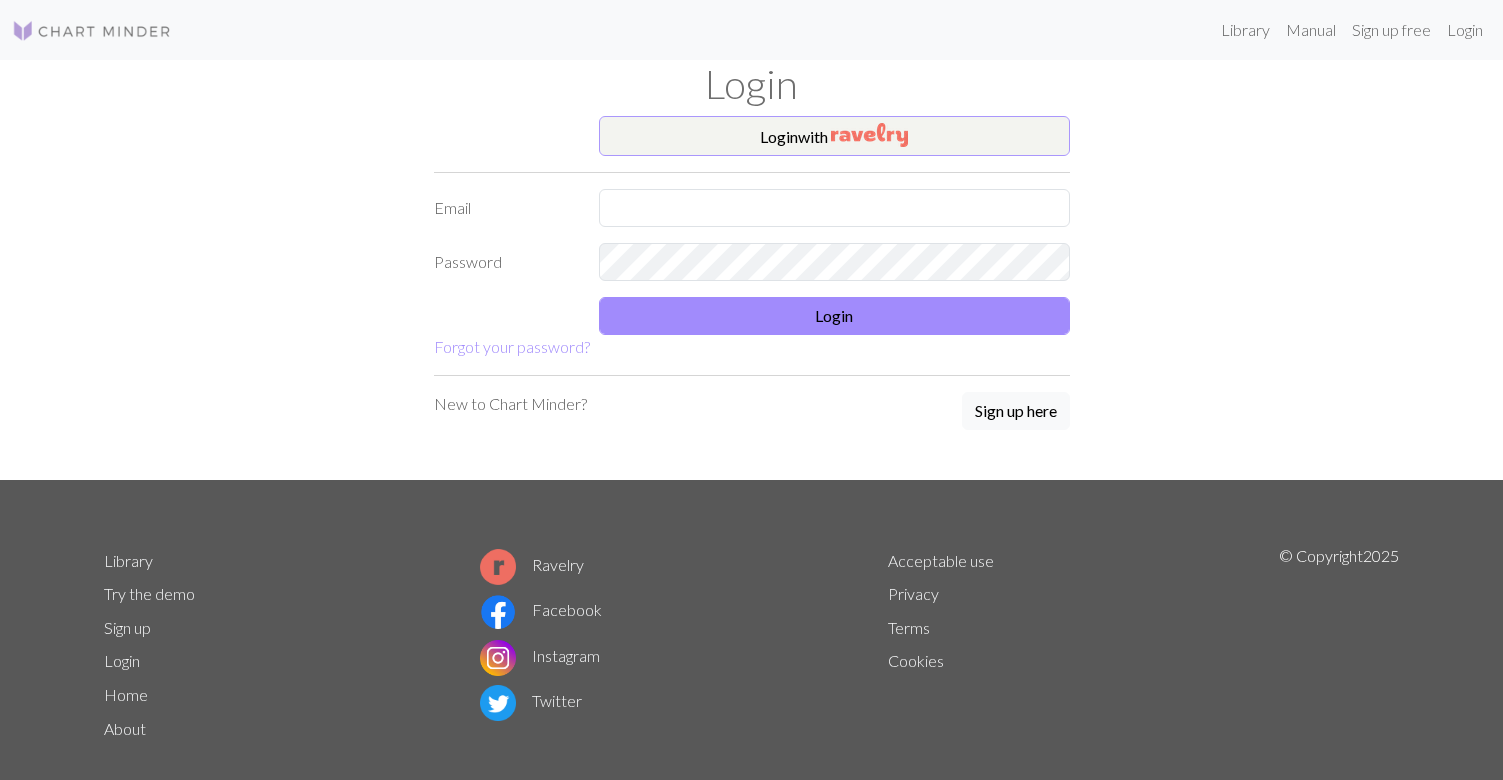 scroll, scrollTop: 0, scrollLeft: 0, axis: both 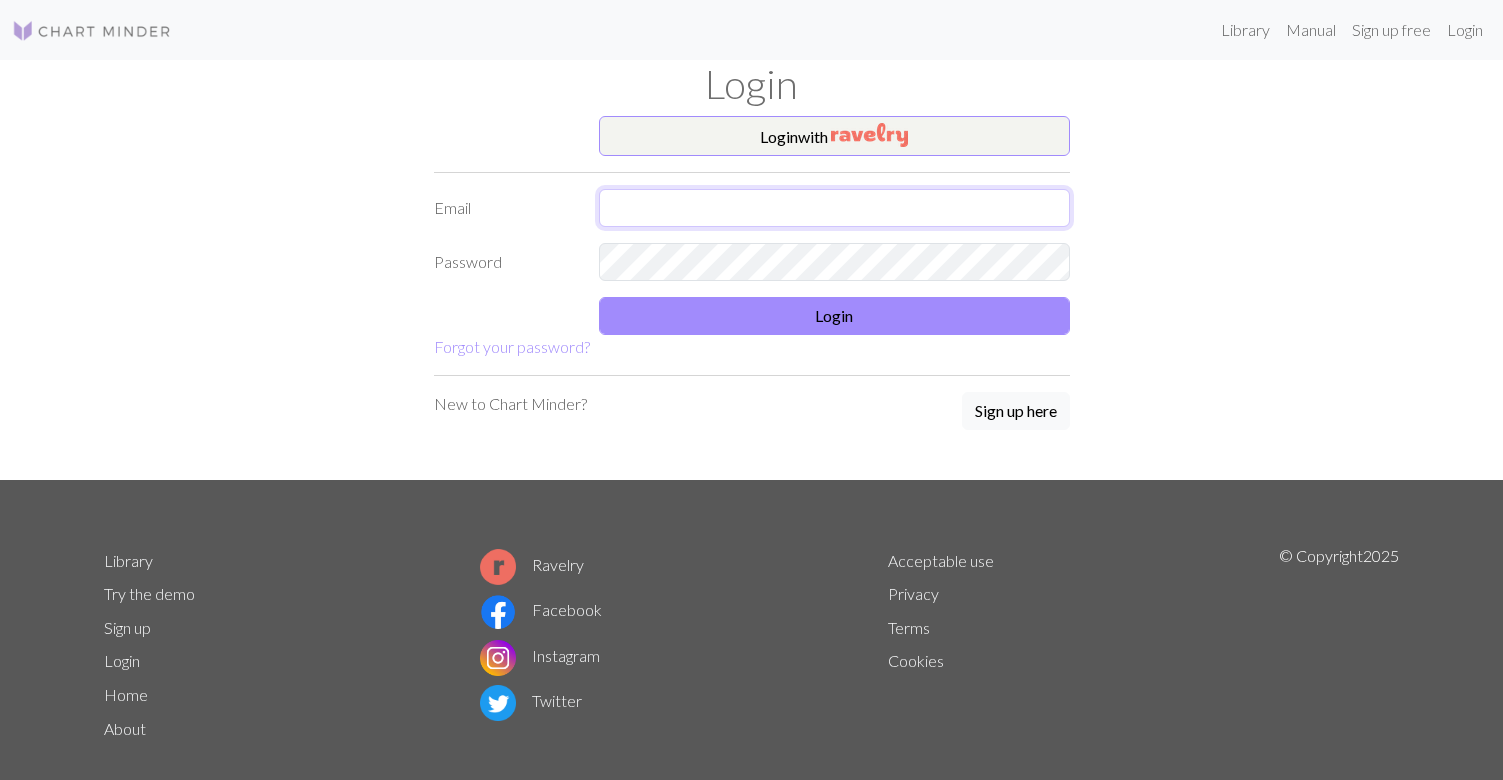 click at bounding box center (834, 208) 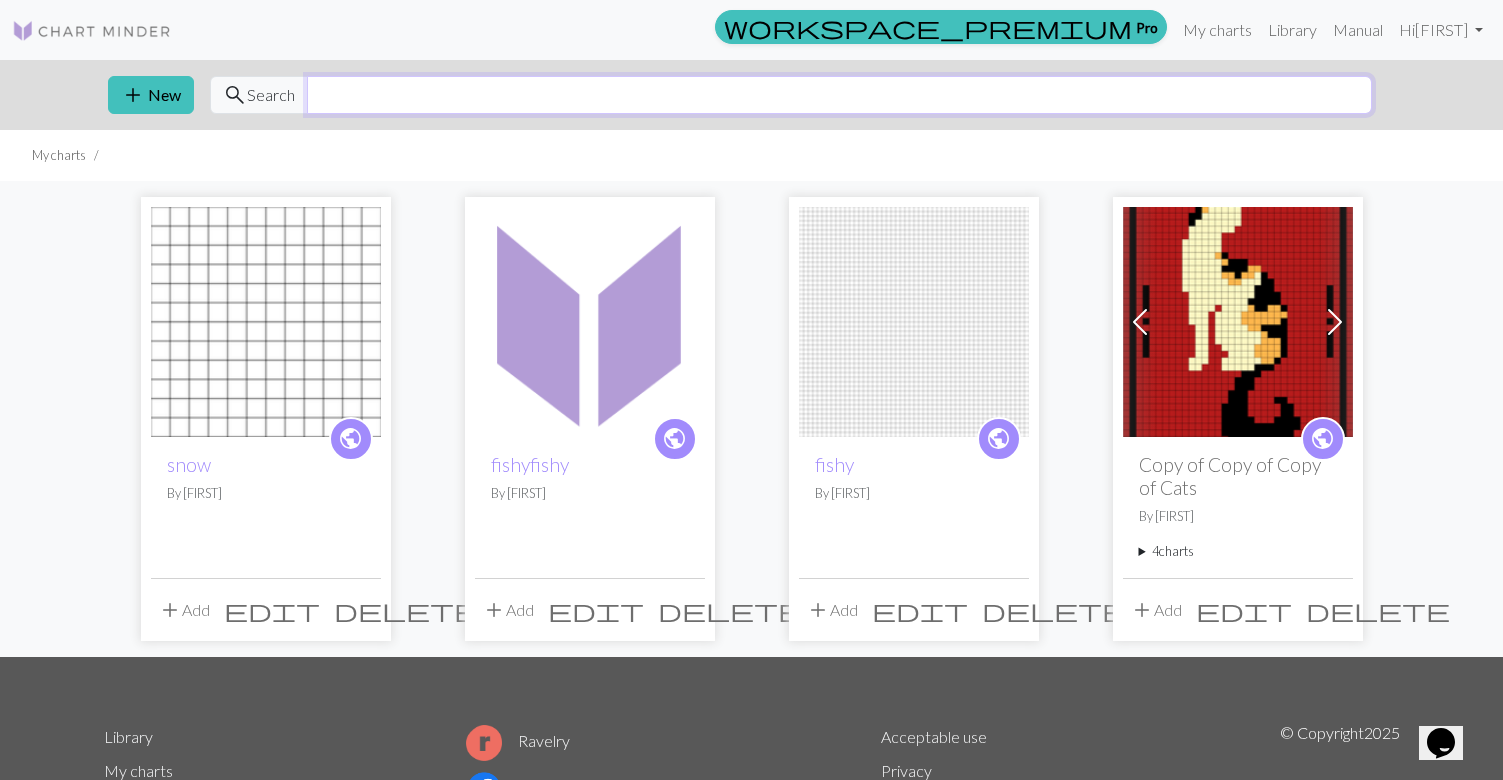 click at bounding box center [839, 95] 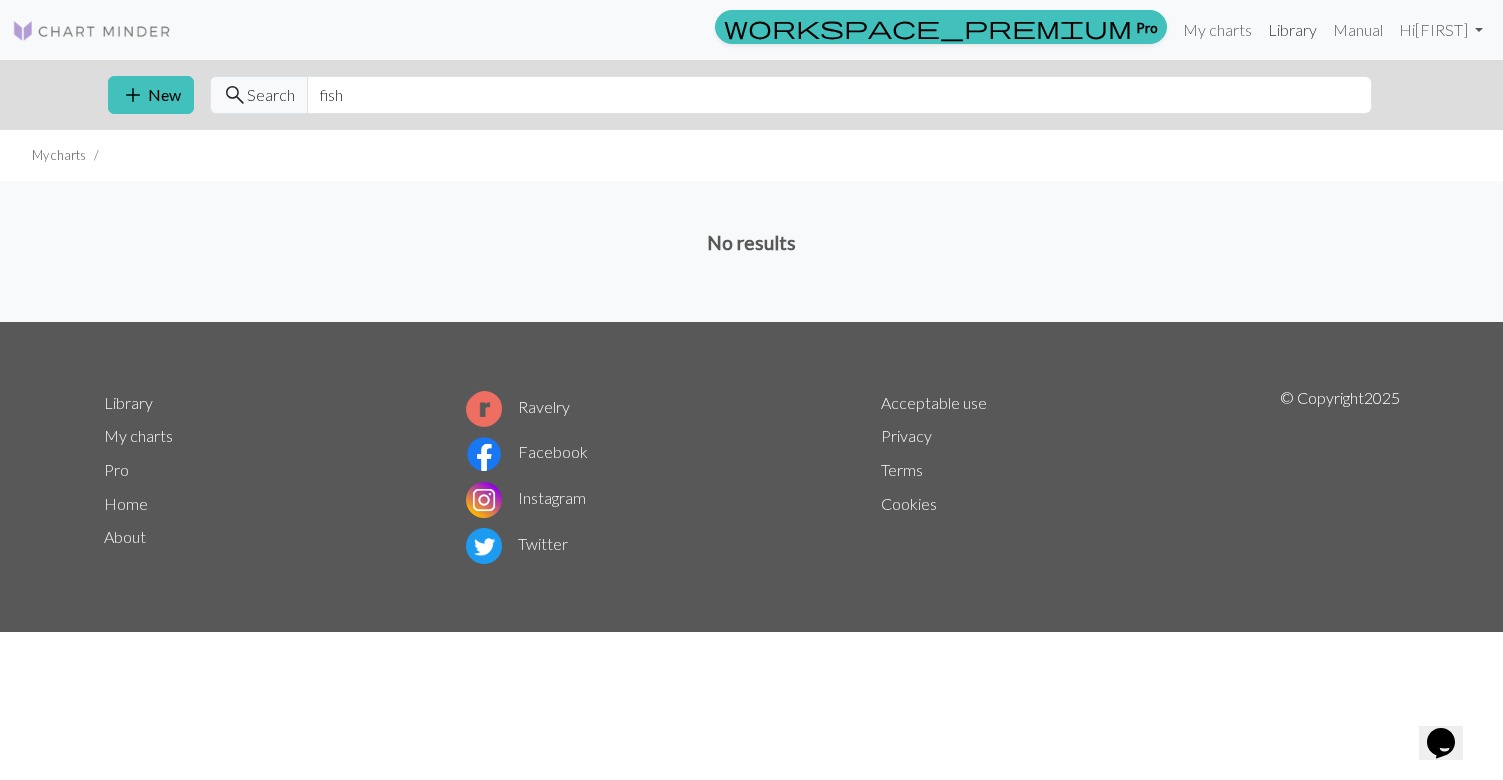click on "Library" at bounding box center [1292, 30] 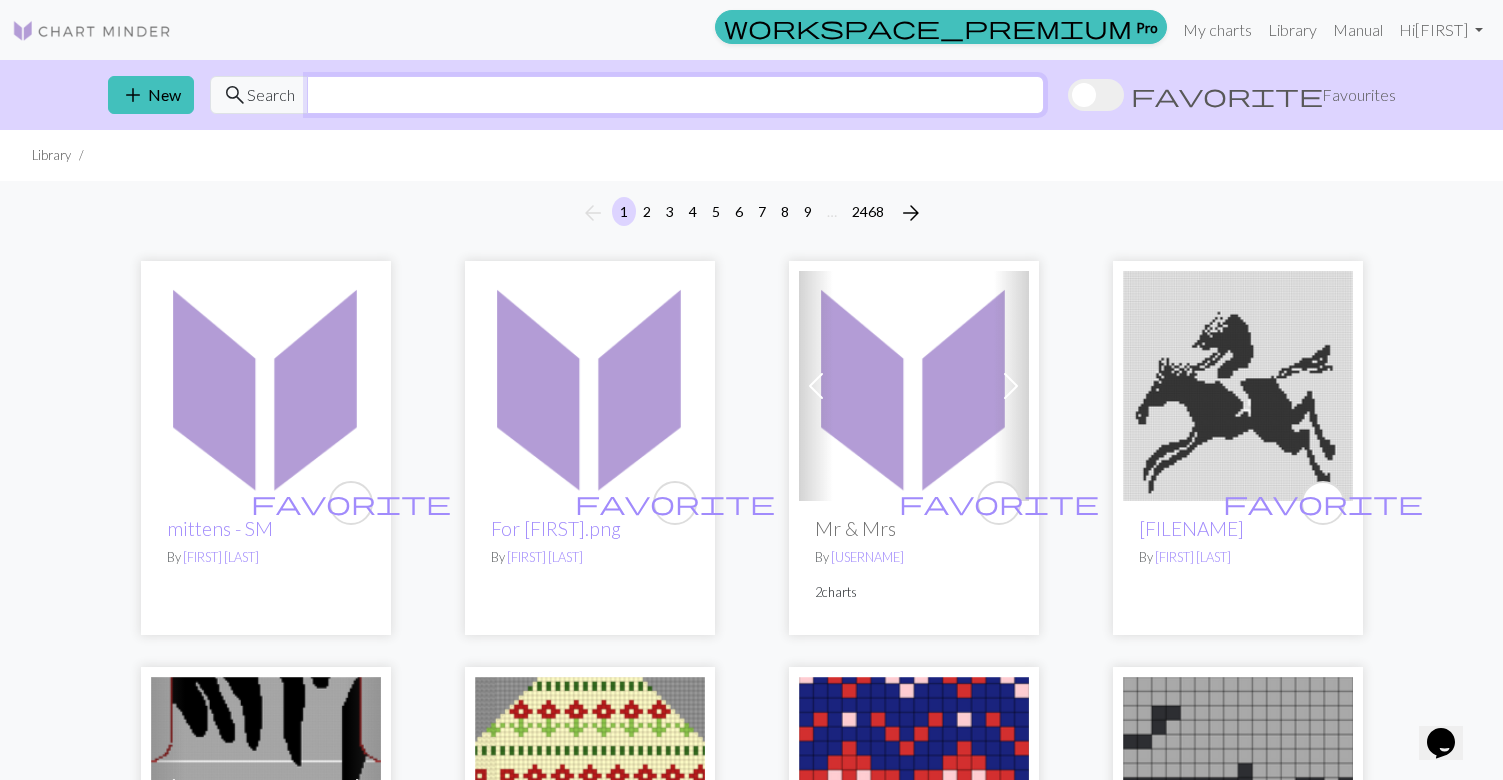 click at bounding box center [675, 95] 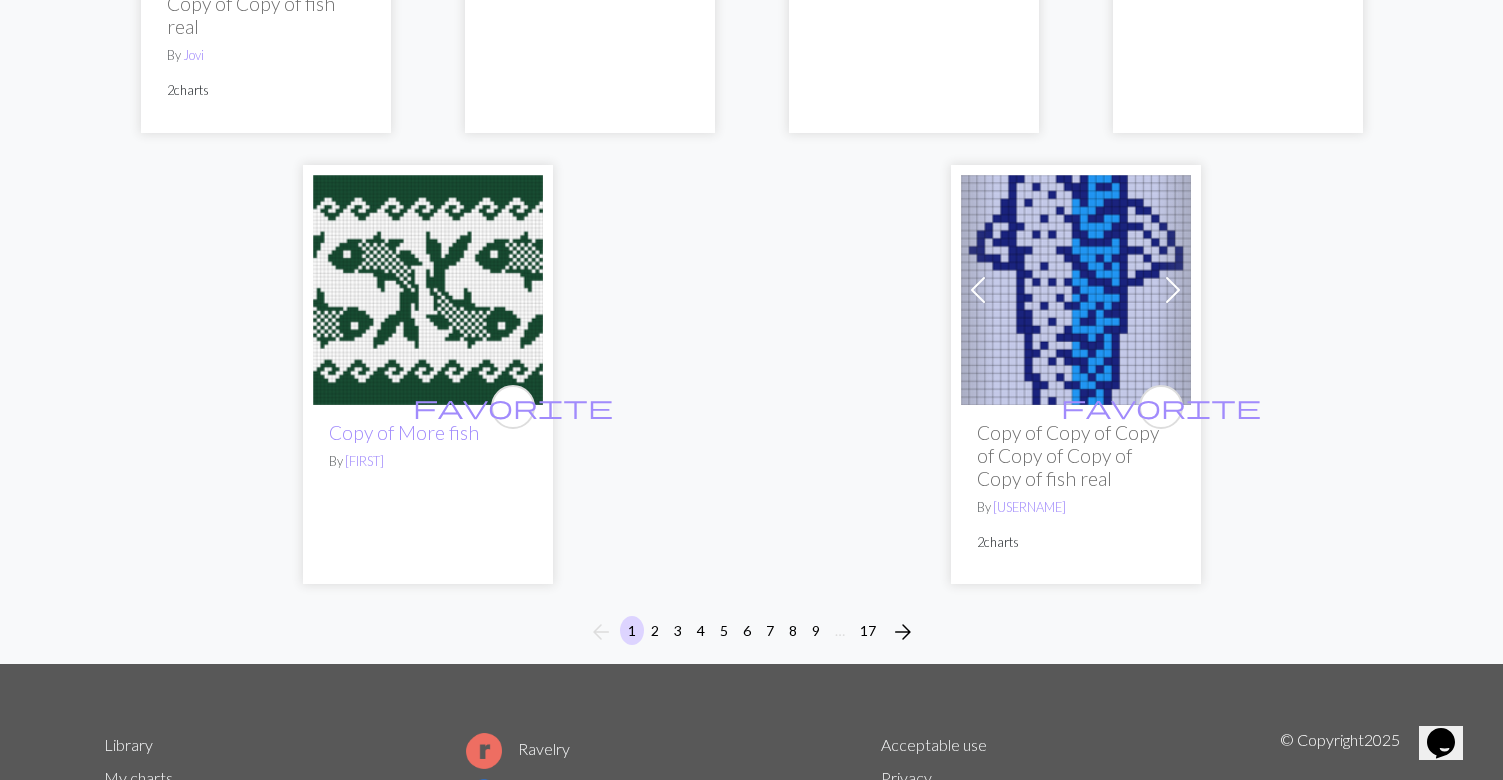 scroll, scrollTop: 5534, scrollLeft: 0, axis: vertical 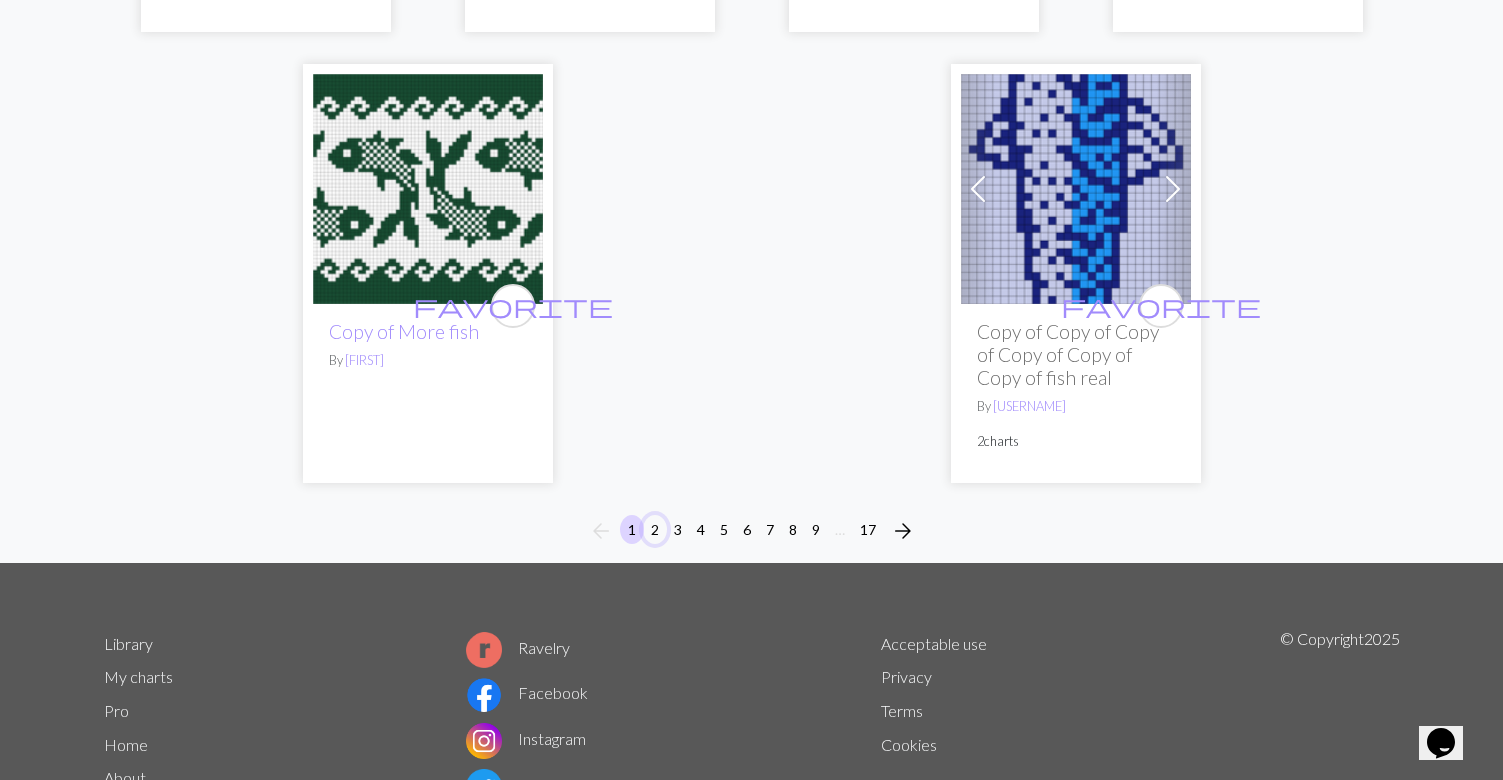 click on "2" at bounding box center (655, 529) 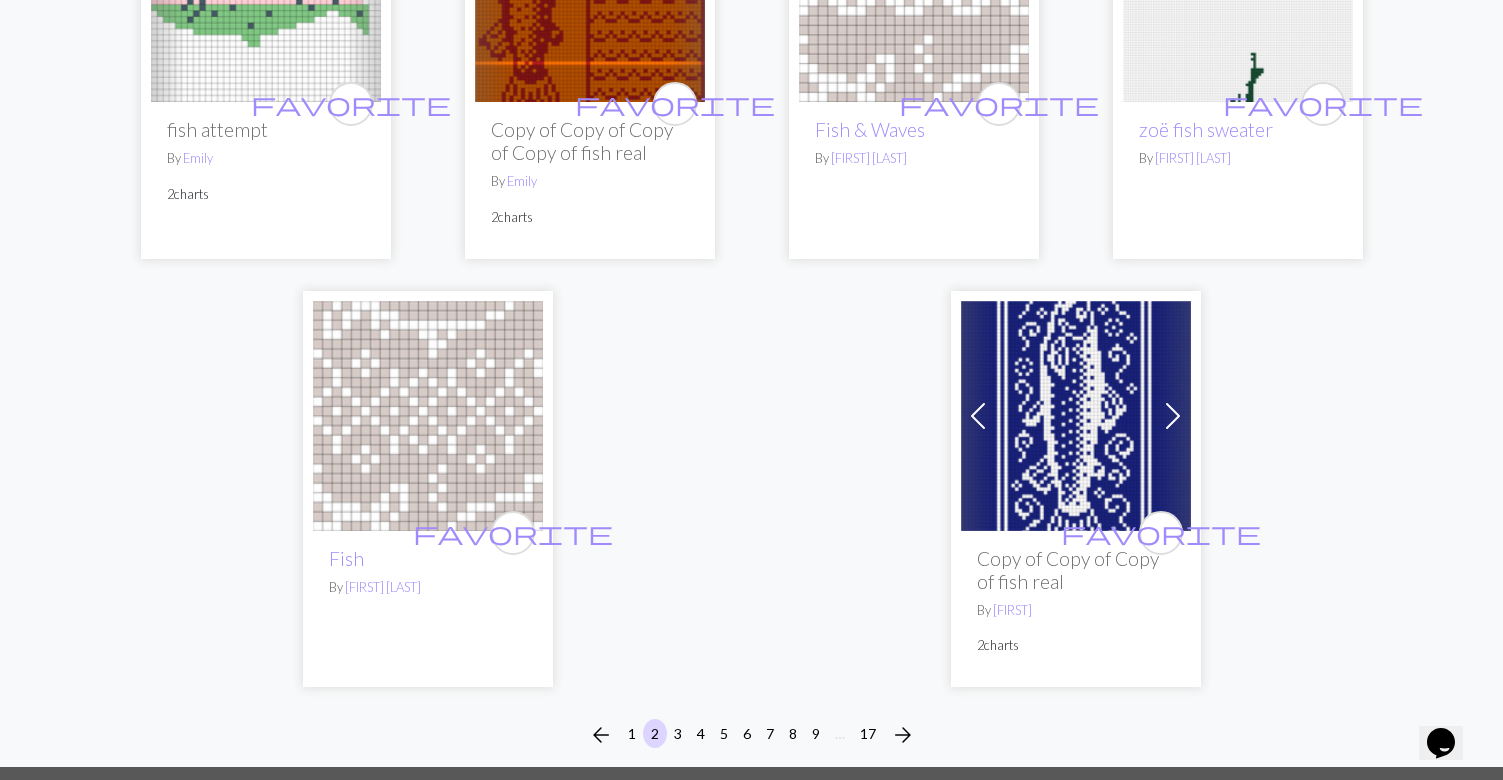 scroll, scrollTop: 5505, scrollLeft: 0, axis: vertical 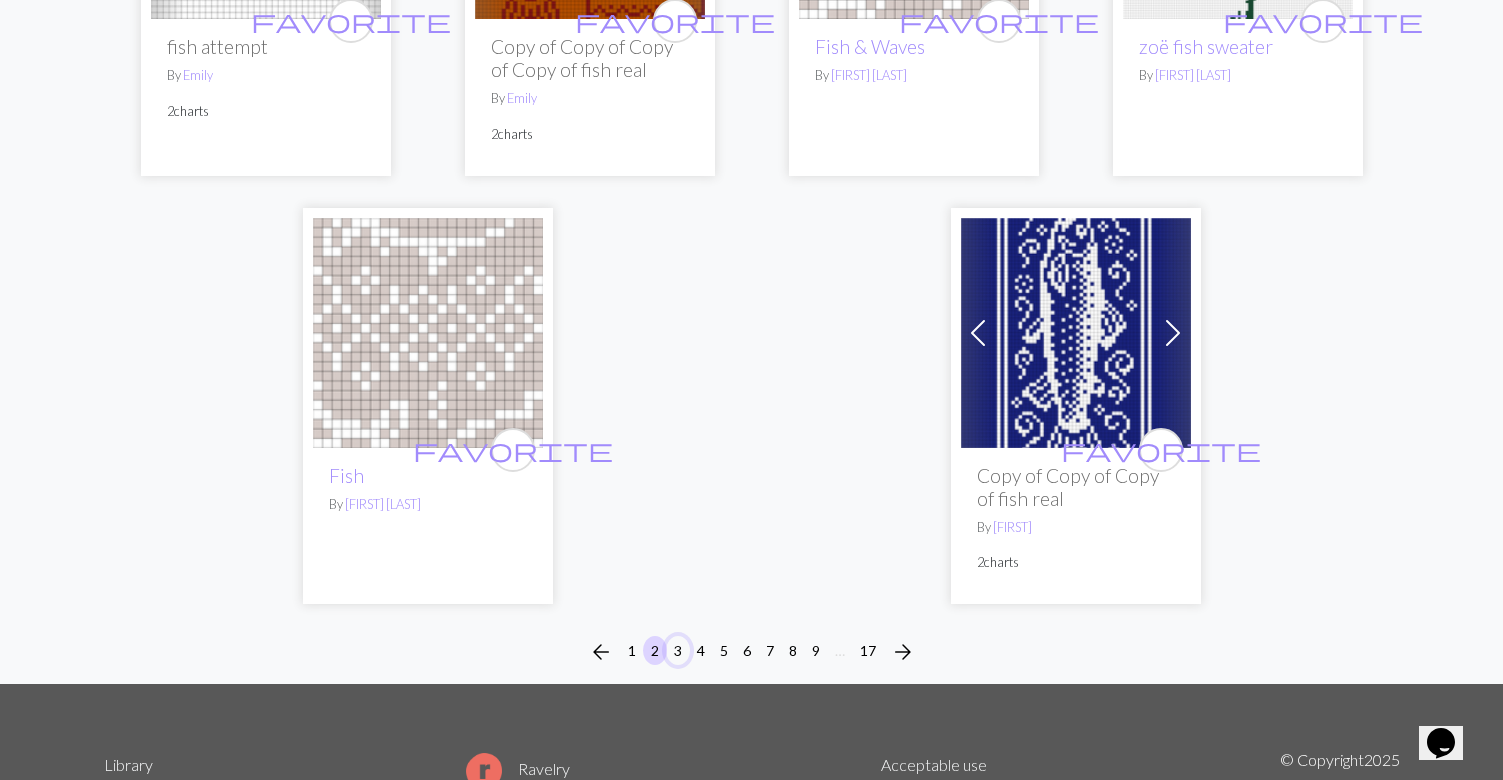 click on "3" at bounding box center [678, 650] 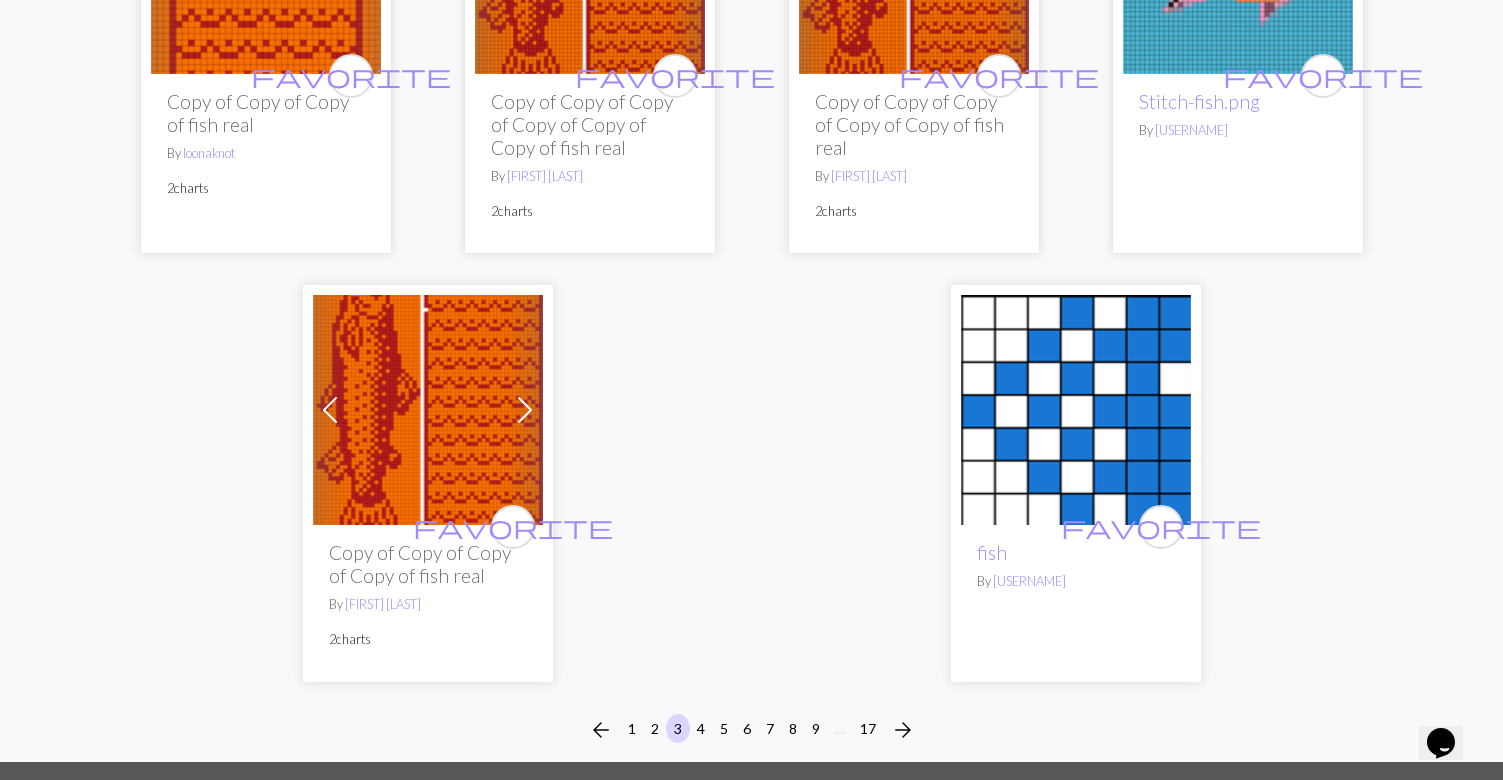 scroll, scrollTop: 5442, scrollLeft: 0, axis: vertical 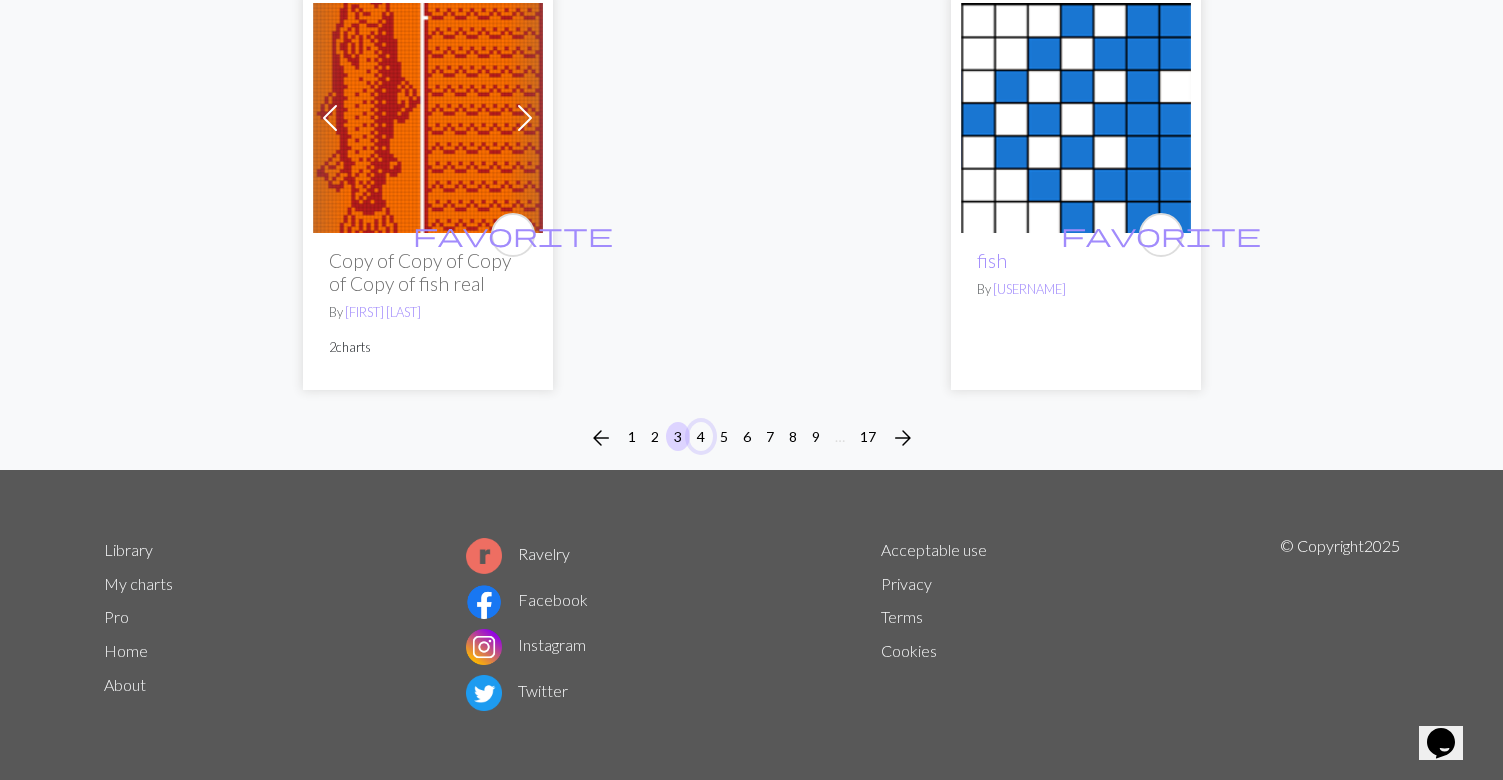 click on "4" at bounding box center [701, 436] 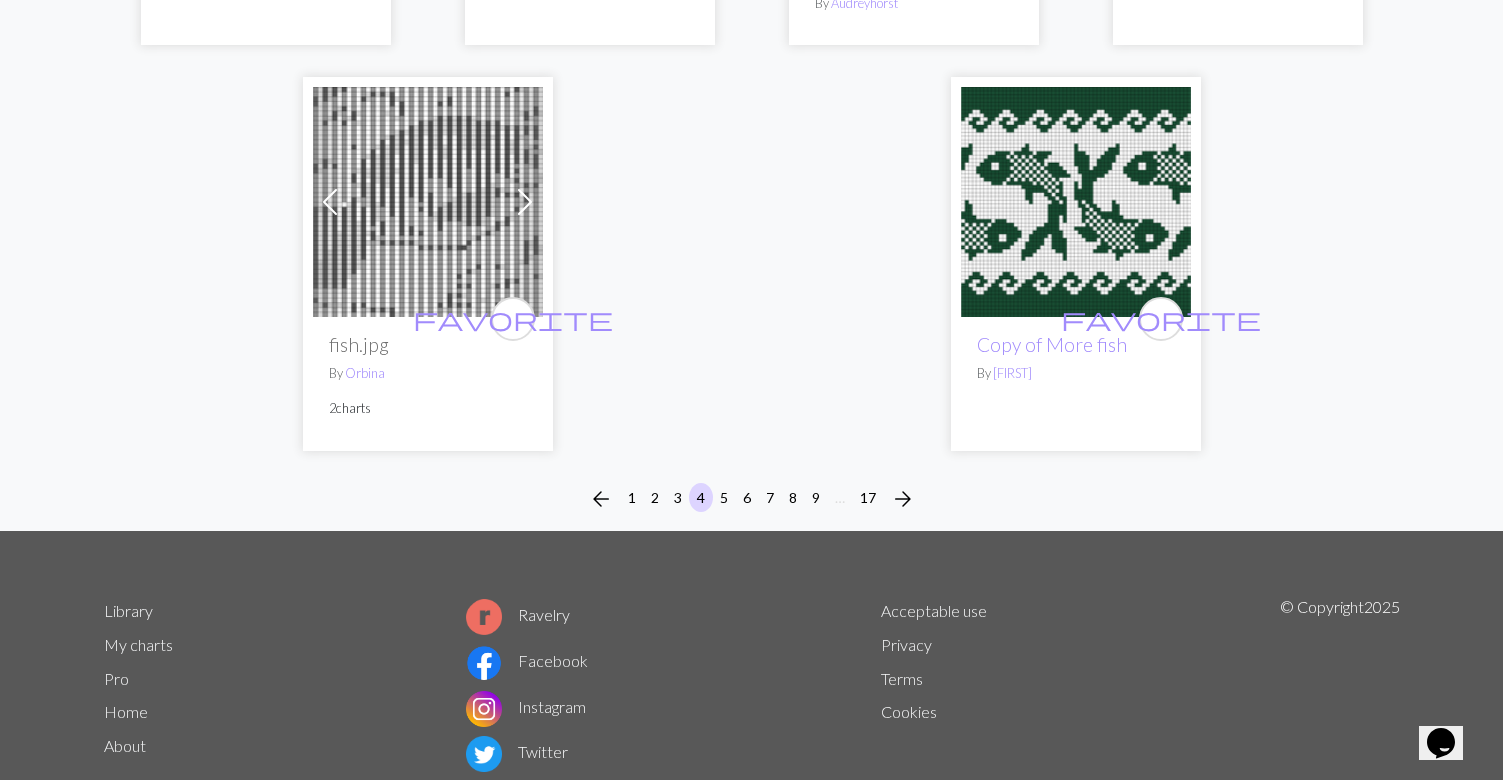scroll, scrollTop: 5209, scrollLeft: 0, axis: vertical 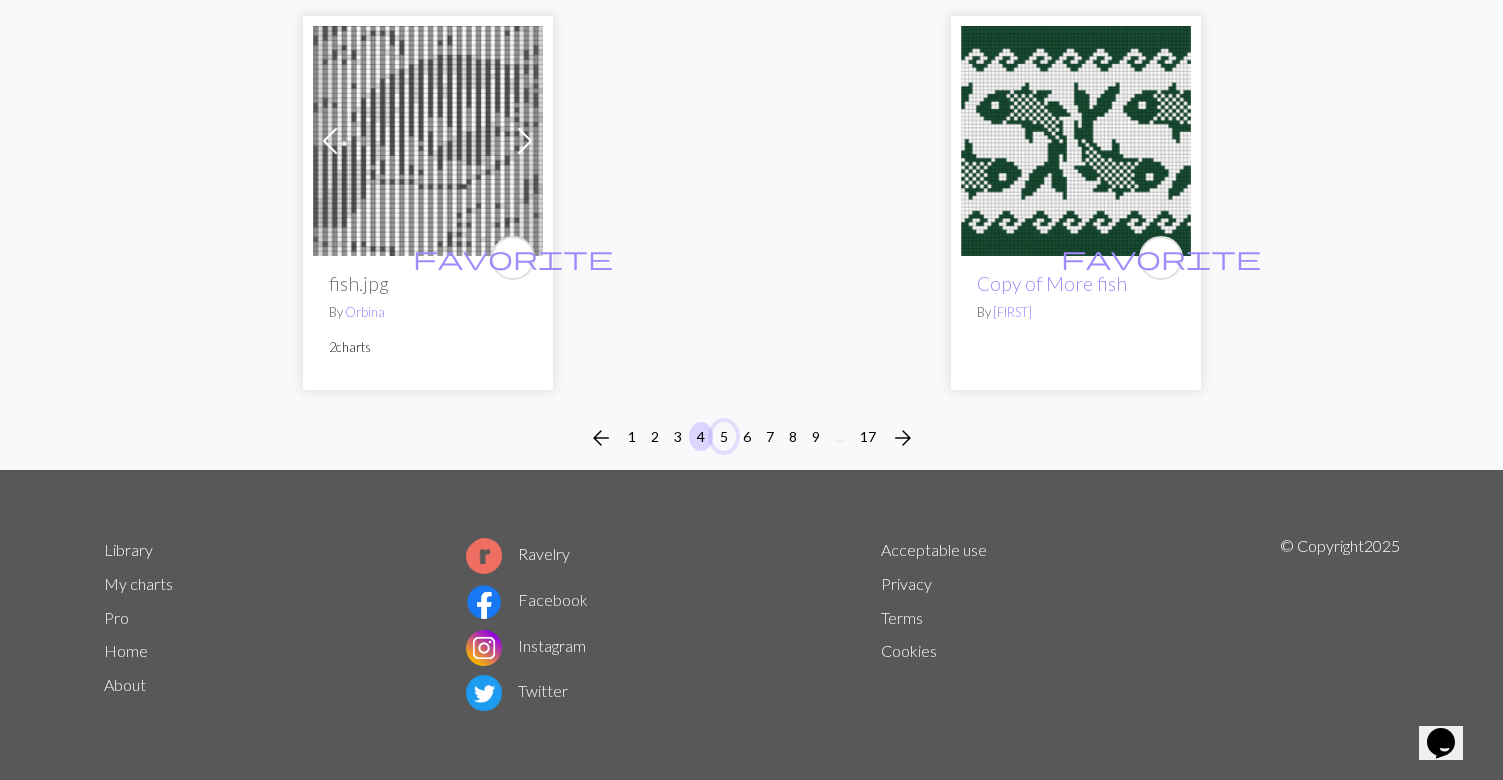 click on "5" at bounding box center [724, 436] 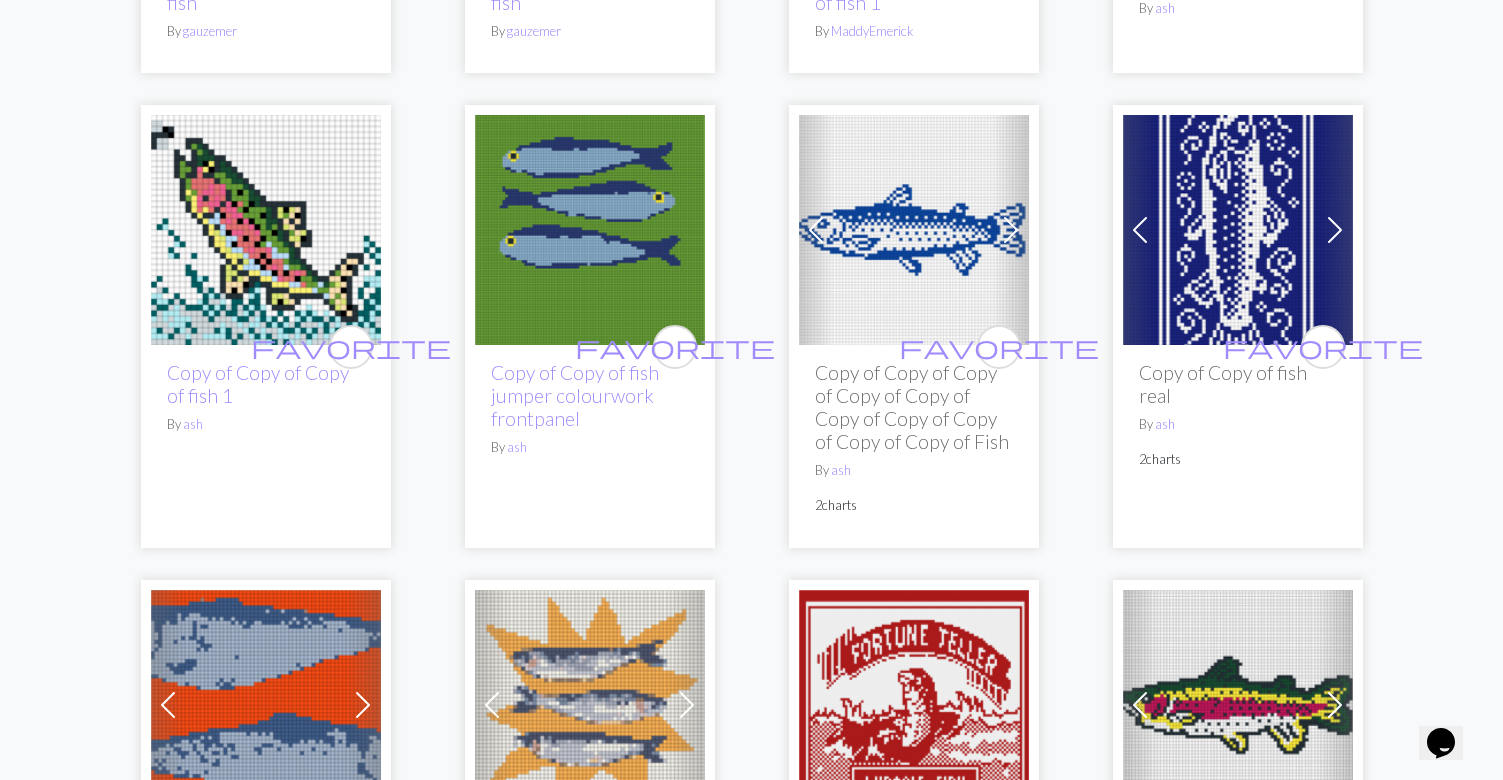 scroll, scrollTop: 3132, scrollLeft: 0, axis: vertical 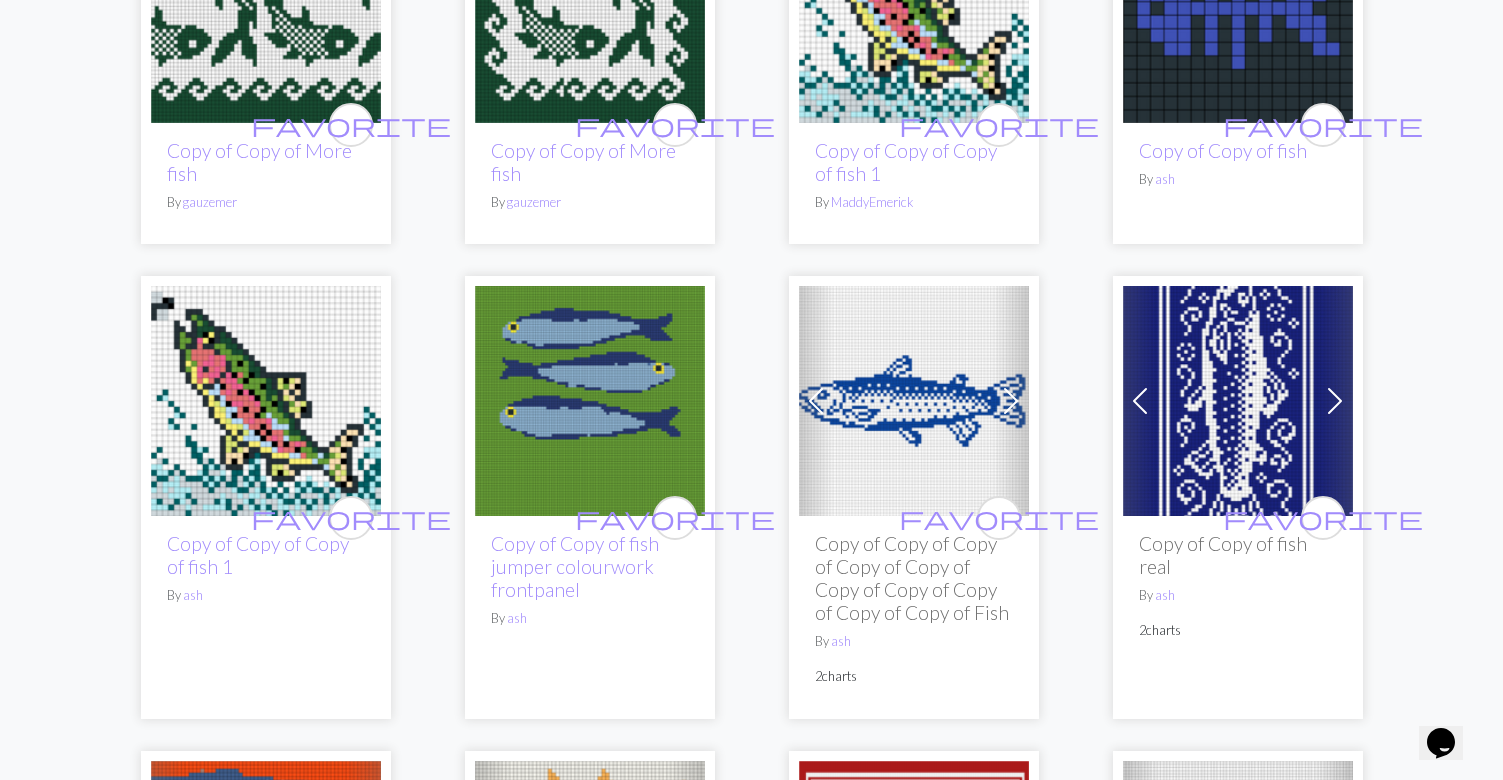 click at bounding box center (914, 401) 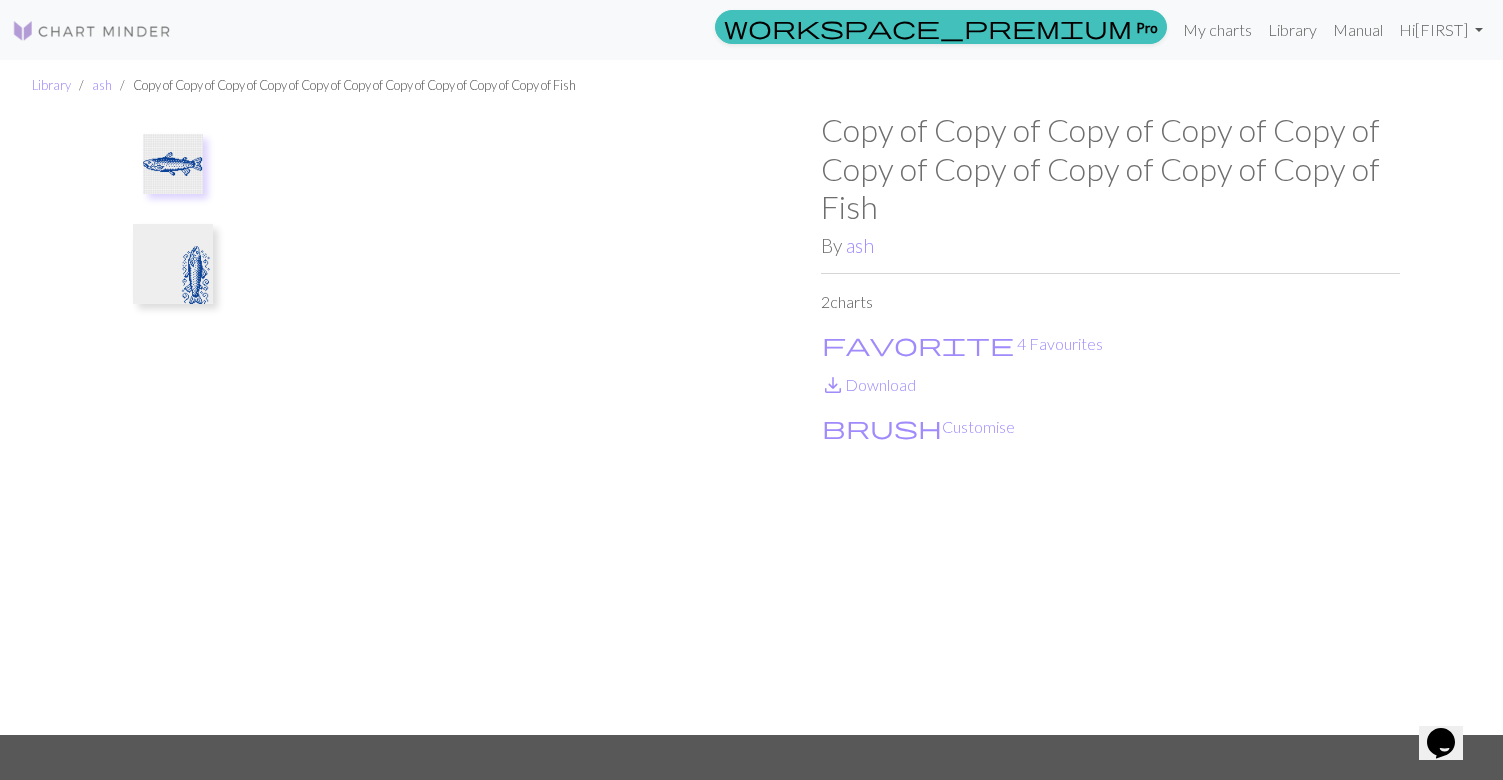 scroll, scrollTop: 5, scrollLeft: 0, axis: vertical 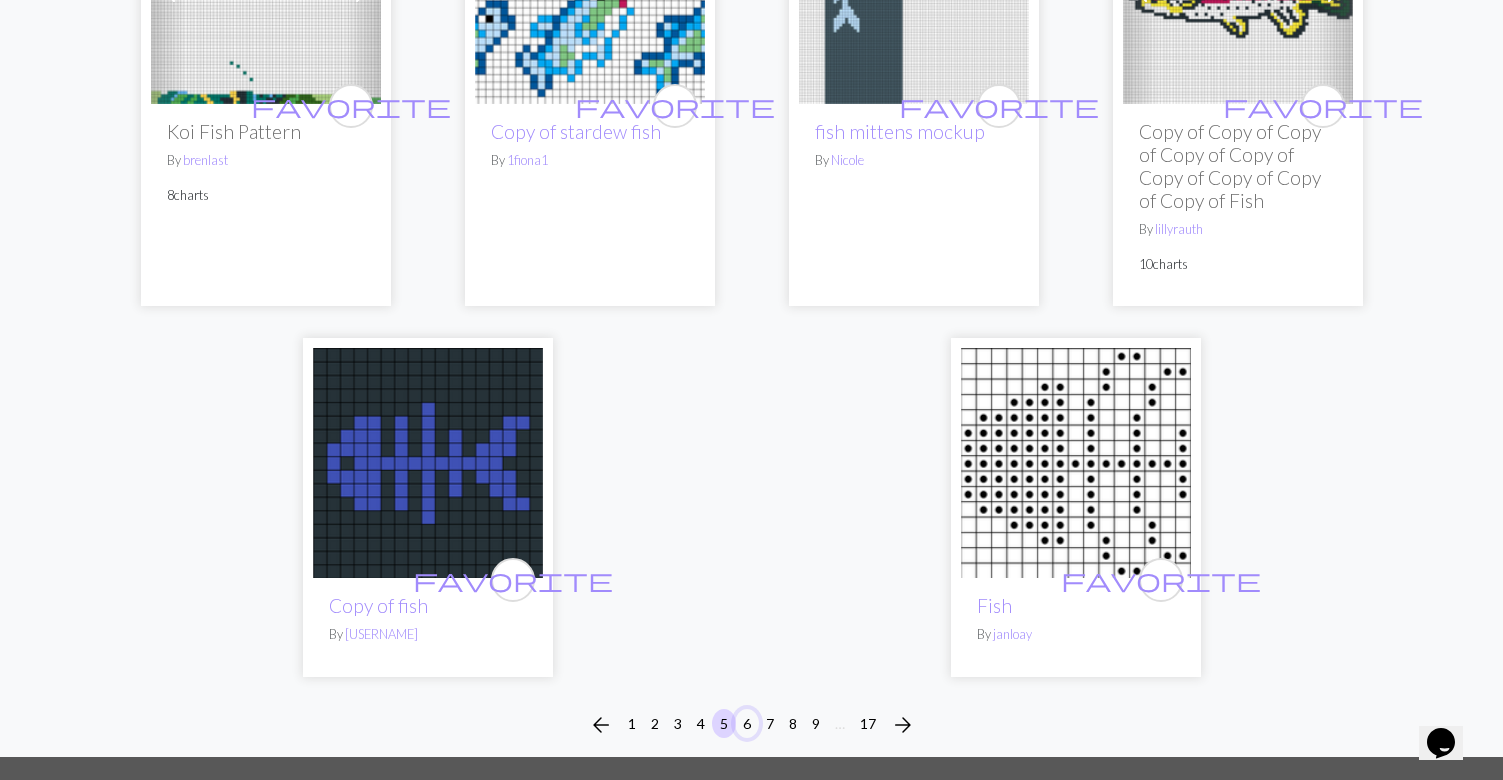 click on "6" at bounding box center (747, 723) 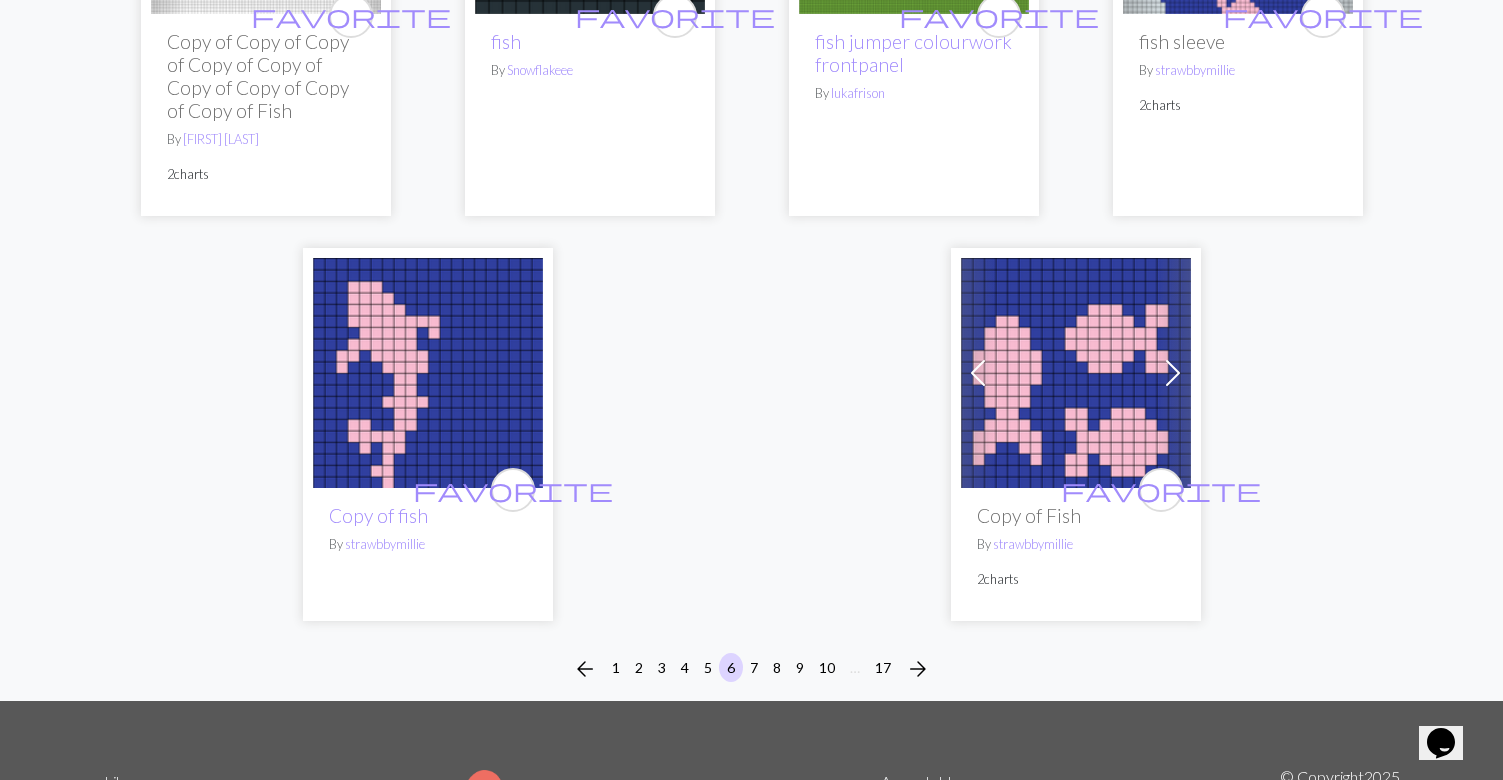 scroll, scrollTop: 5499, scrollLeft: 0, axis: vertical 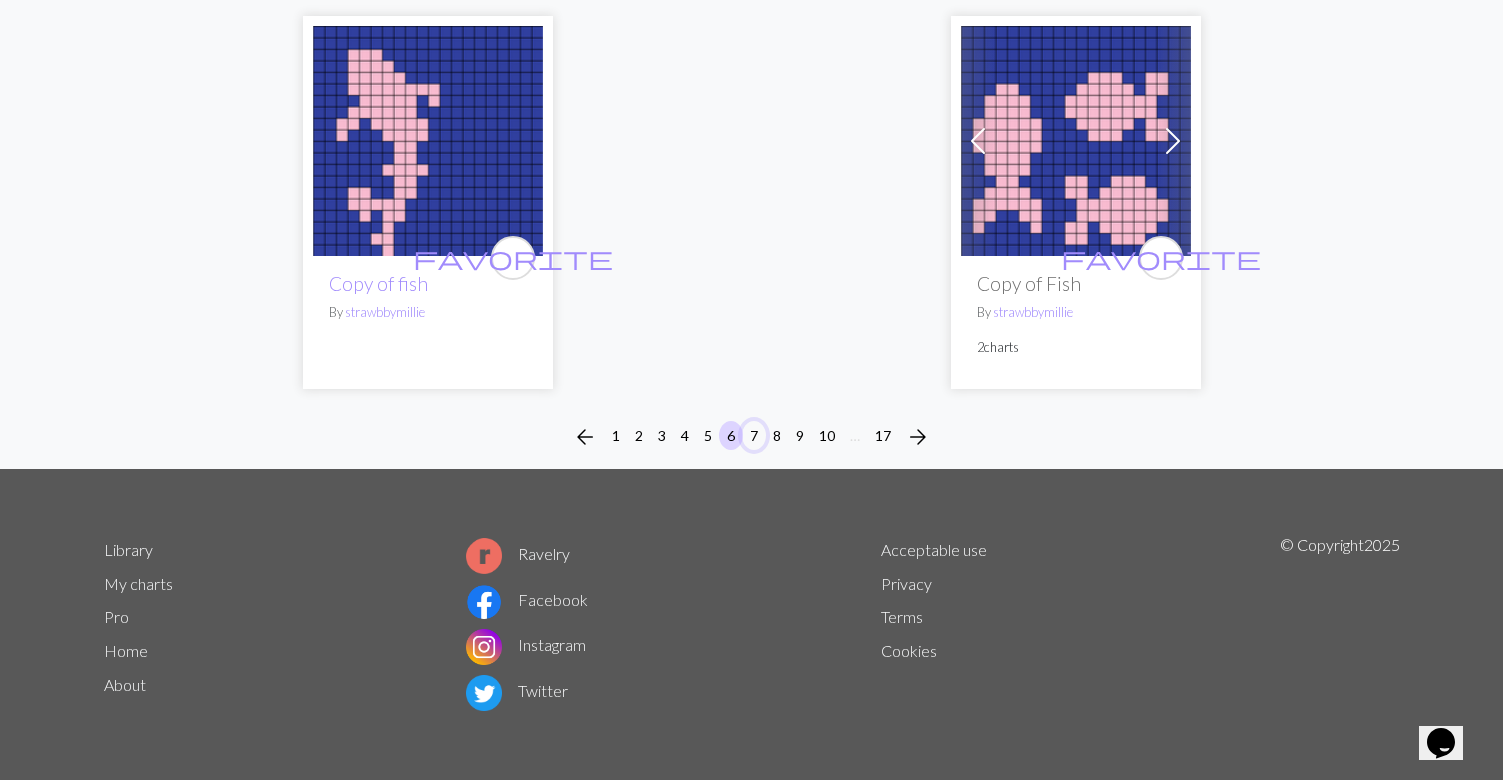 click on "7" at bounding box center [754, 435] 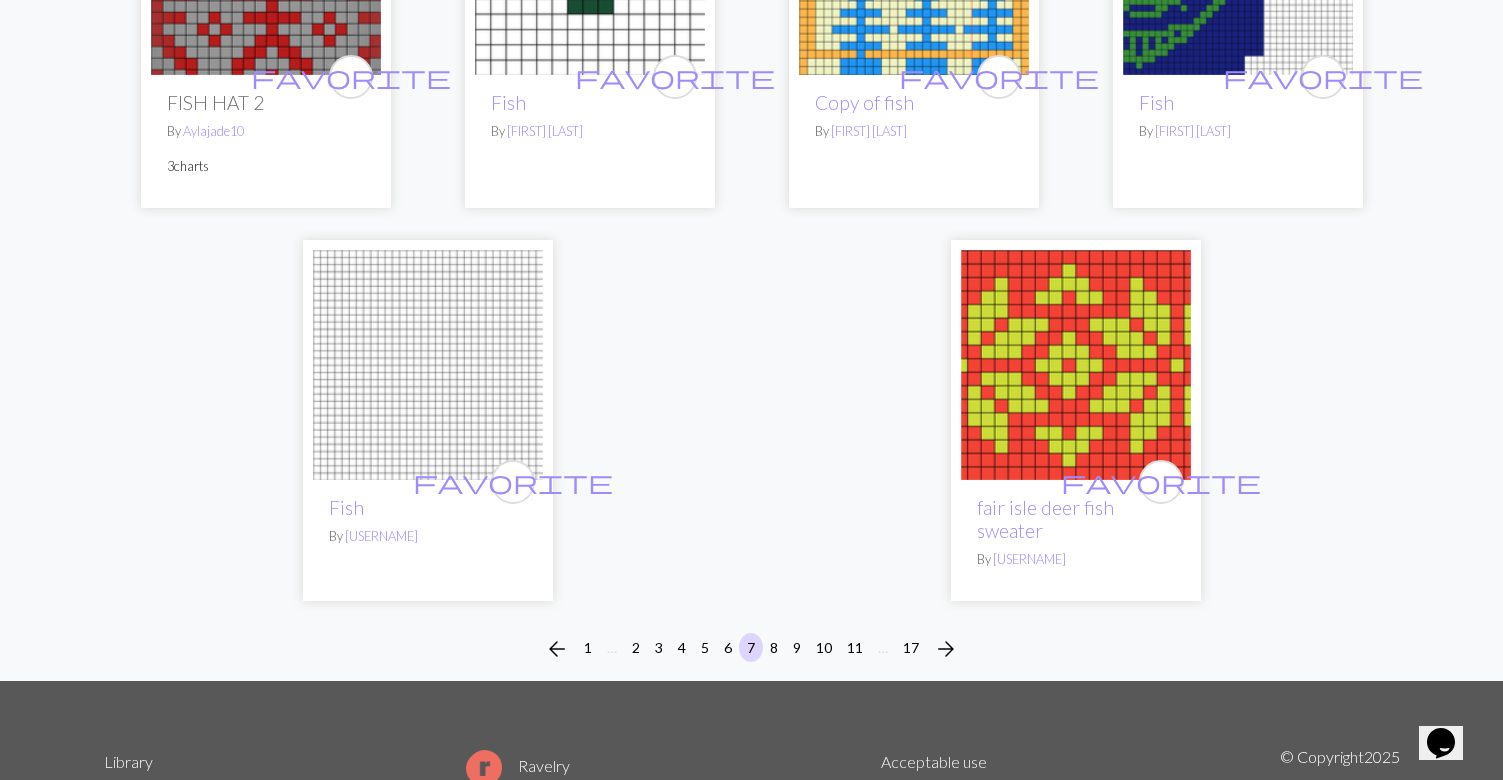 scroll, scrollTop: 5157, scrollLeft: 0, axis: vertical 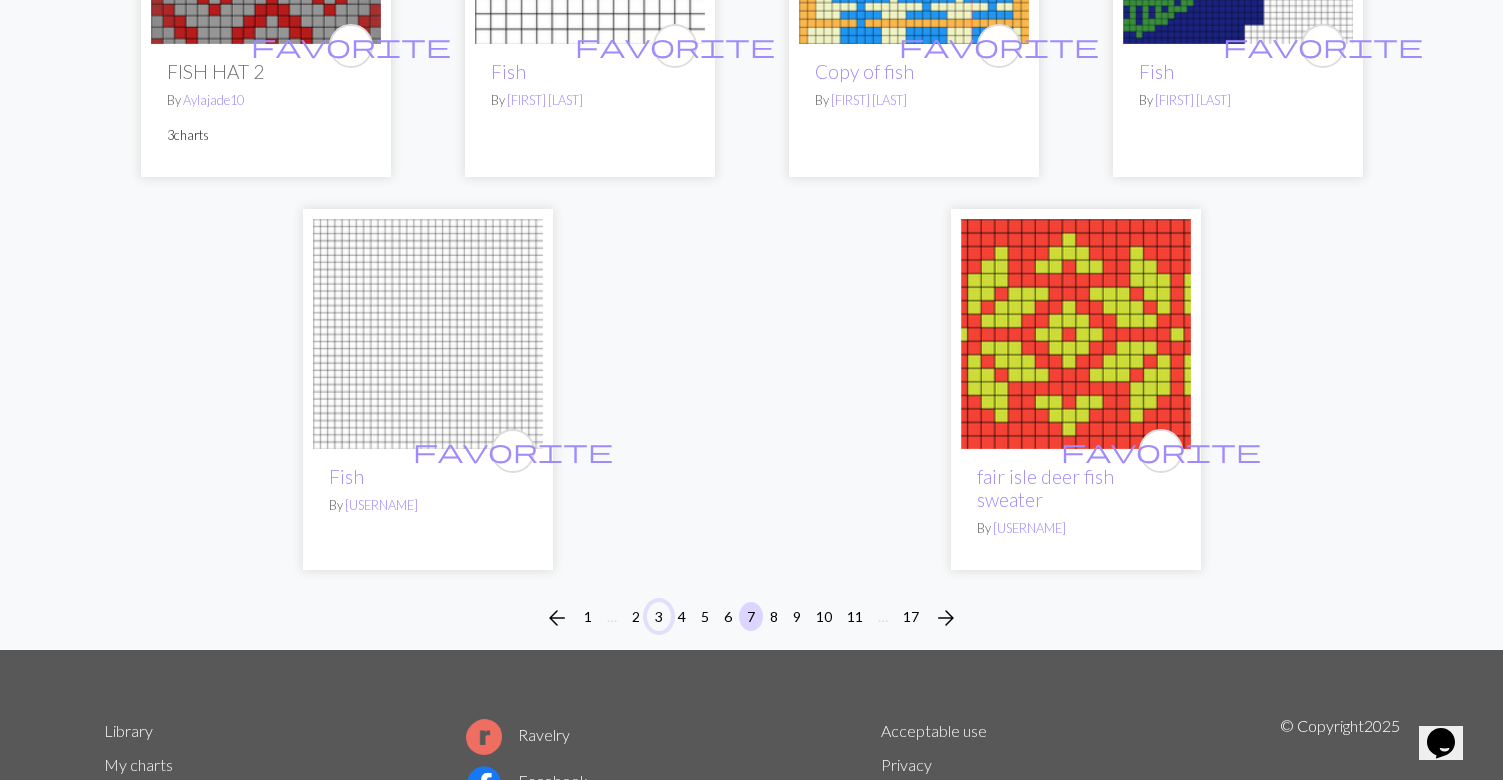 click on "3" at bounding box center (659, 616) 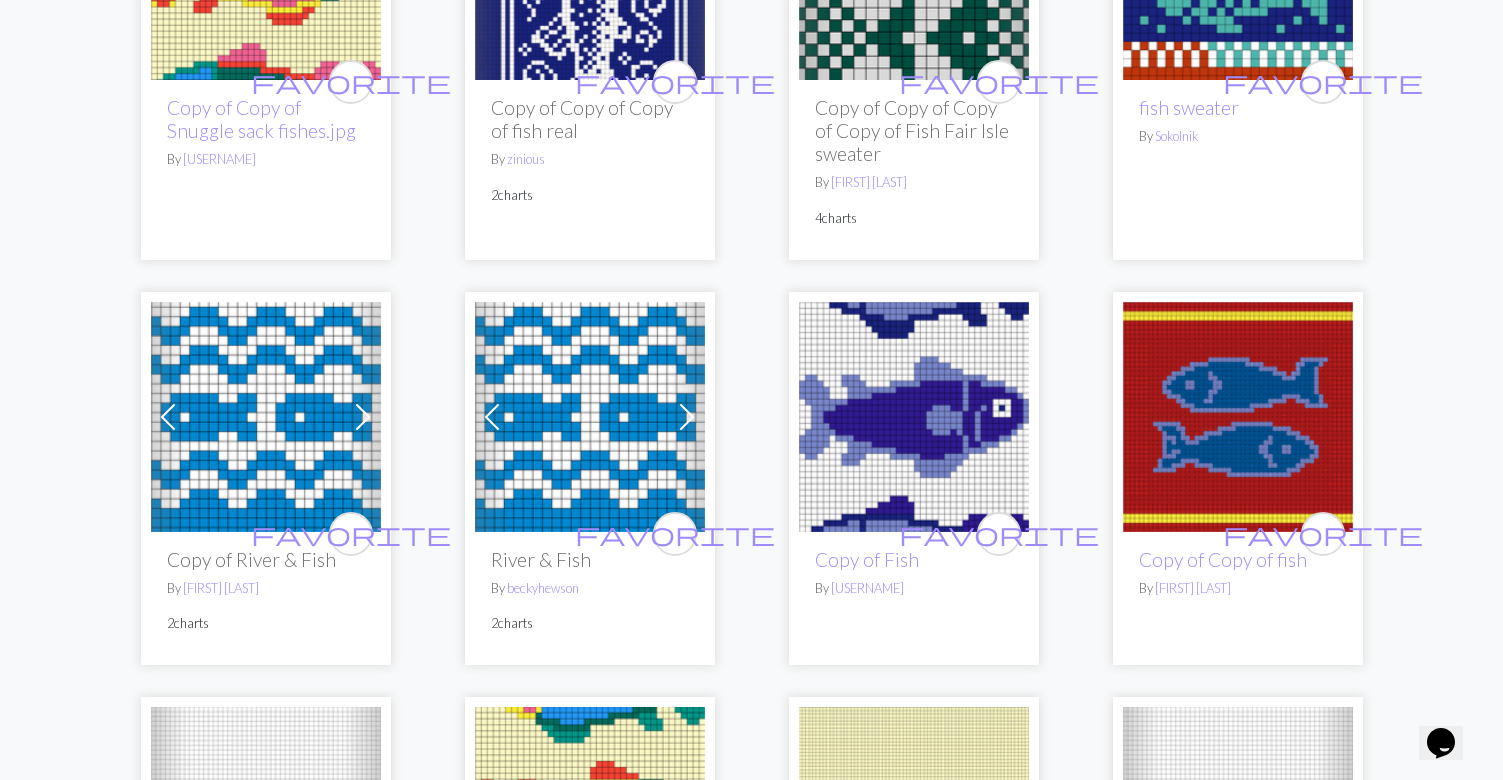 scroll, scrollTop: 3878, scrollLeft: 0, axis: vertical 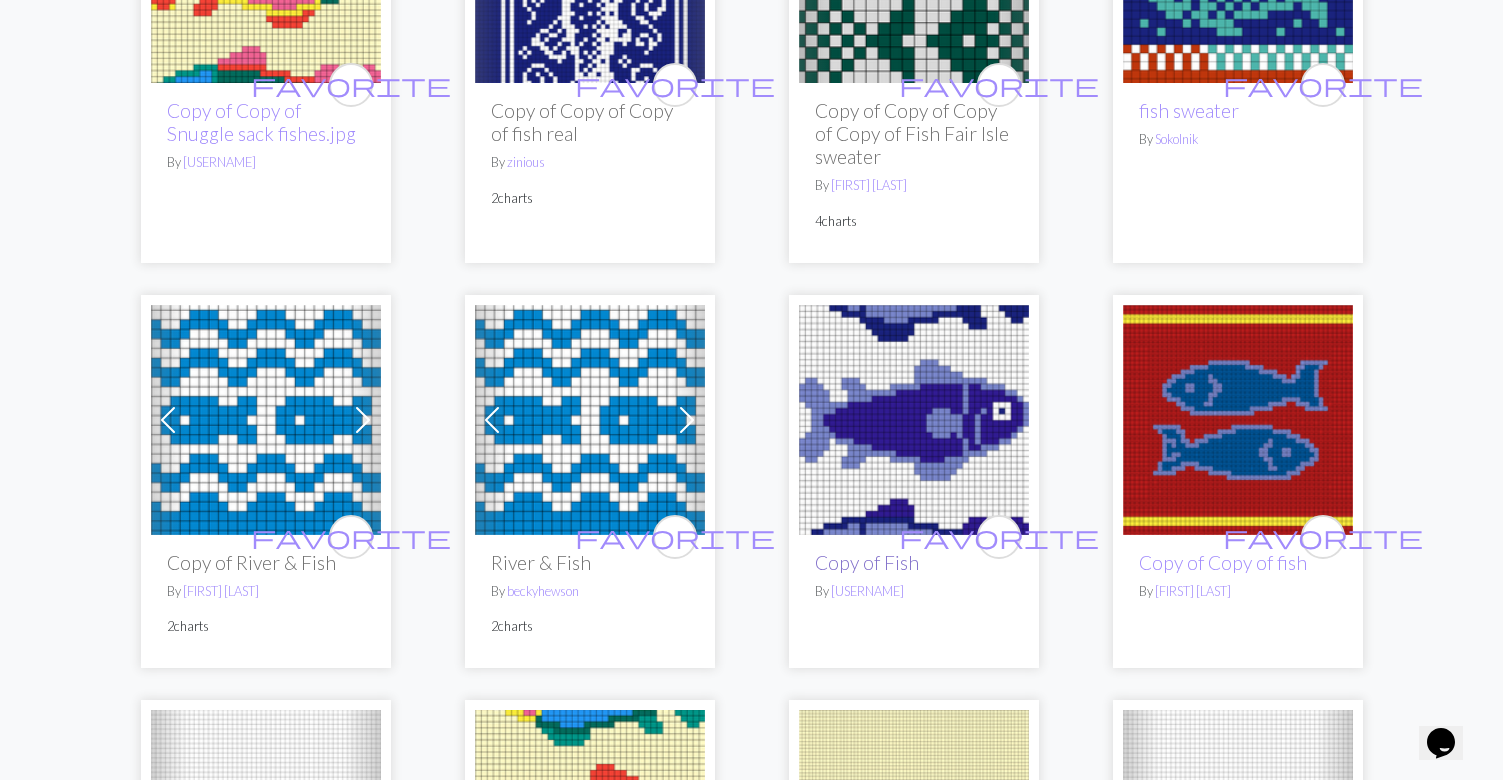 click on "Copy of Fish" at bounding box center [867, 562] 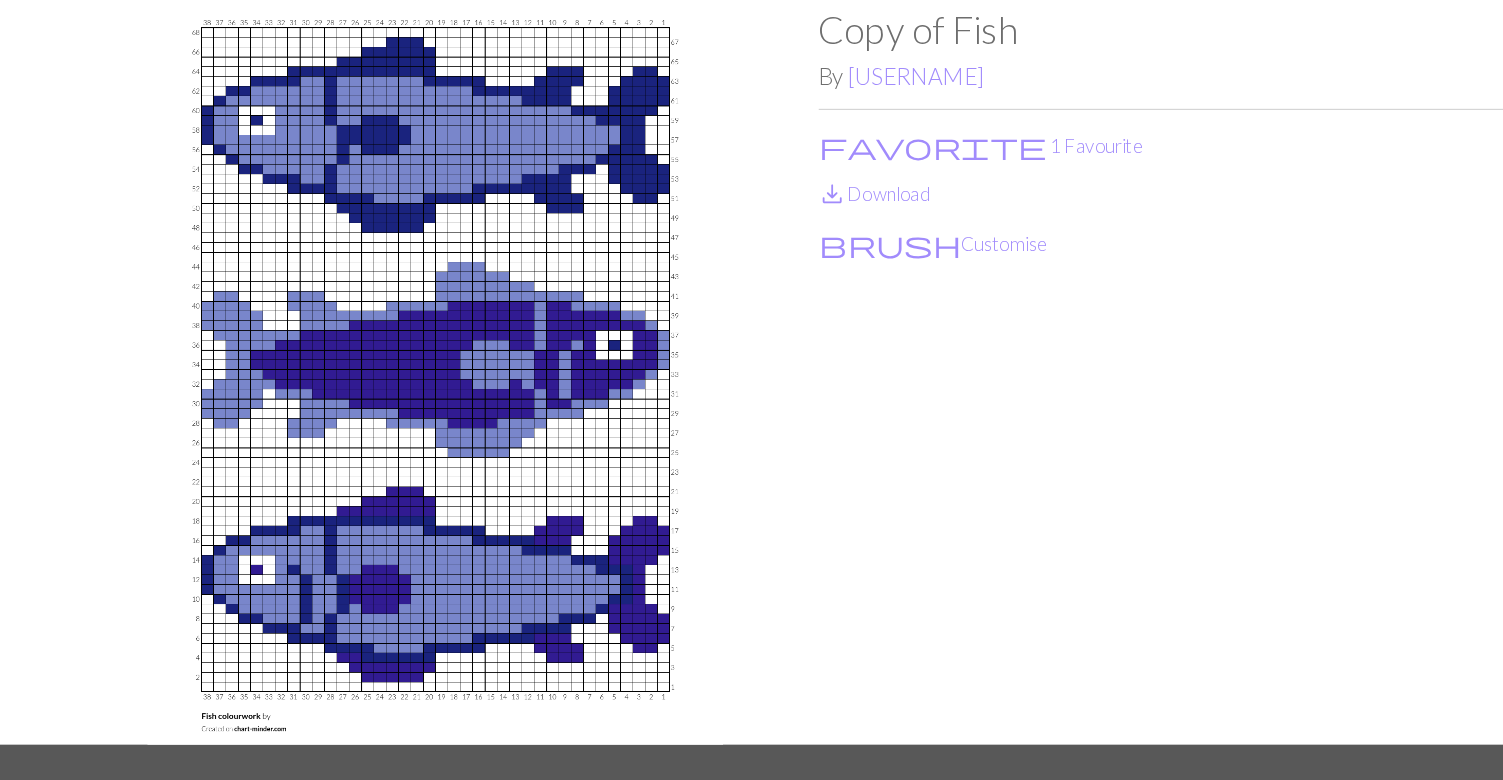 scroll, scrollTop: 14, scrollLeft: 0, axis: vertical 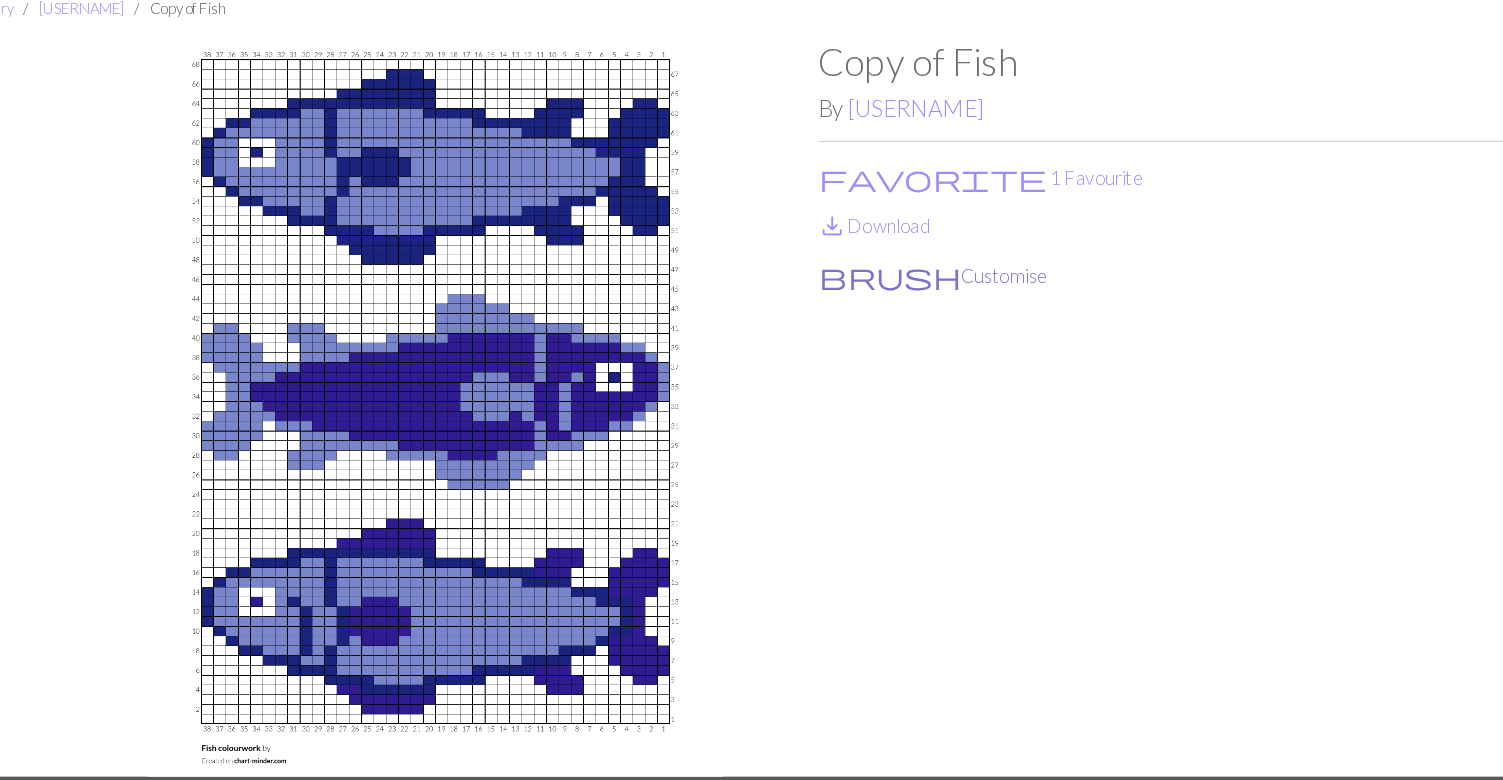 click on "brush Customise" at bounding box center (849, 297) 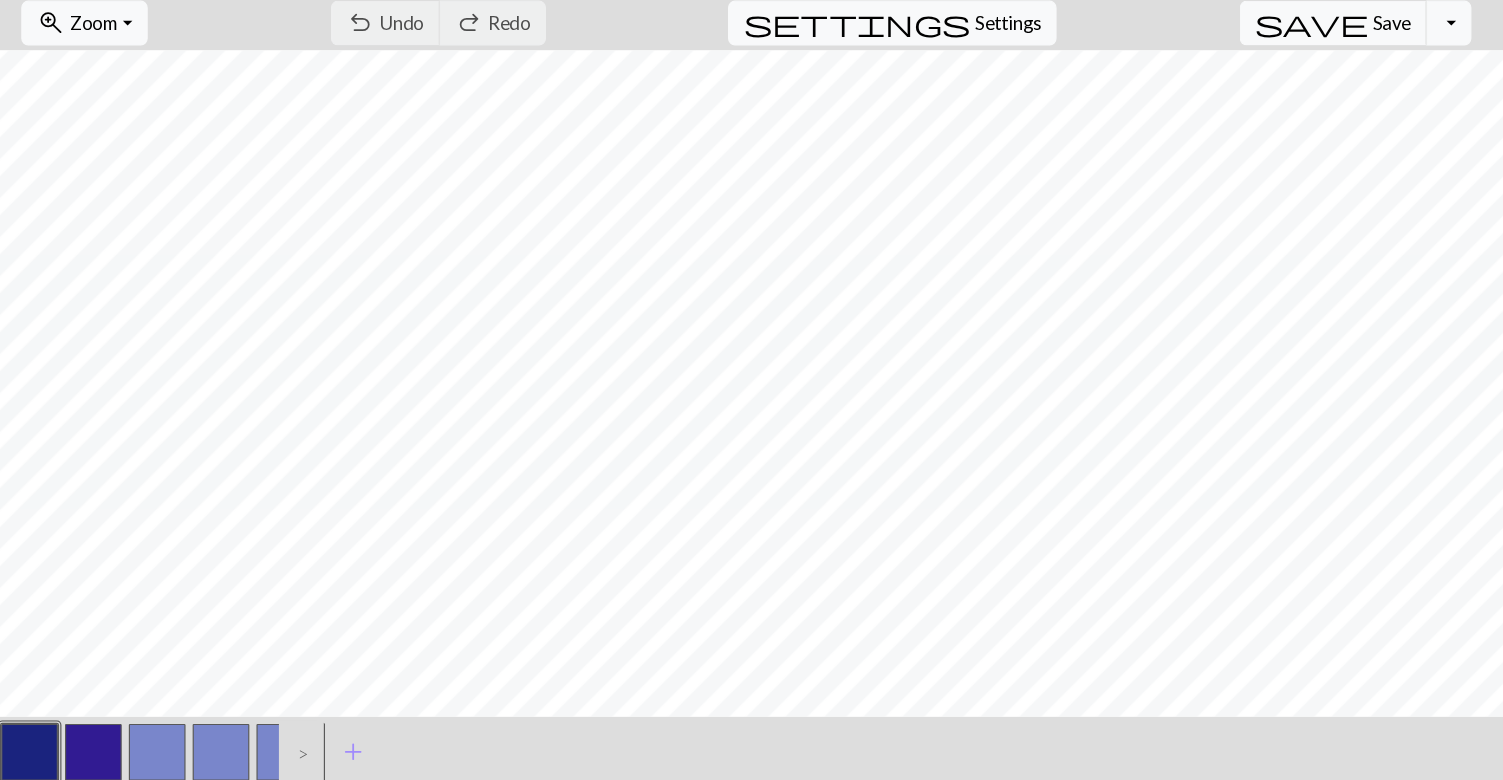 scroll, scrollTop: 0, scrollLeft: 0, axis: both 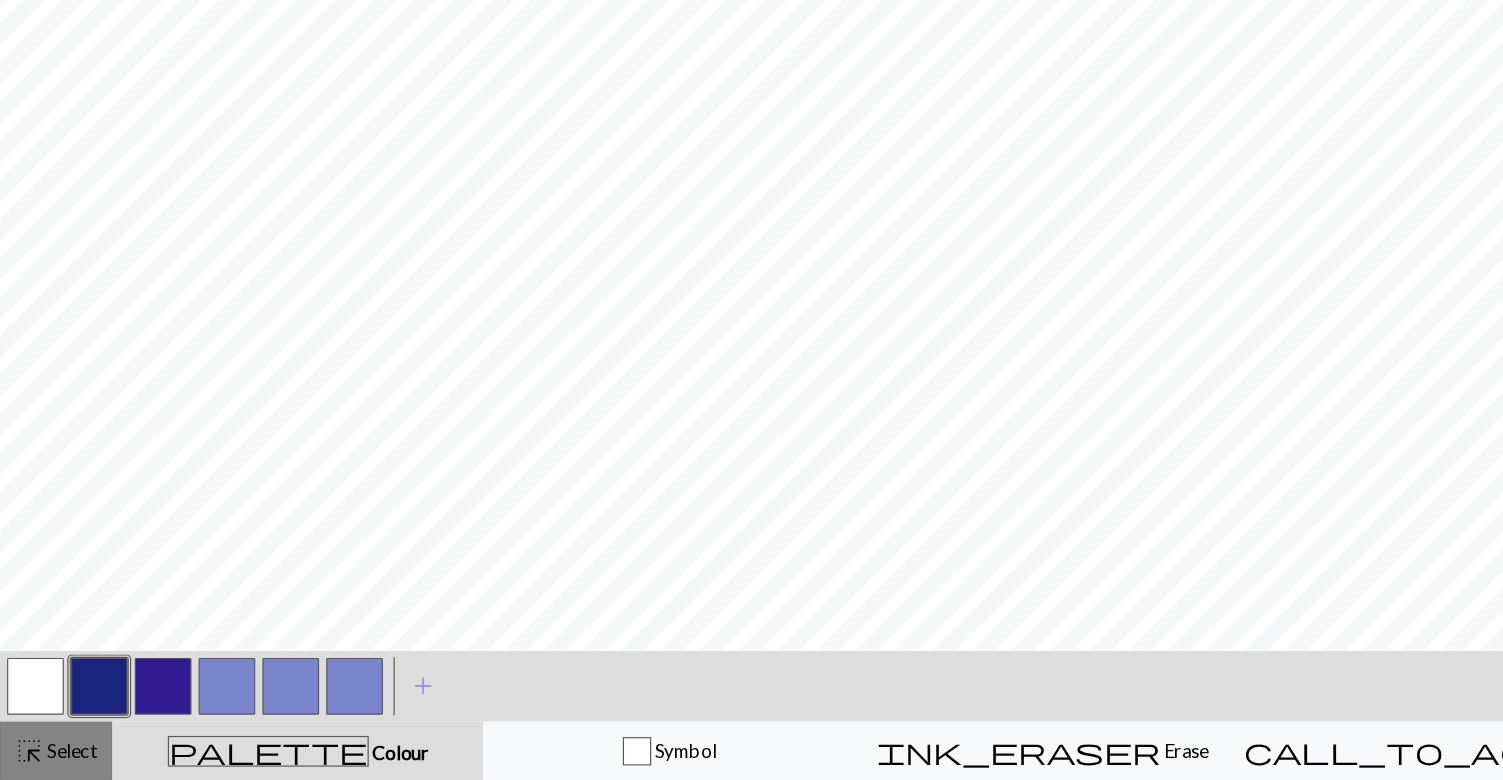 click on "highlight_alt   Select   Select" at bounding box center [47, 755] 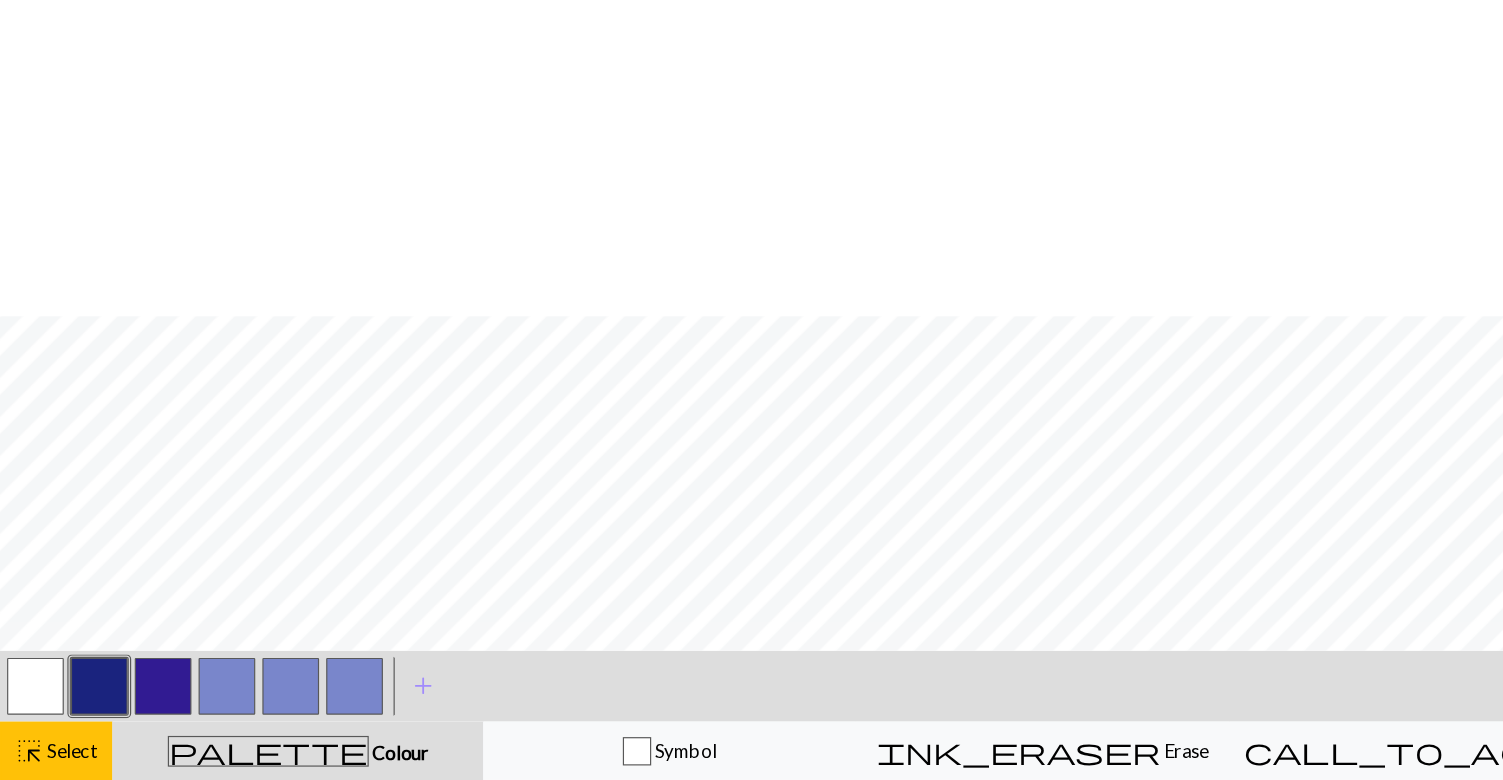 scroll, scrollTop: 886, scrollLeft: 0, axis: vertical 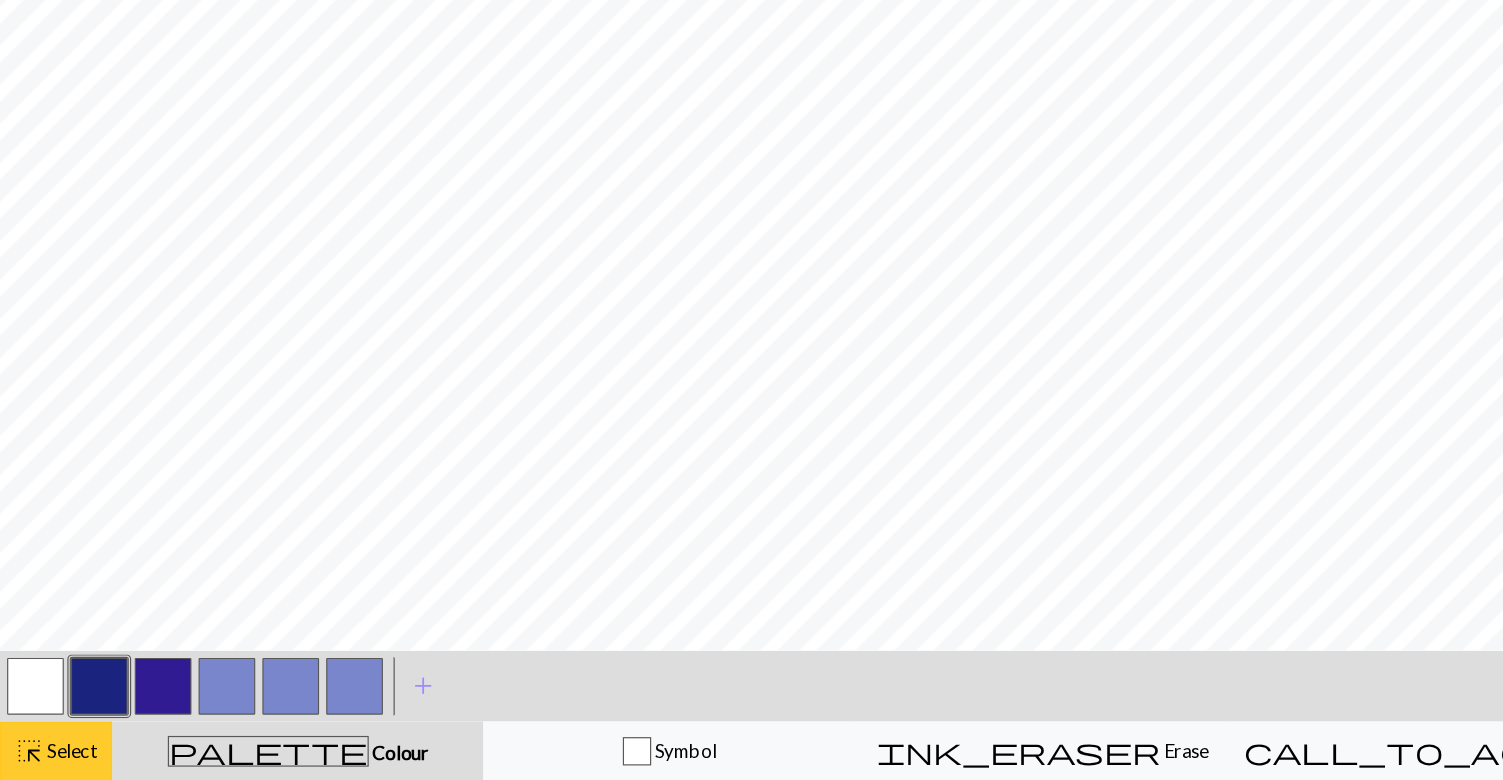 click on "Select" at bounding box center (59, 754) 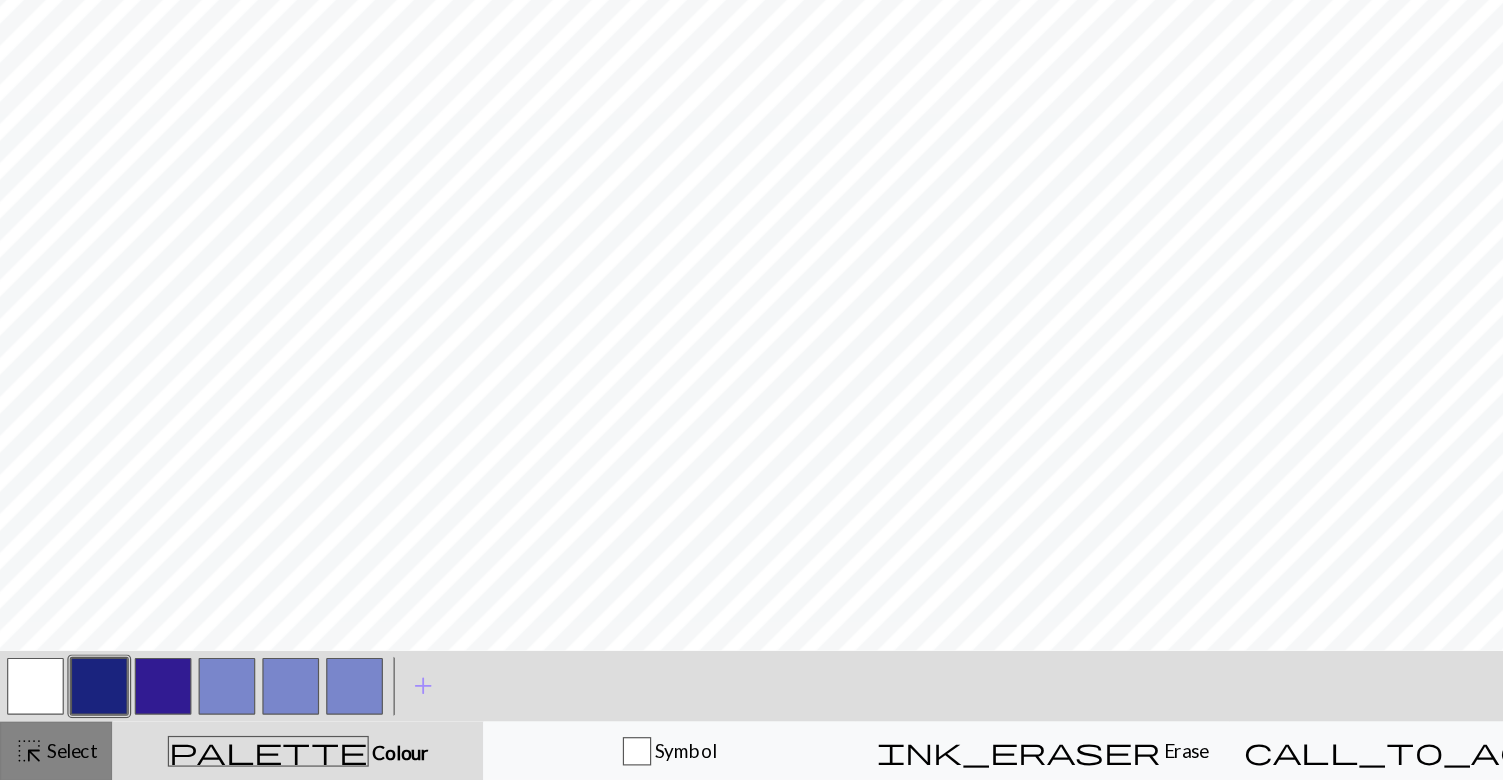 click on "Select" at bounding box center [59, 754] 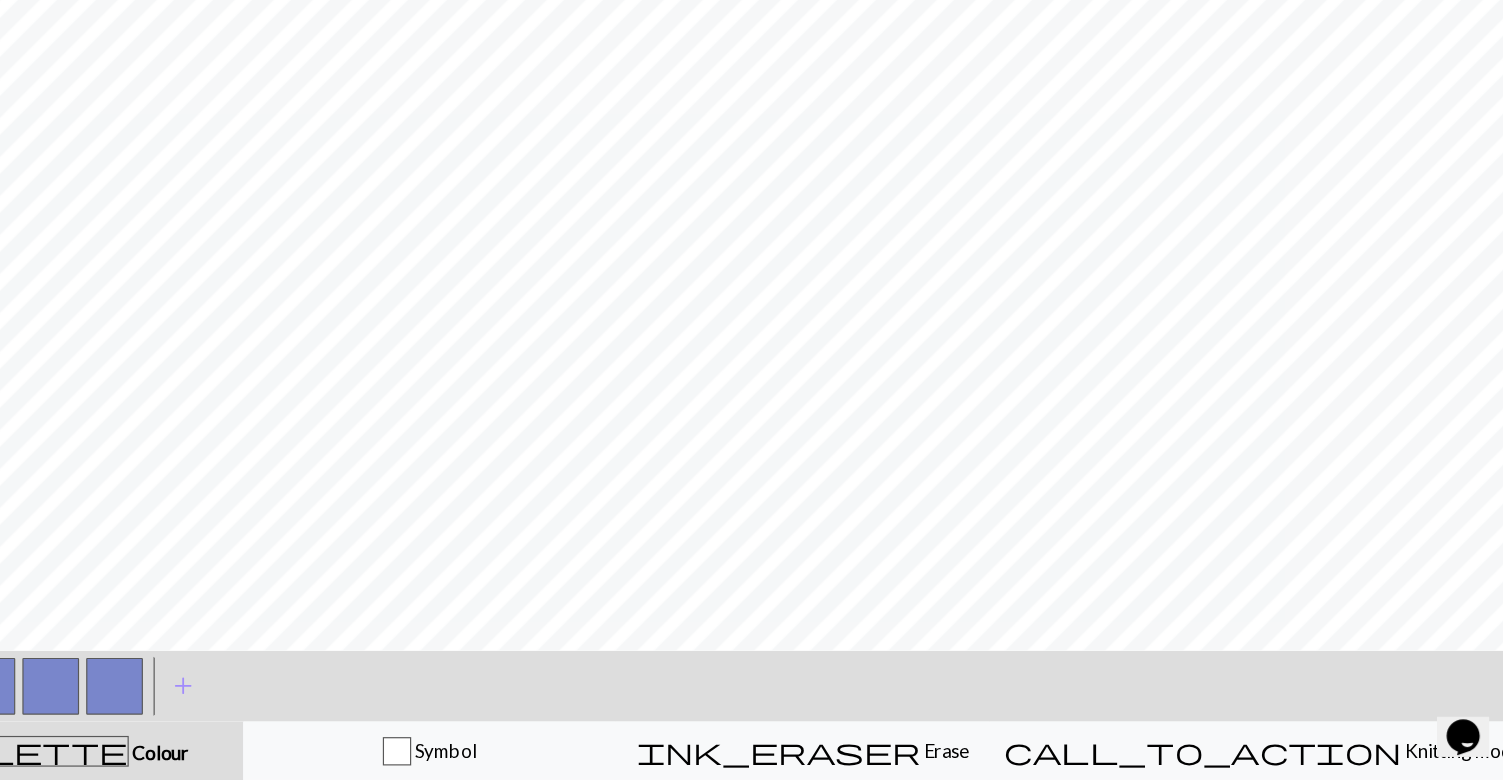 scroll, scrollTop: 0, scrollLeft: 0, axis: both 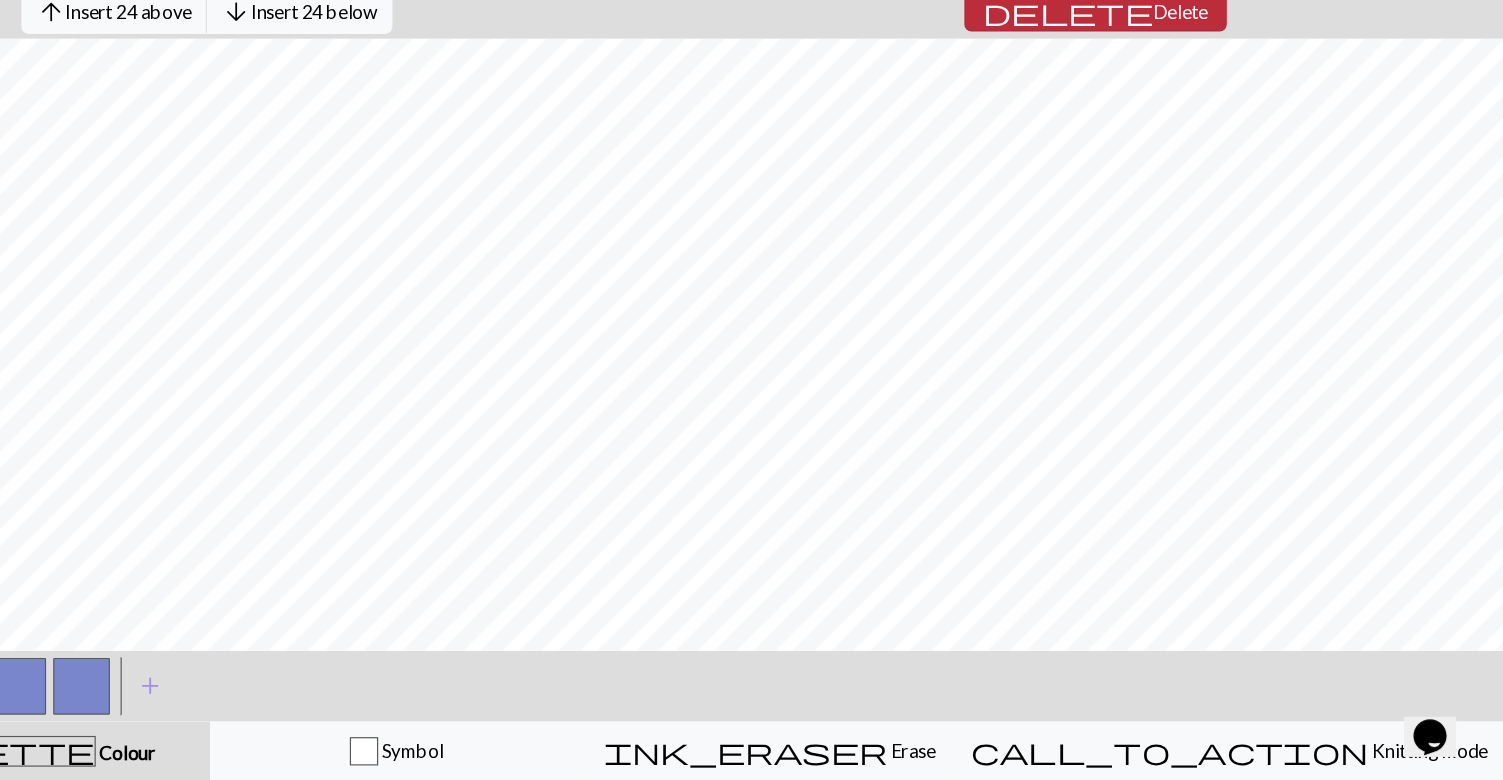 click on "Delete" at bounding box center (1230, 128) 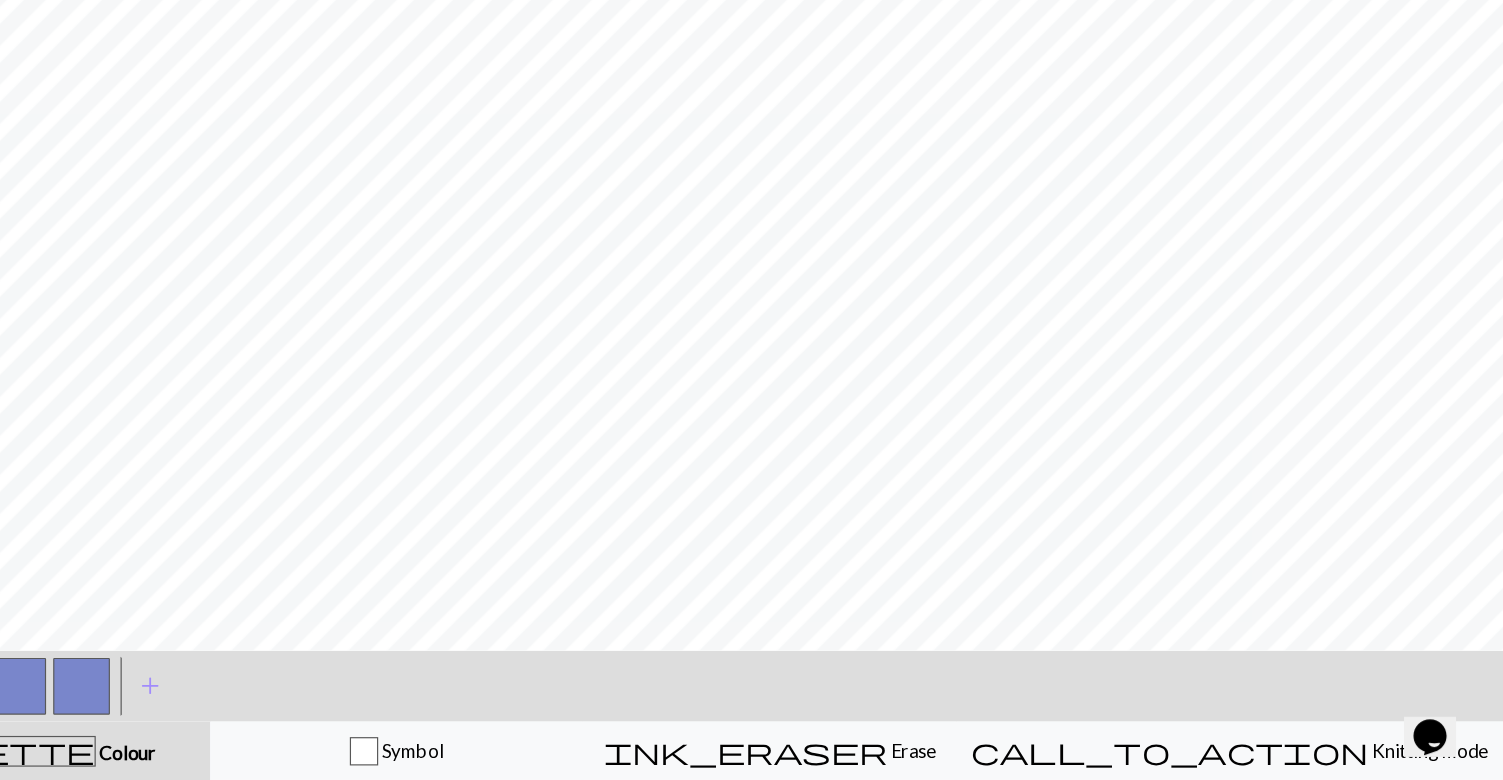 scroll, scrollTop: 0, scrollLeft: 0, axis: both 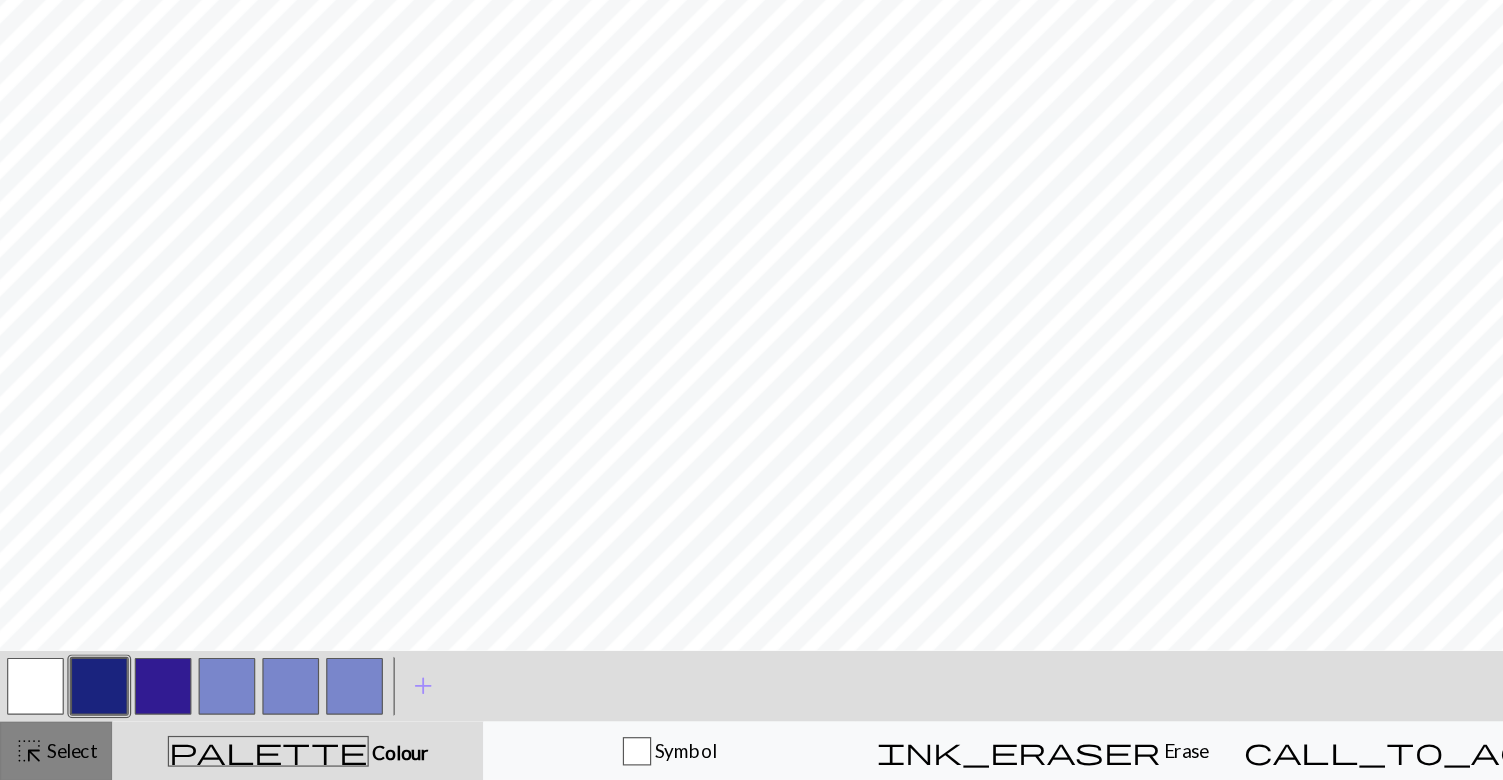 click on "highlight_alt   Select   Select" at bounding box center [47, 755] 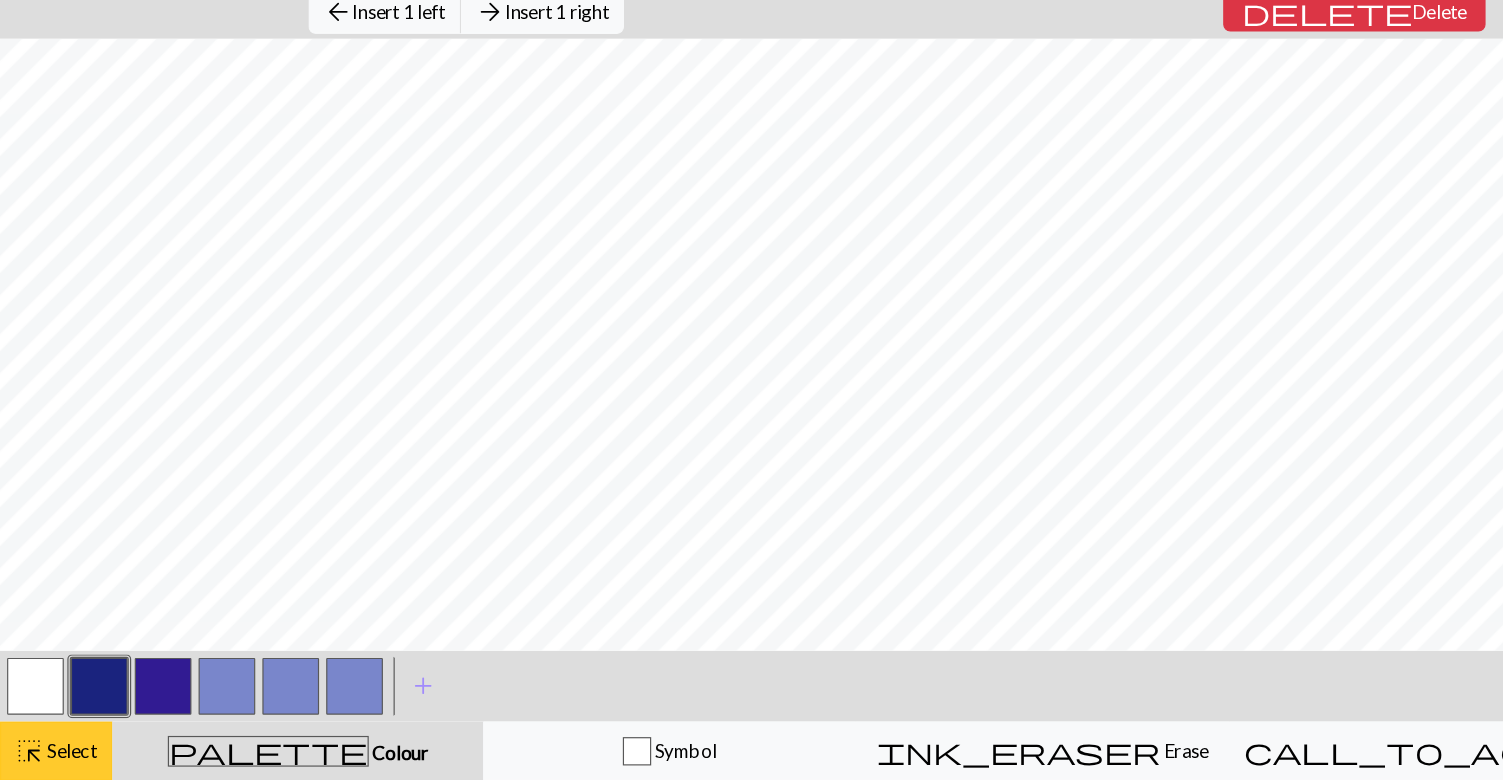 click on "Select" at bounding box center [59, 754] 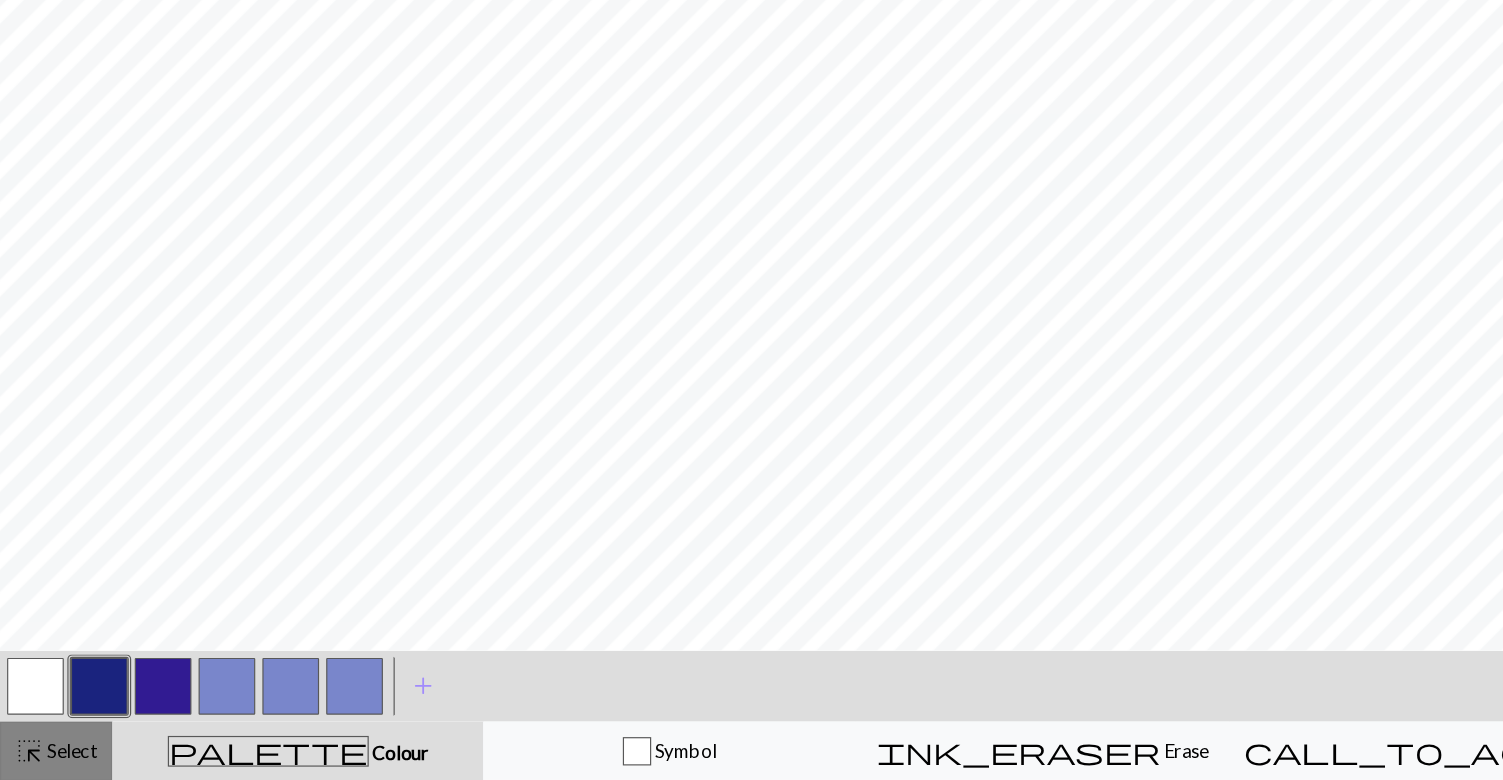 click on "Select" at bounding box center [59, 754] 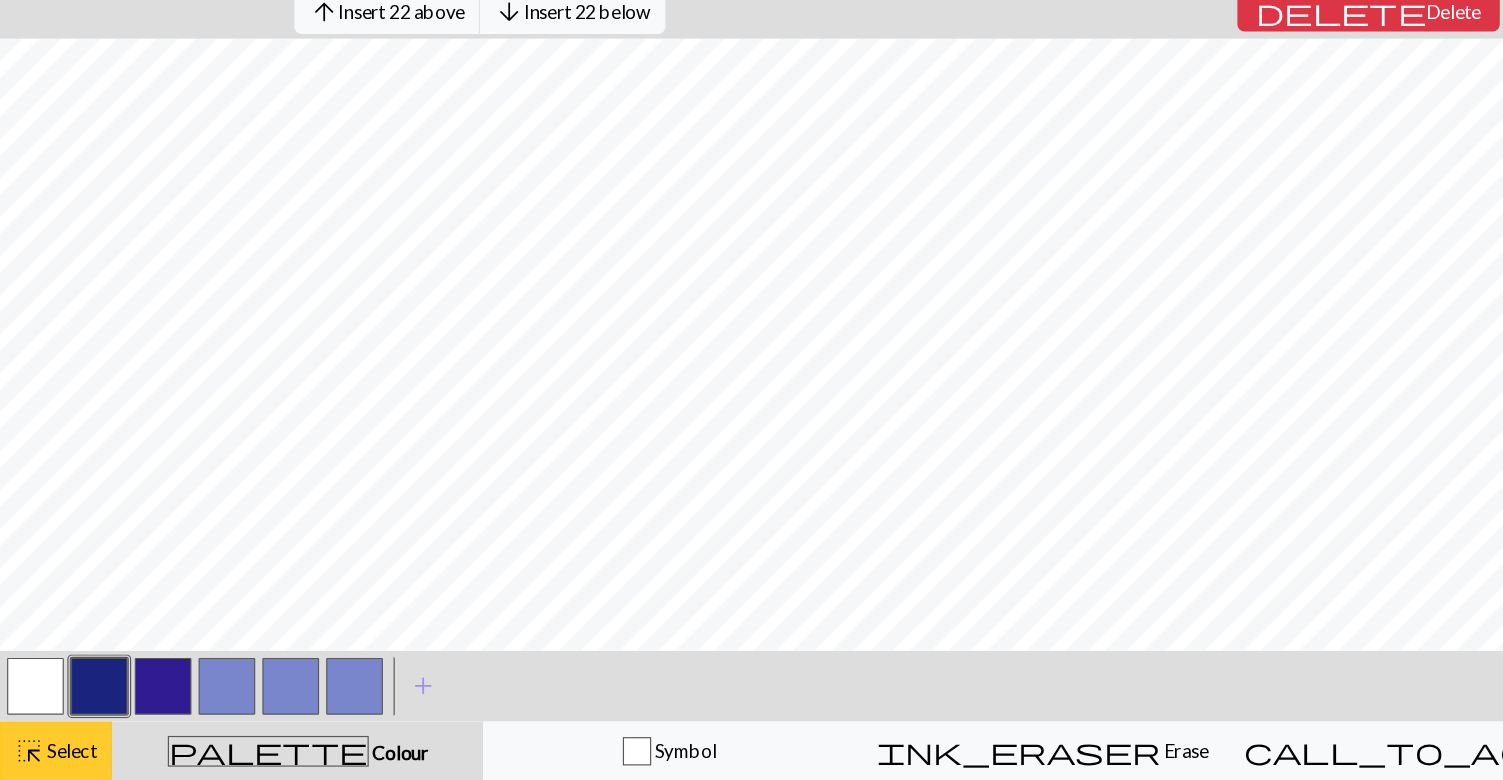 click on "highlight_alt   Select   Select" at bounding box center [47, 755] 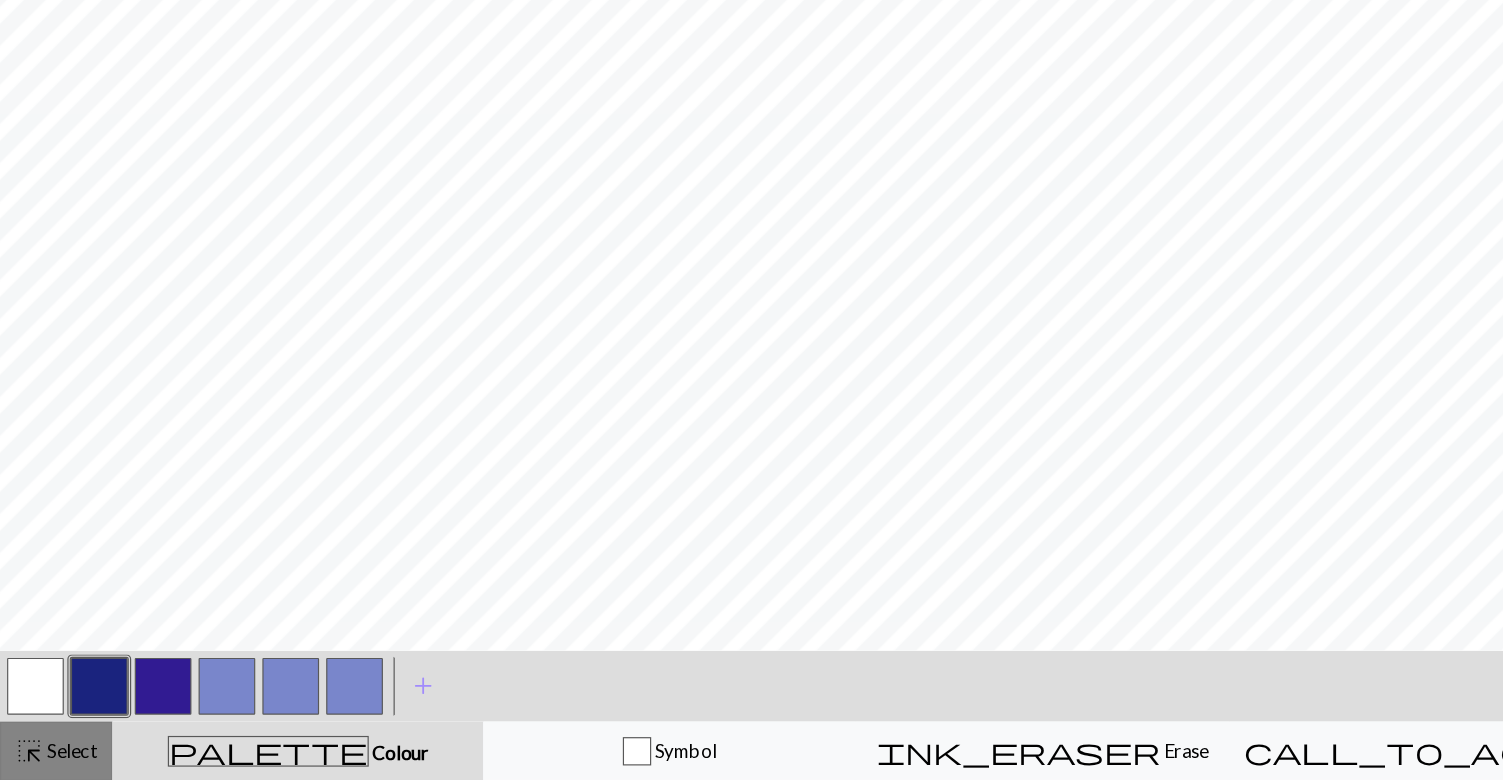click on "highlight_alt   Select   Select" at bounding box center [47, 755] 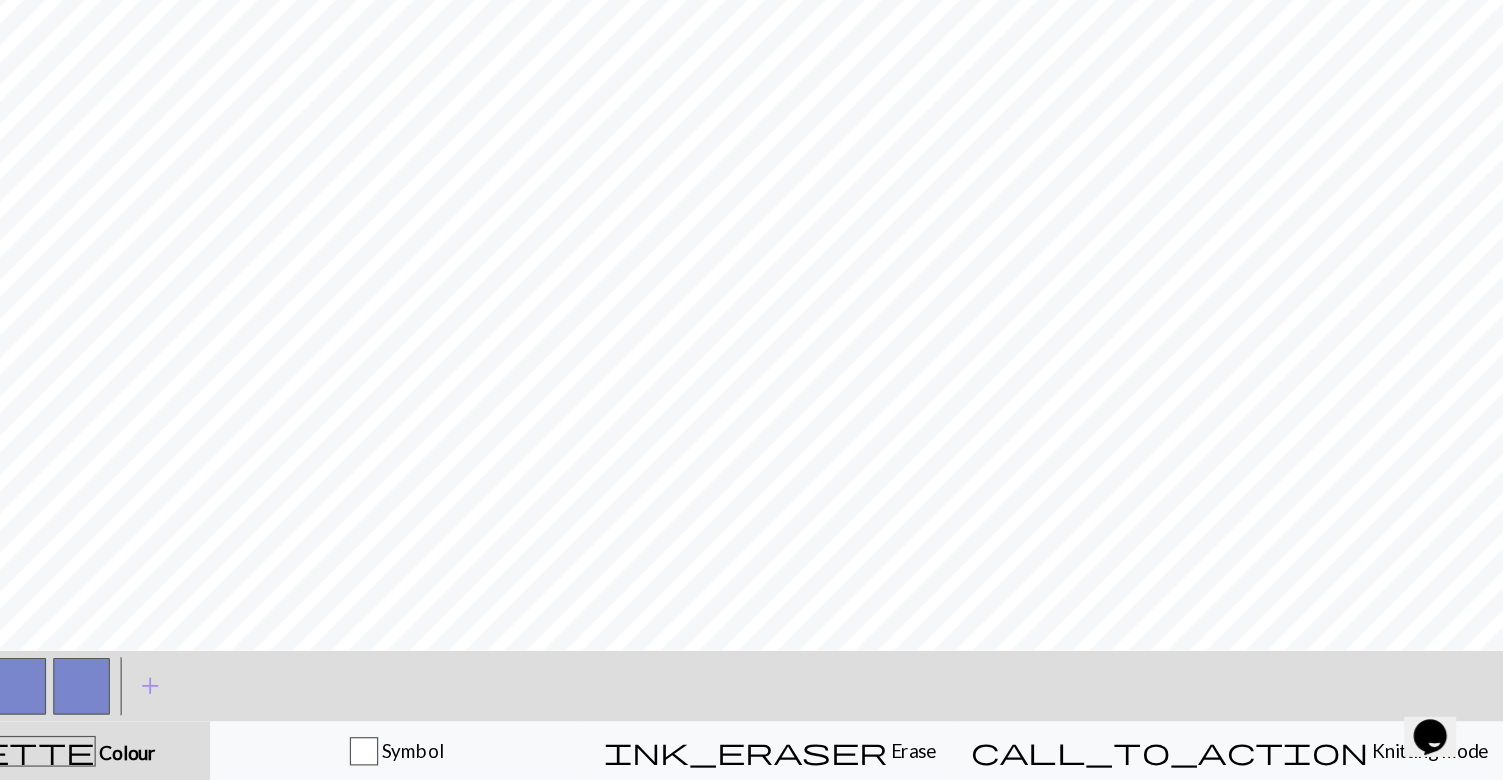 scroll, scrollTop: 0, scrollLeft: 0, axis: both 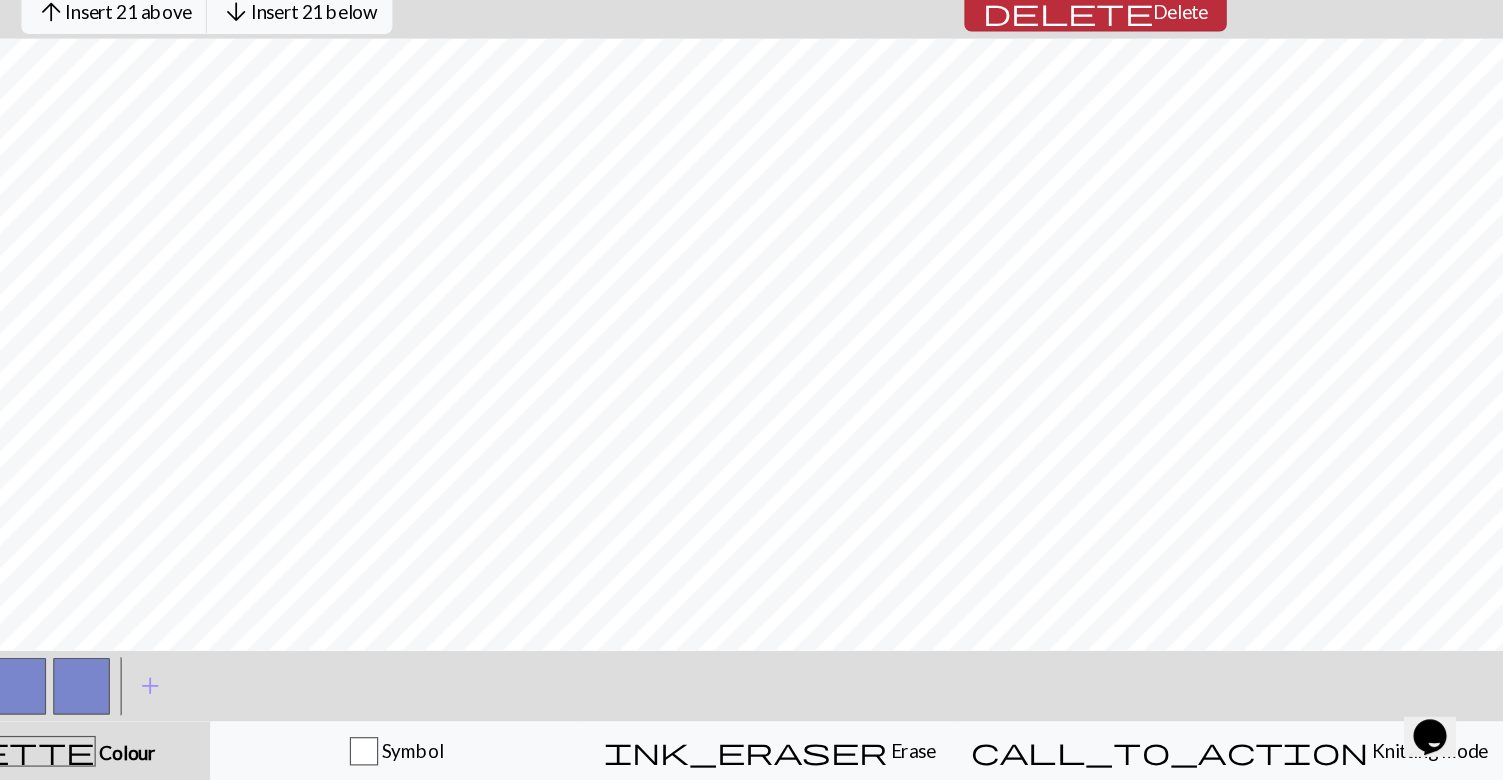 click on "delete  Delete" at bounding box center (1158, 129) 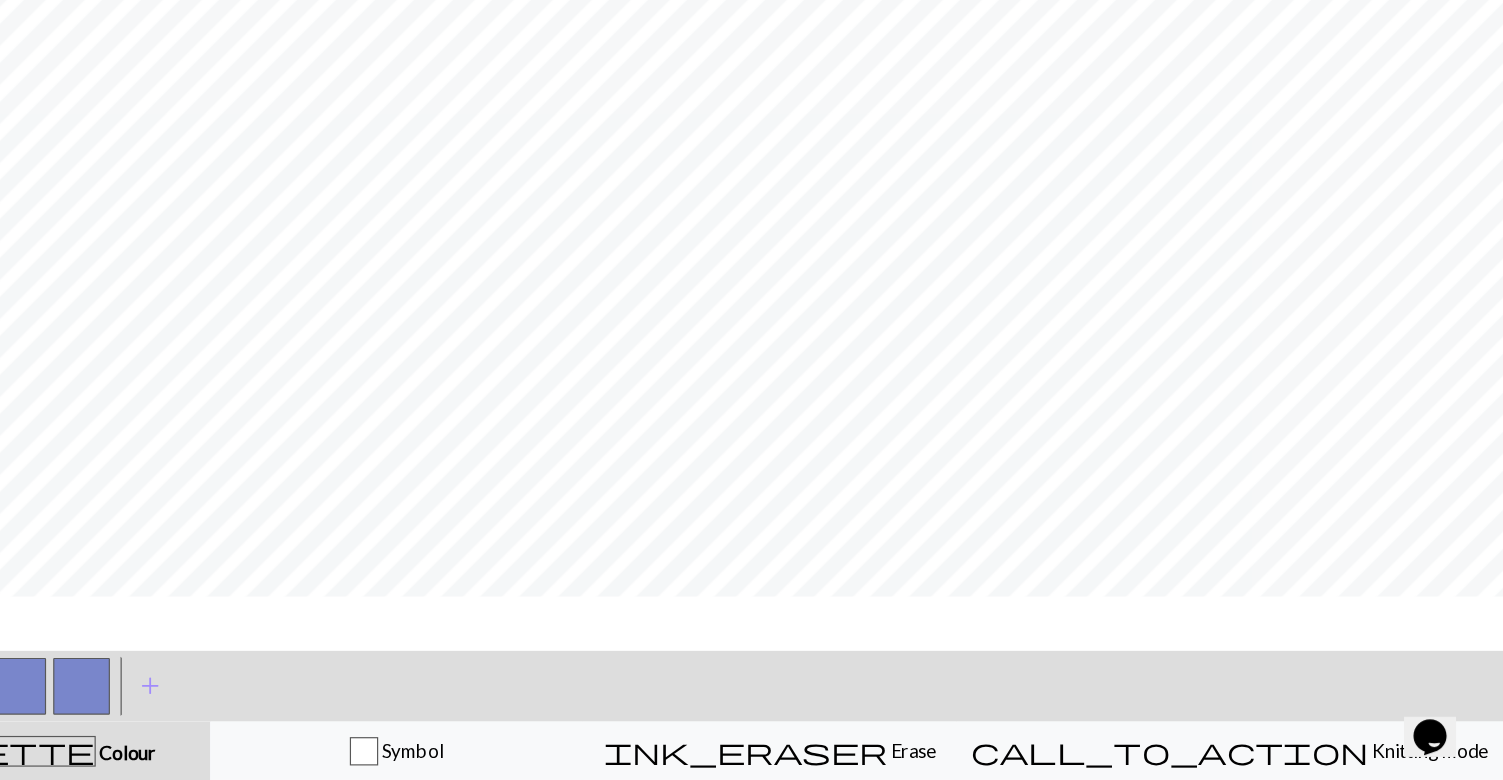 scroll, scrollTop: 0, scrollLeft: 0, axis: both 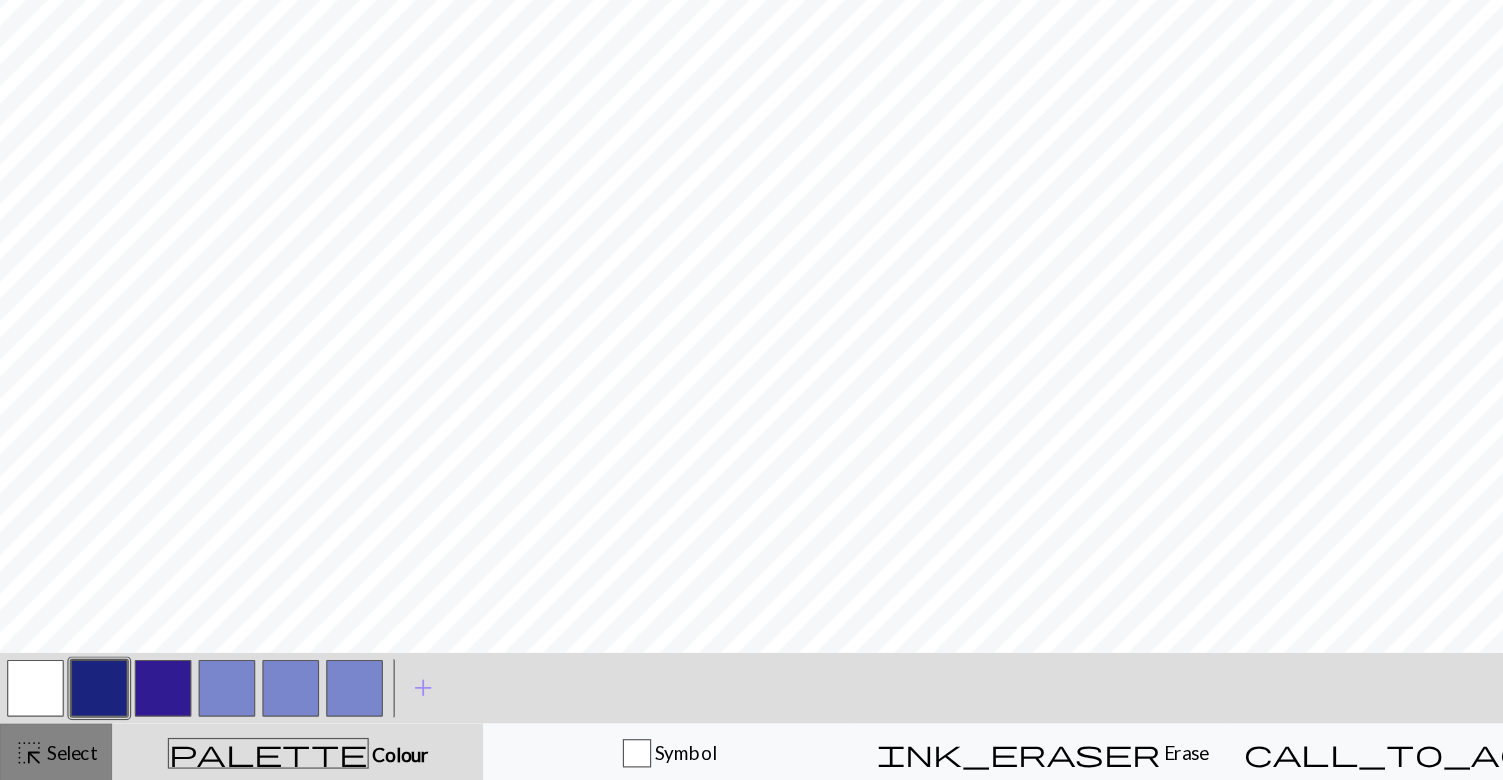click on "Select" at bounding box center (59, 754) 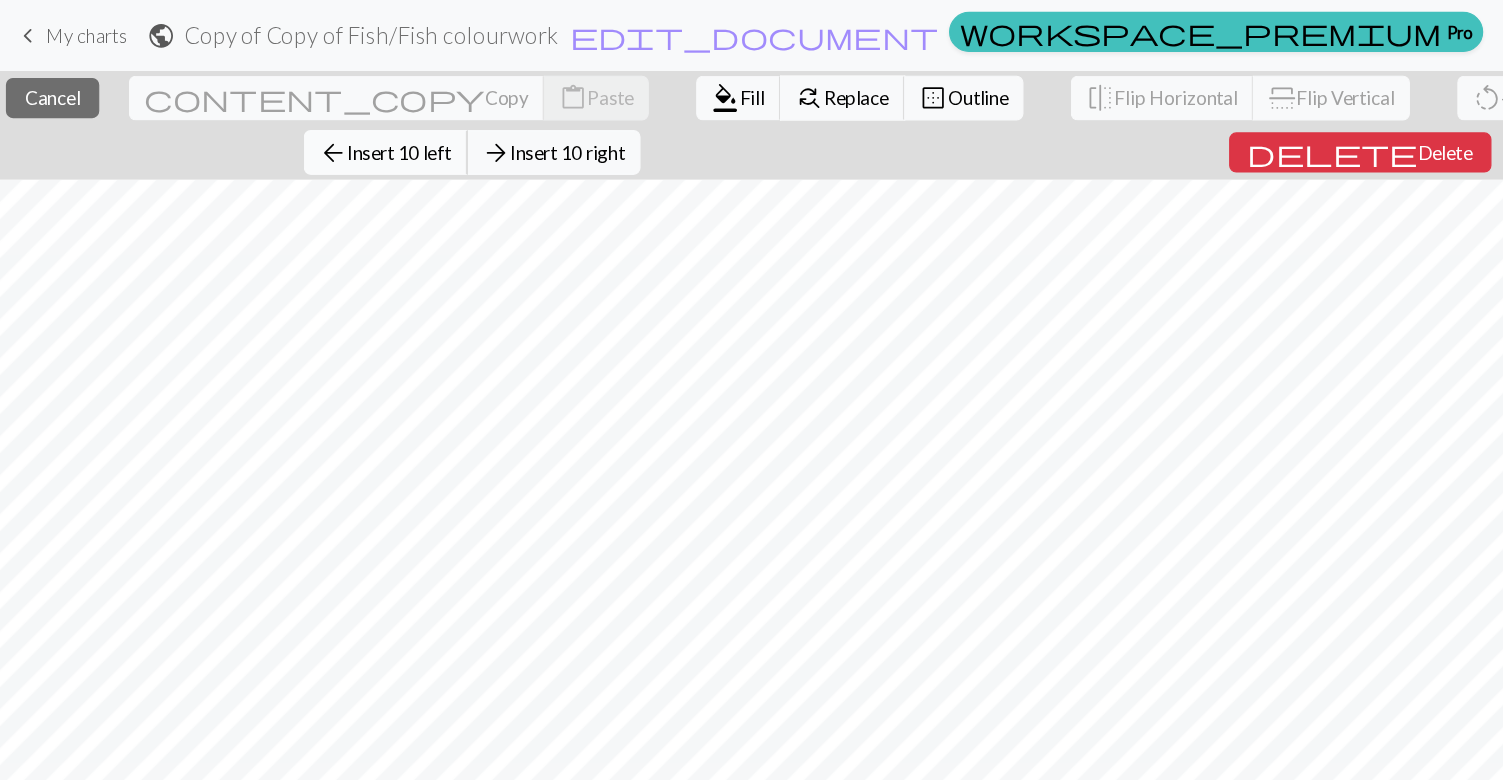 click on "Insert 10 left" at bounding box center (338, 128) 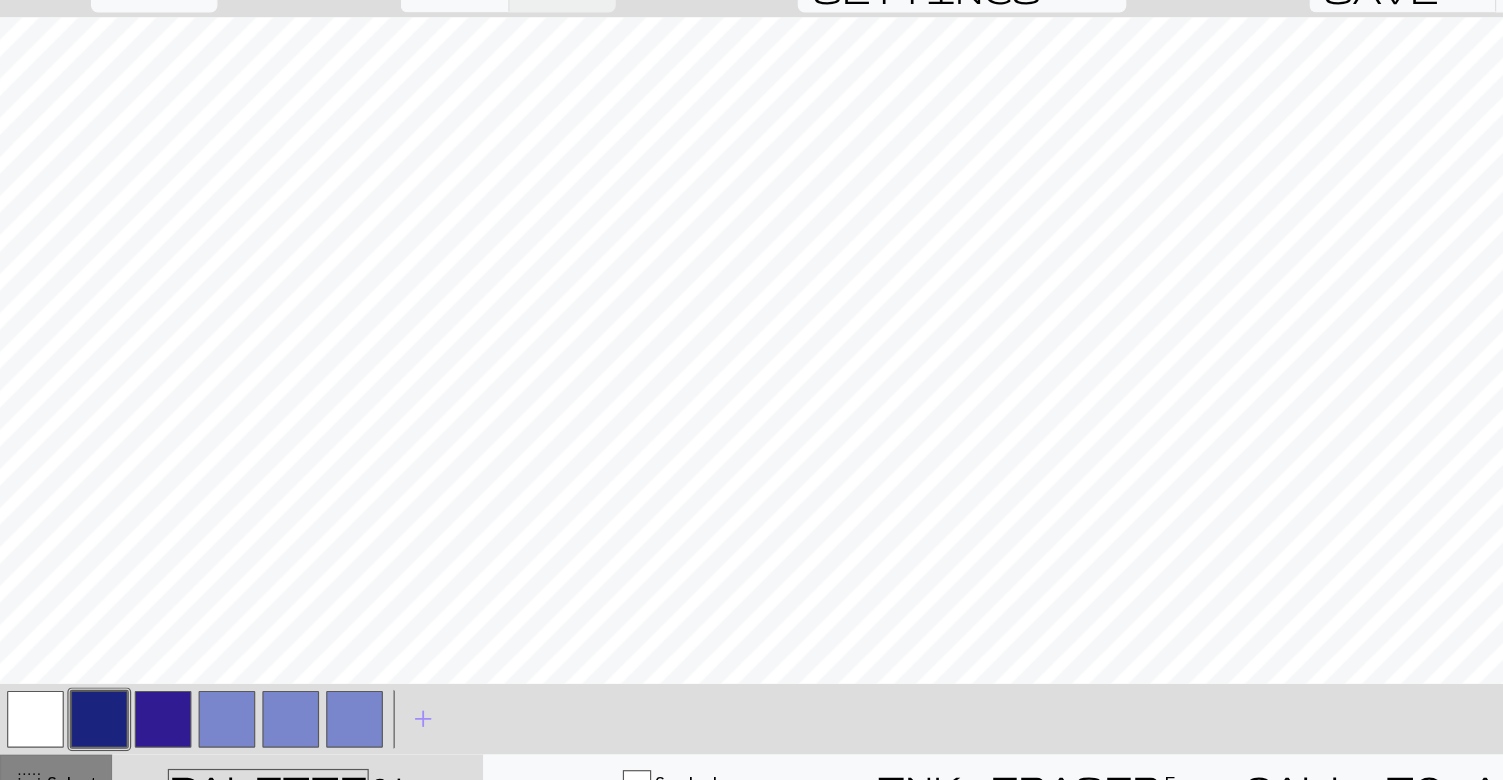 click on "Select" at bounding box center [59, 754] 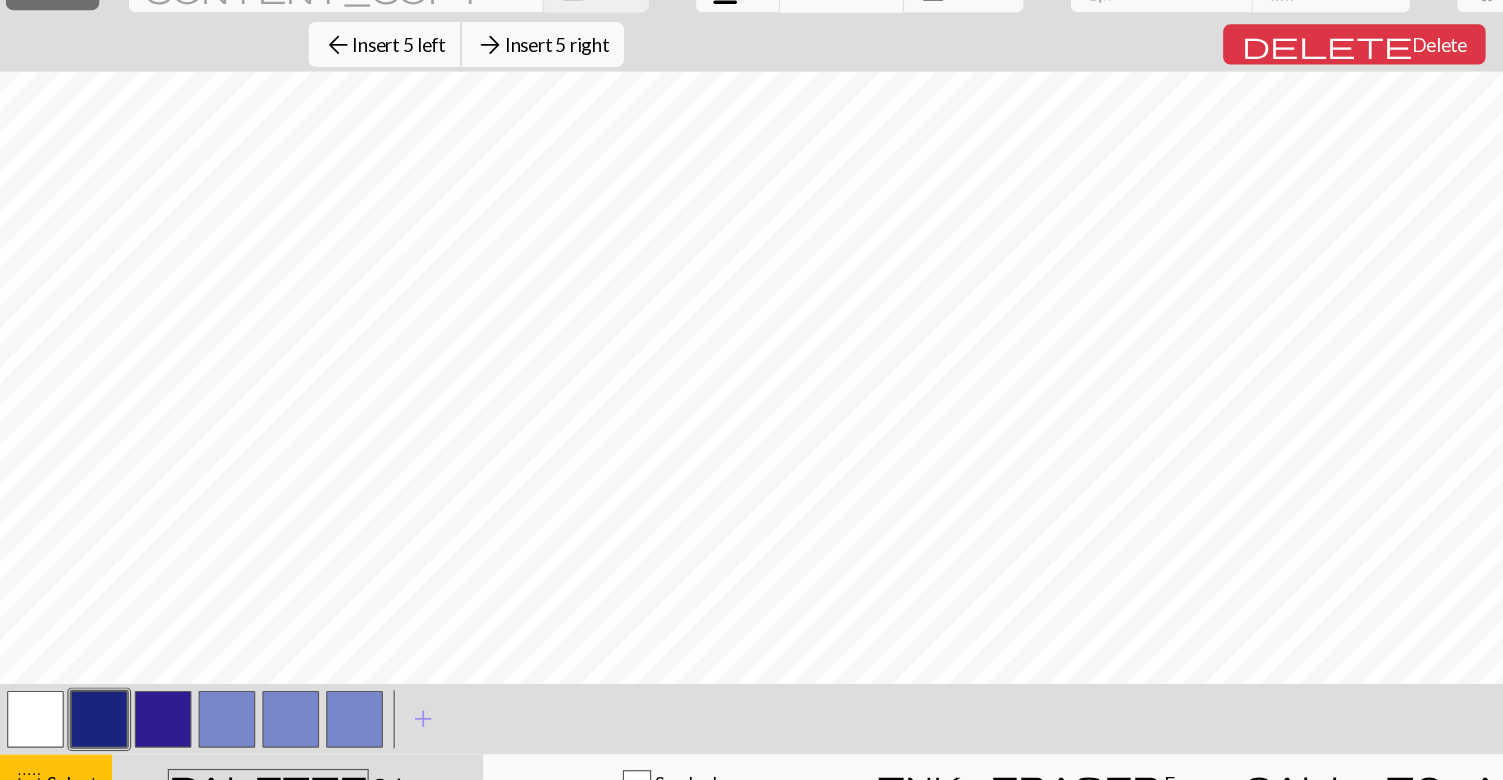 click on "Insert 5 left" at bounding box center [337, 128] 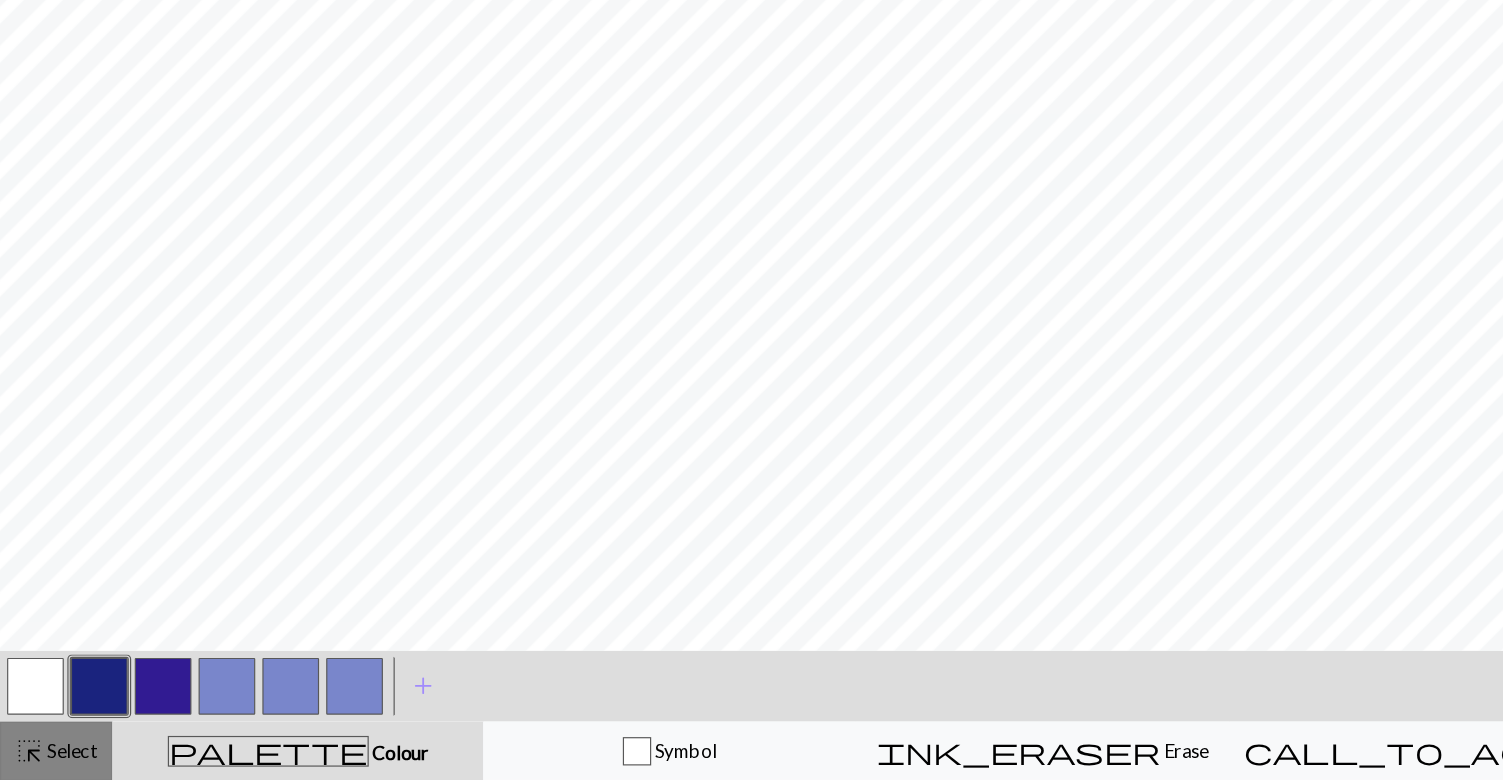 click on "Select" at bounding box center (59, 754) 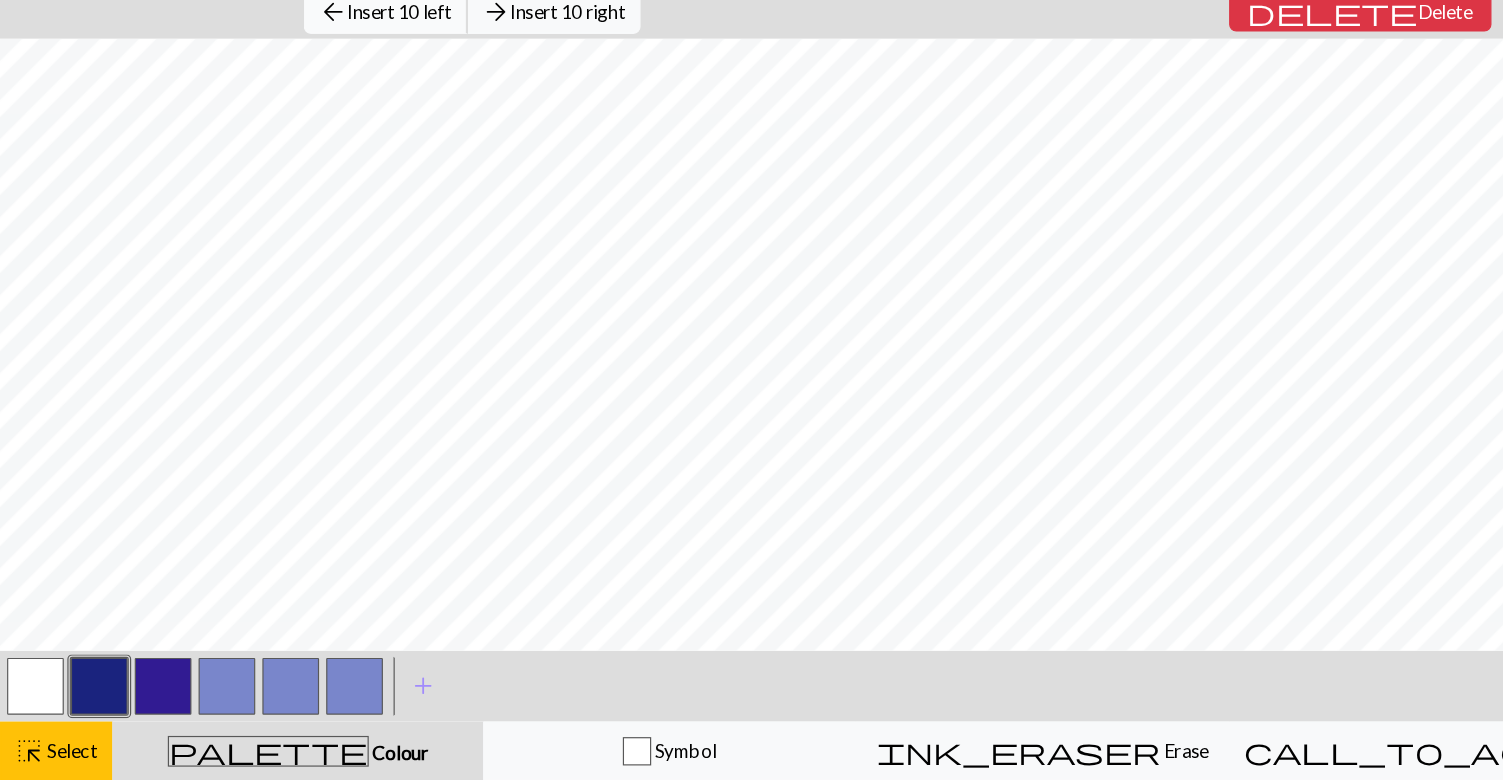 click on "Insert 10 left" at bounding box center (338, 128) 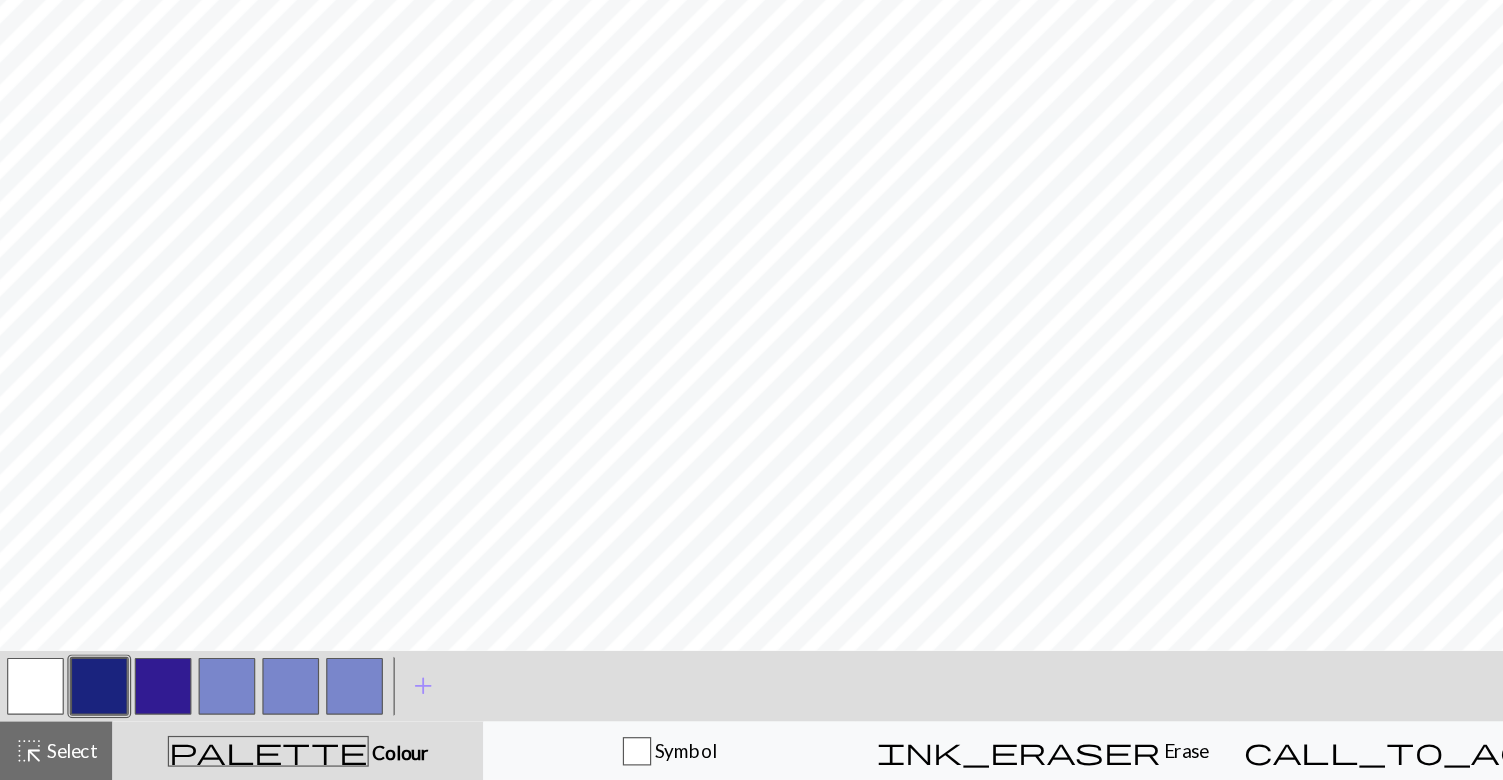 scroll, scrollTop: 0, scrollLeft: 172, axis: horizontal 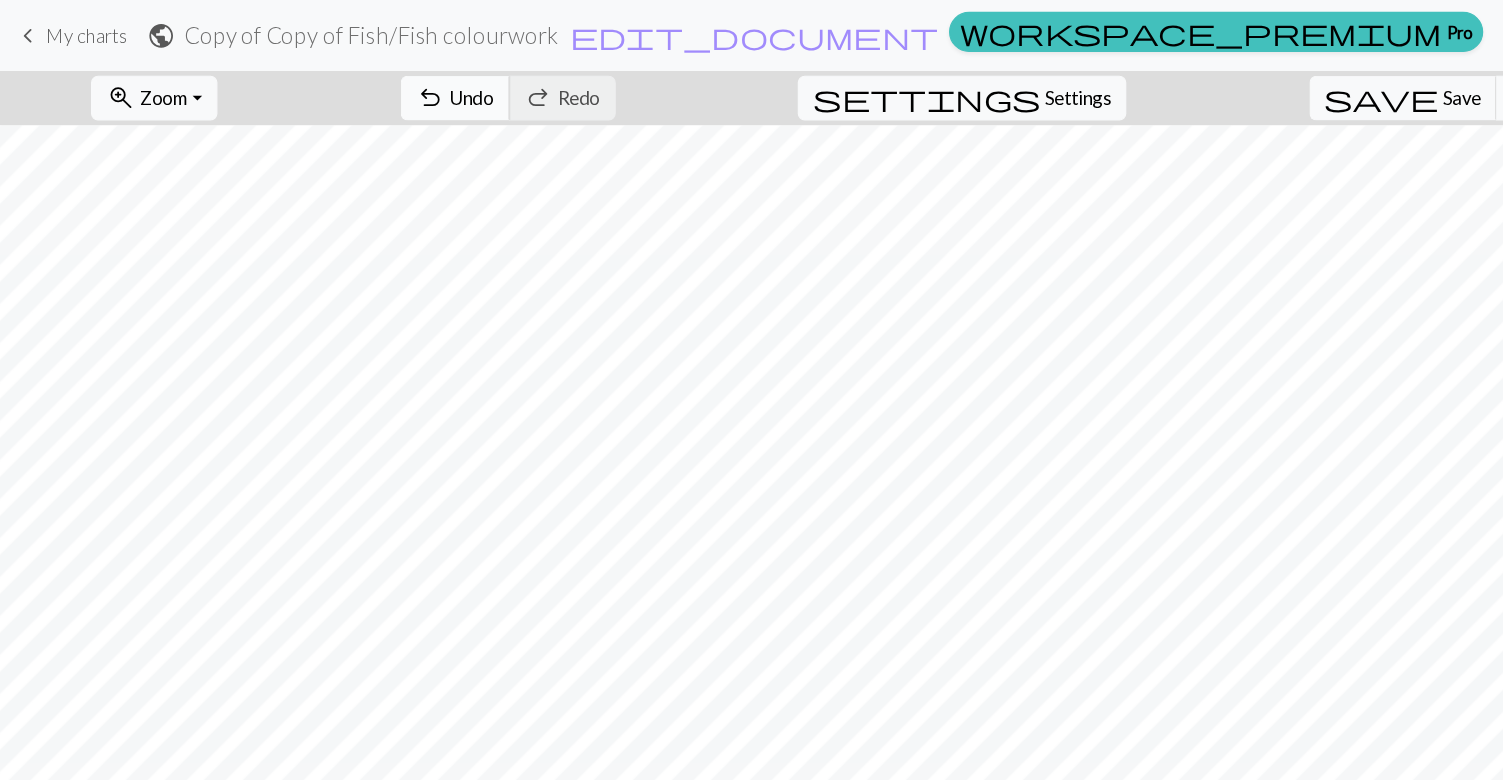 click on "undo Undo Undo" at bounding box center [385, 83] 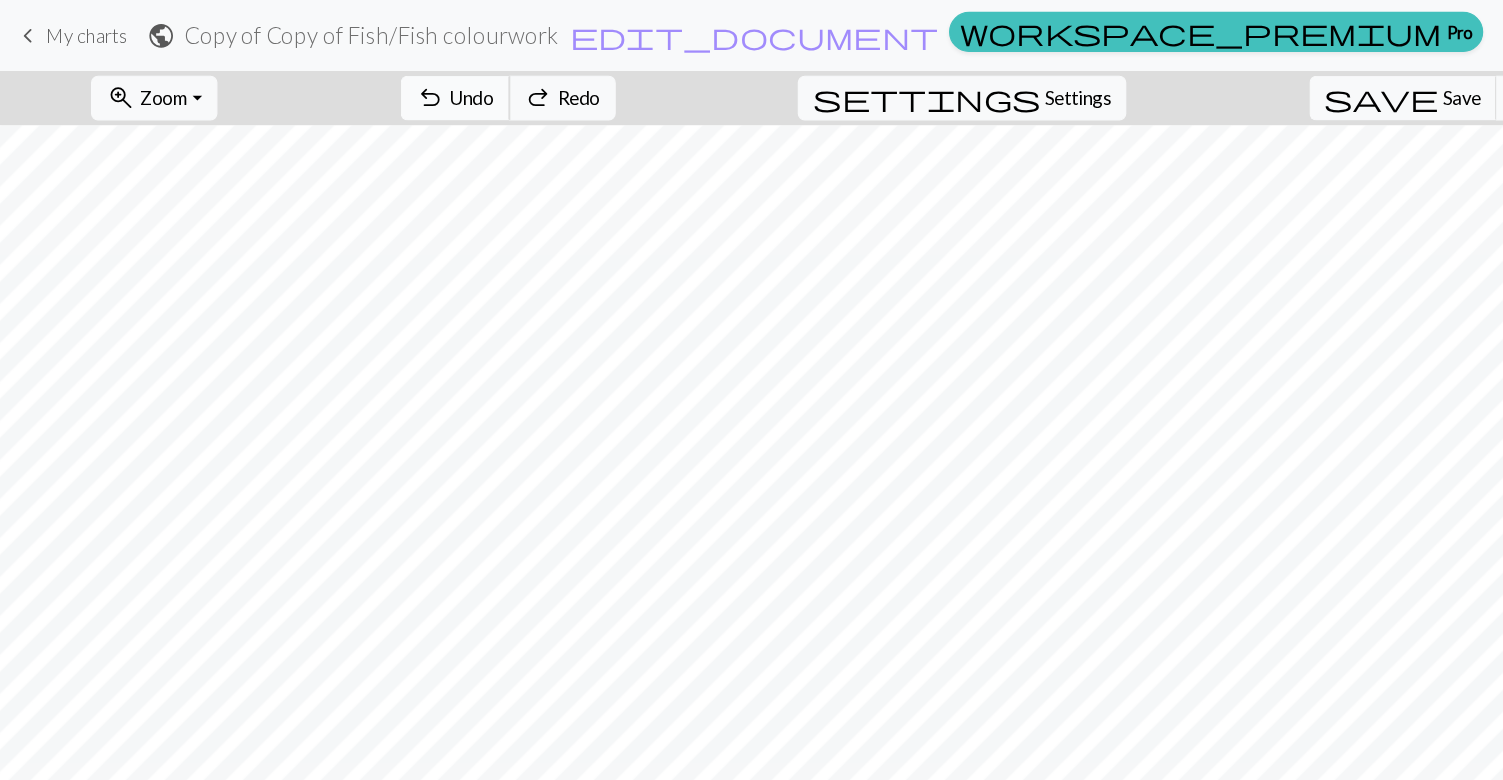 click on "undo Undo Undo" at bounding box center (385, 83) 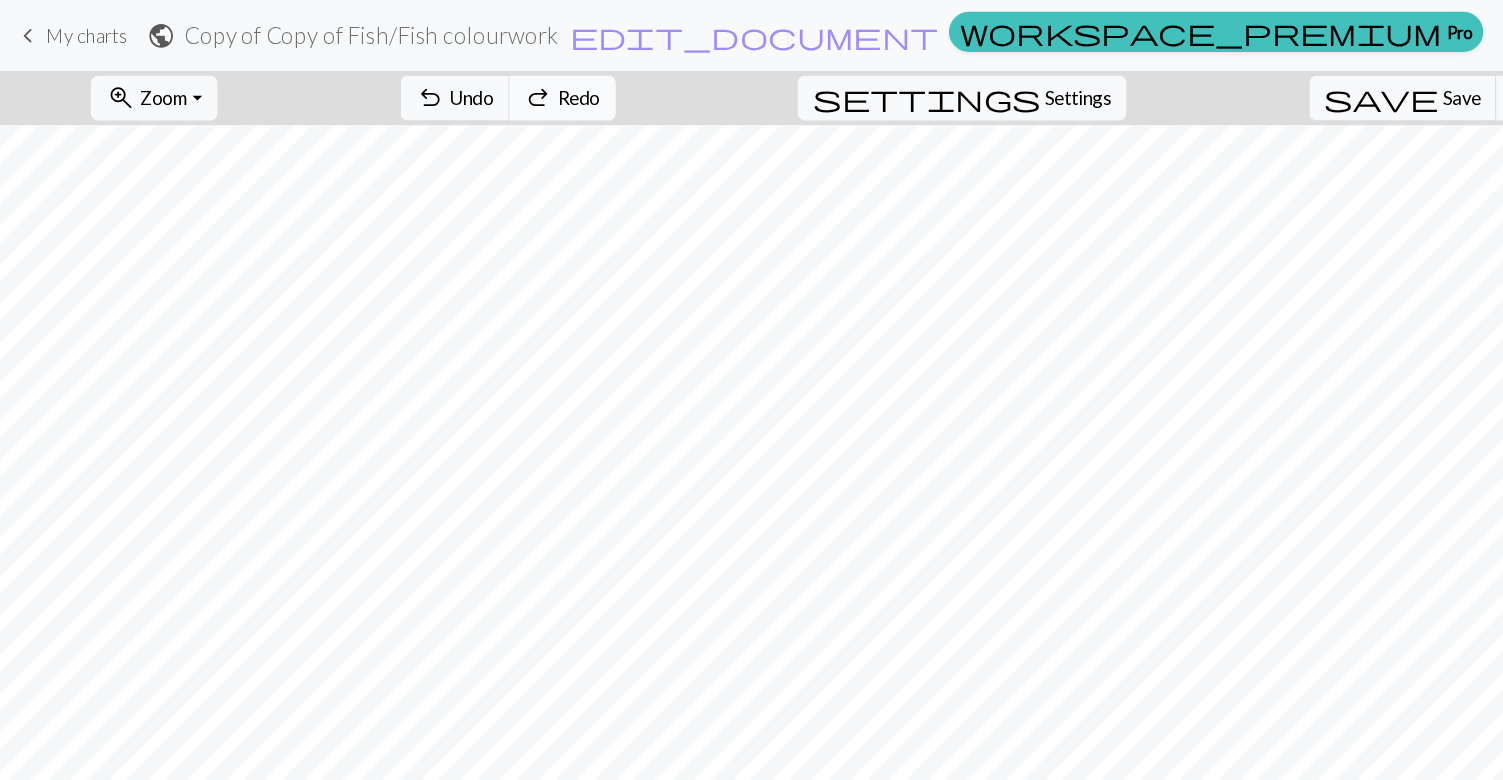 click on "Redo" at bounding box center [490, 82] 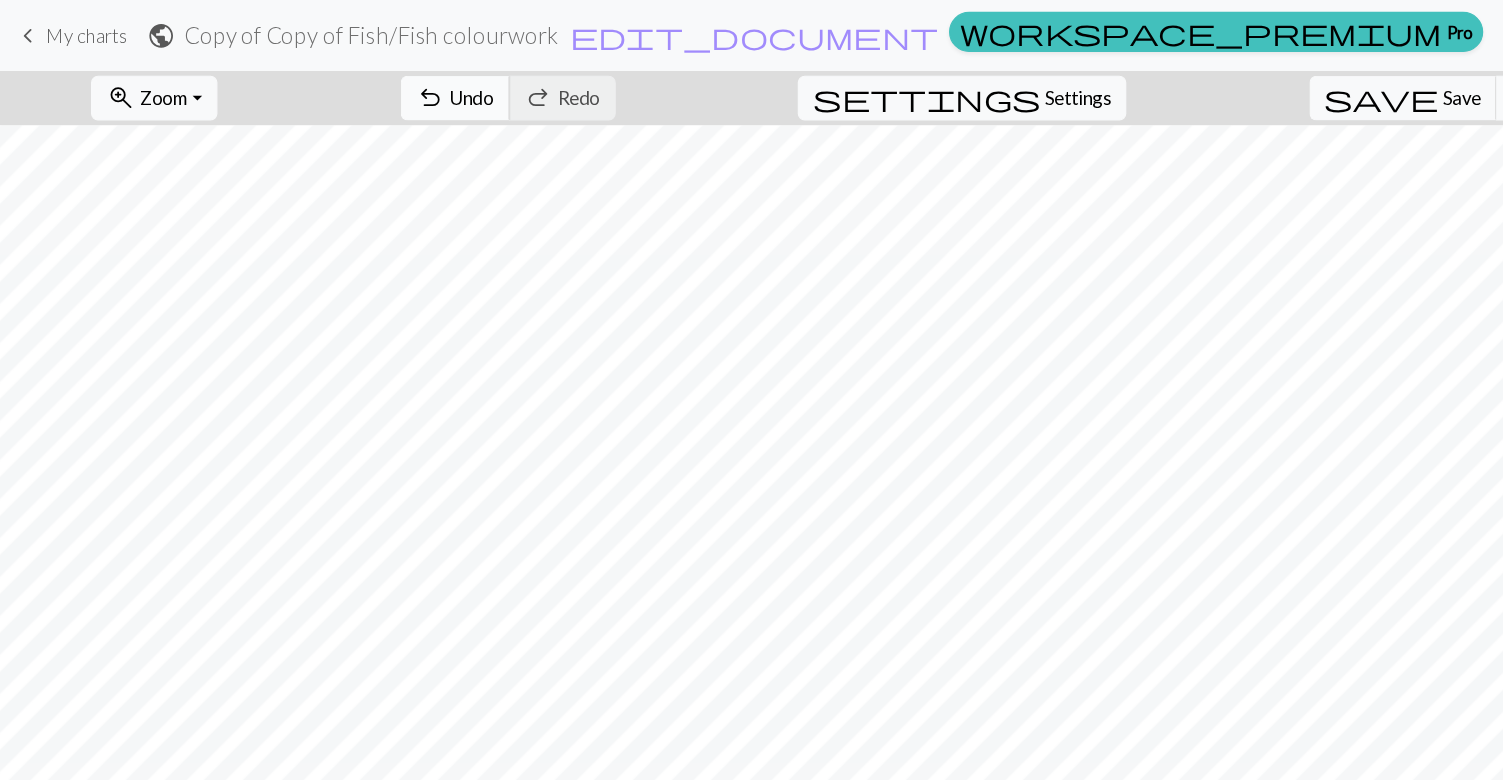 click on "Undo" at bounding box center (399, 82) 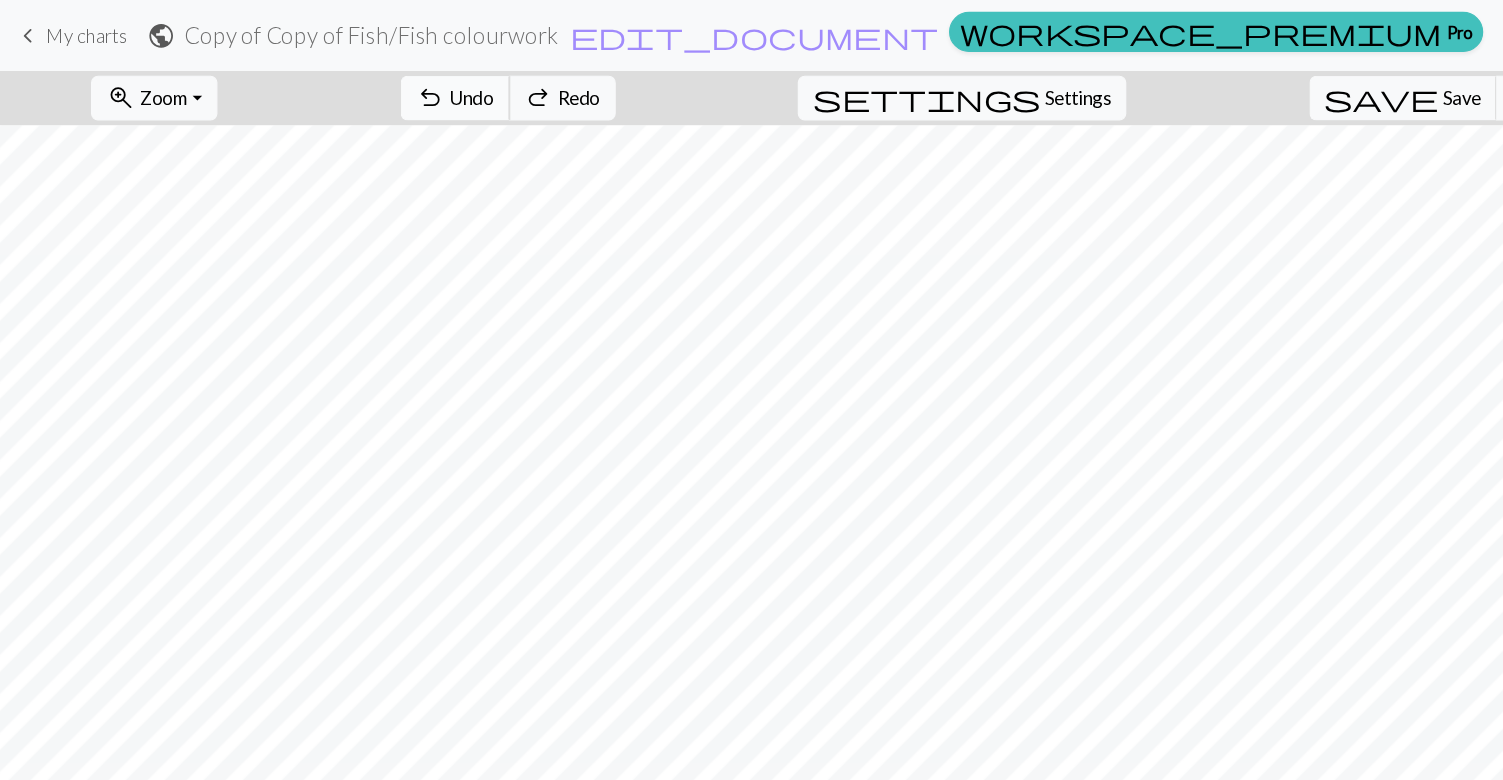 click on "Undo" at bounding box center [399, 82] 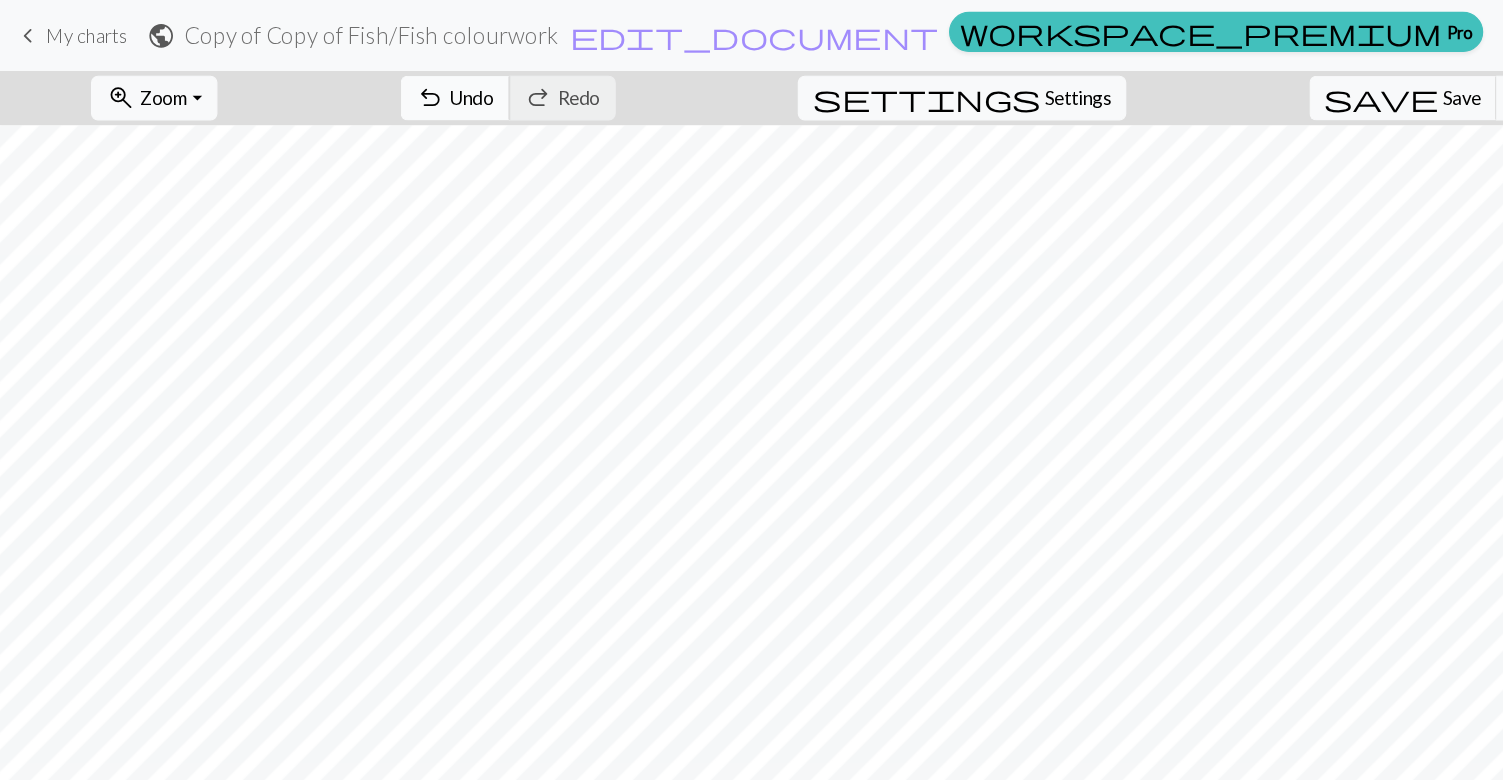 click on "undo Undo Undo" at bounding box center (385, 83) 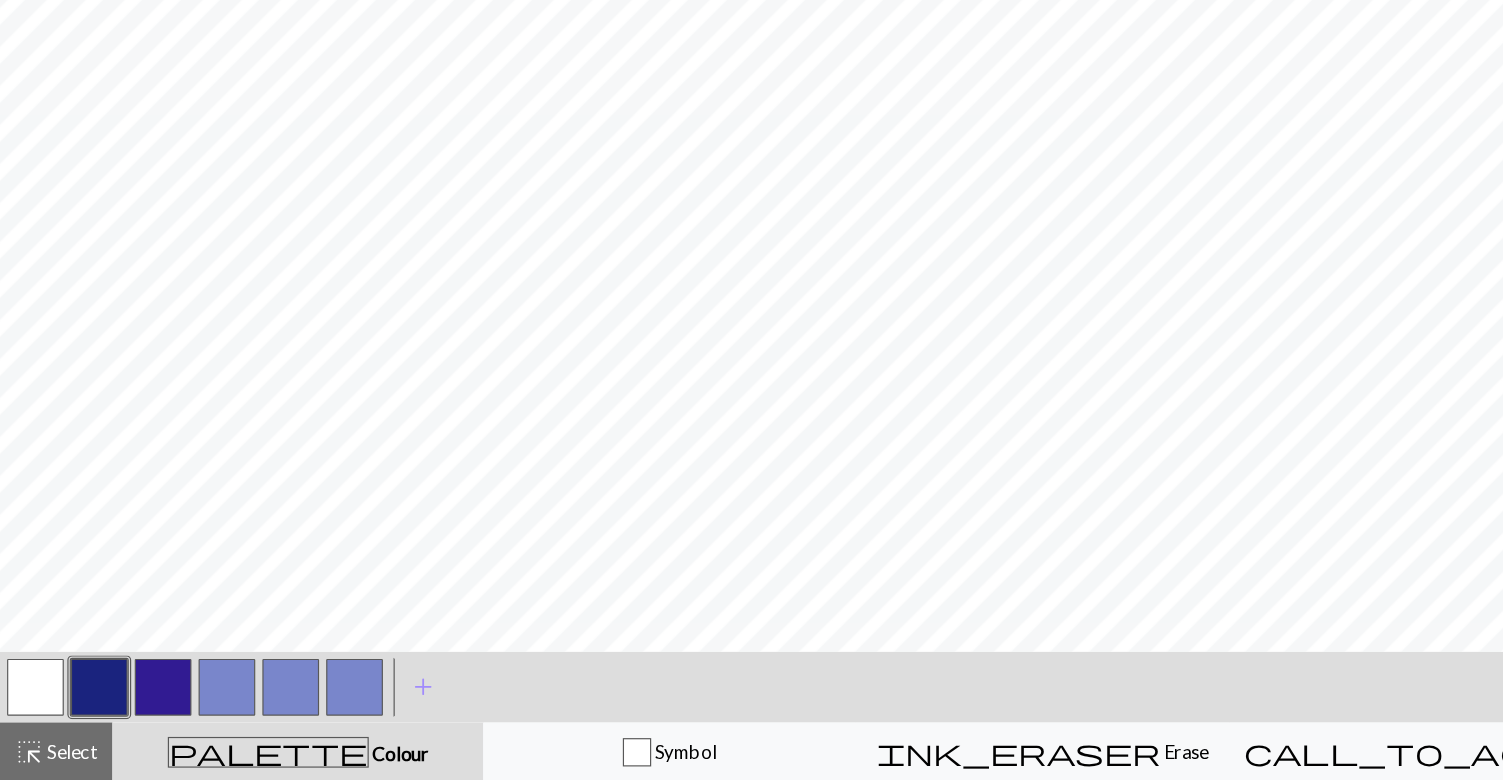 click at bounding box center (30, 700) 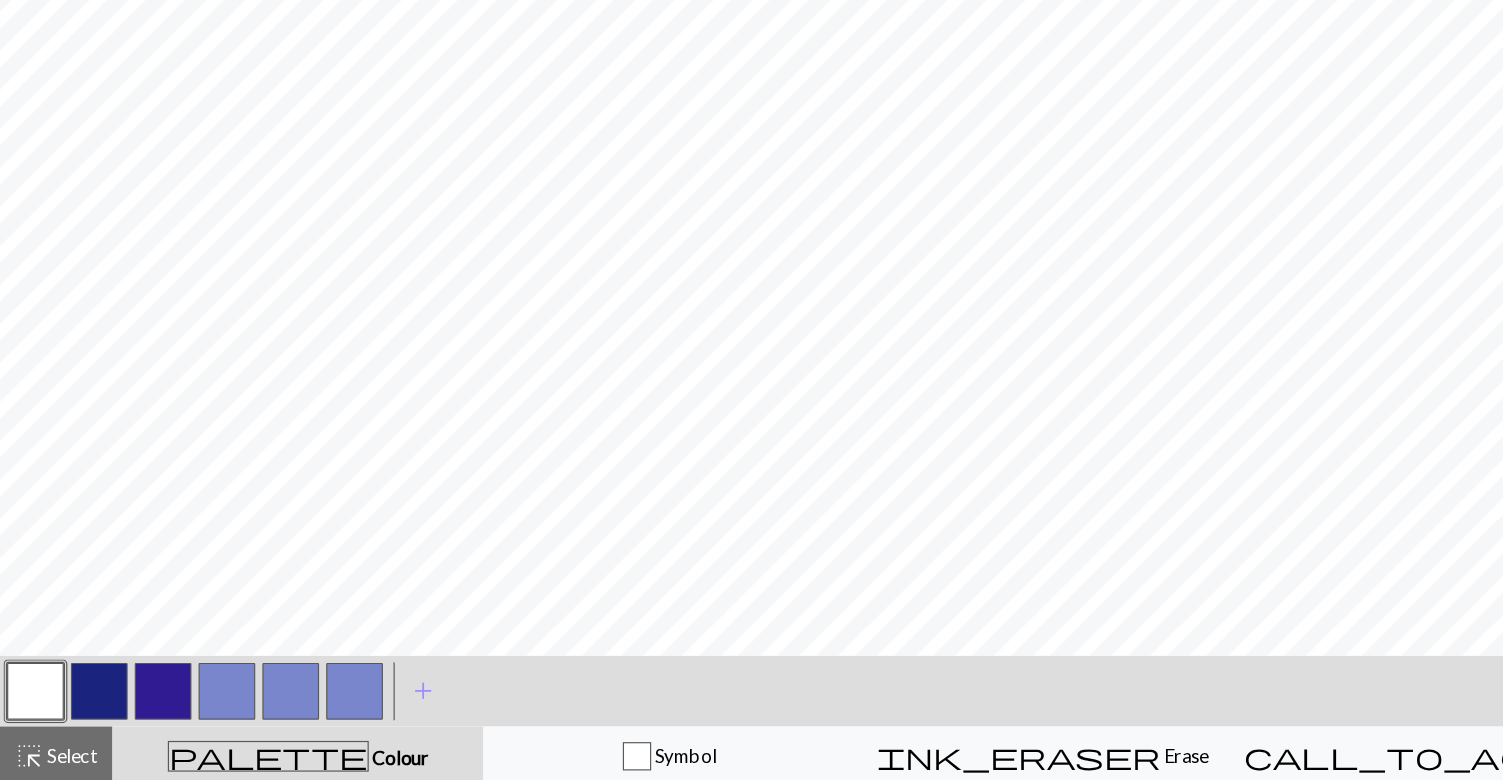 click at bounding box center [84, 700] 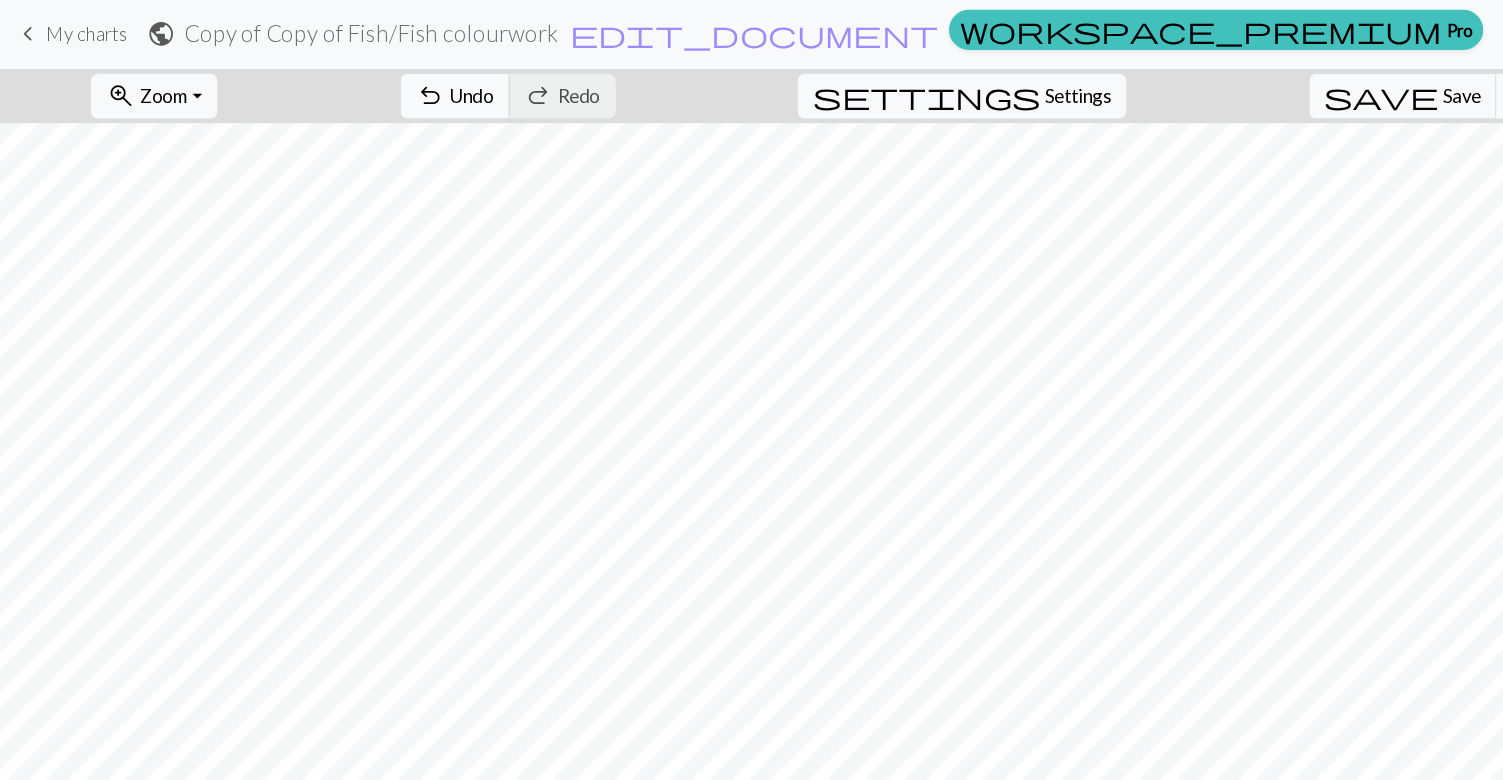 click on "undo" at bounding box center [364, 83] 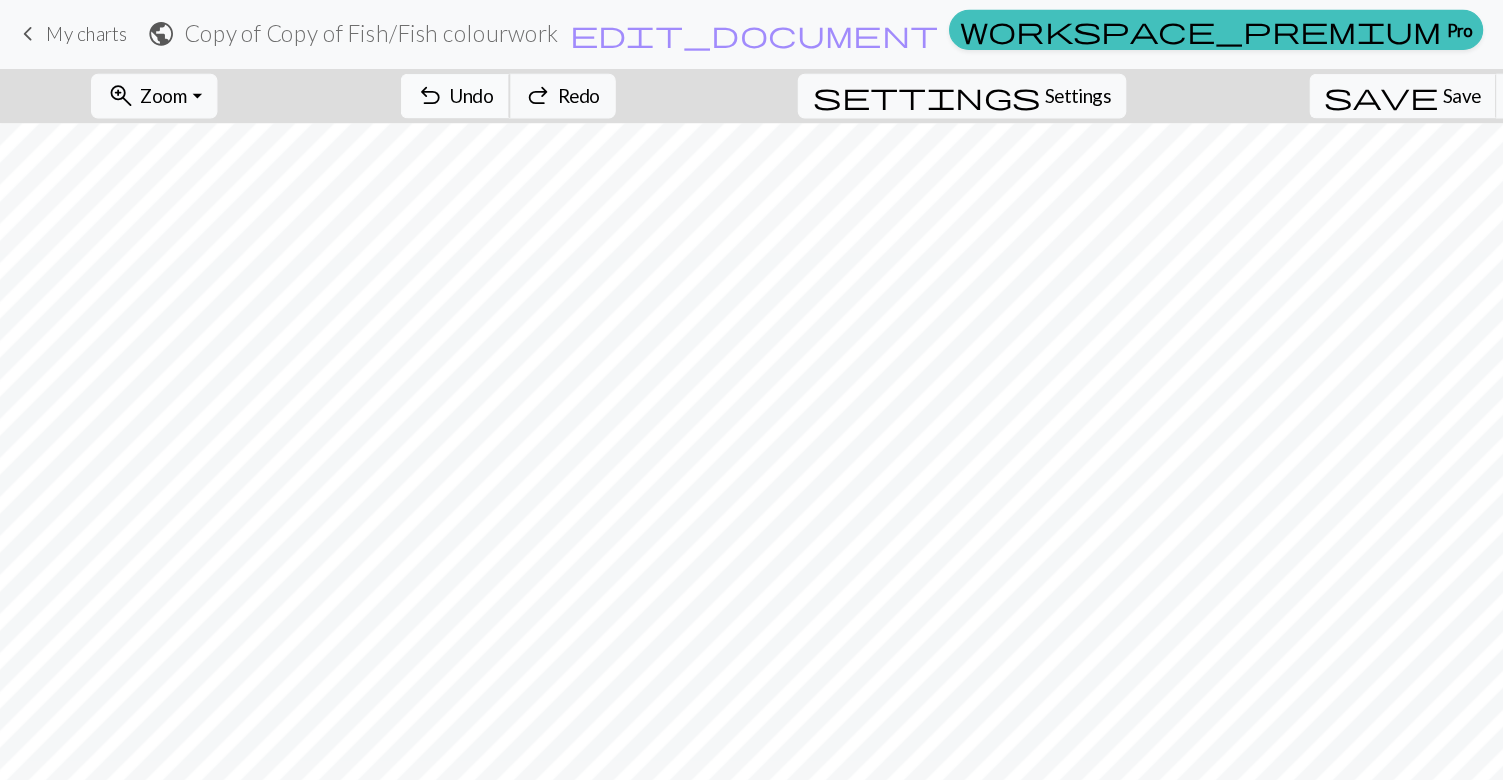 click on "Undo" at bounding box center (399, 82) 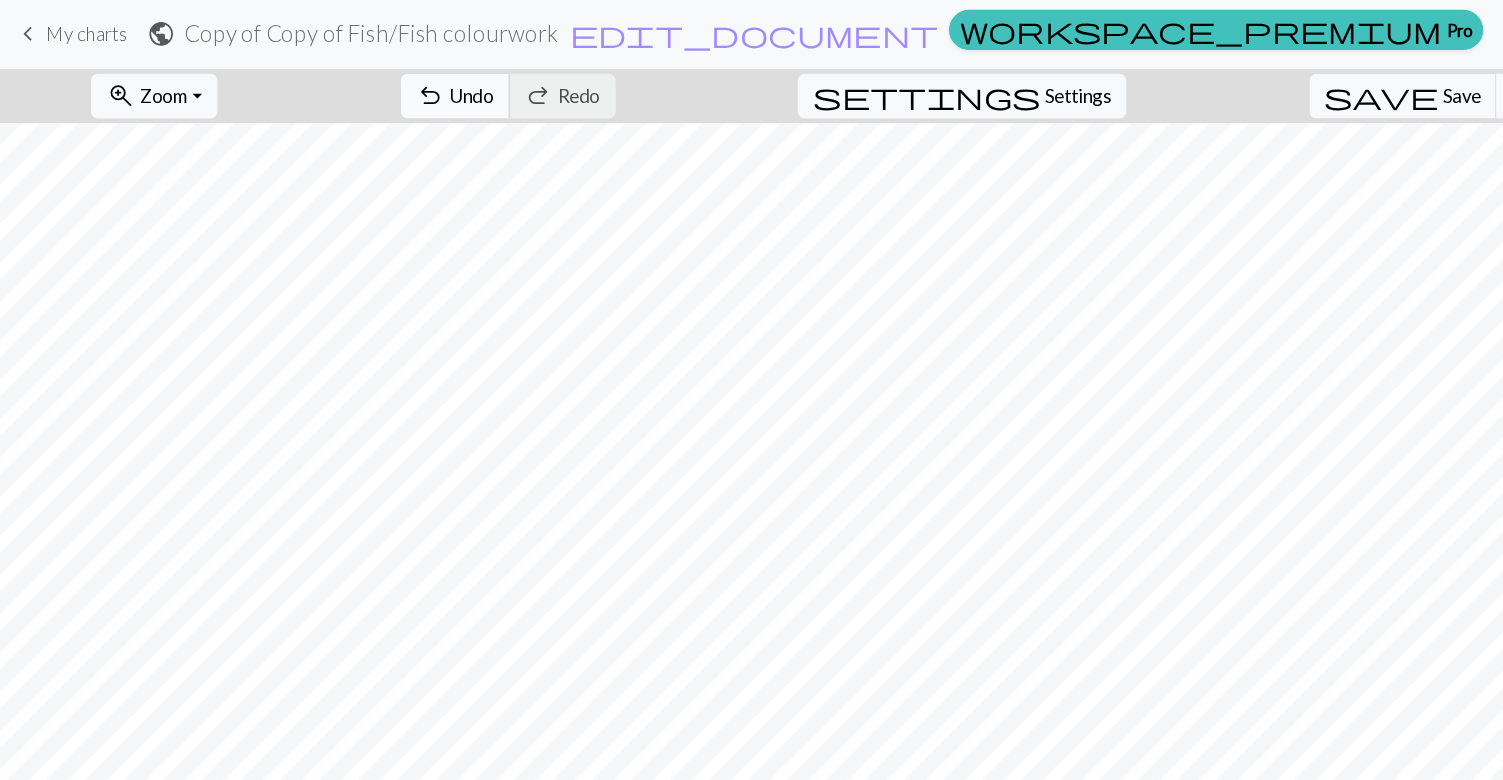 click on "Undo" at bounding box center [399, 82] 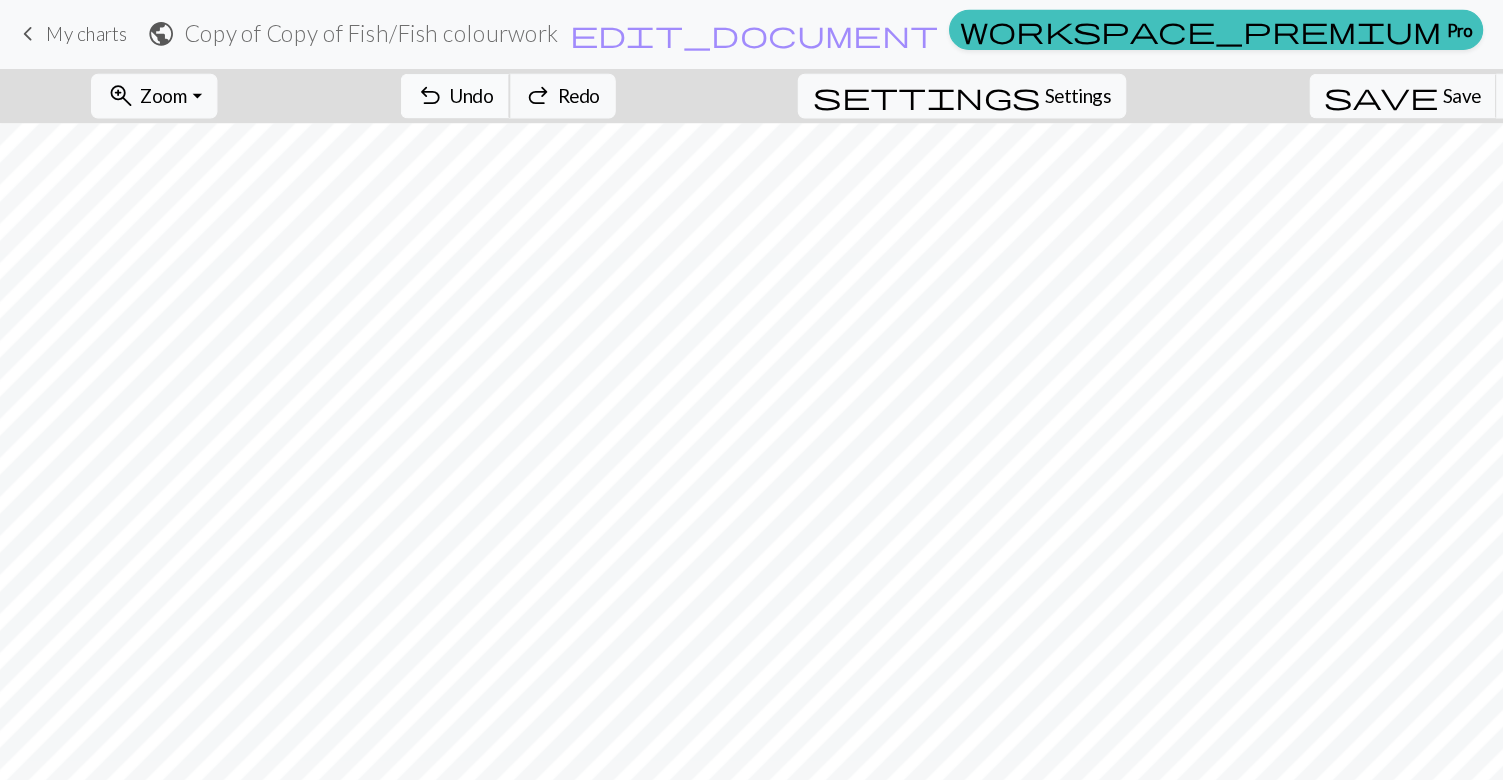 click on "Undo" at bounding box center (399, 82) 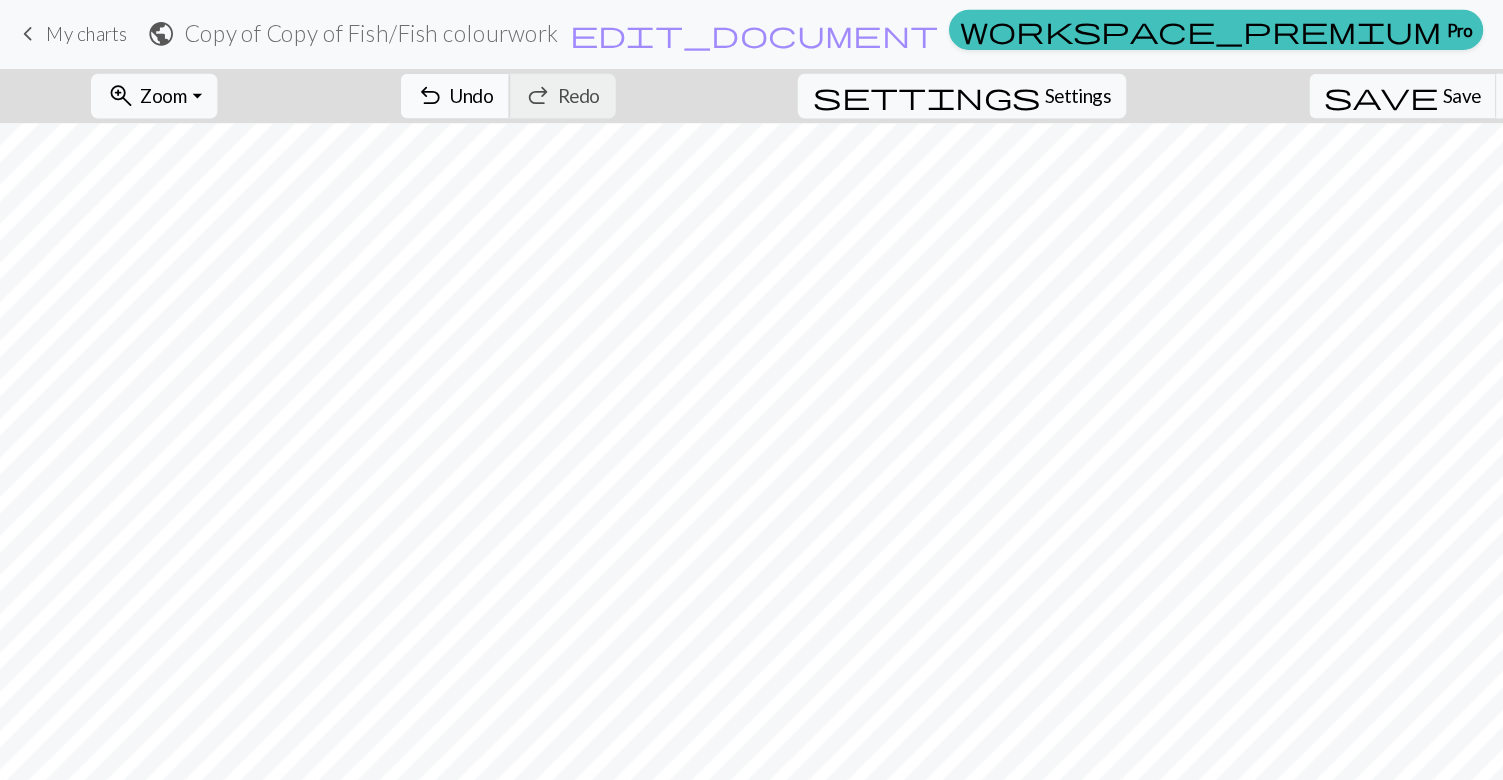 click on "Undo" at bounding box center [399, 82] 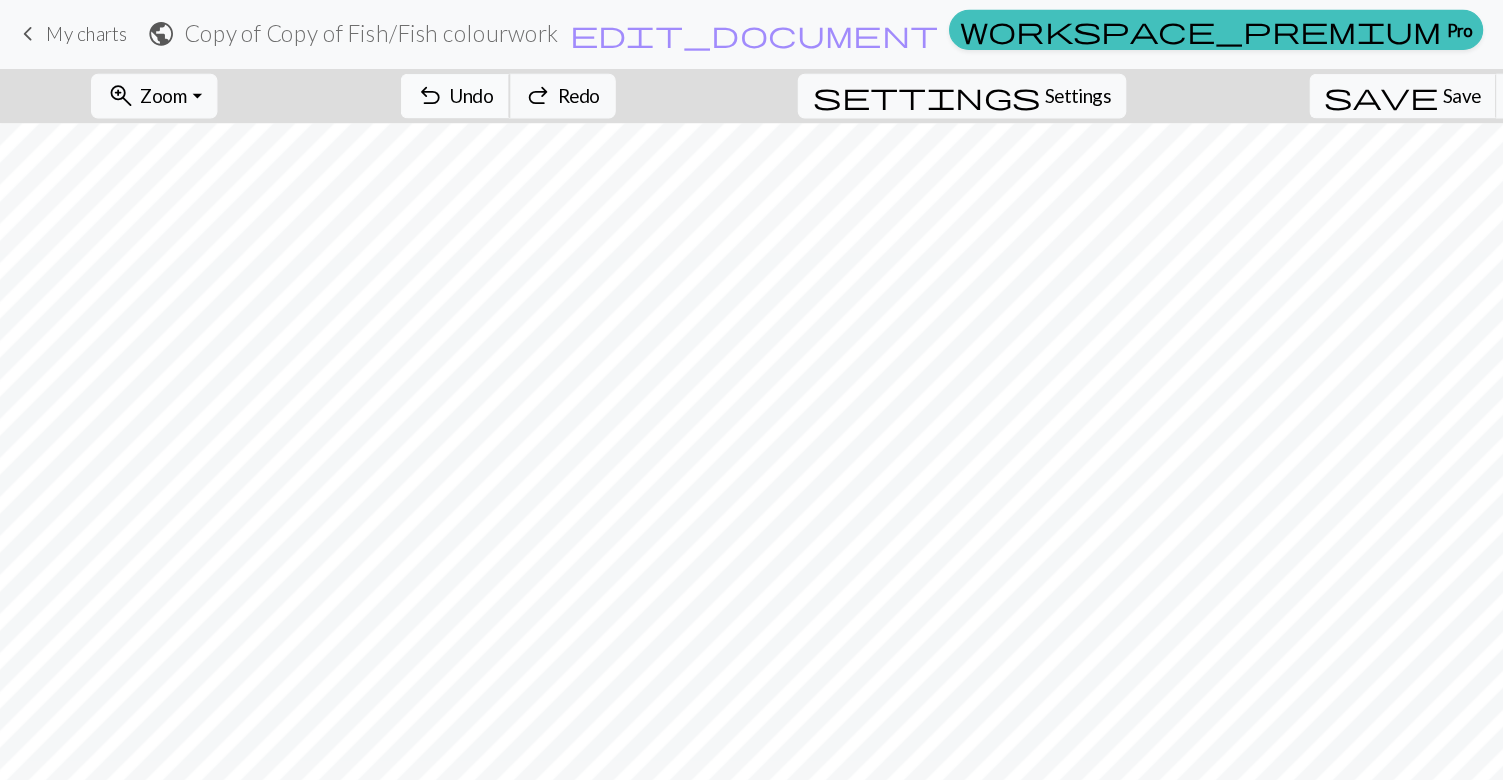 click on "Undo" at bounding box center [399, 82] 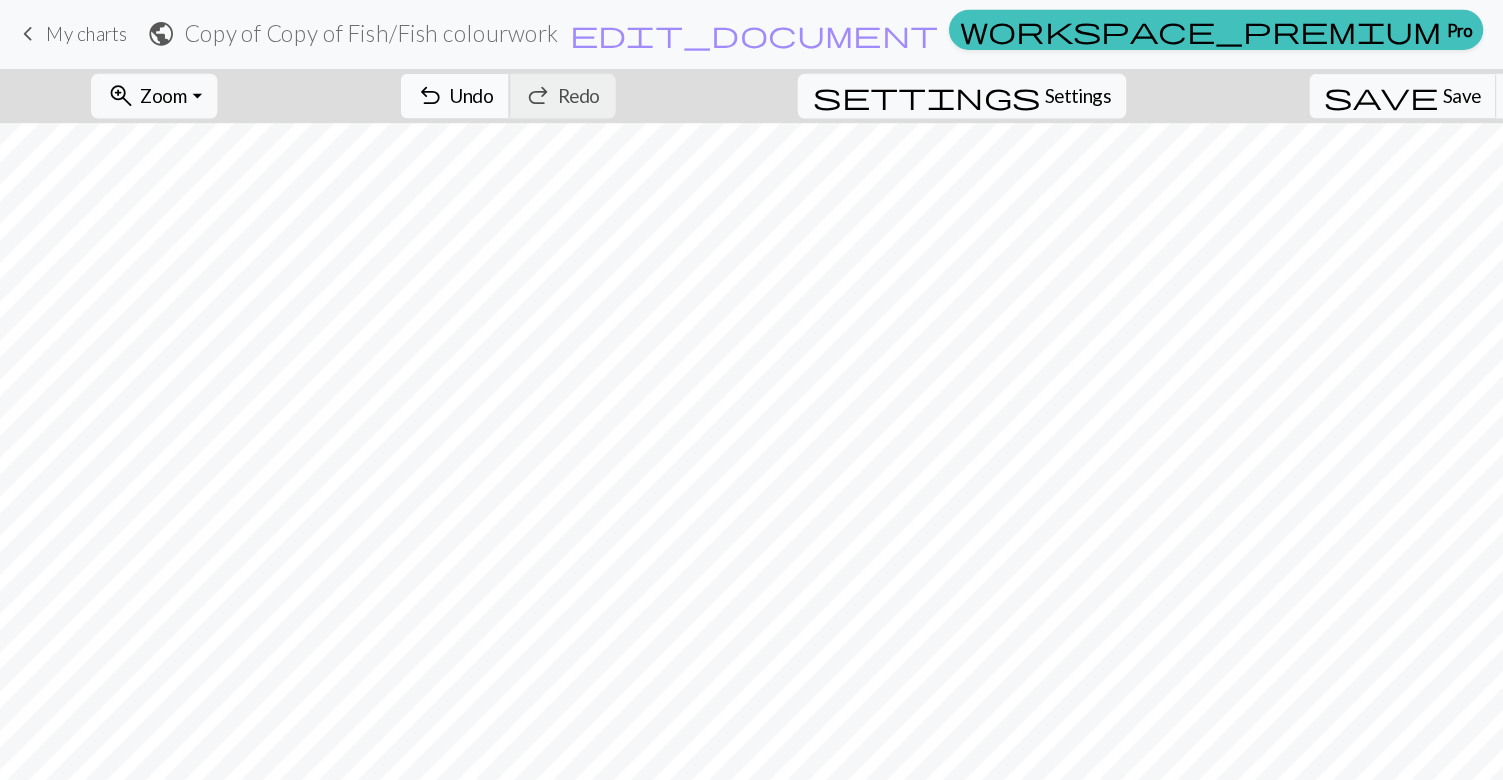 click on "undo" at bounding box center (364, 83) 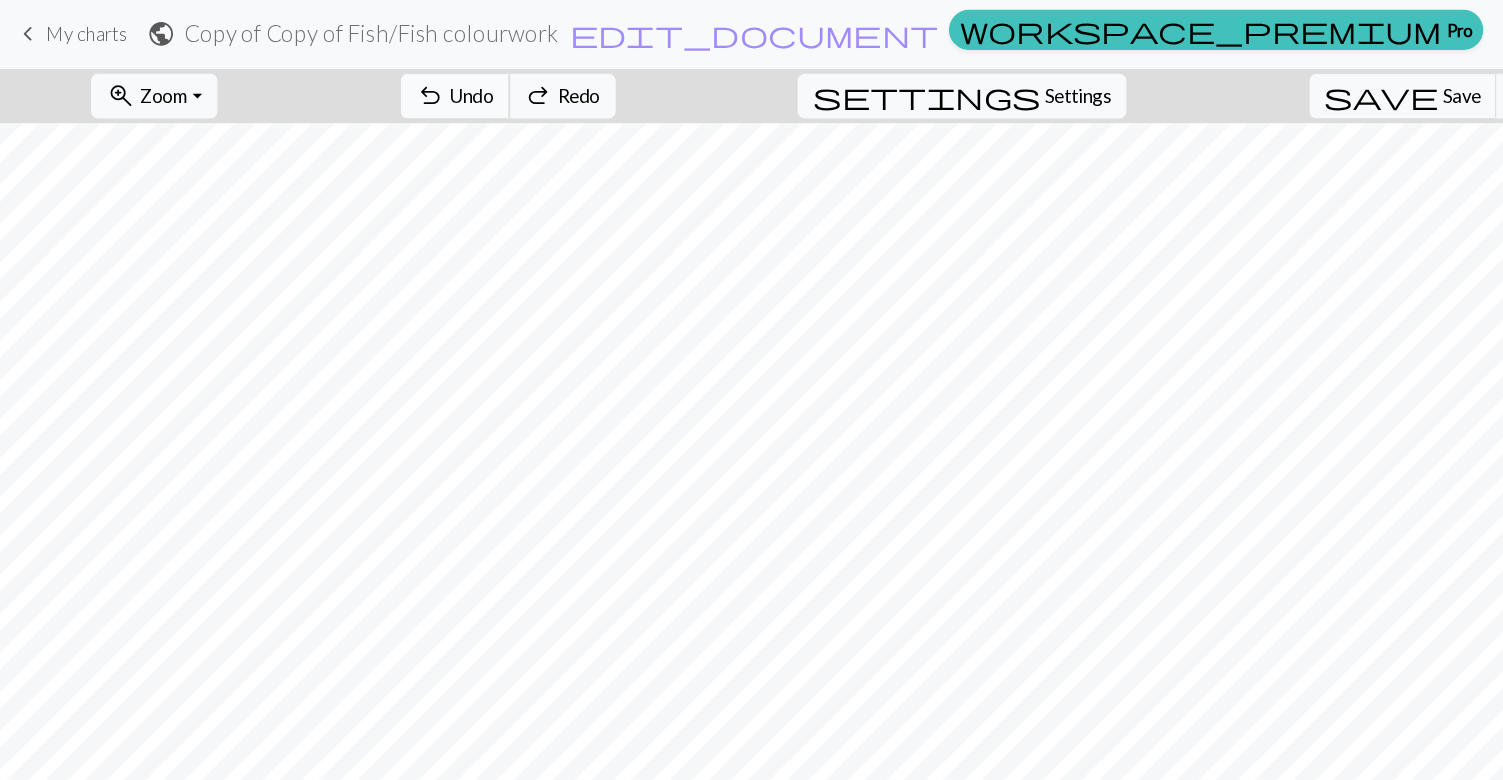 click on "undo" at bounding box center [364, 83] 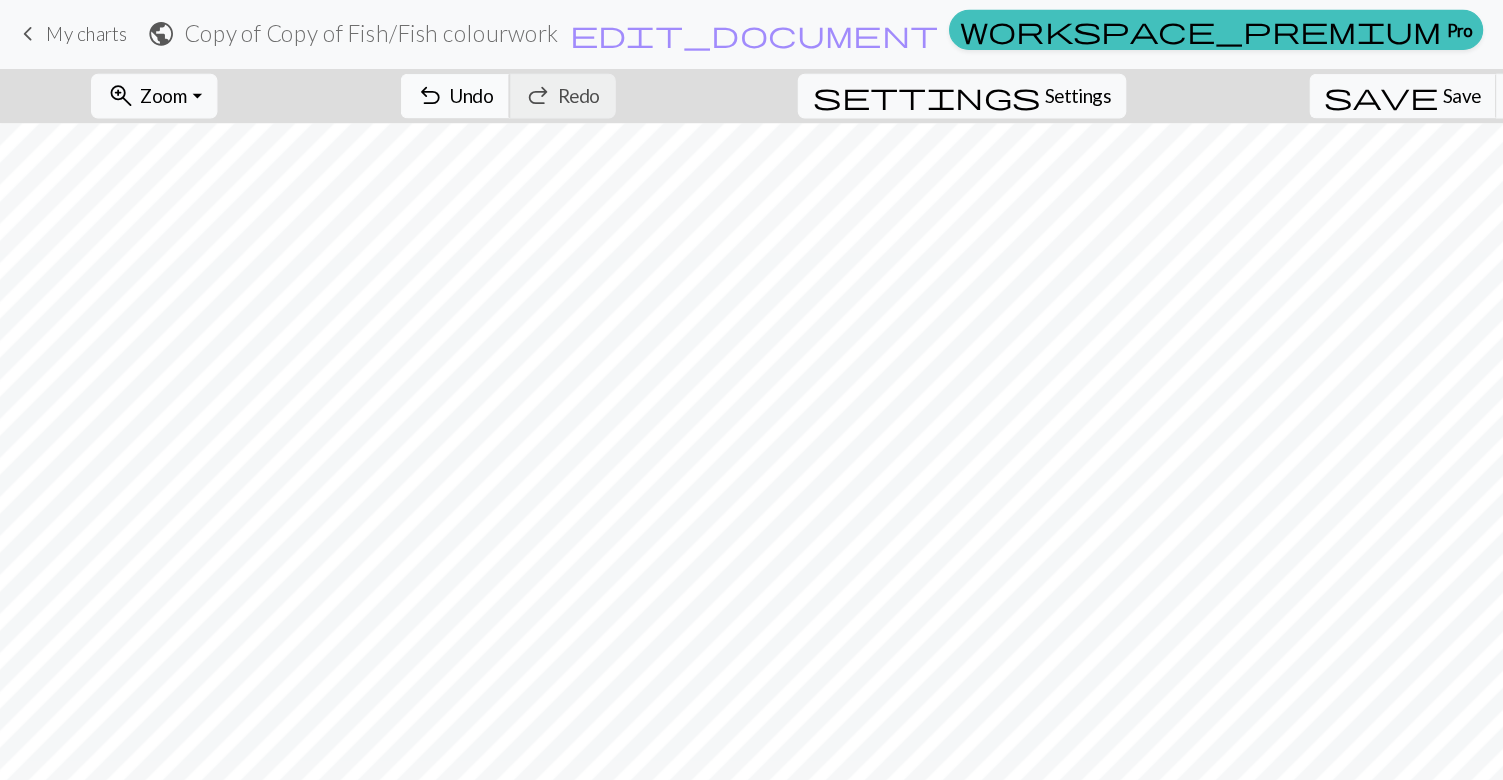 click on "Undo" at bounding box center [399, 82] 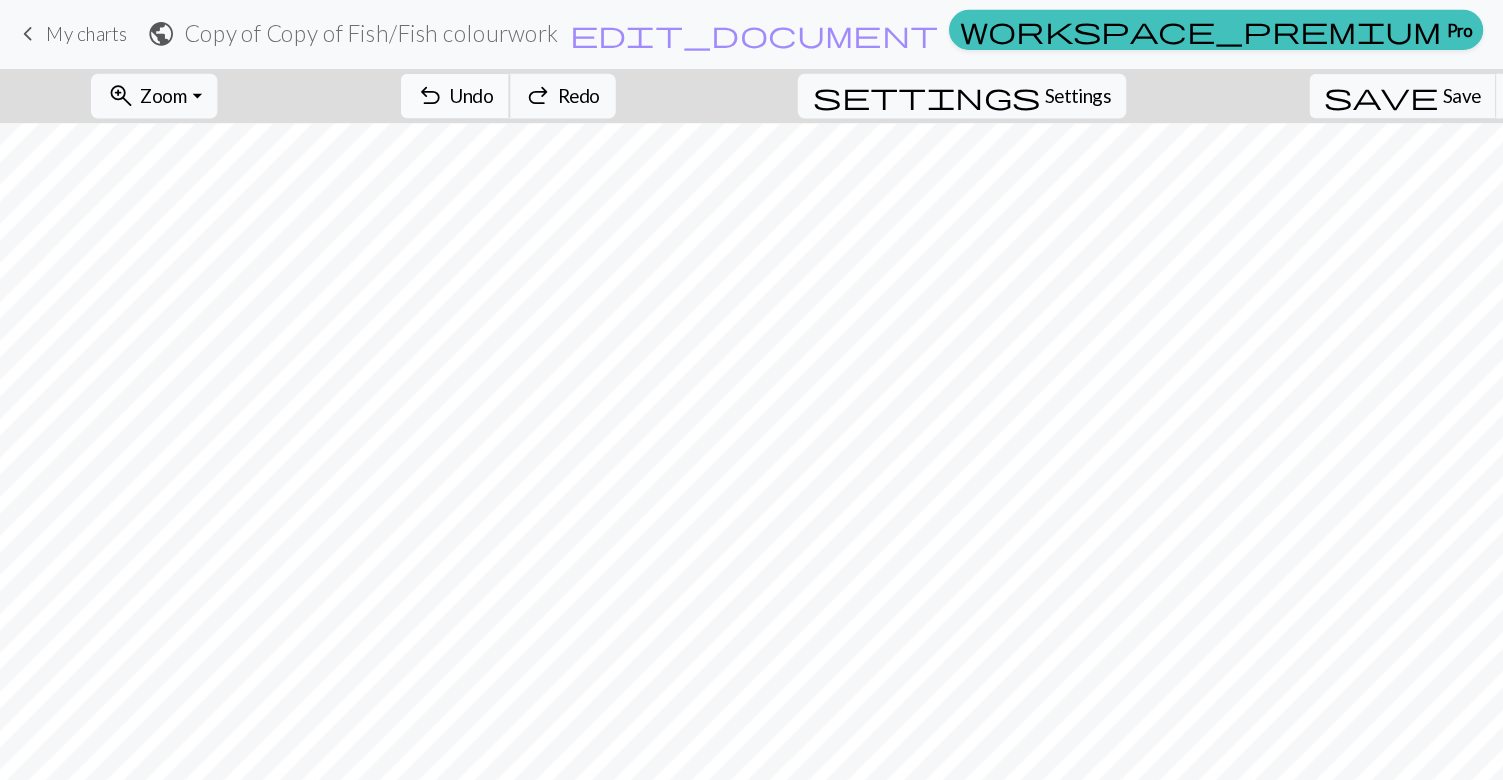 click on "Undo" at bounding box center [399, 82] 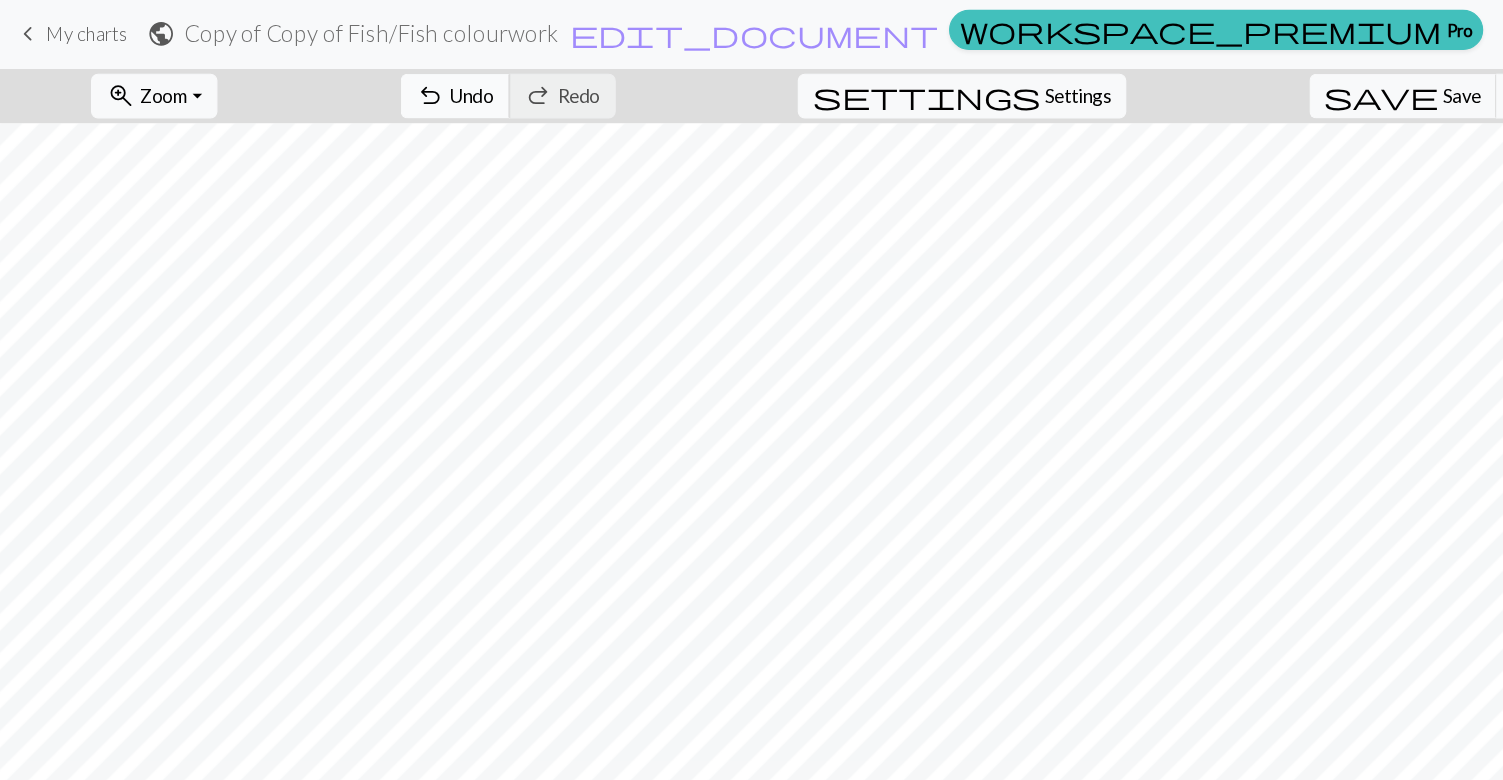 click on "Undo" at bounding box center (399, 82) 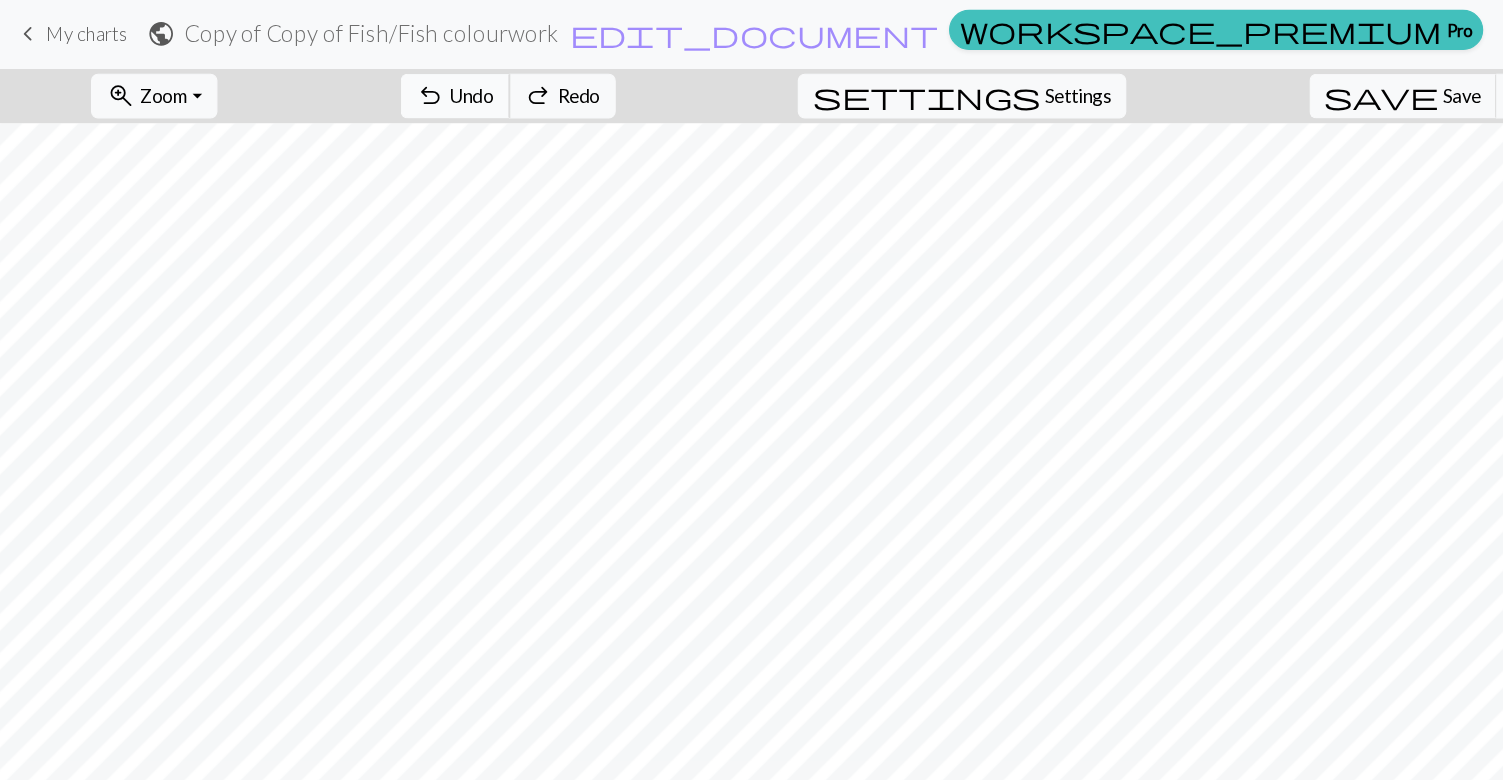 click on "Undo" at bounding box center (399, 82) 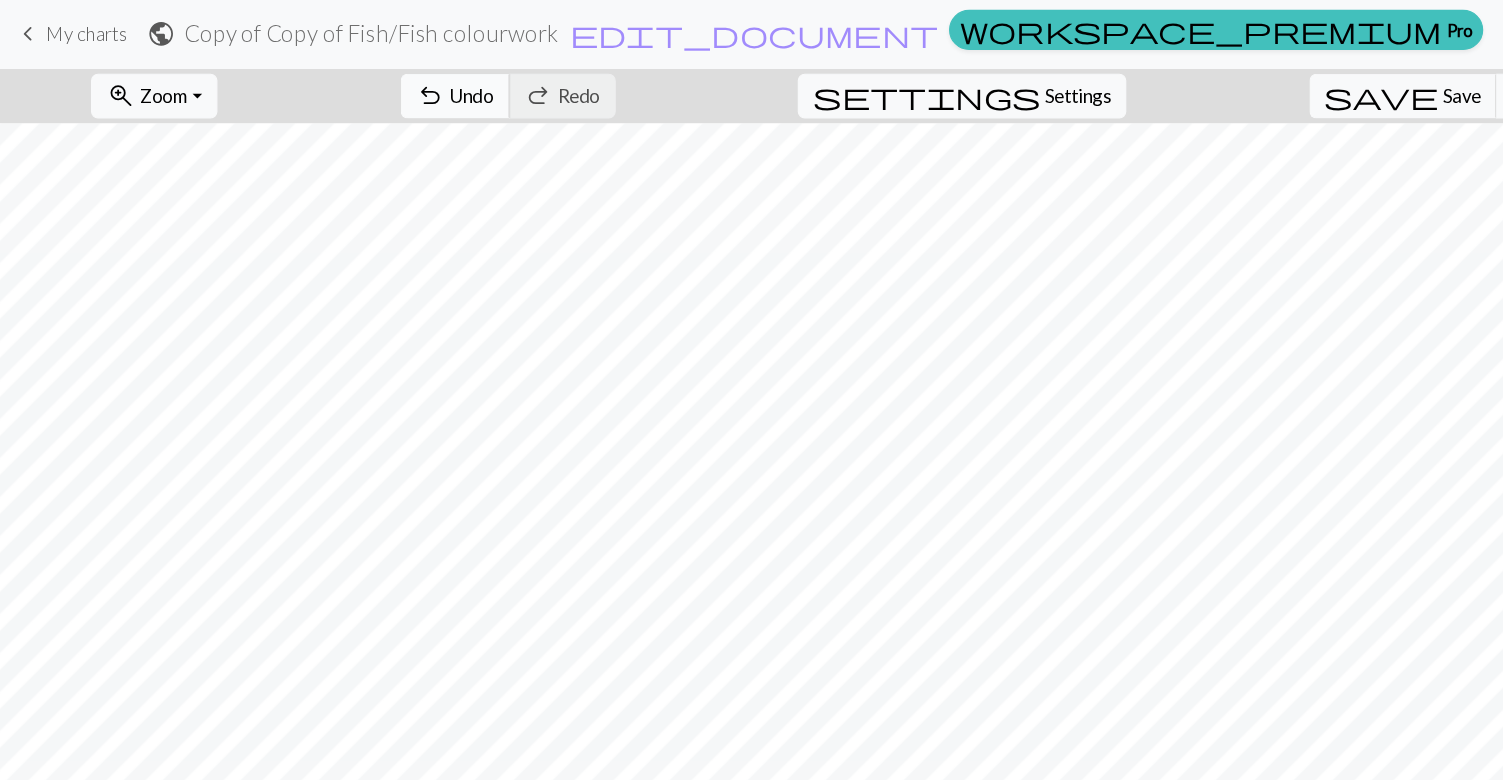 click on "Undo" at bounding box center (399, 82) 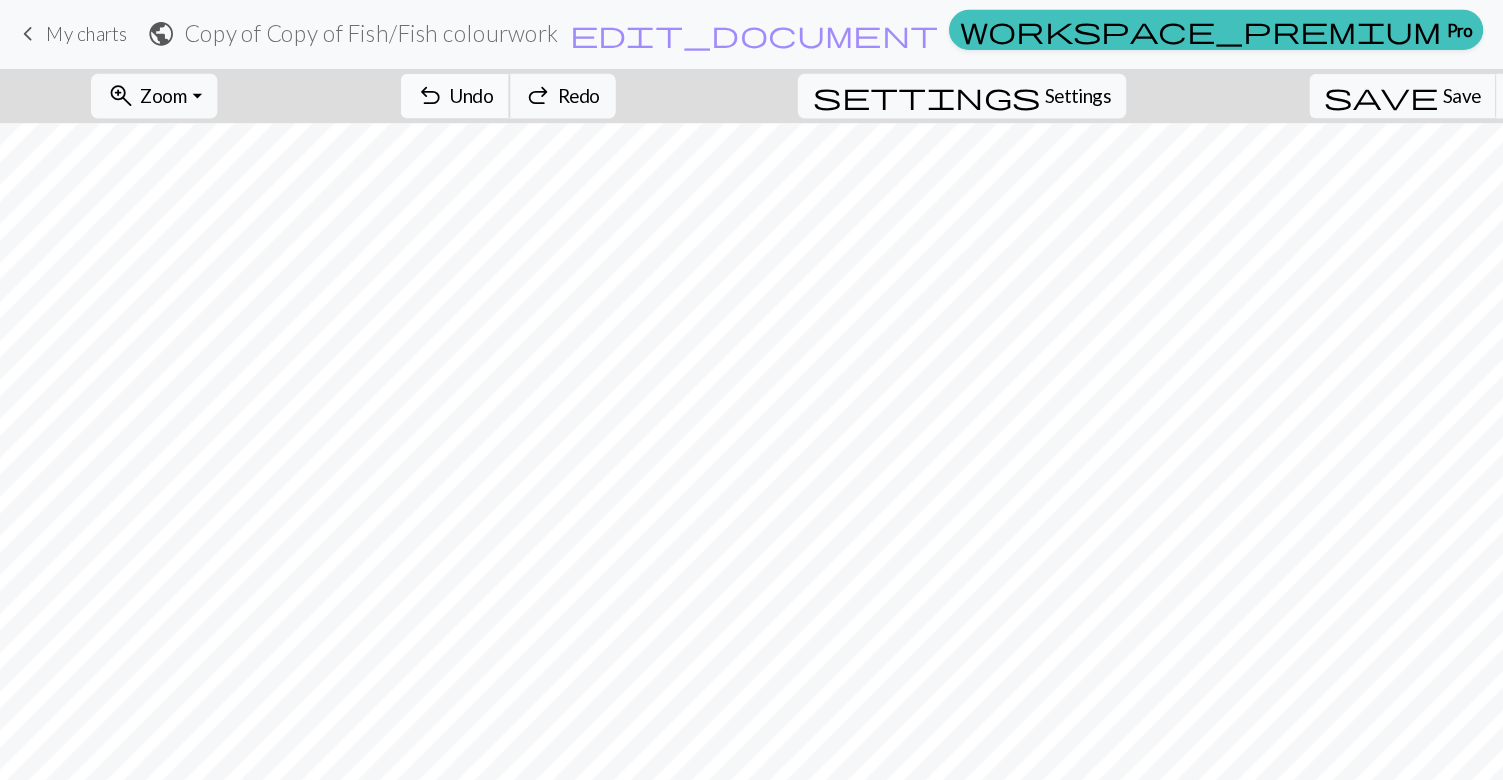 click on "Undo" at bounding box center [399, 82] 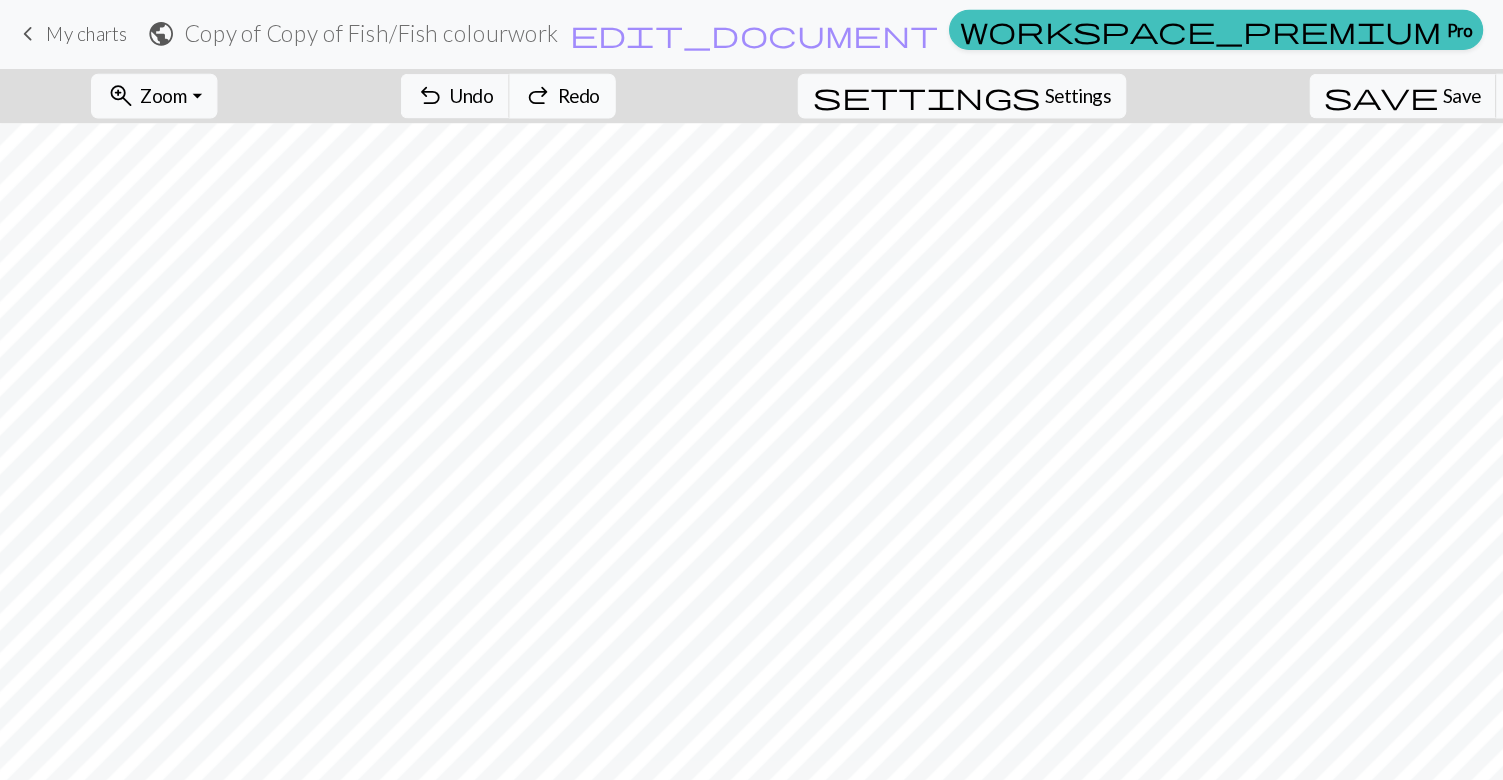 click on "redo Redo Redo" at bounding box center (476, 83) 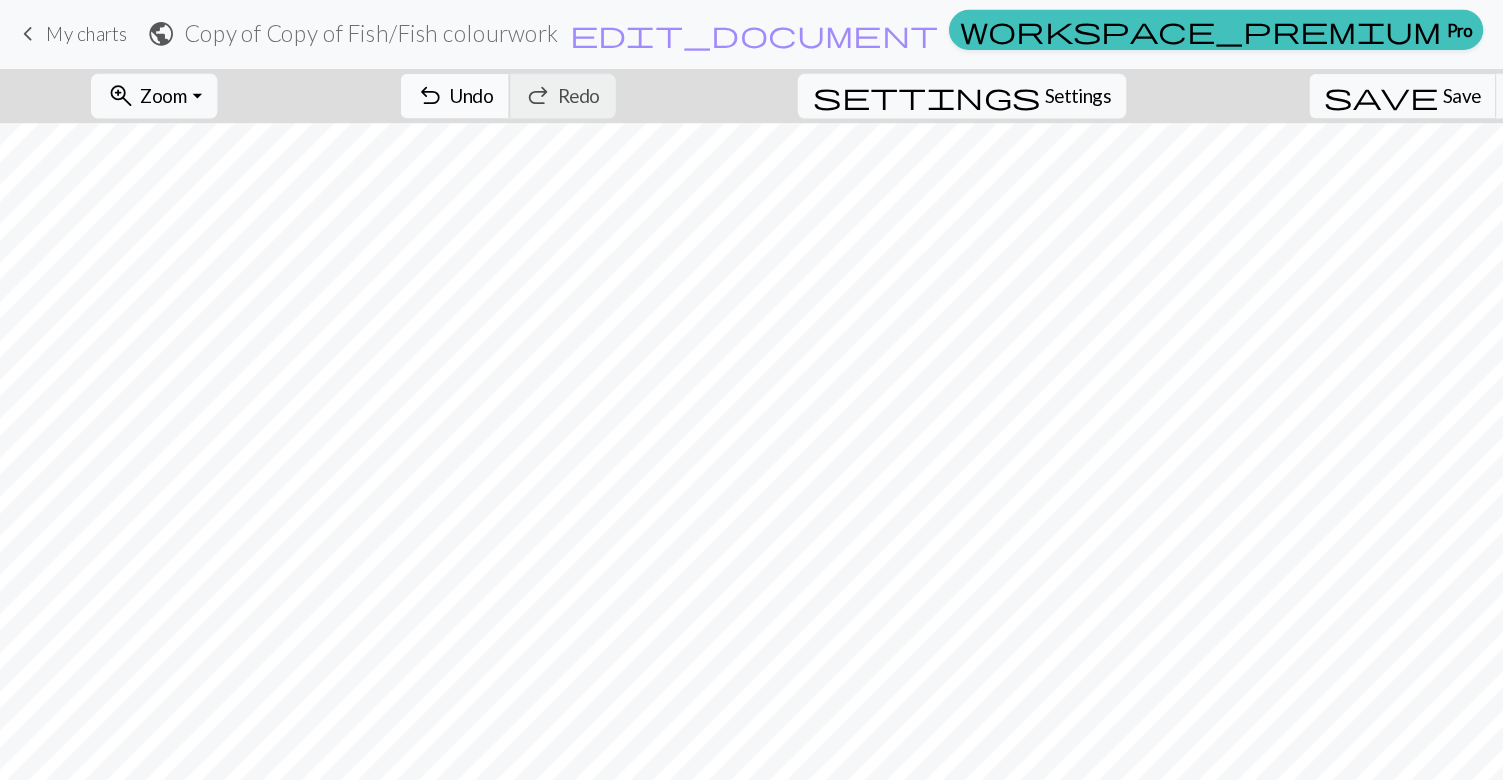 click on "undo Undo Undo" at bounding box center (385, 83) 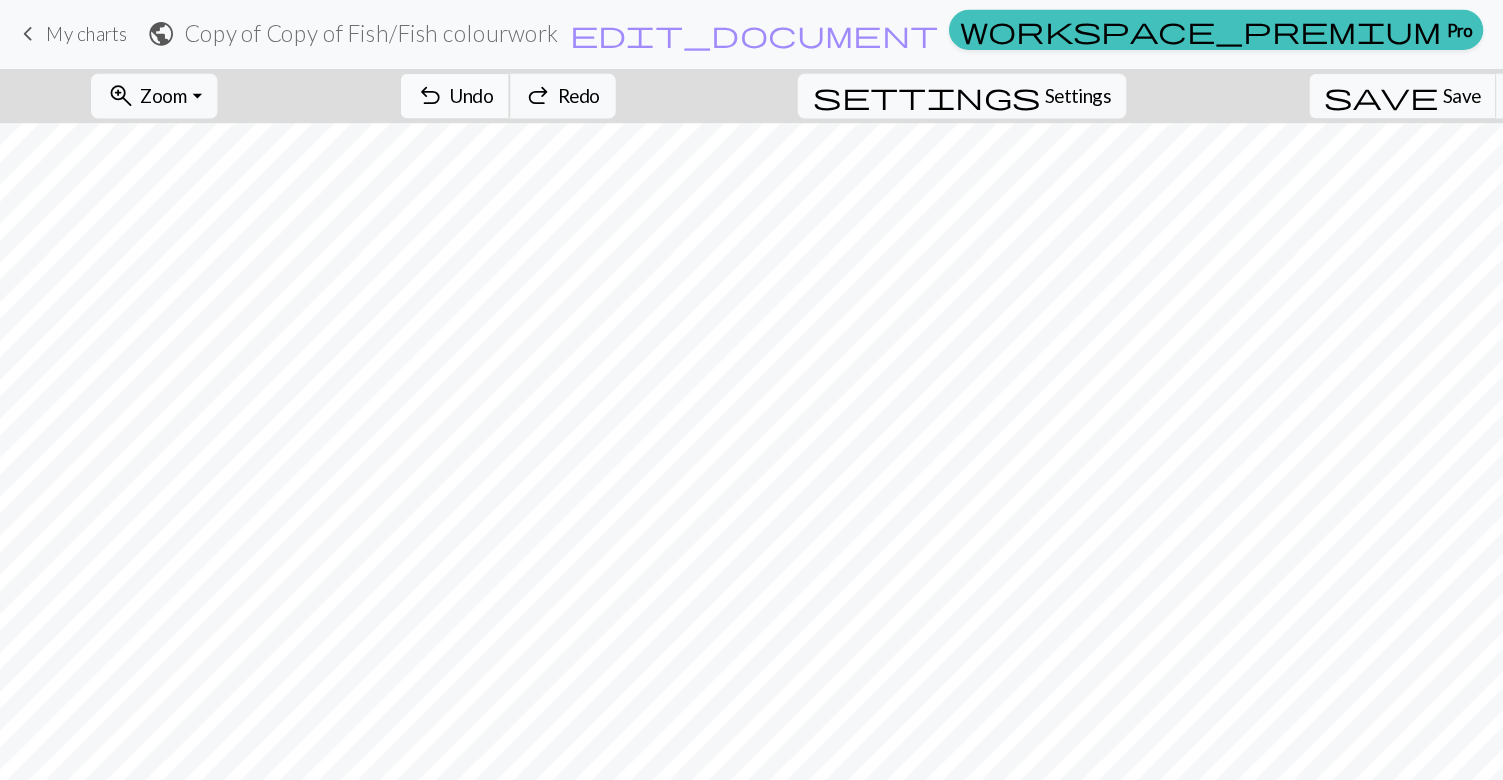 click on "undo Undo Undo" at bounding box center (385, 83) 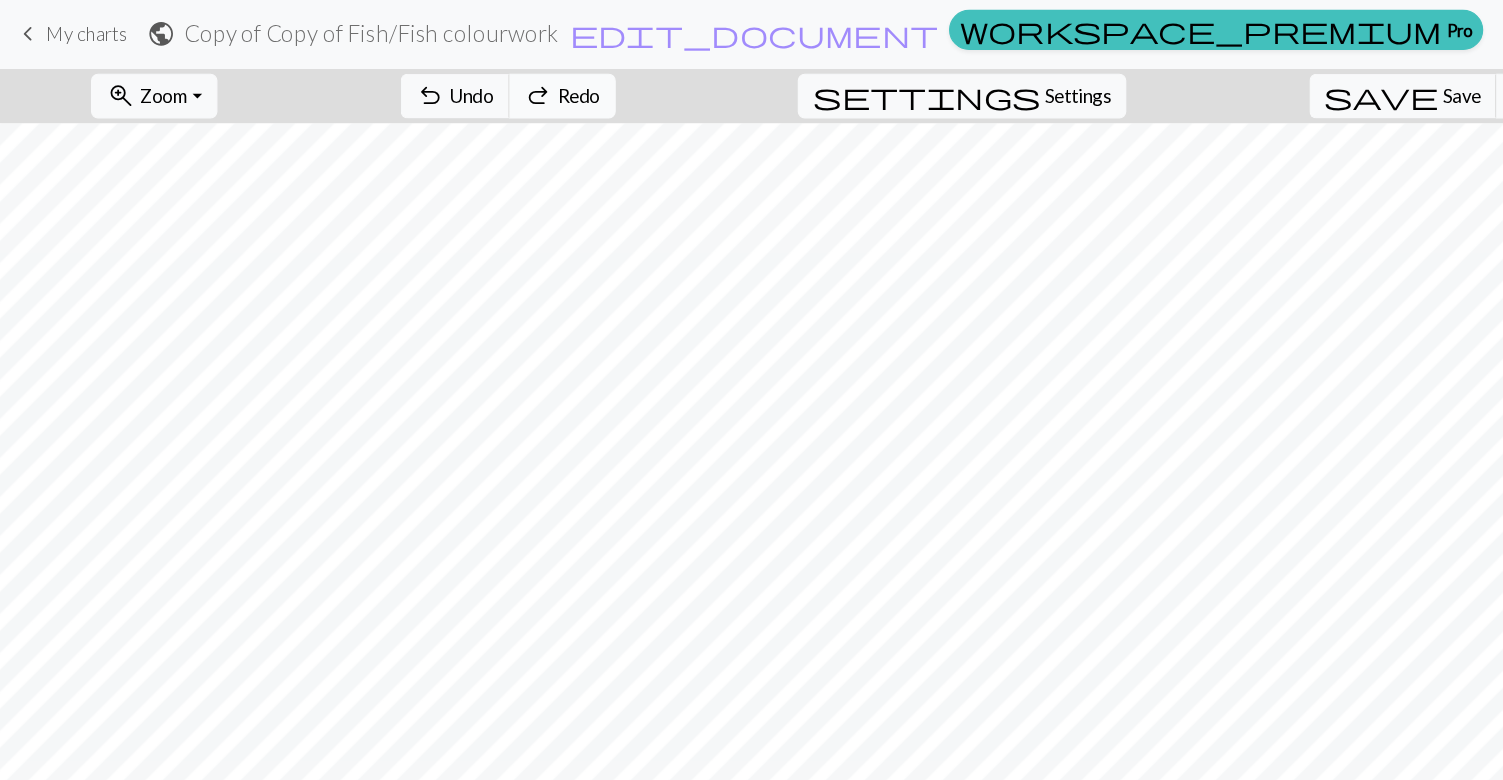 click on "redo Redo Redo" at bounding box center [476, 83] 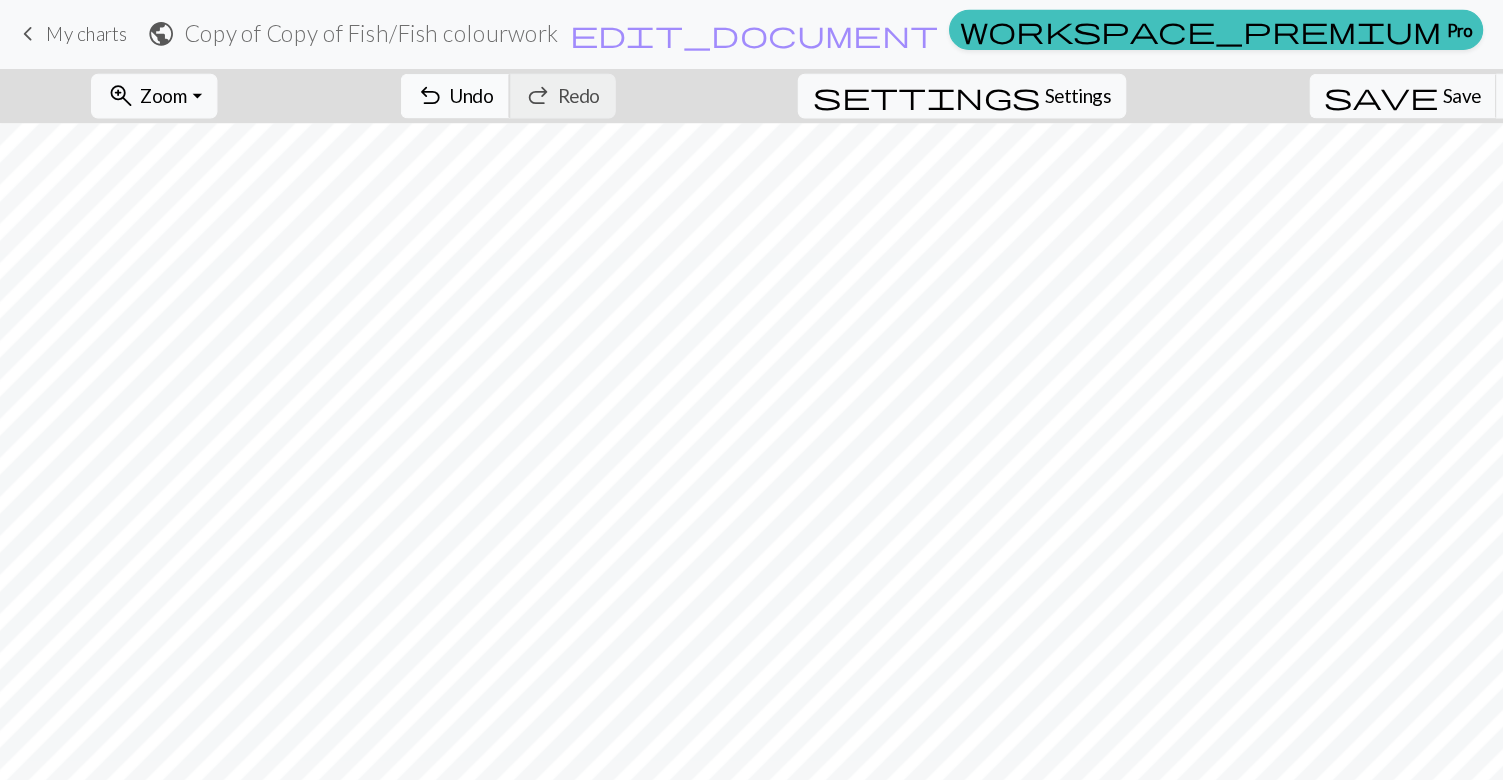 click on "undo Undo Undo" at bounding box center (385, 83) 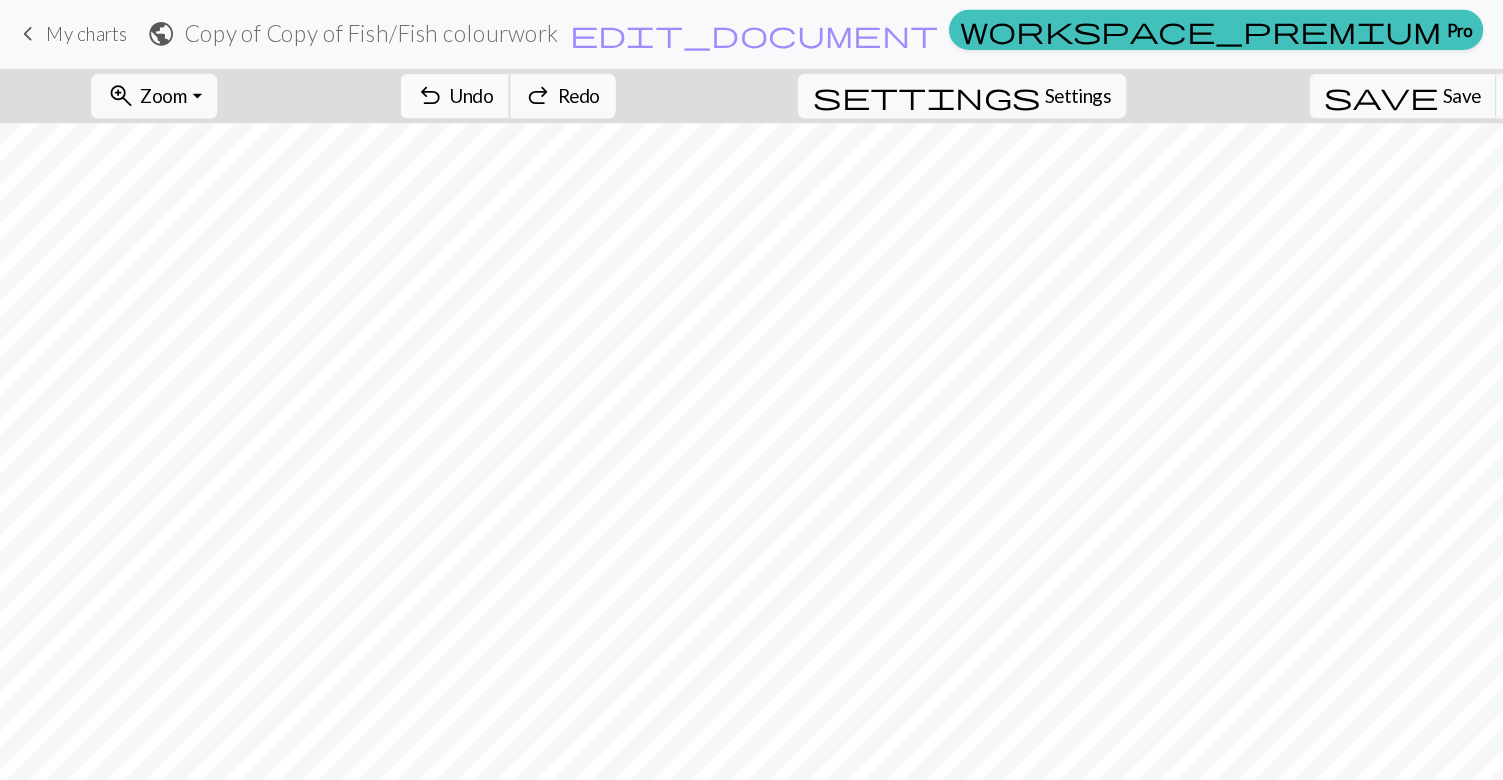 click on "undo" at bounding box center (364, 83) 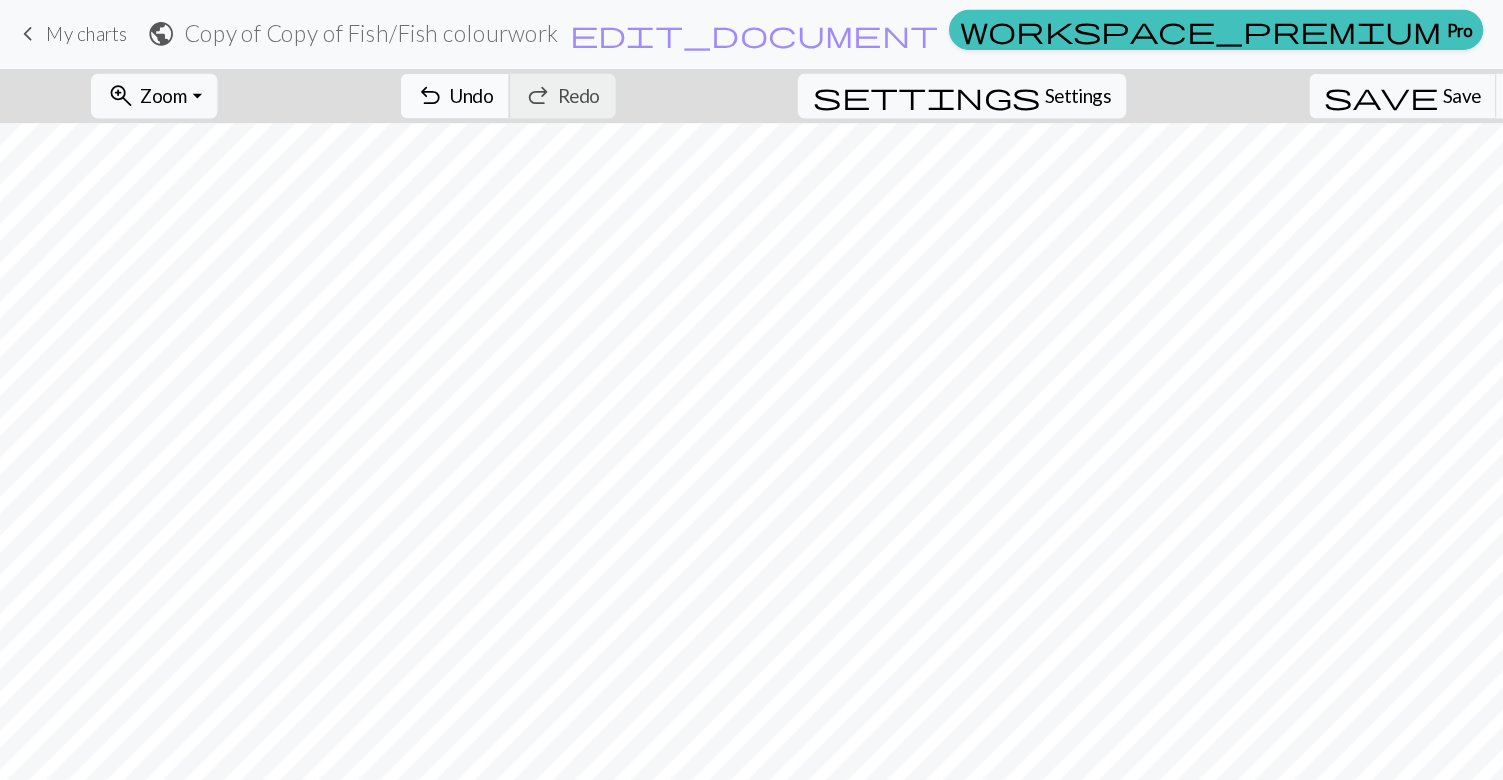 click on "undo" at bounding box center [364, 83] 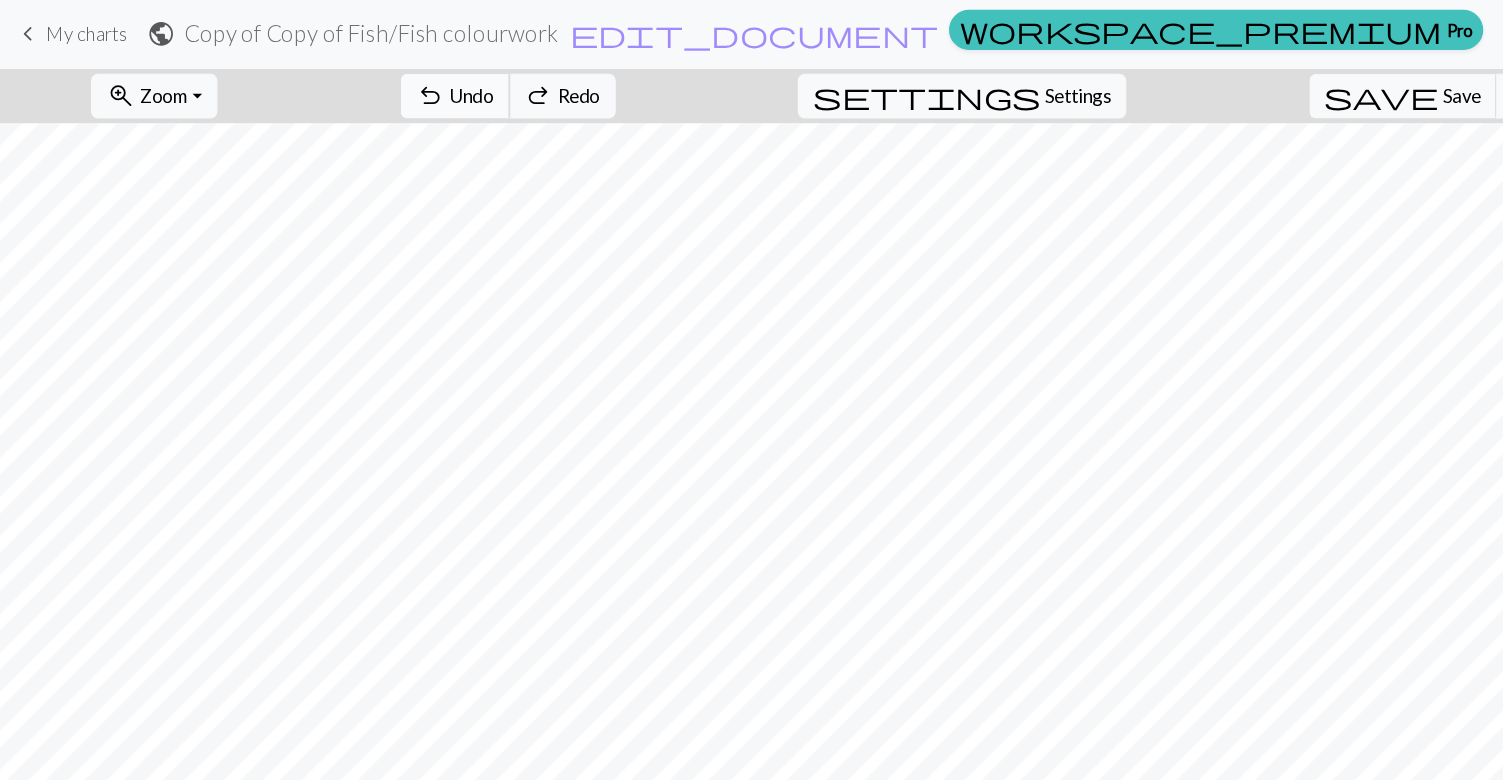 click on "undo" at bounding box center [364, 83] 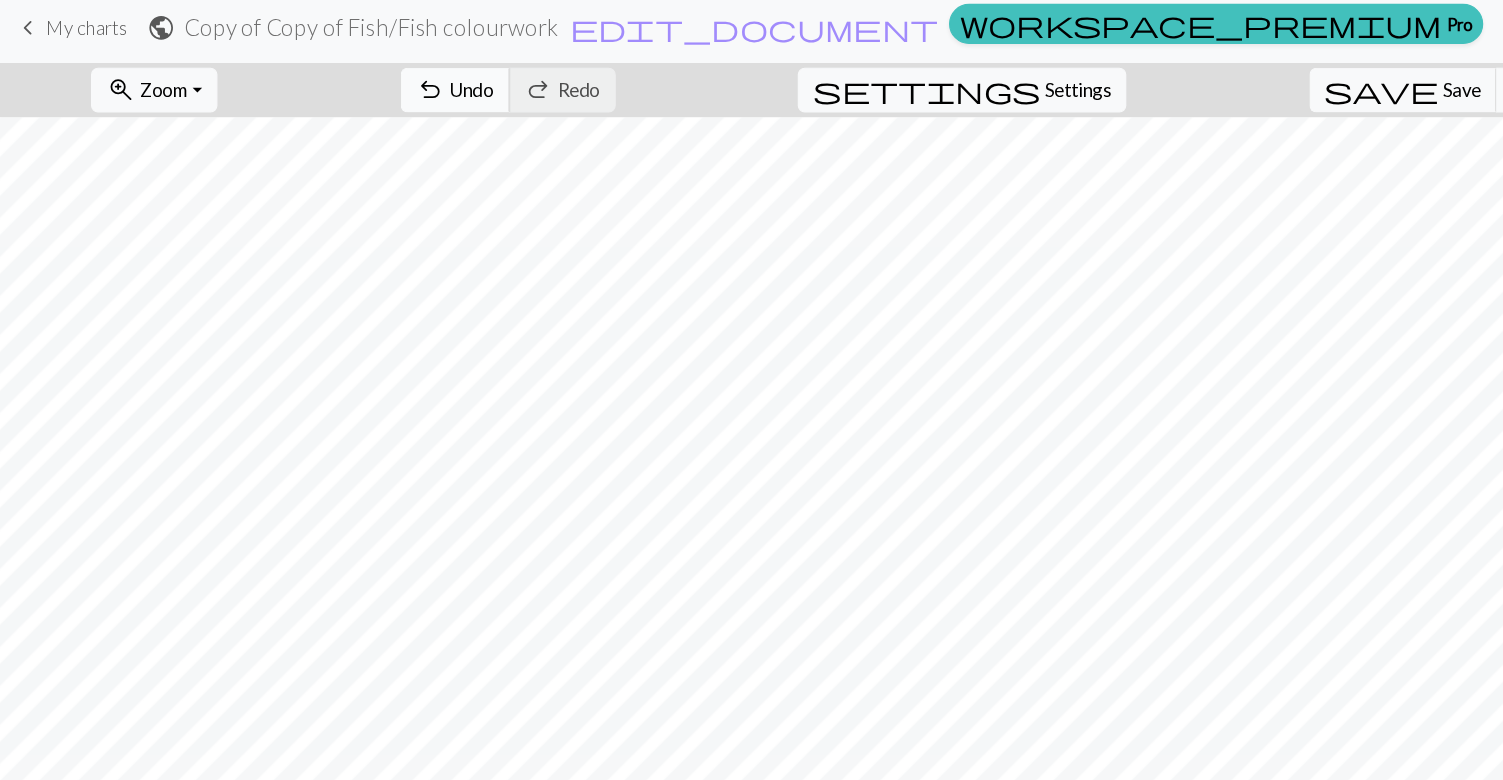 click on "Undo" at bounding box center (399, 82) 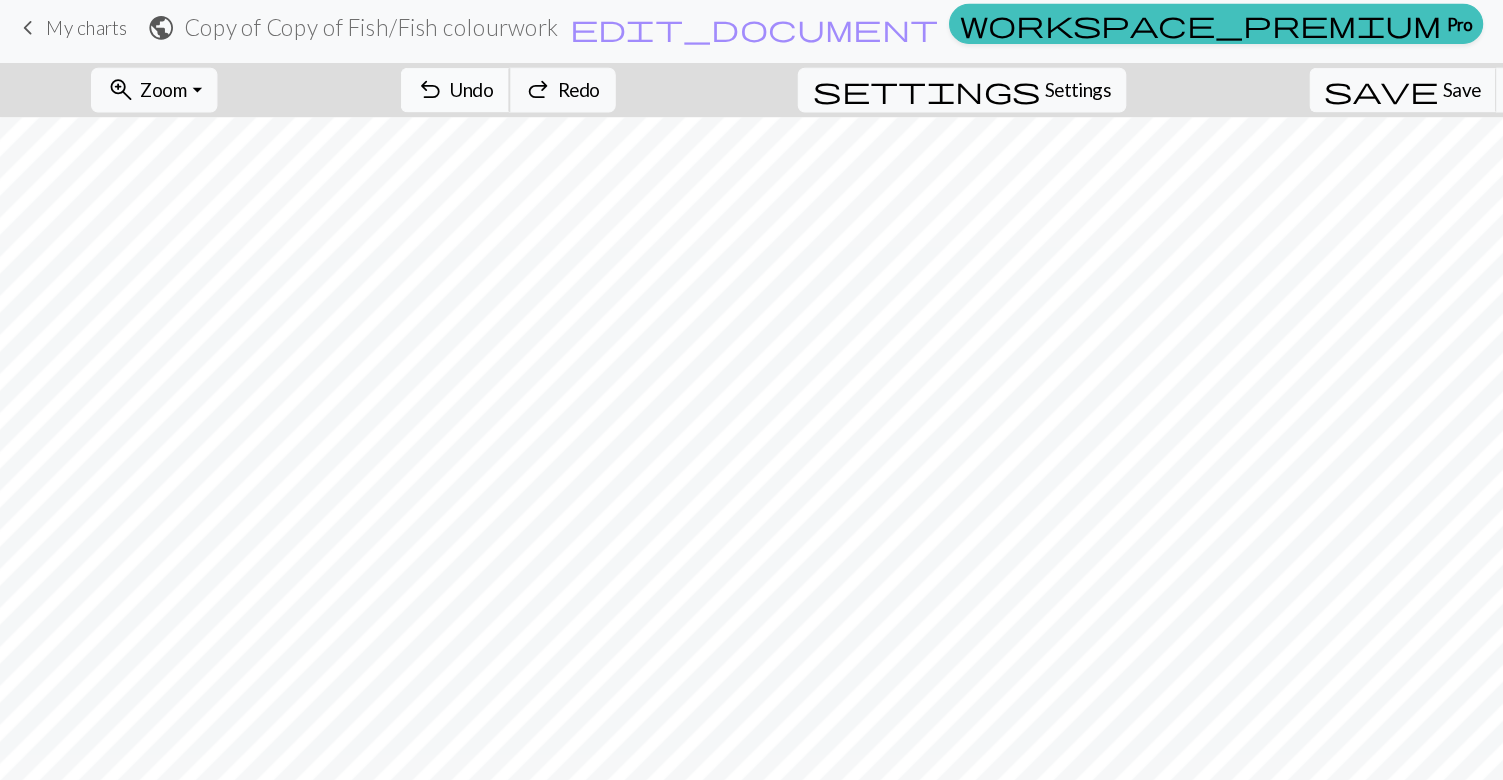 click on "Undo" at bounding box center [399, 82] 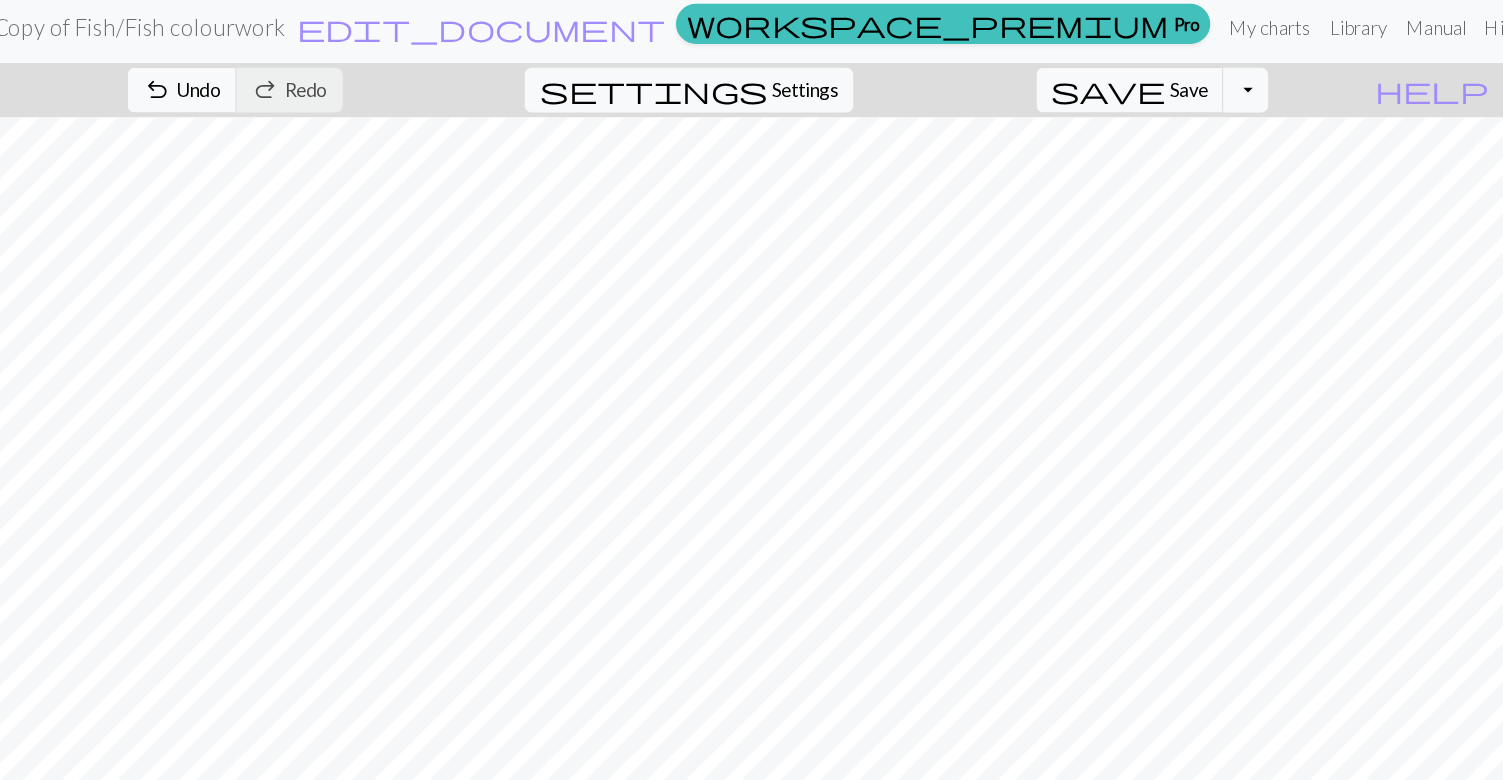 scroll, scrollTop: 0, scrollLeft: 0, axis: both 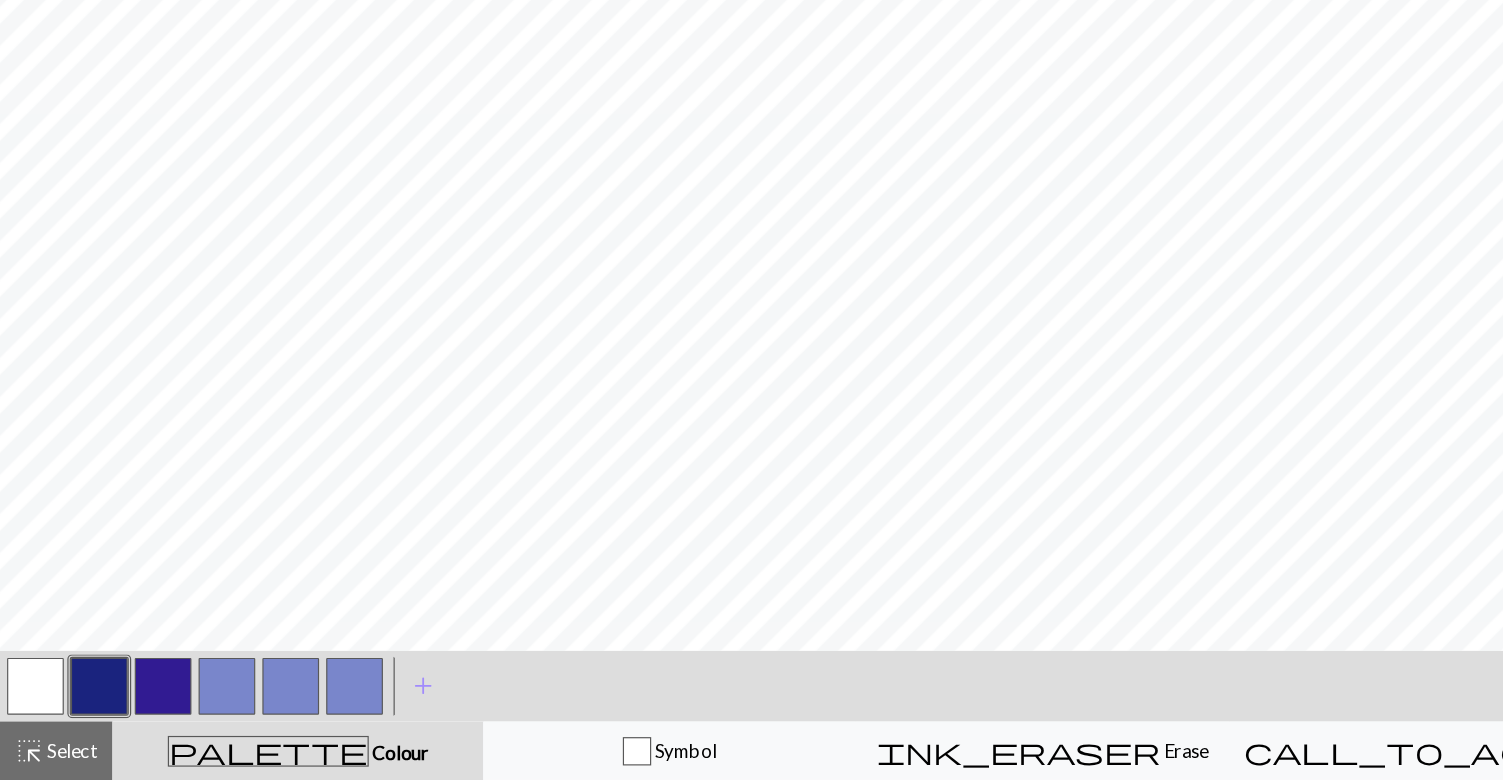 click at bounding box center [30, 700] 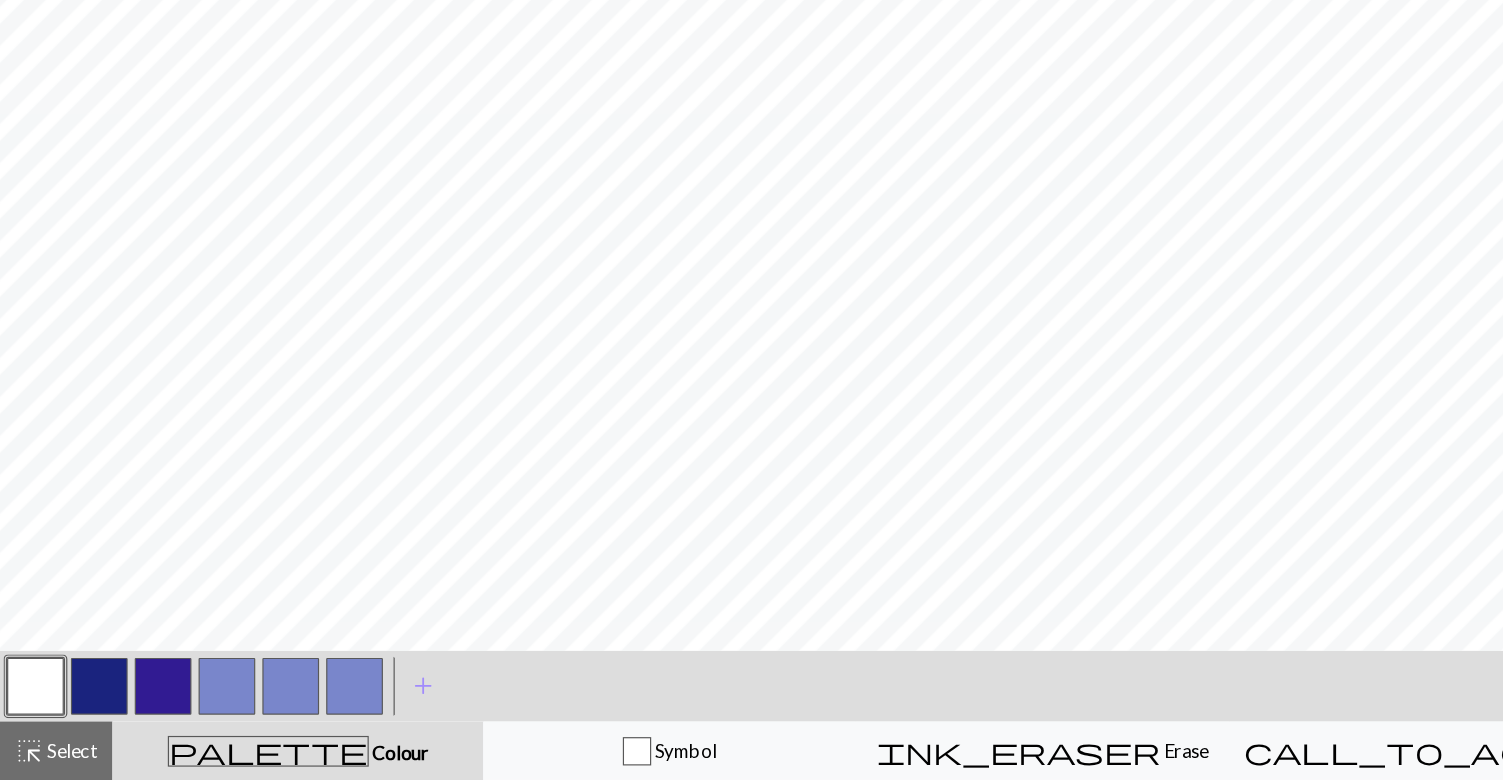 click at bounding box center (84, 700) 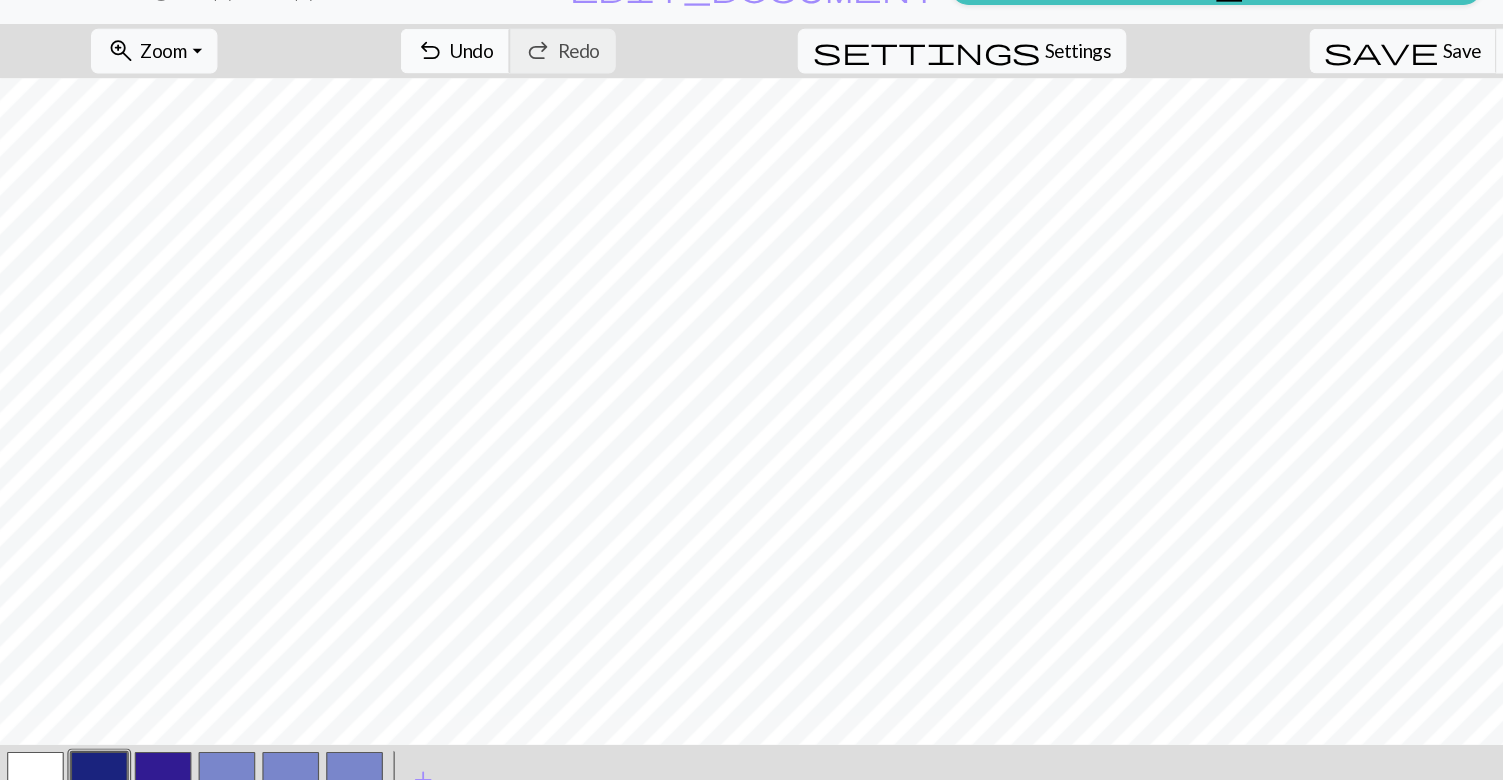 click on "undo Undo Undo" at bounding box center [385, 83] 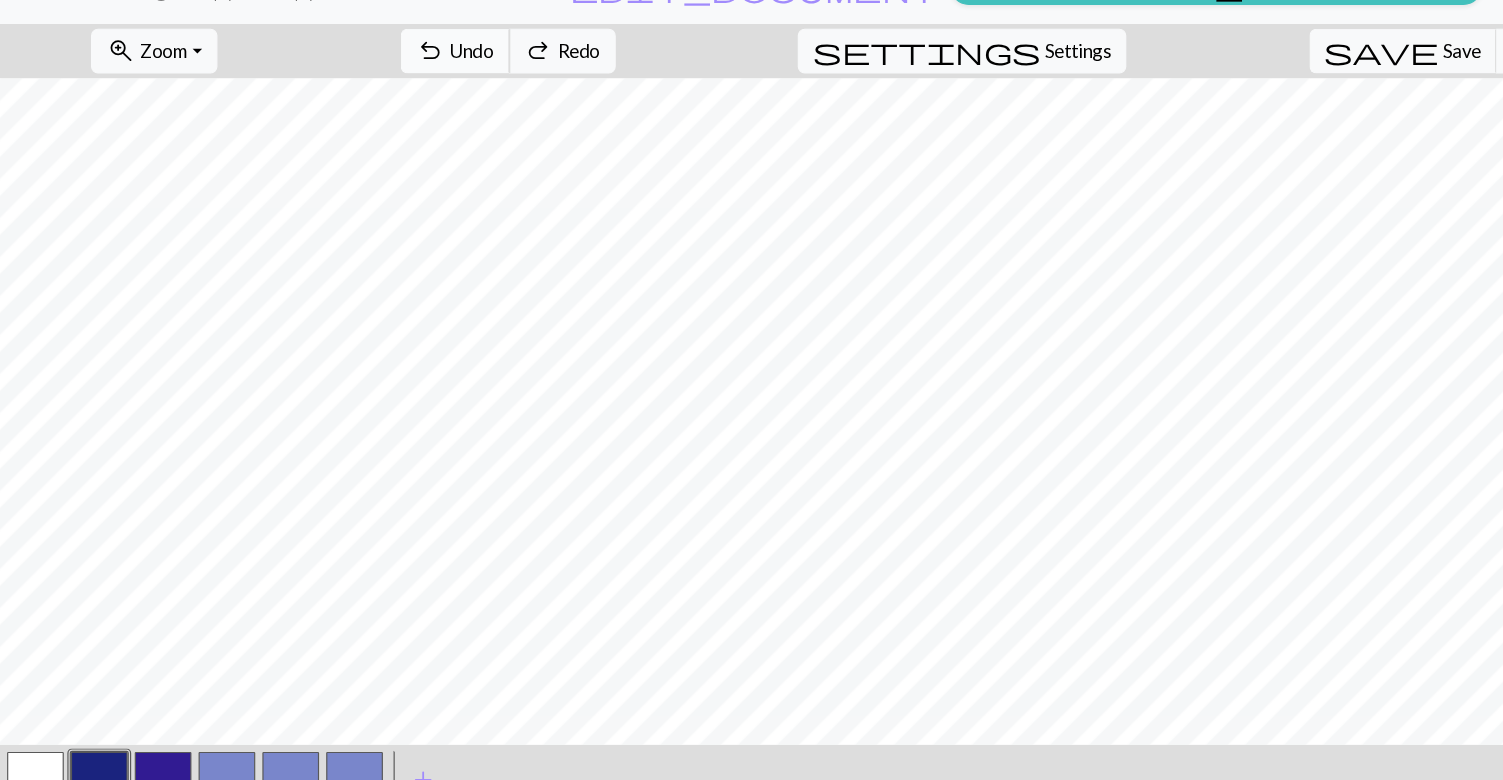 click on "undo Undo Undo" at bounding box center (385, 83) 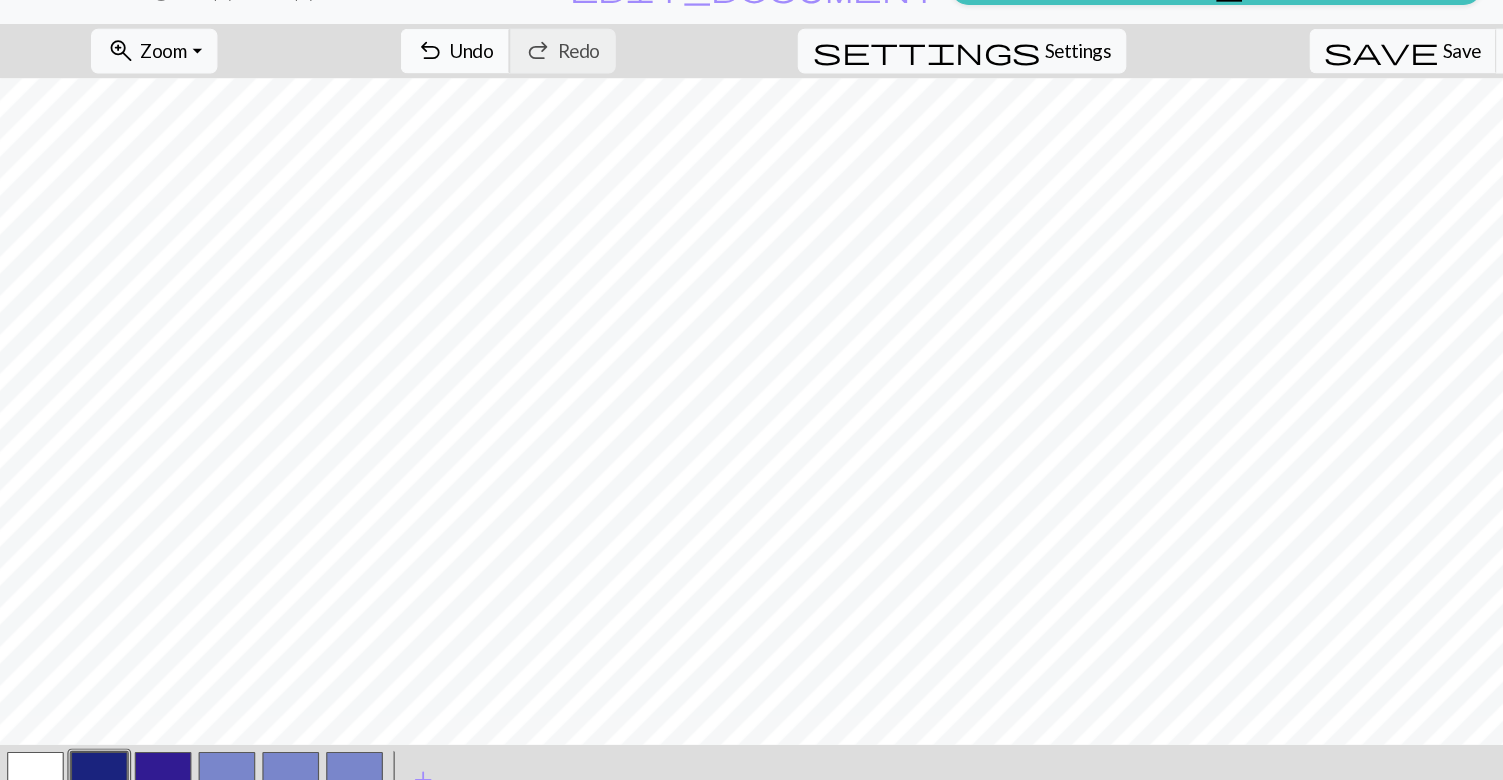 click on "undo" at bounding box center (364, 83) 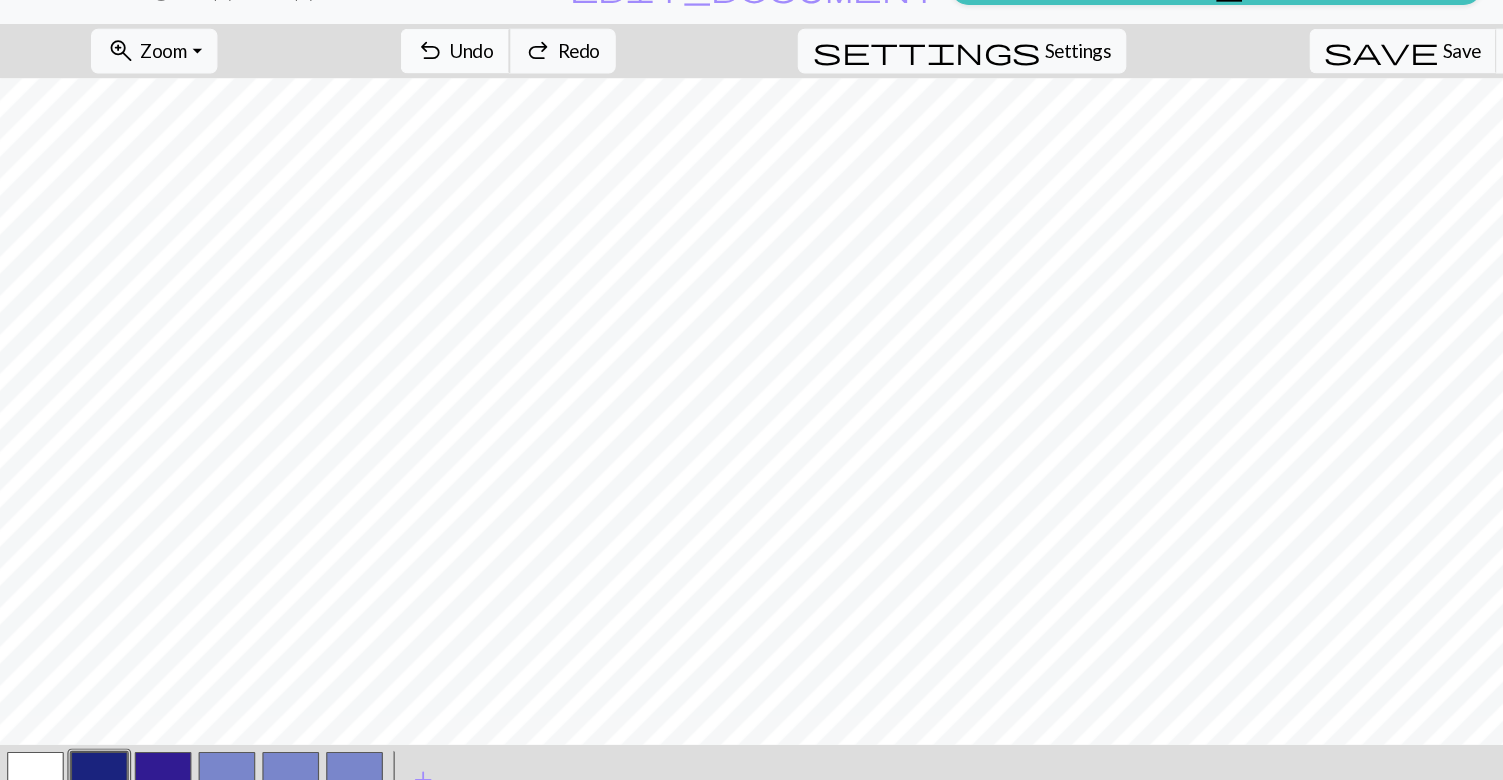 click on "undo" at bounding box center [364, 83] 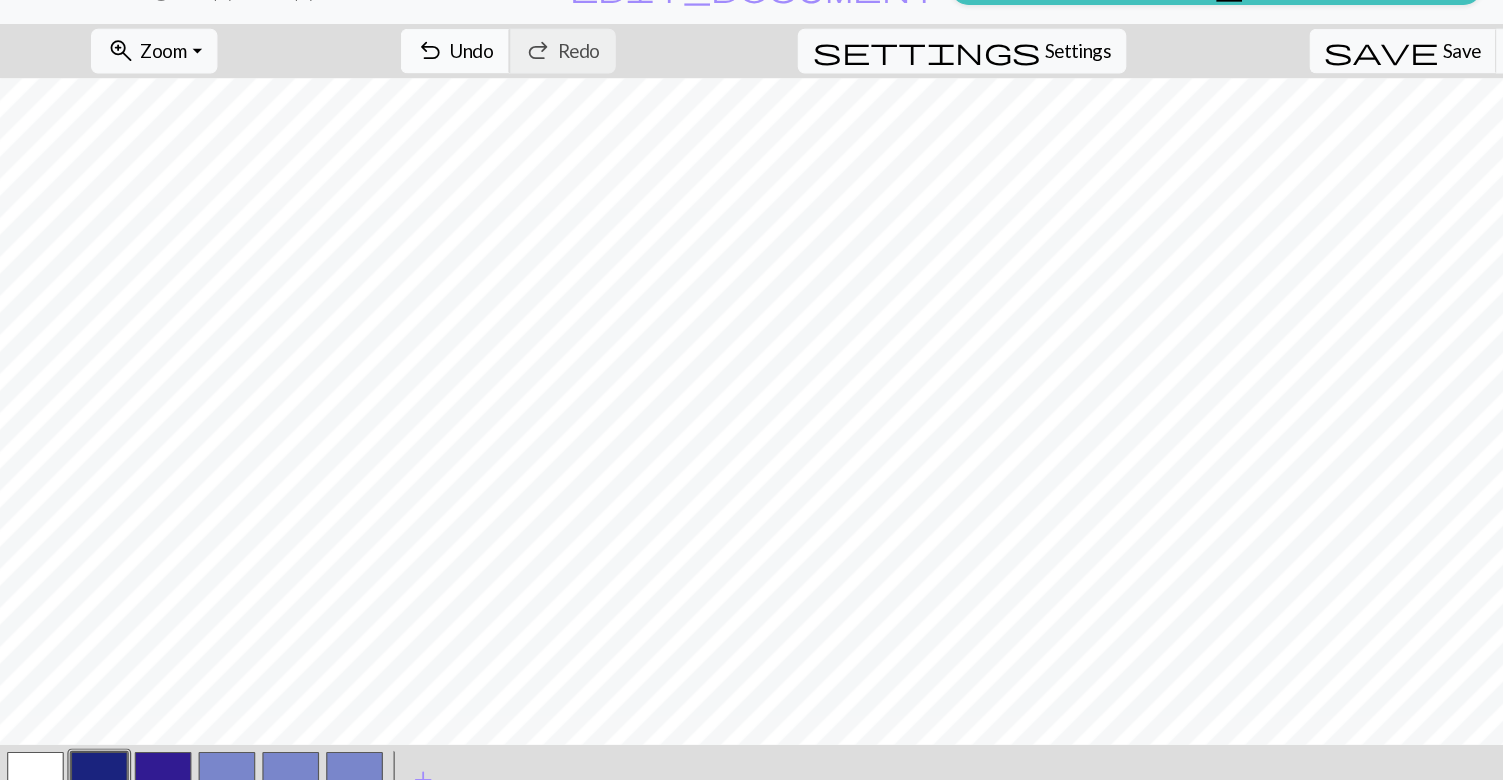 click on "Undo" at bounding box center [399, 82] 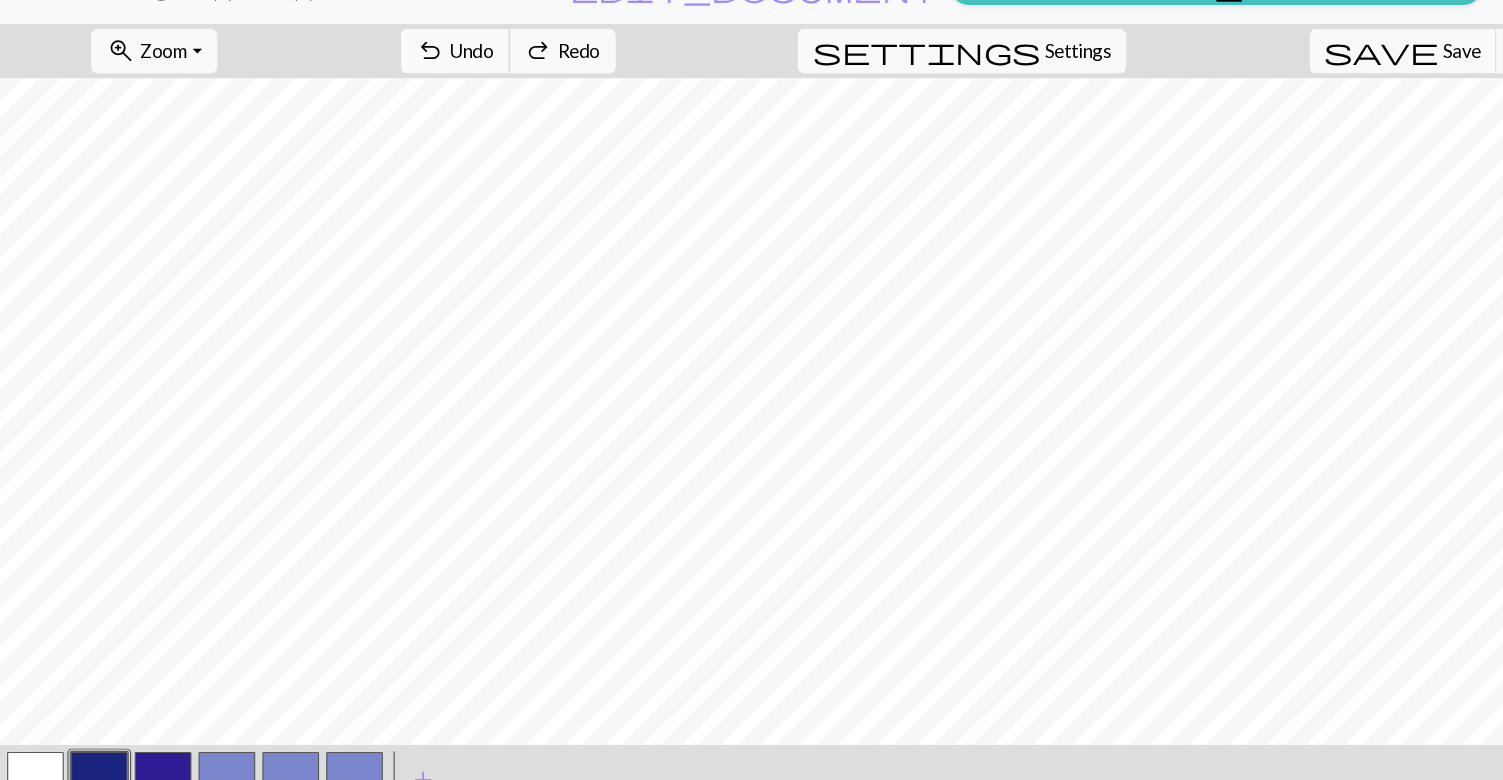 click on "Undo" at bounding box center [399, 82] 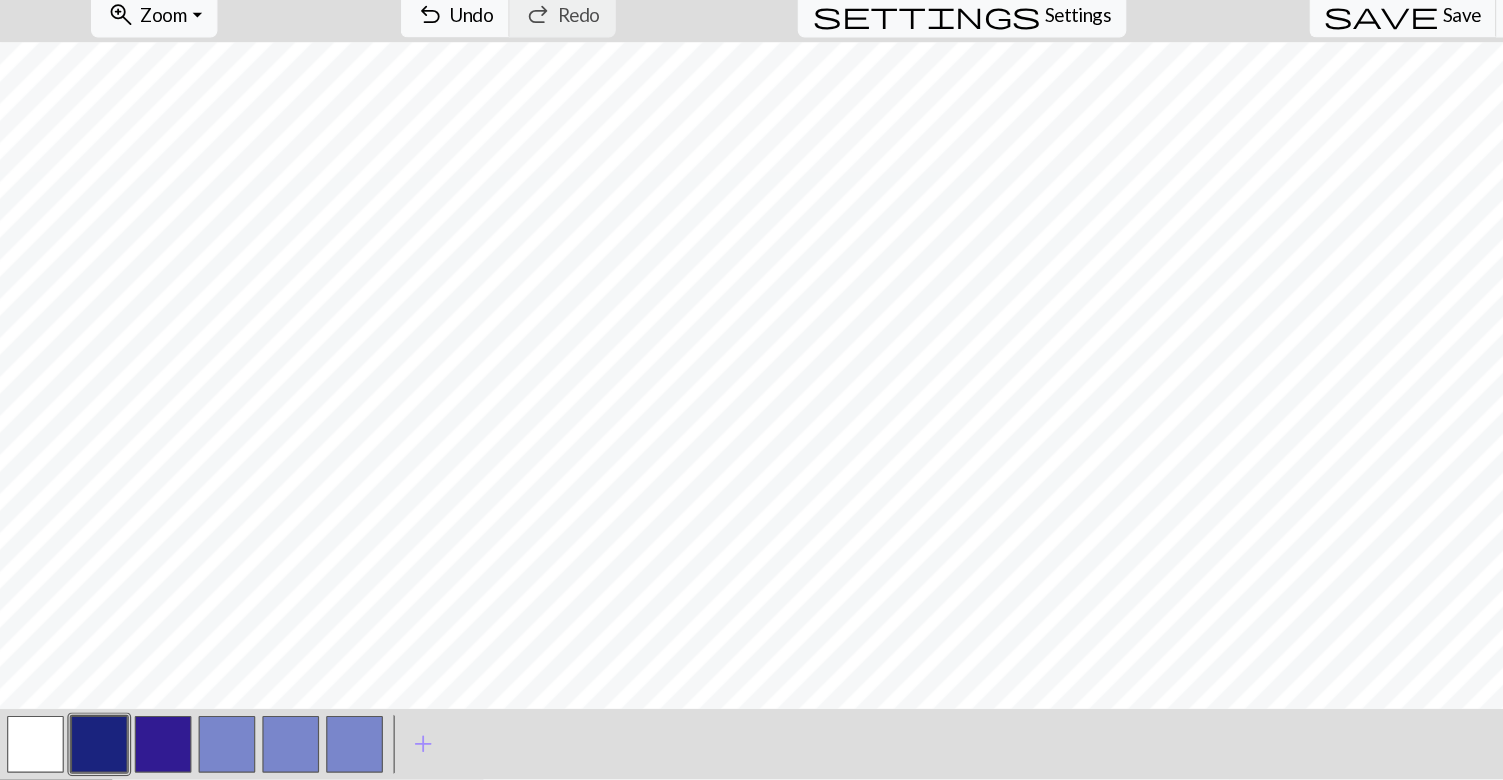 click at bounding box center (30, 700) 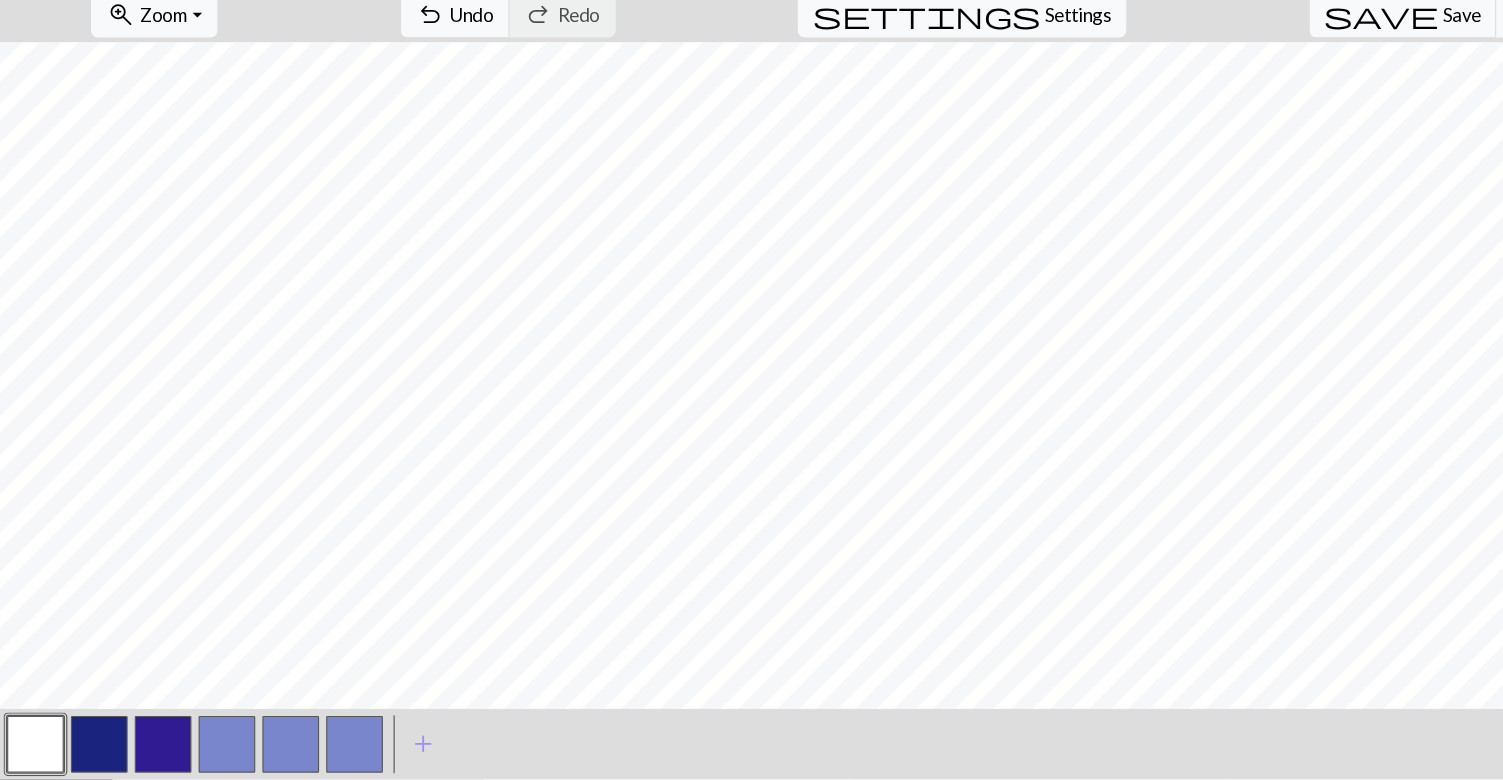 click at bounding box center [84, 700] 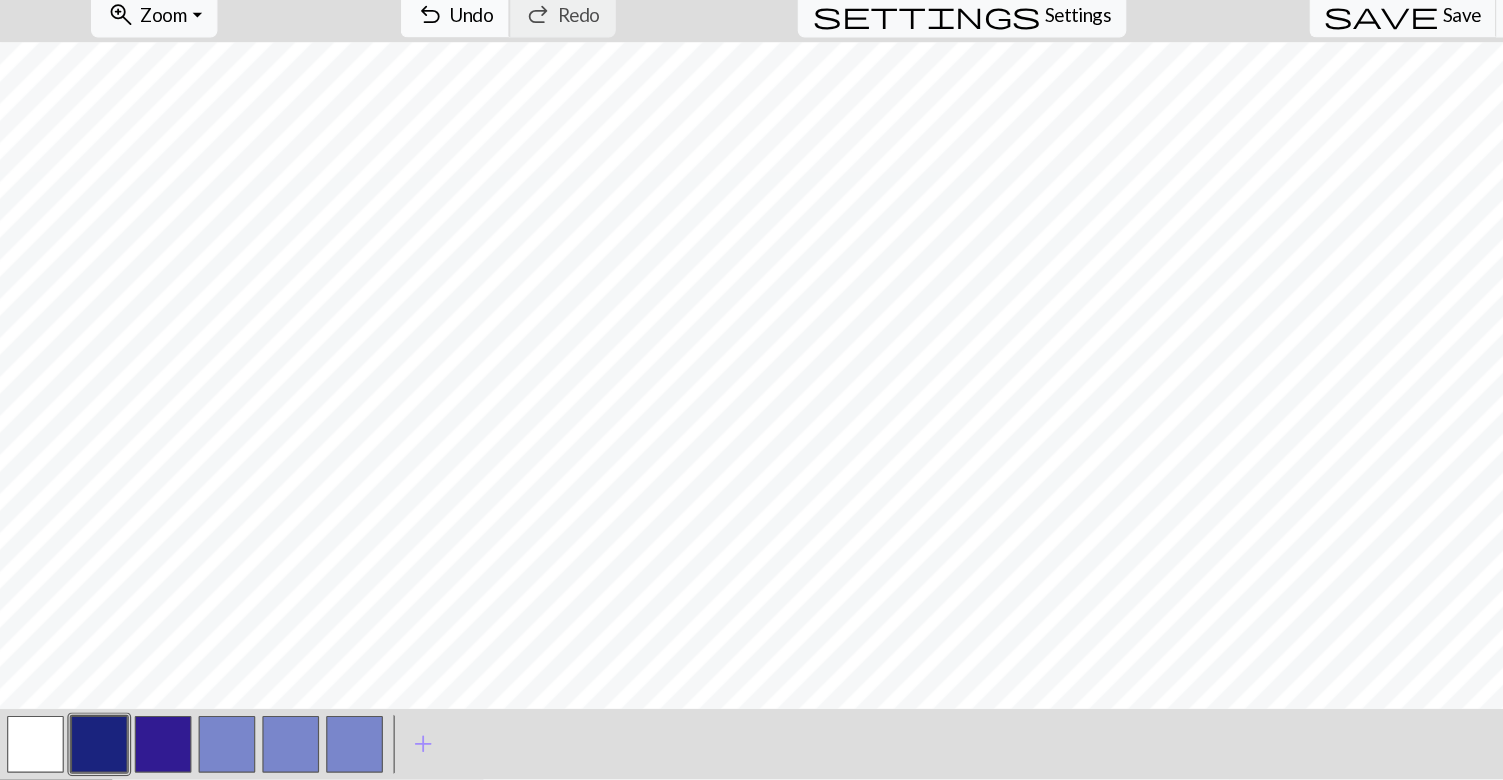 click on "undo Undo Undo" at bounding box center [385, 83] 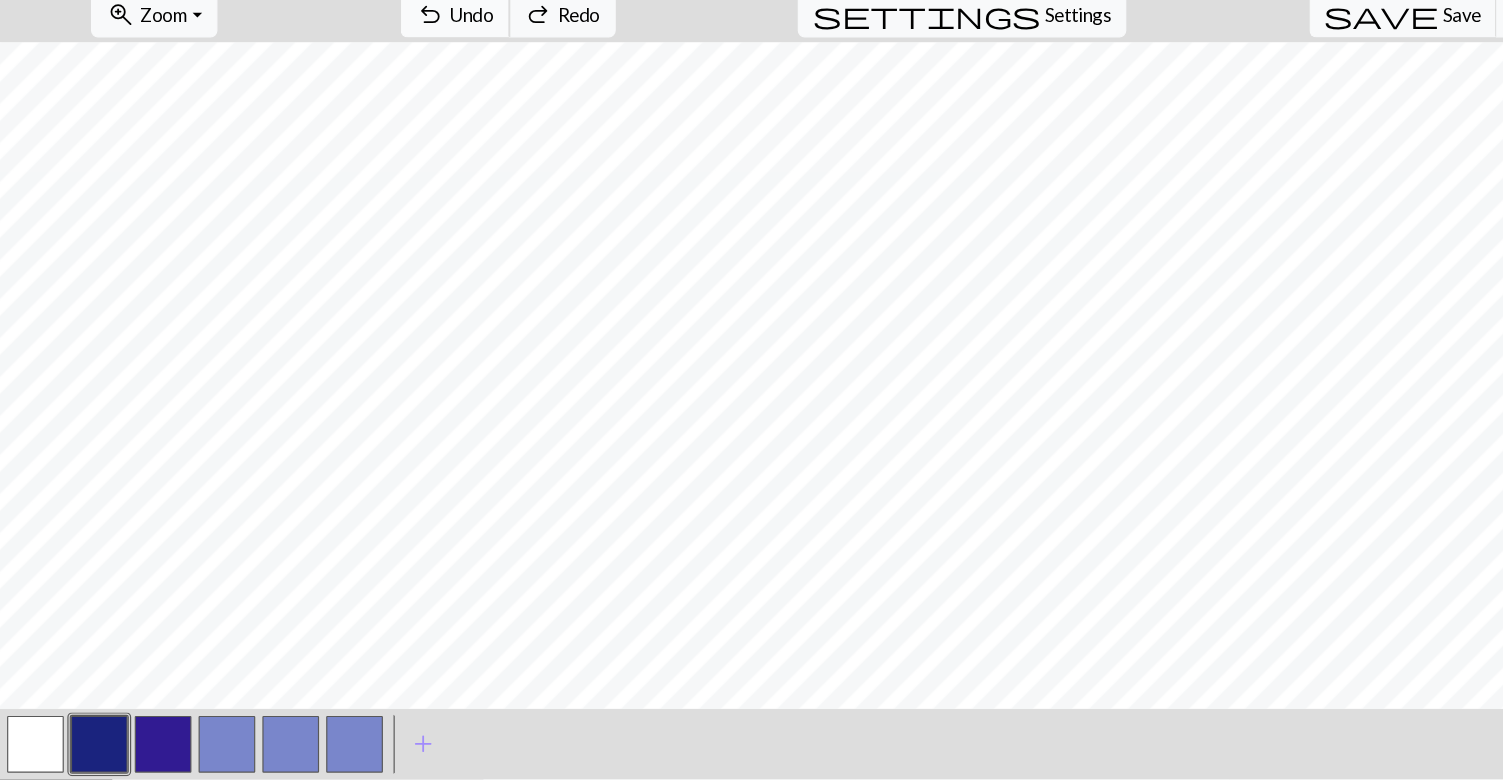click on "undo Undo Undo" at bounding box center [385, 83] 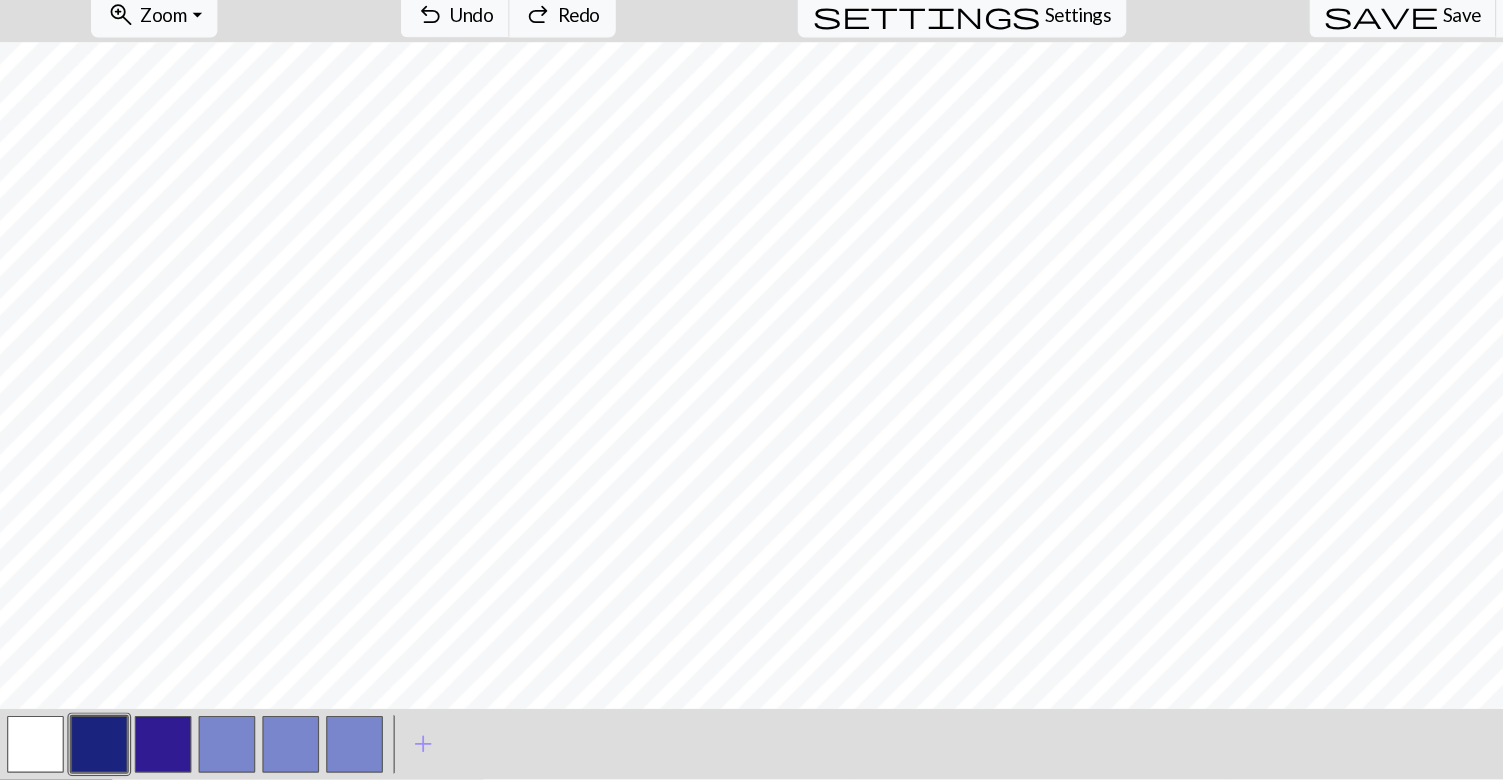 click at bounding box center (30, 700) 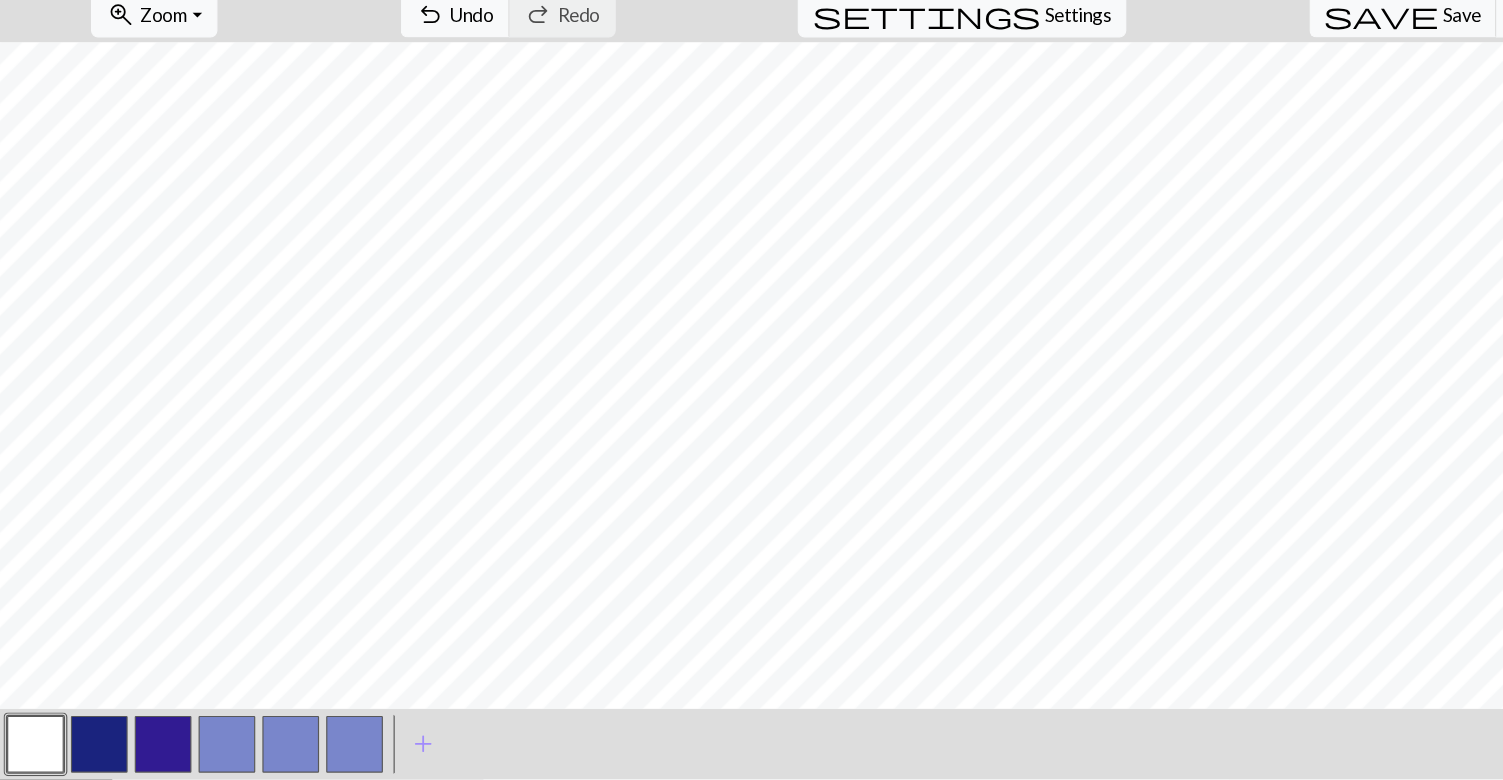 click at bounding box center [84, 700] 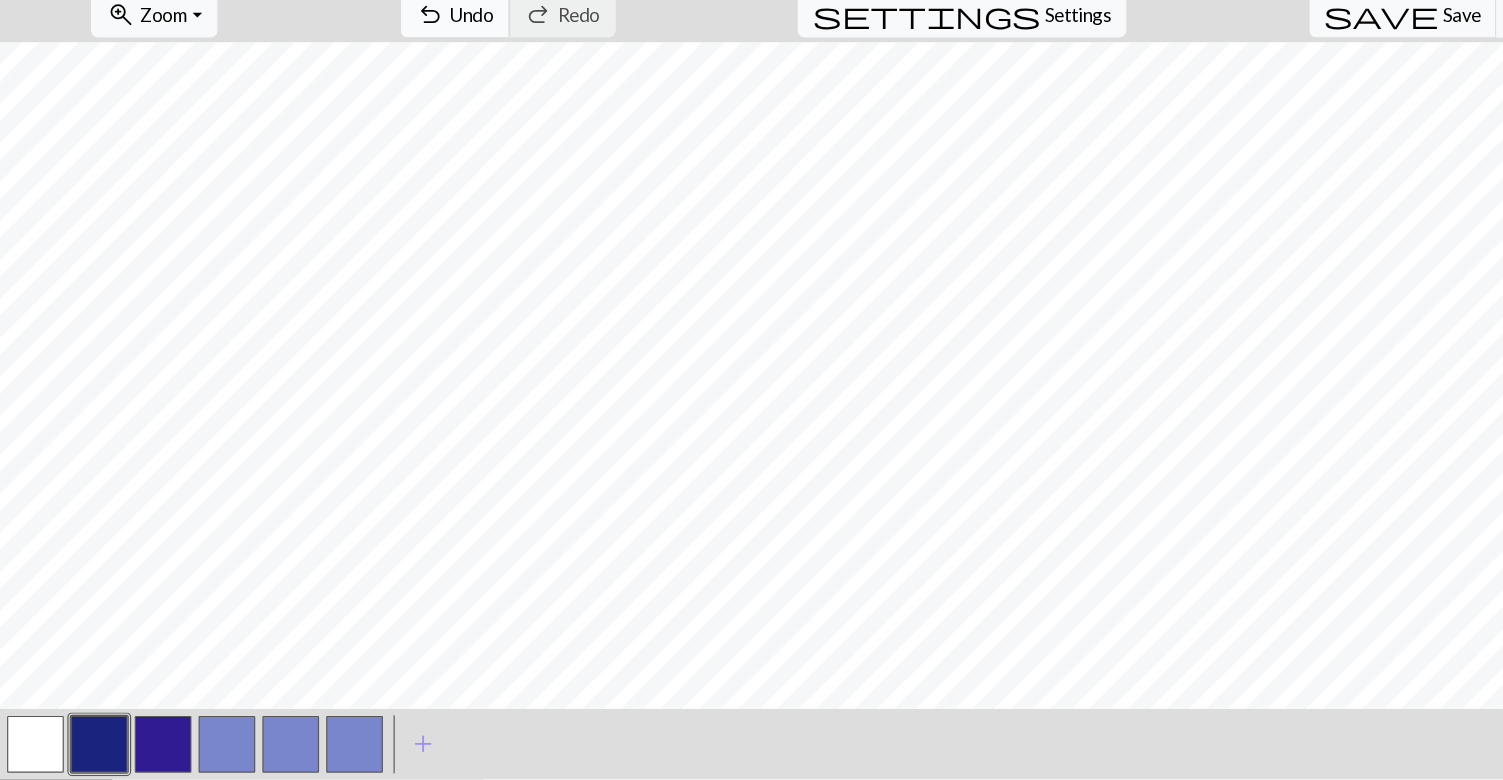 click on "undo Undo Undo" at bounding box center (385, 83) 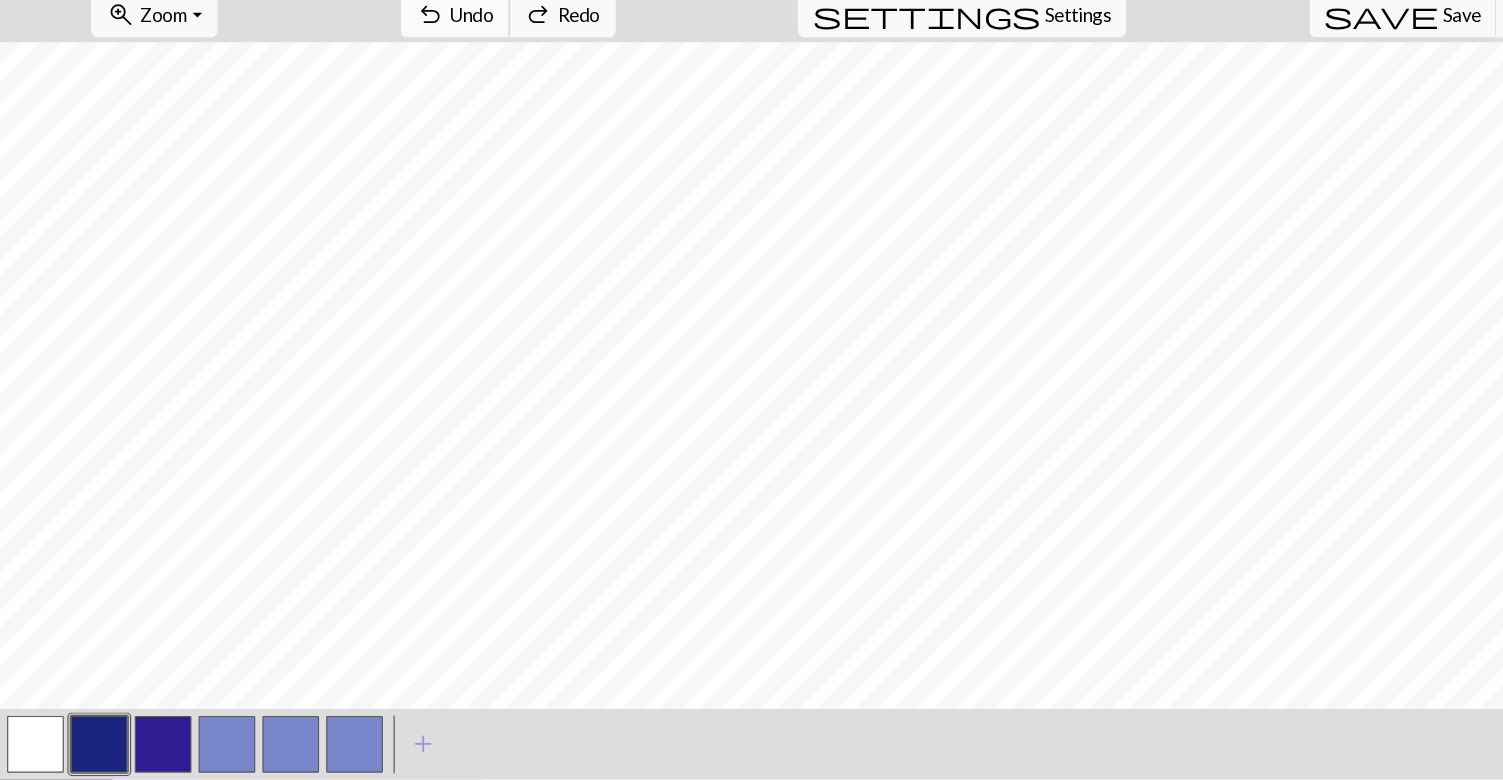 click on "undo Undo Undo" at bounding box center [385, 83] 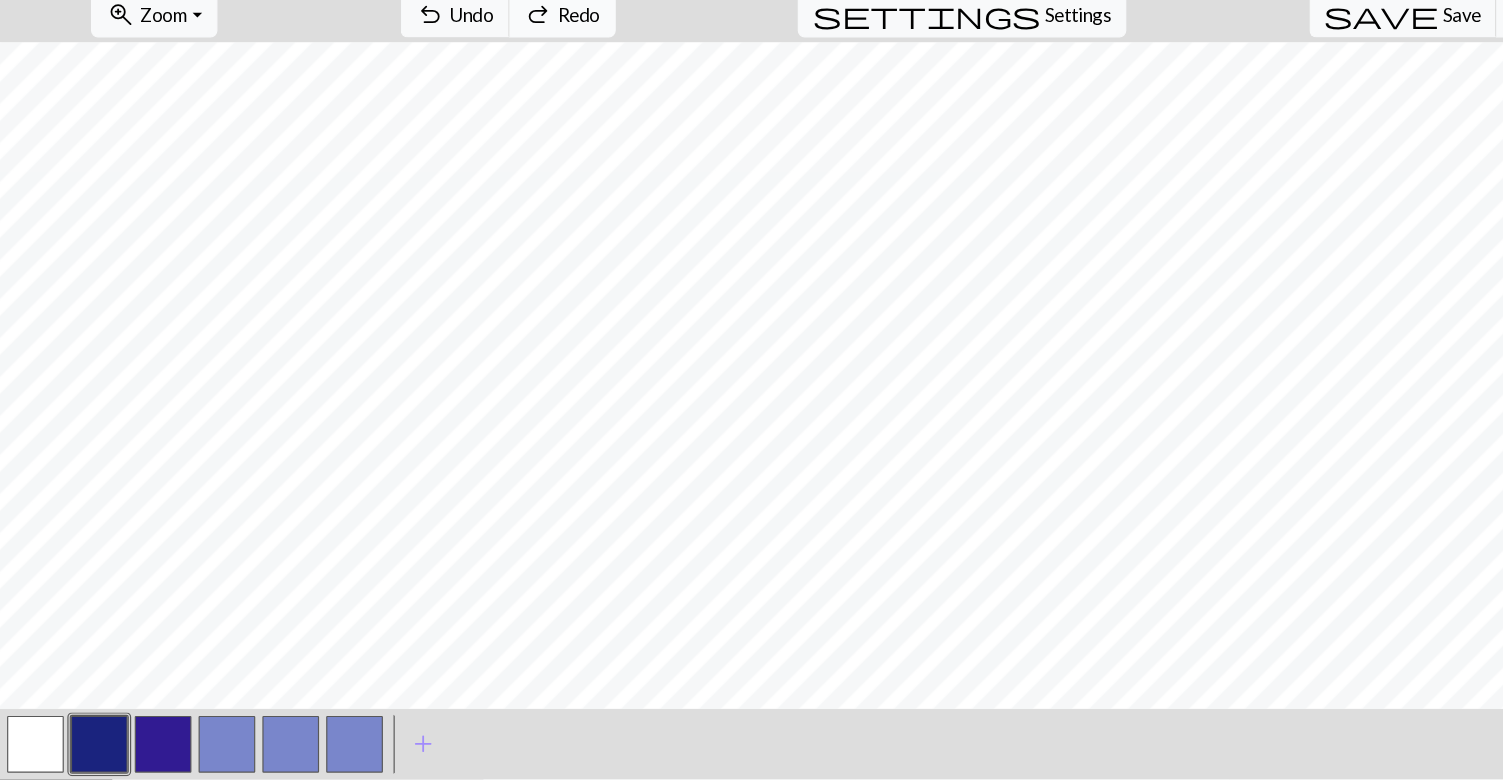 click on "redo" at bounding box center [456, 83] 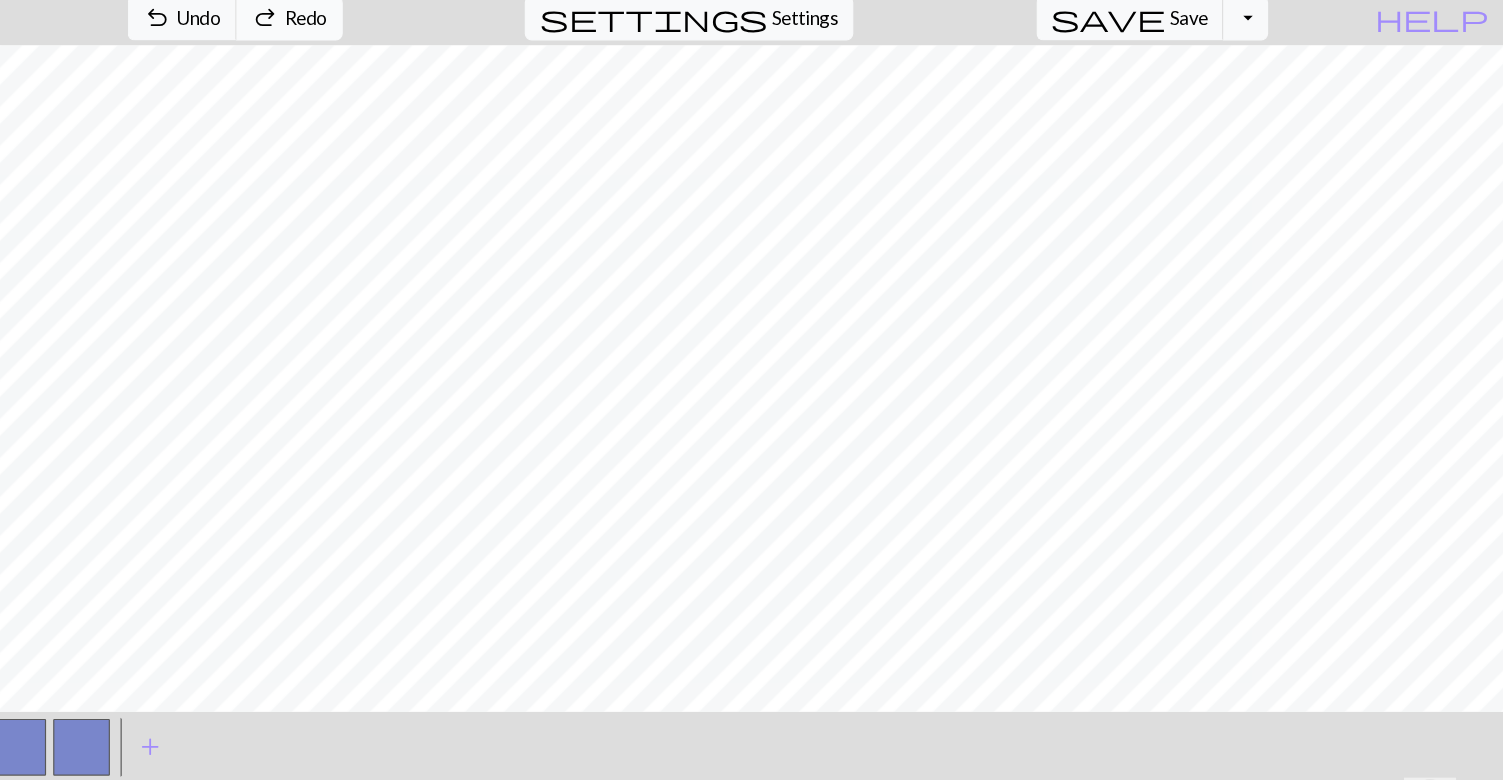 scroll, scrollTop: 0, scrollLeft: 0, axis: both 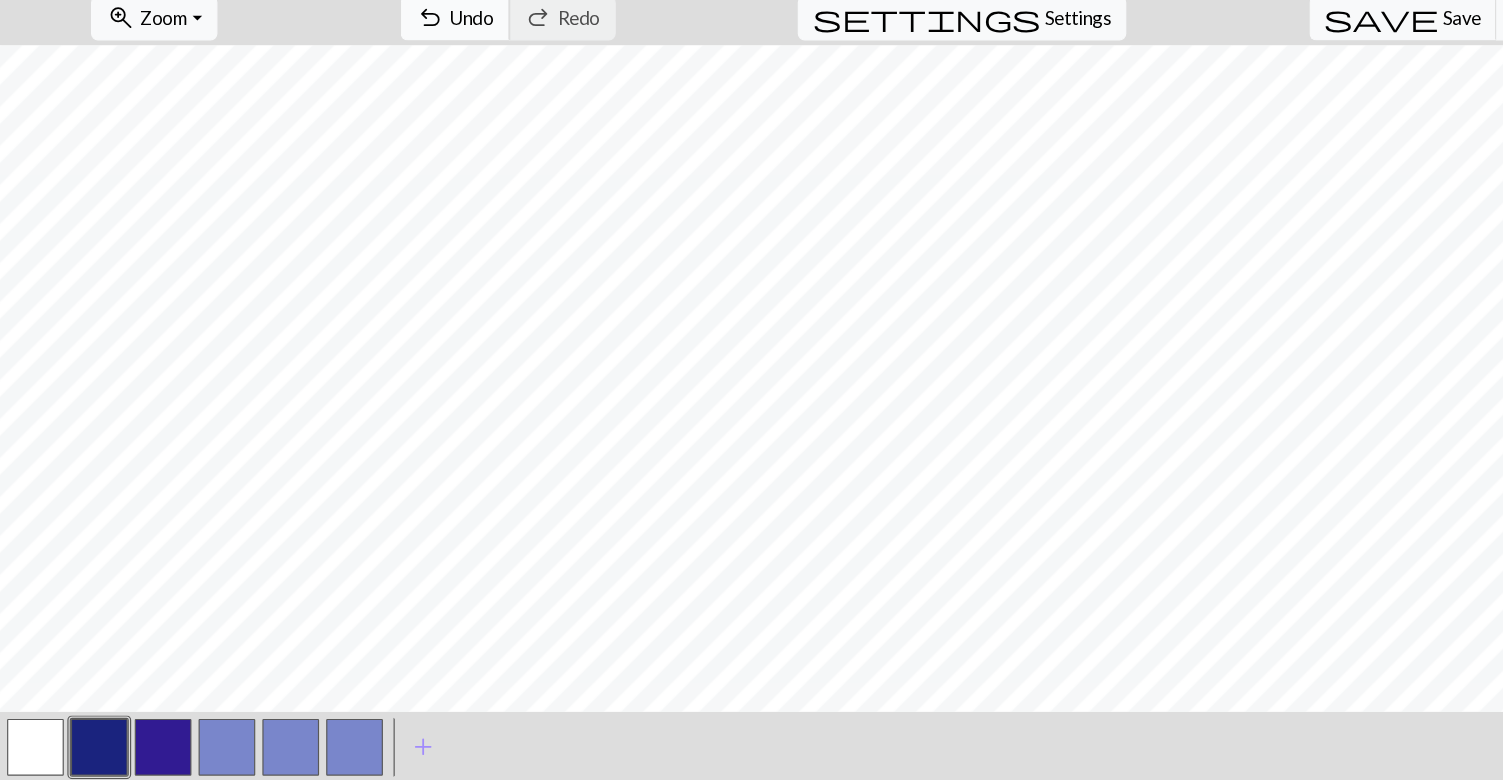 click on "undo Undo Undo" at bounding box center [385, 83] 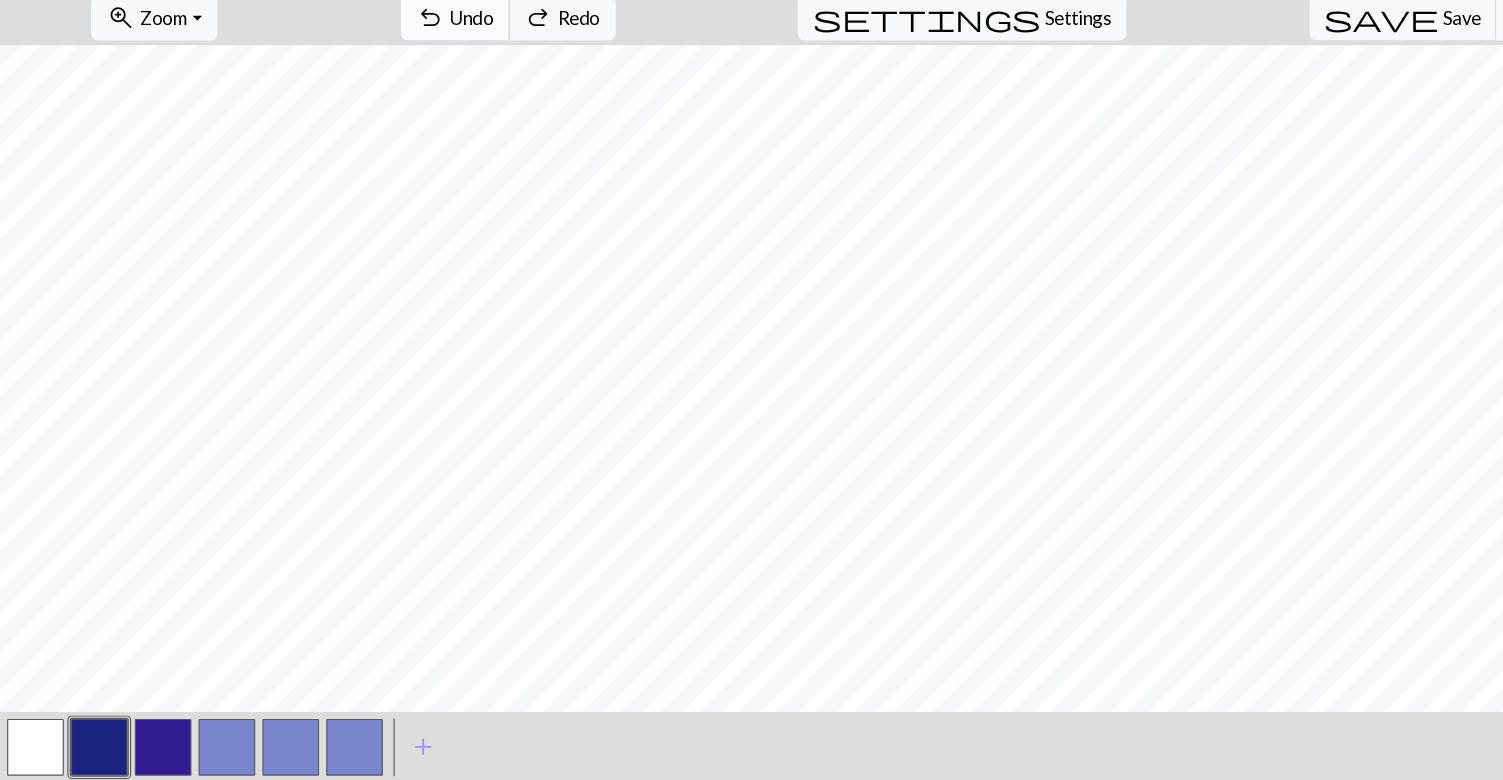 click on "undo Undo Undo" at bounding box center [385, 83] 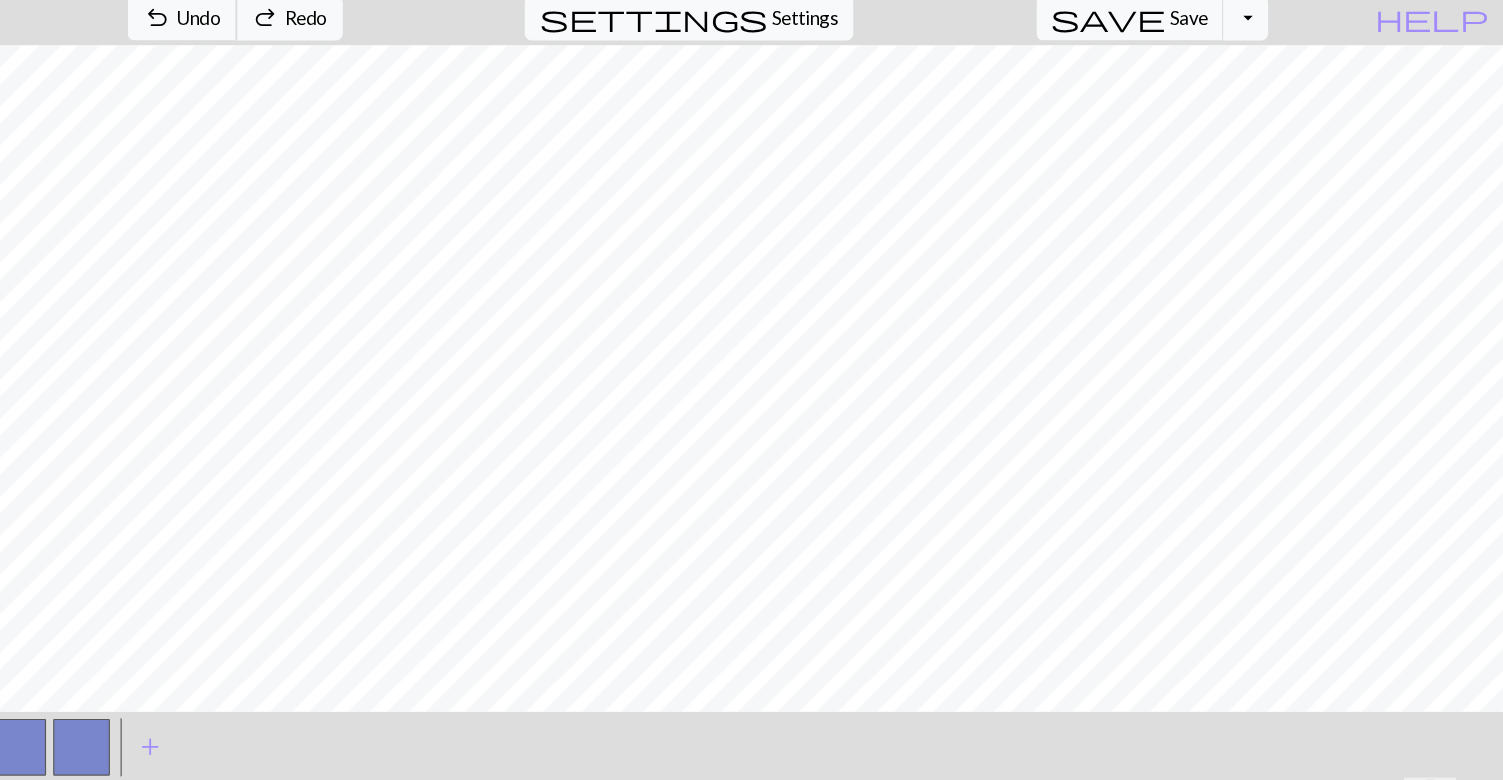 scroll, scrollTop: 0, scrollLeft: 0, axis: both 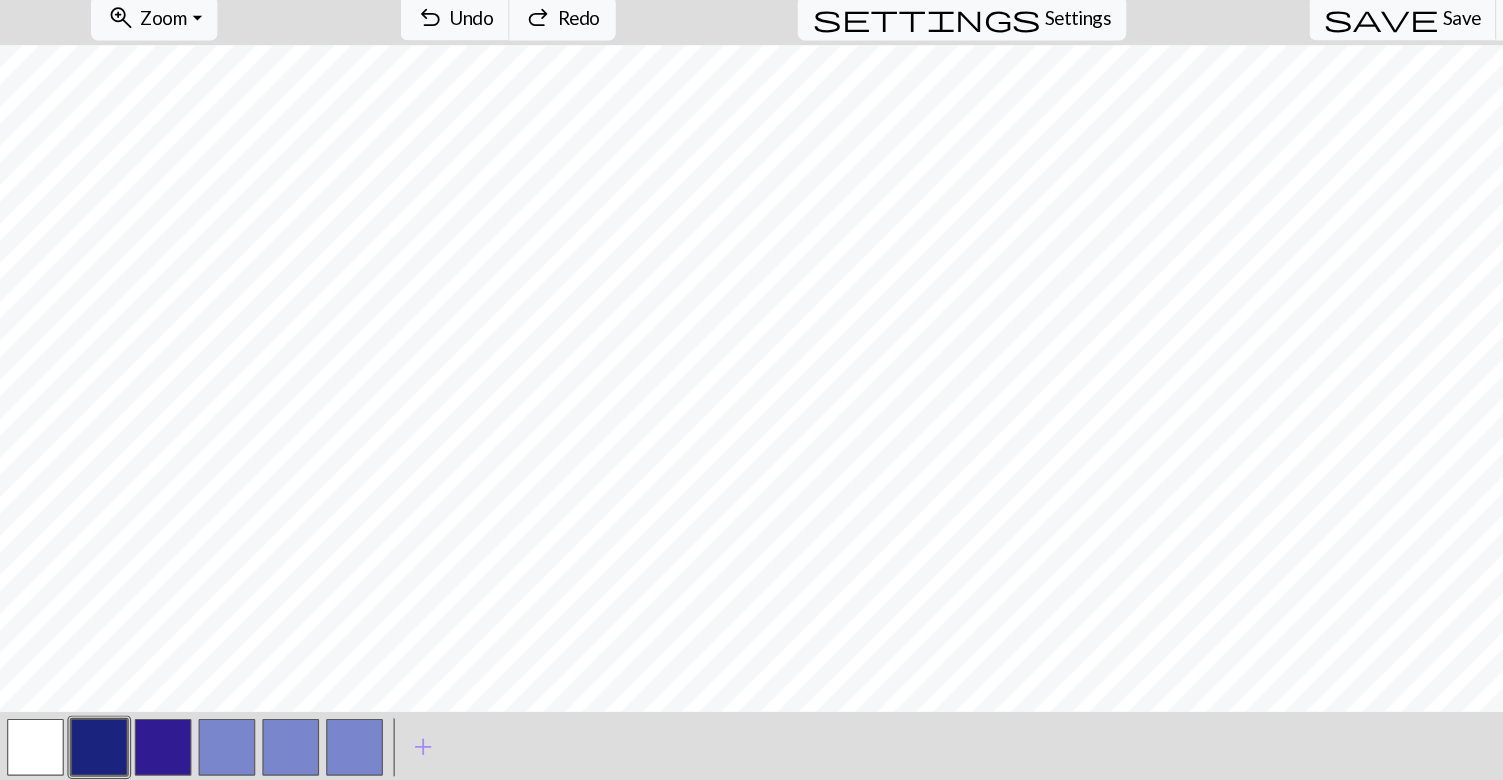 click at bounding box center [30, 700] 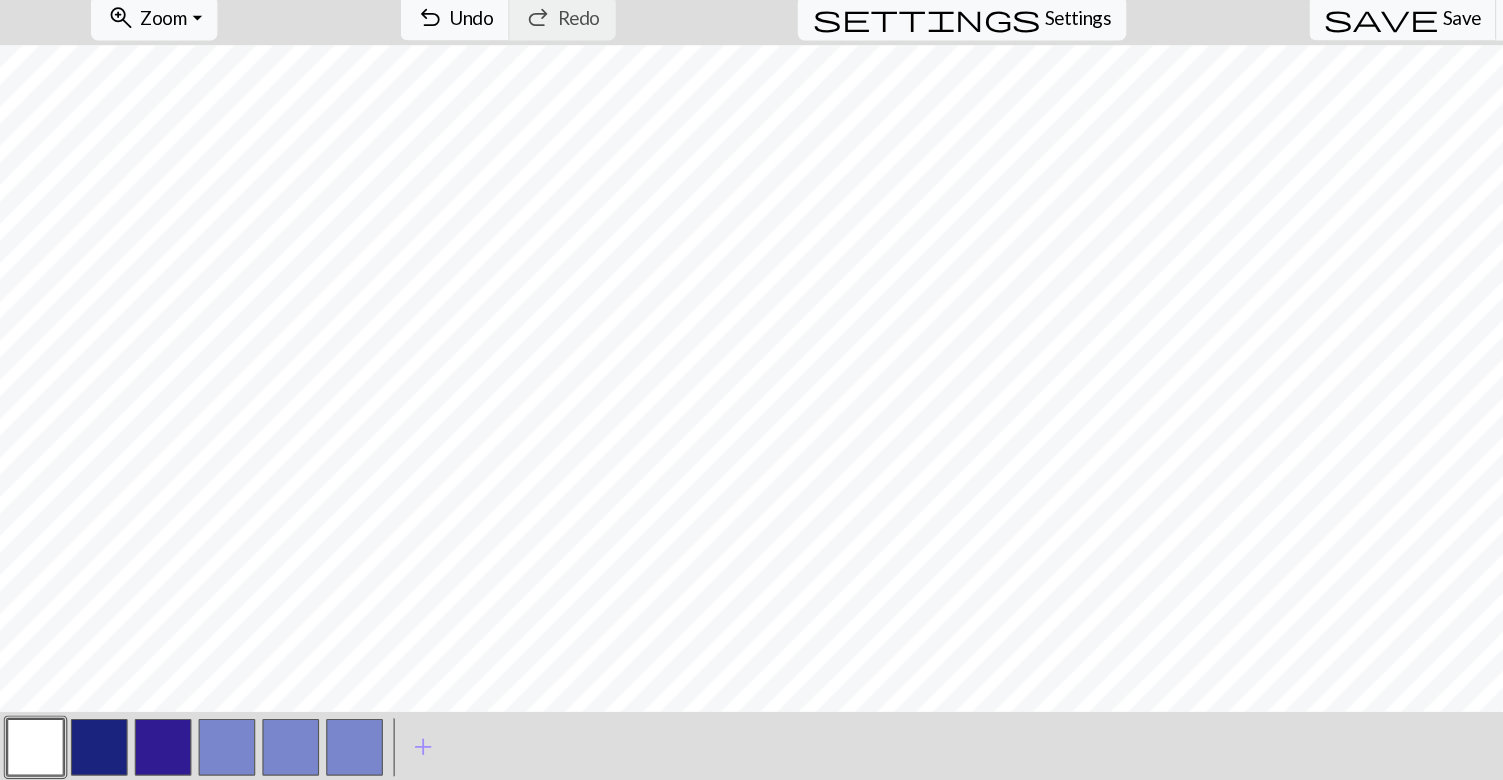 click at bounding box center (84, 700) 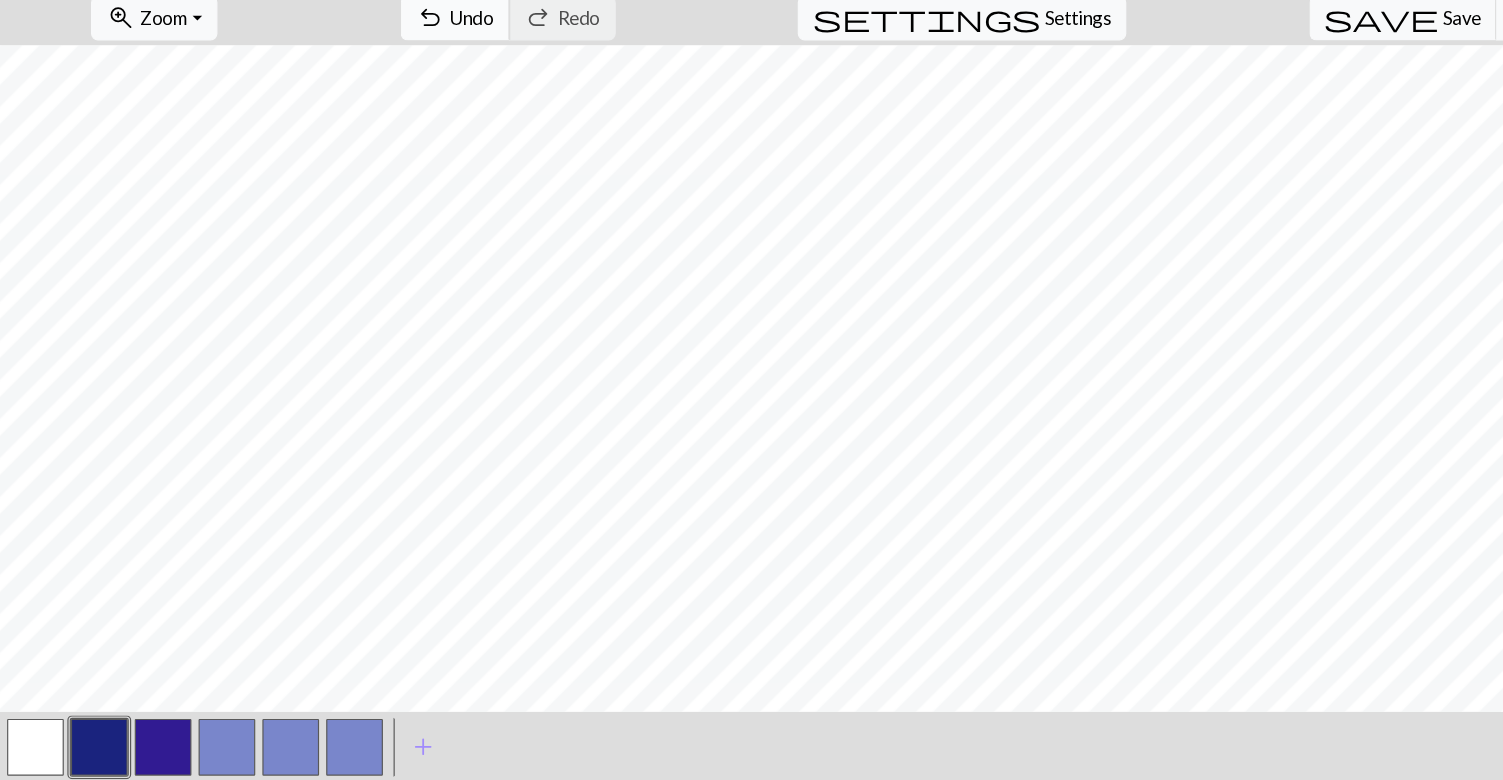 click on "undo Undo Undo" at bounding box center [385, 83] 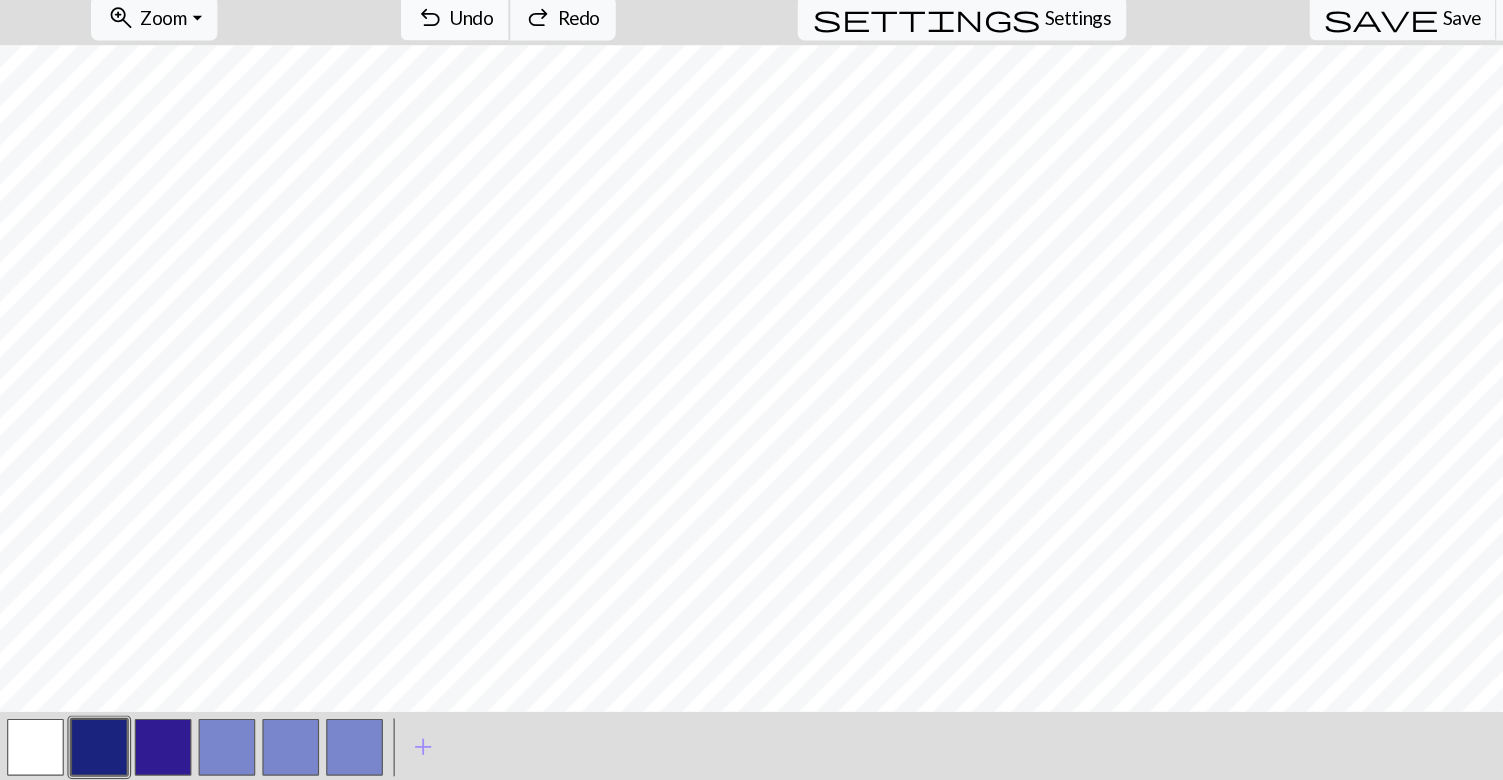 click on "undo" at bounding box center [364, 83] 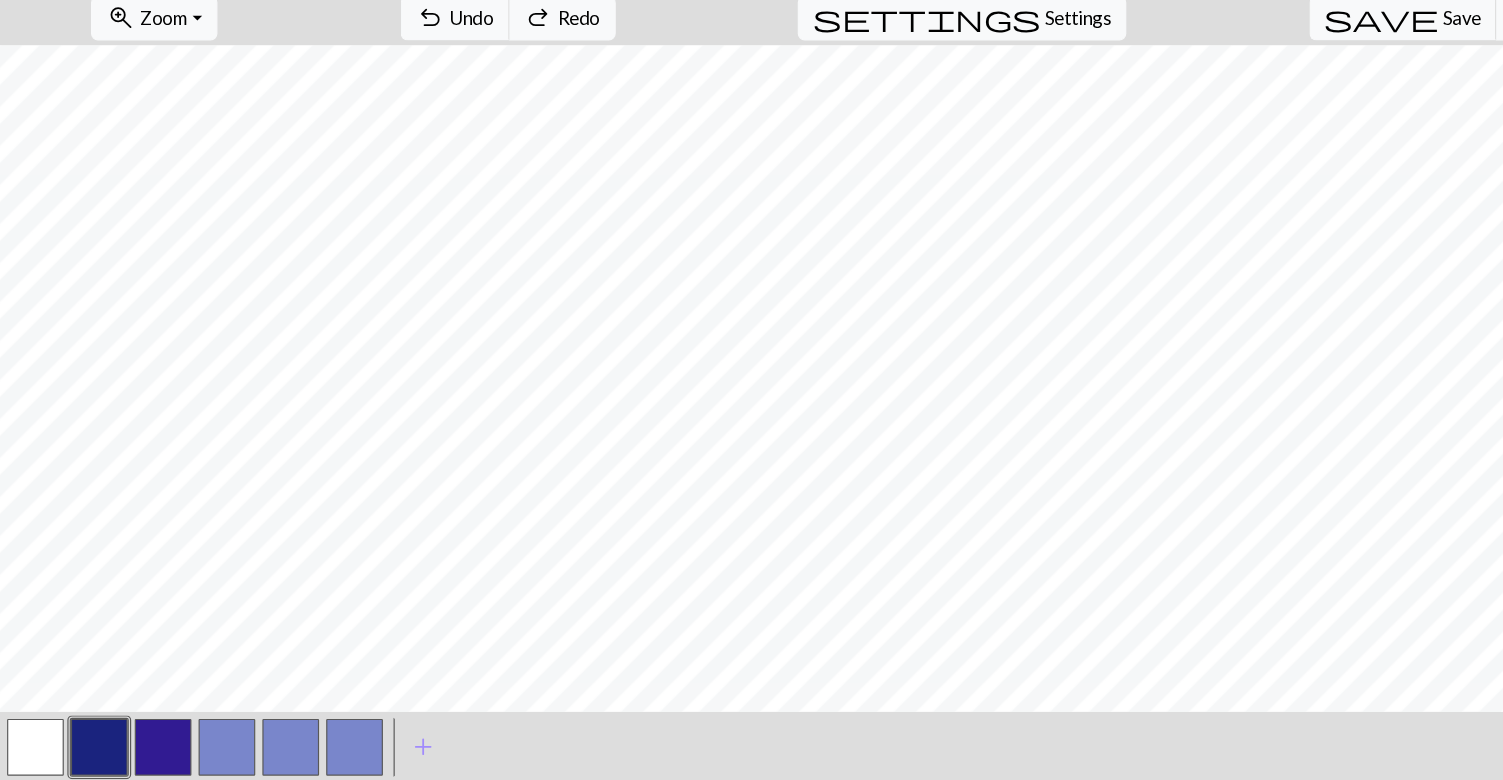 click at bounding box center (30, 700) 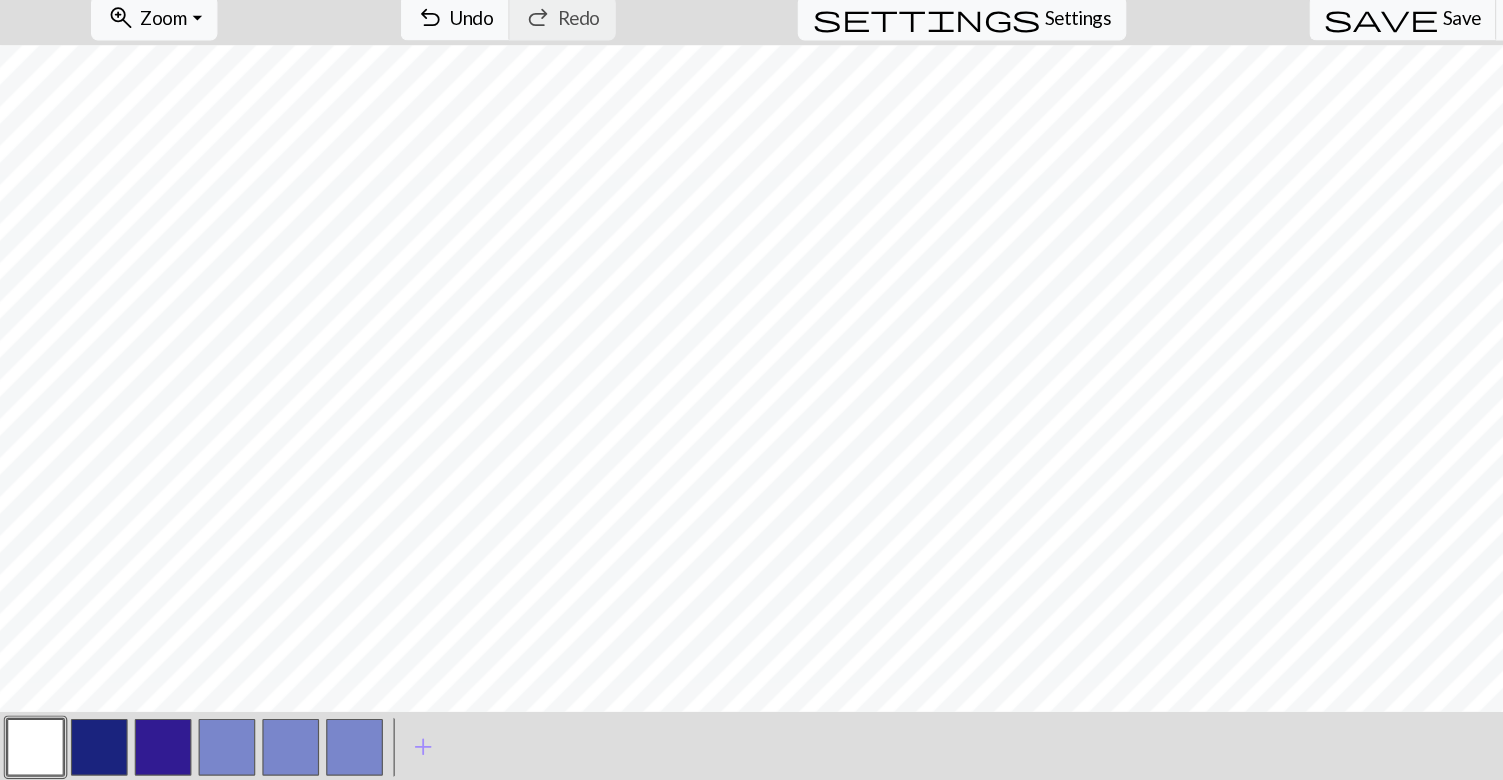 click at bounding box center (84, 700) 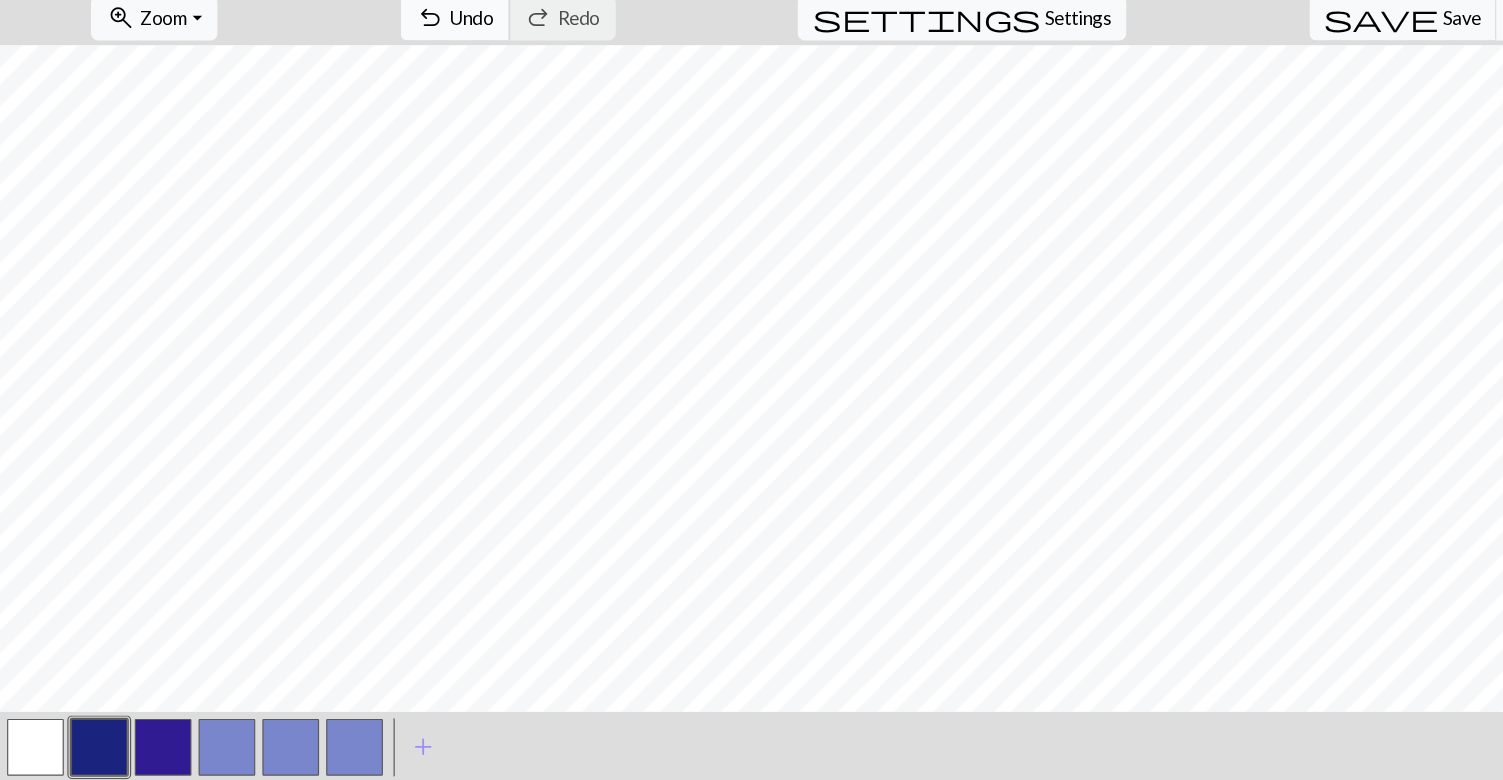 click on "undo" at bounding box center [364, 83] 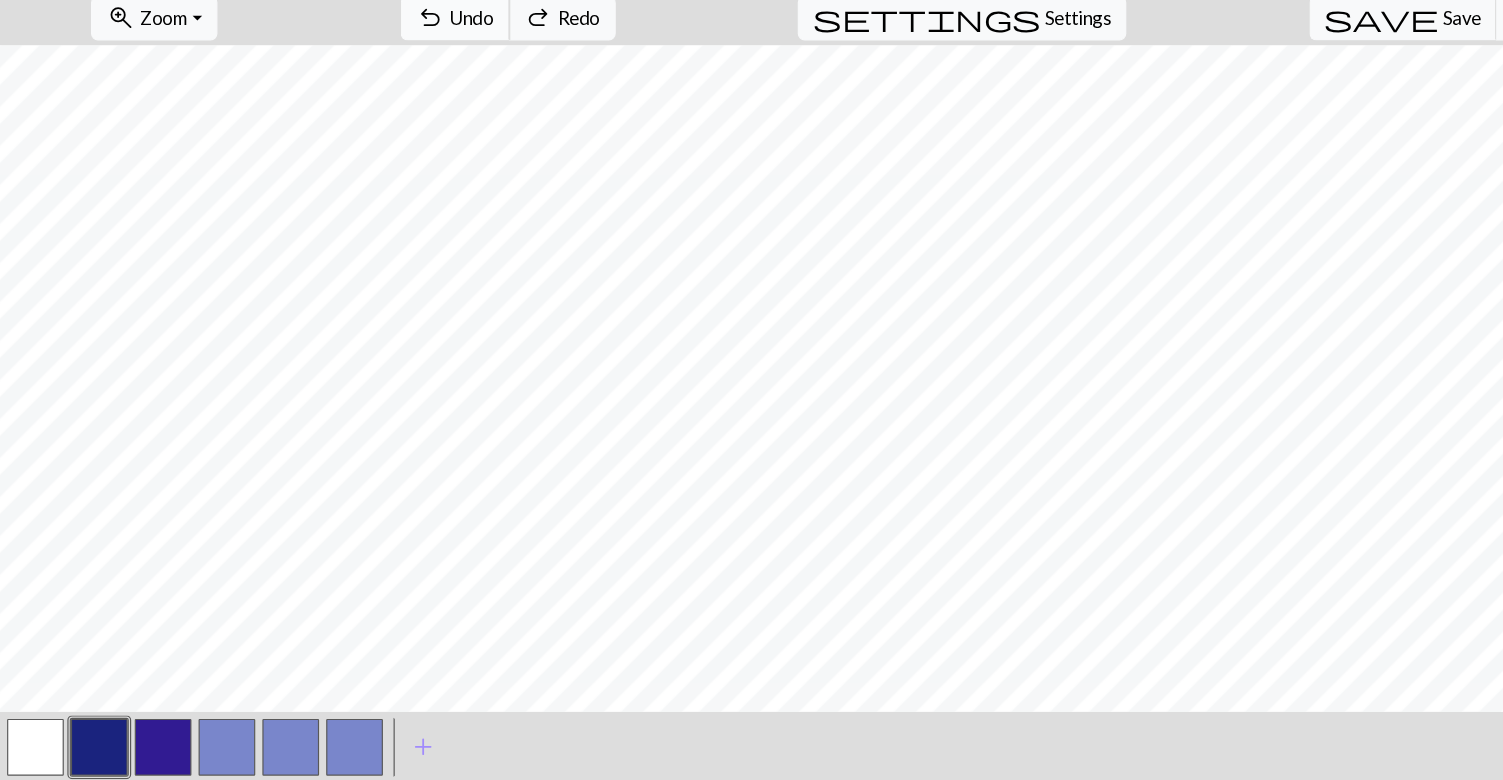 click on "undo" at bounding box center [364, 83] 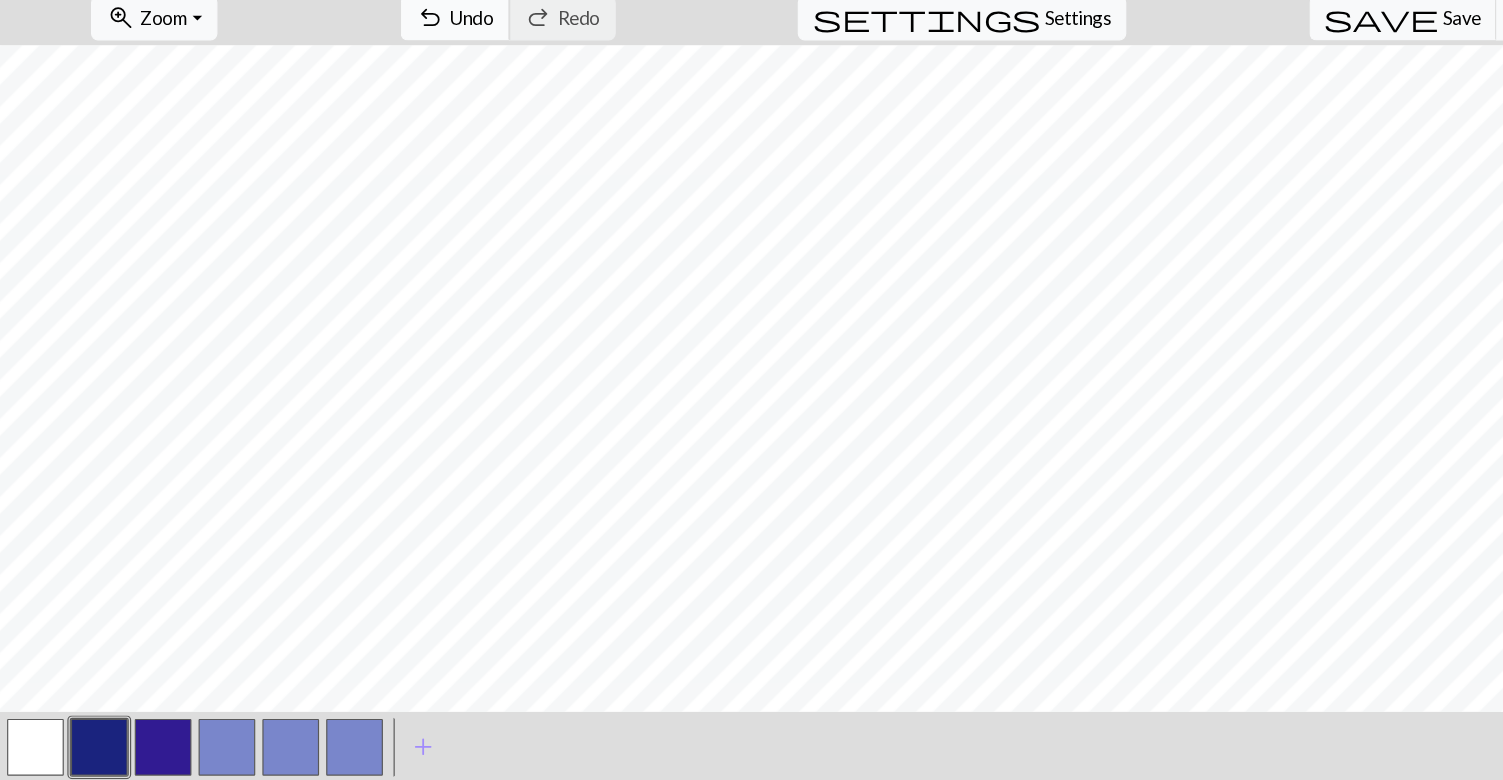 click on "Undo" at bounding box center [399, 82] 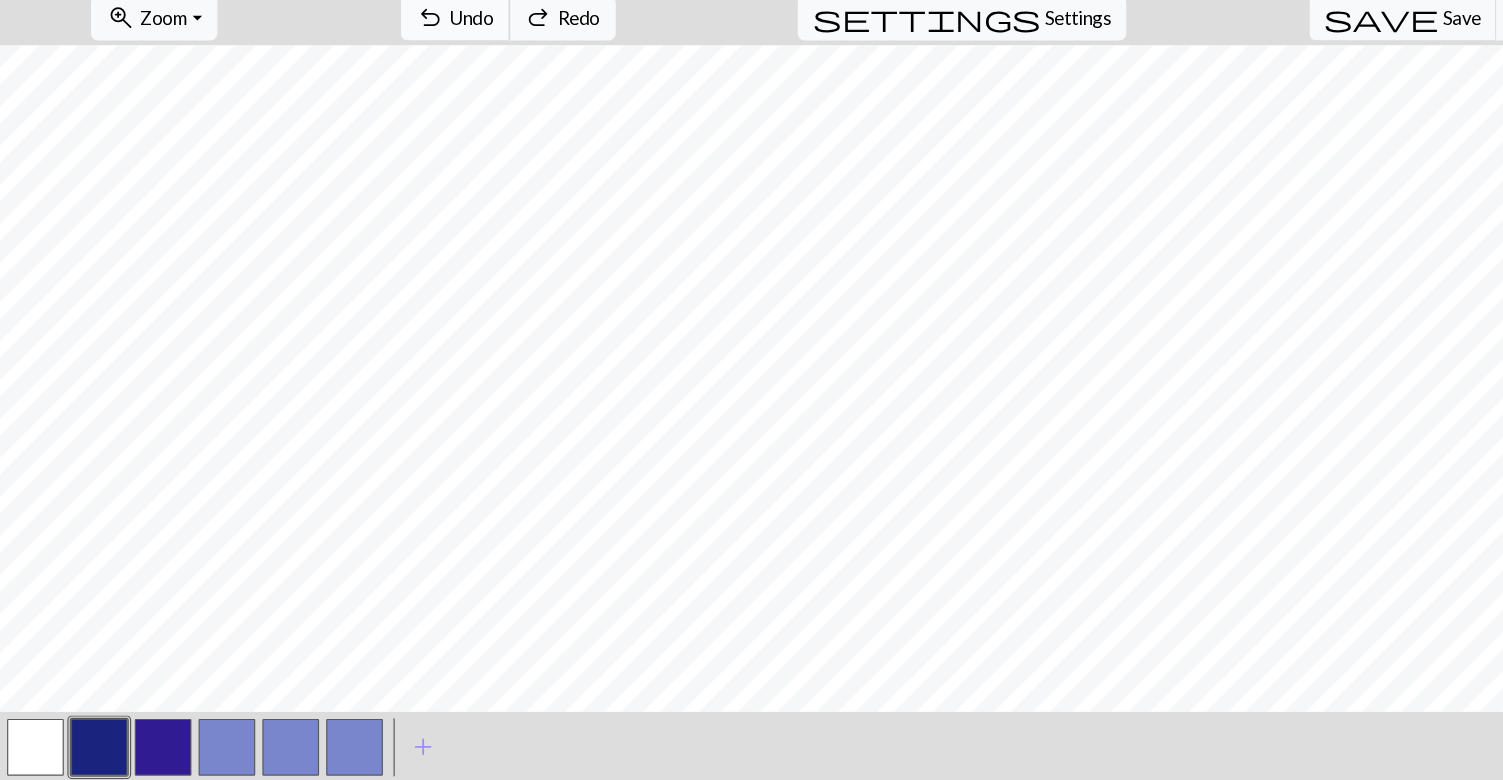 click on "undo Undo Undo" at bounding box center [385, 83] 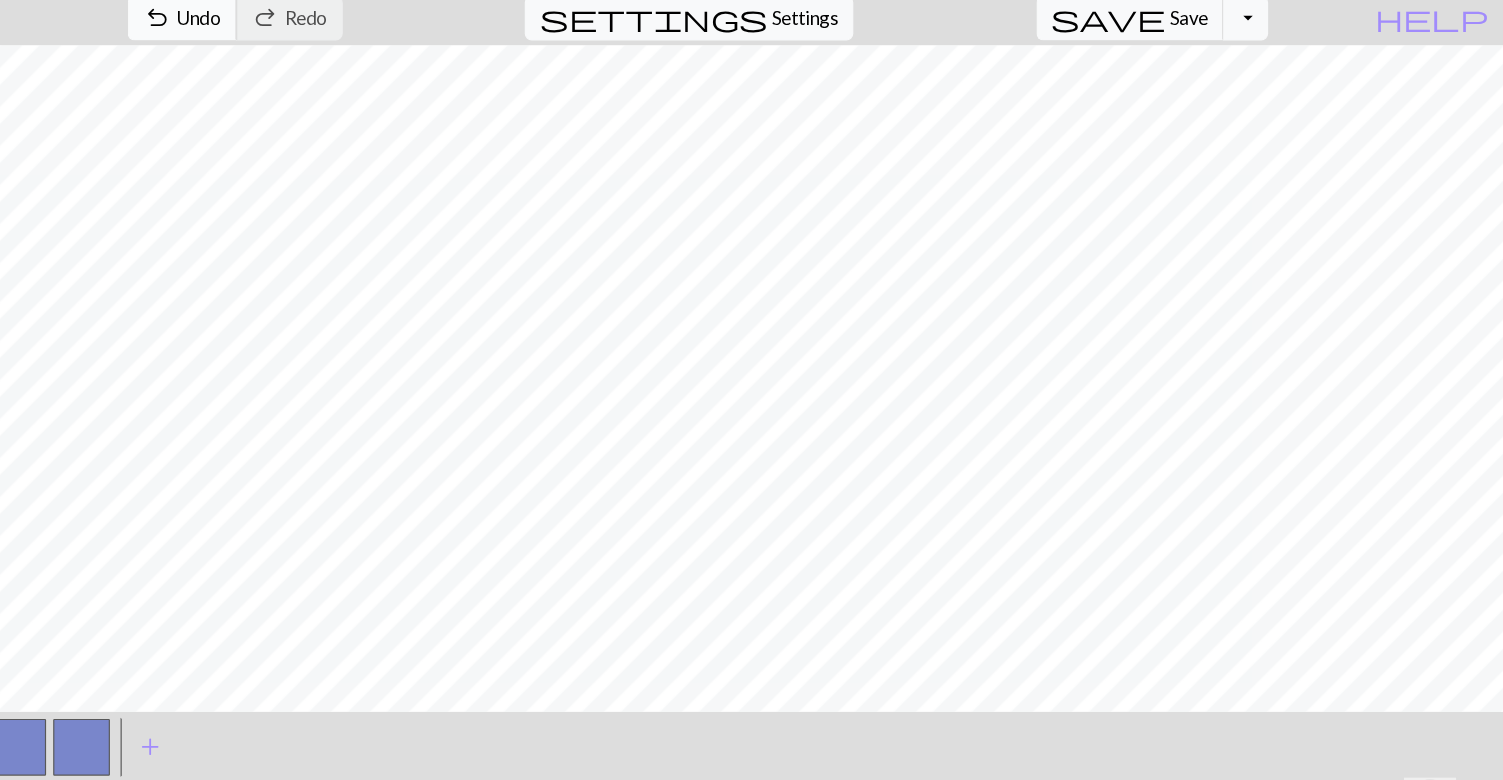 scroll, scrollTop: 0, scrollLeft: 0, axis: both 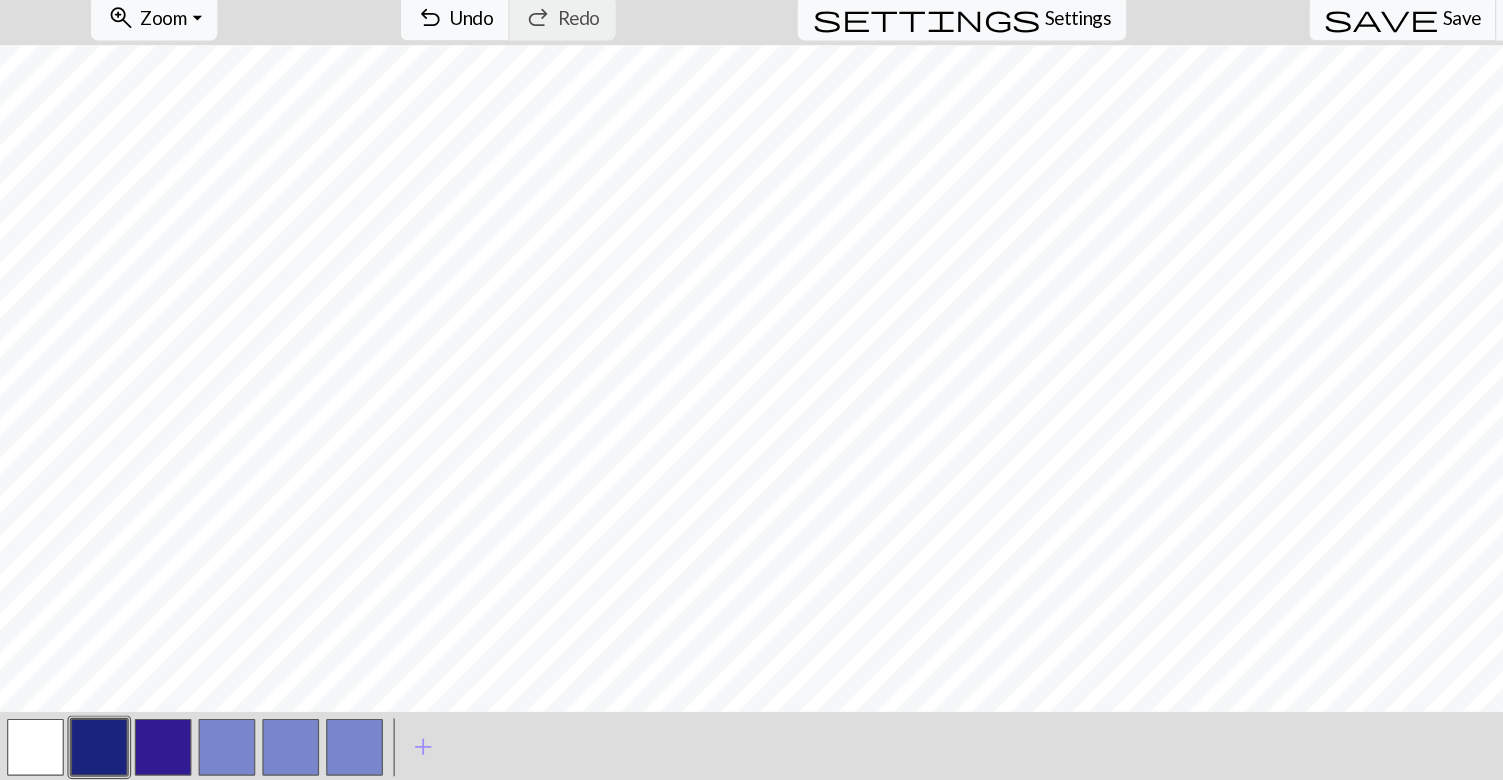 click at bounding box center [30, 700] 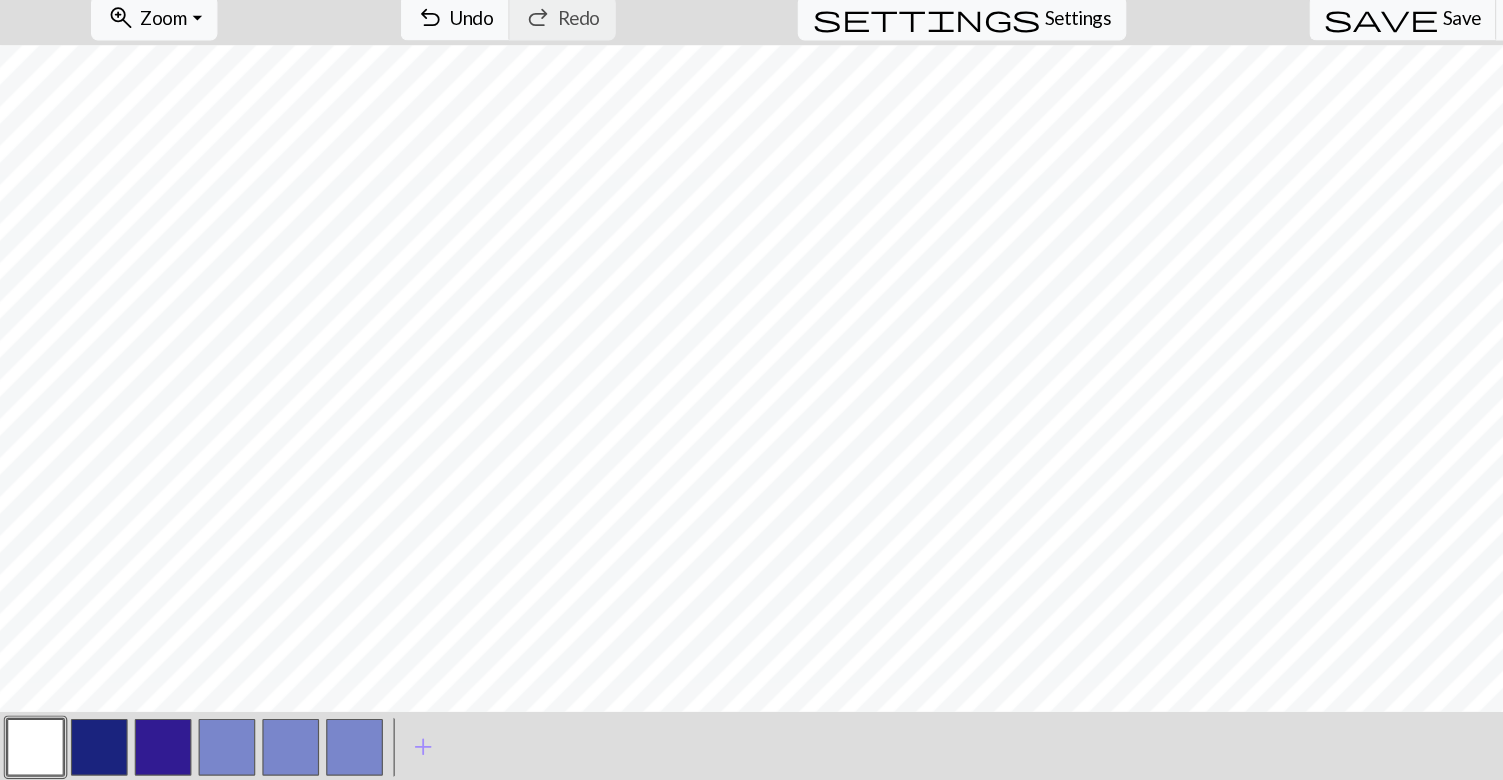 click at bounding box center (84, 700) 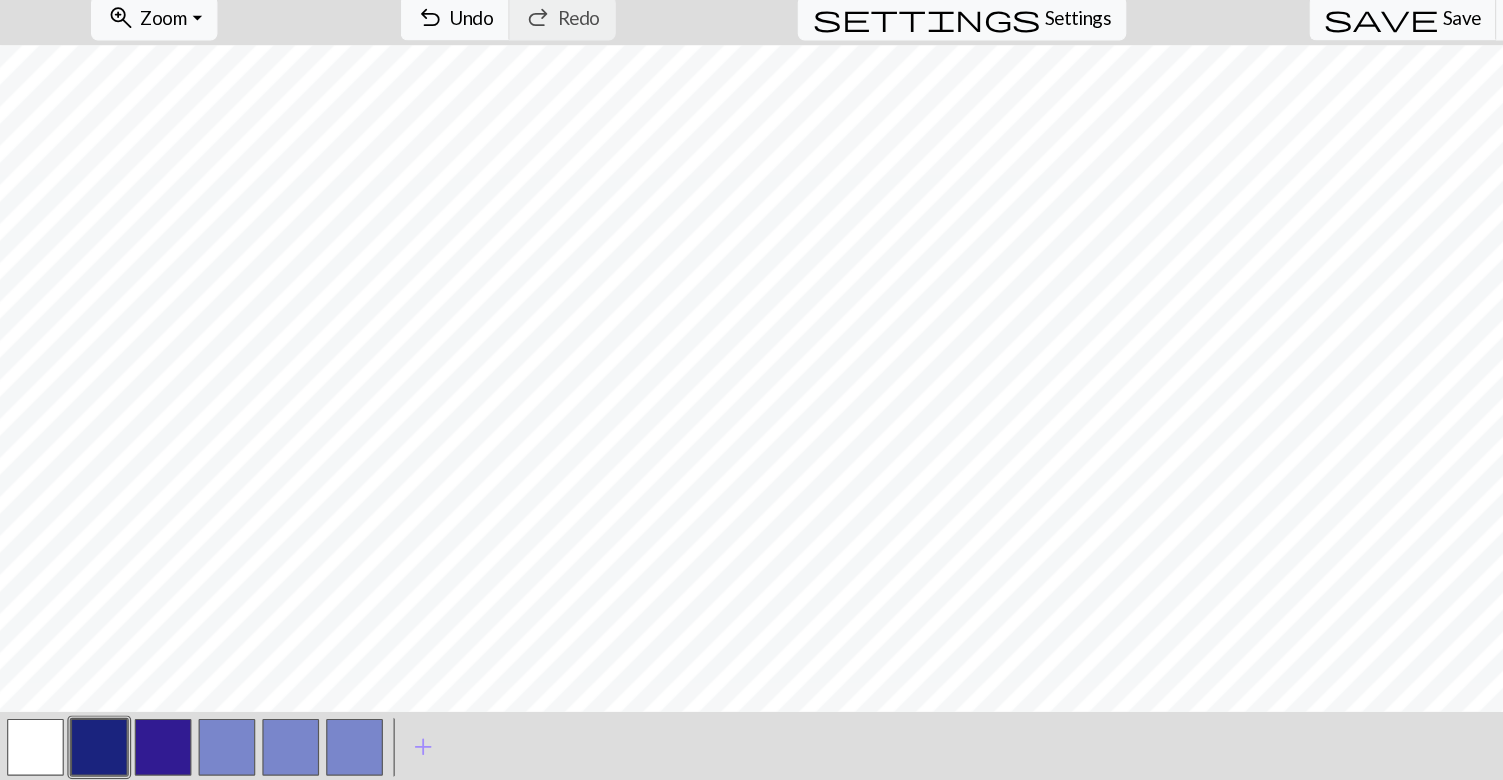 click at bounding box center [30, 700] 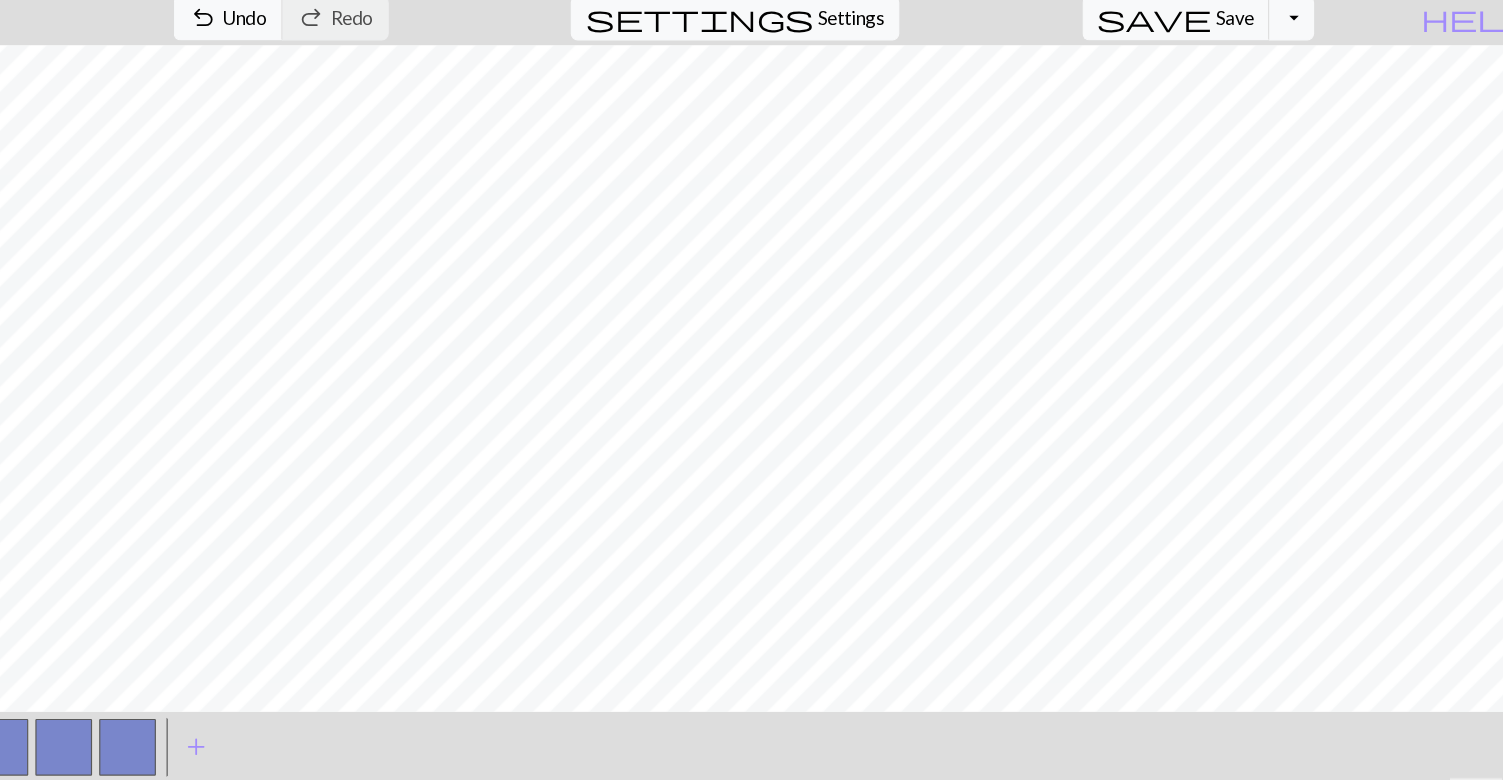 scroll, scrollTop: 0, scrollLeft: 0, axis: both 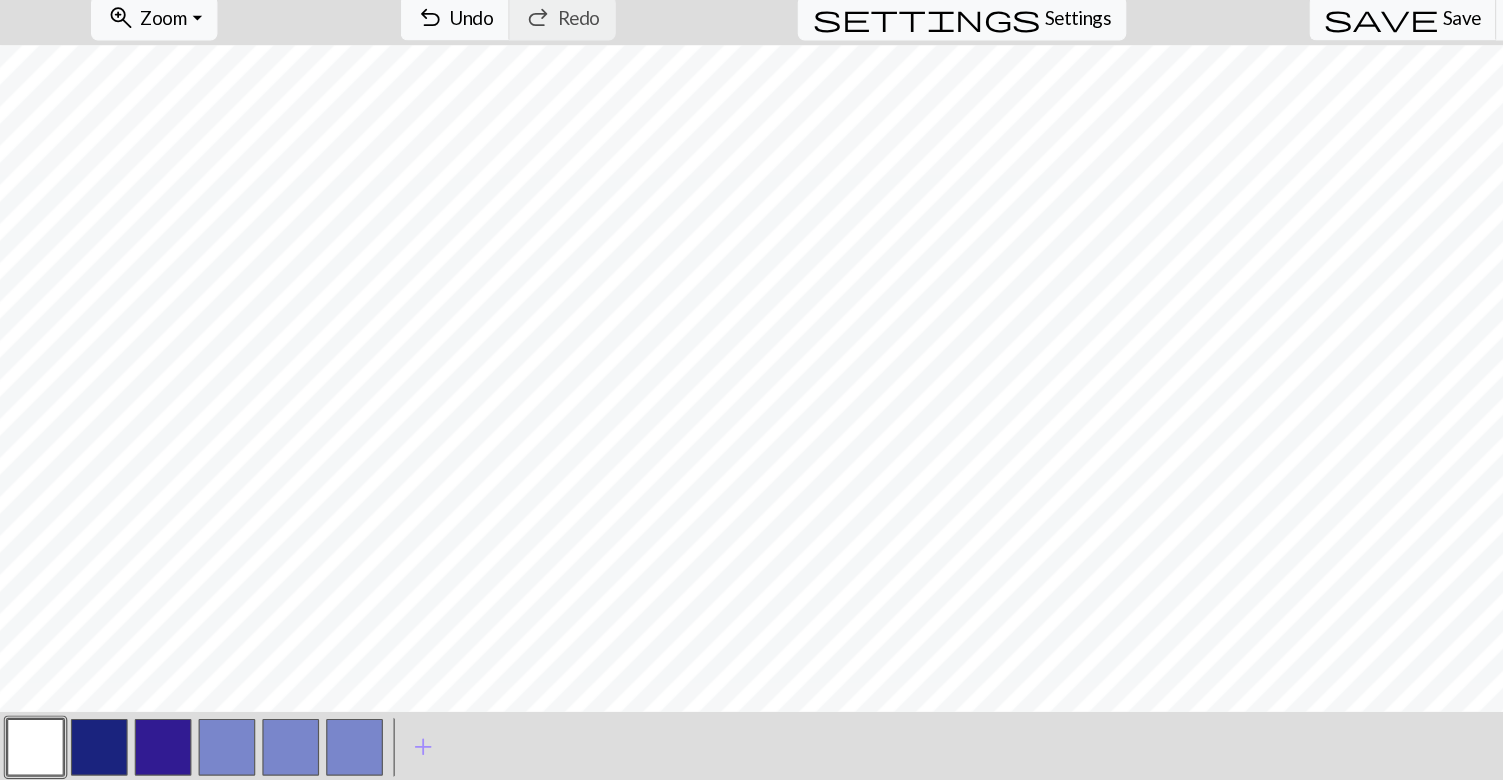 click at bounding box center [84, 700] 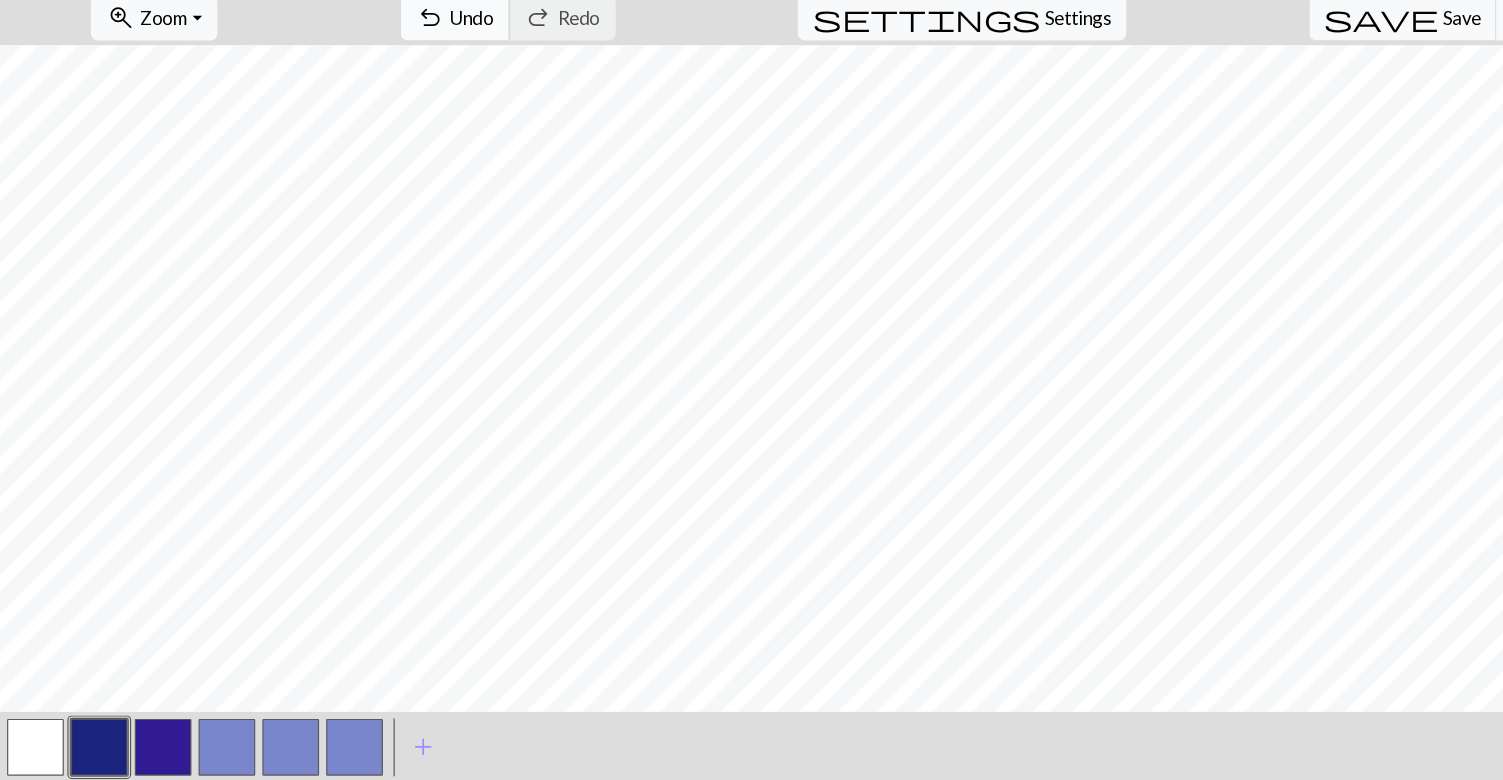 click on "Undo" at bounding box center [399, 82] 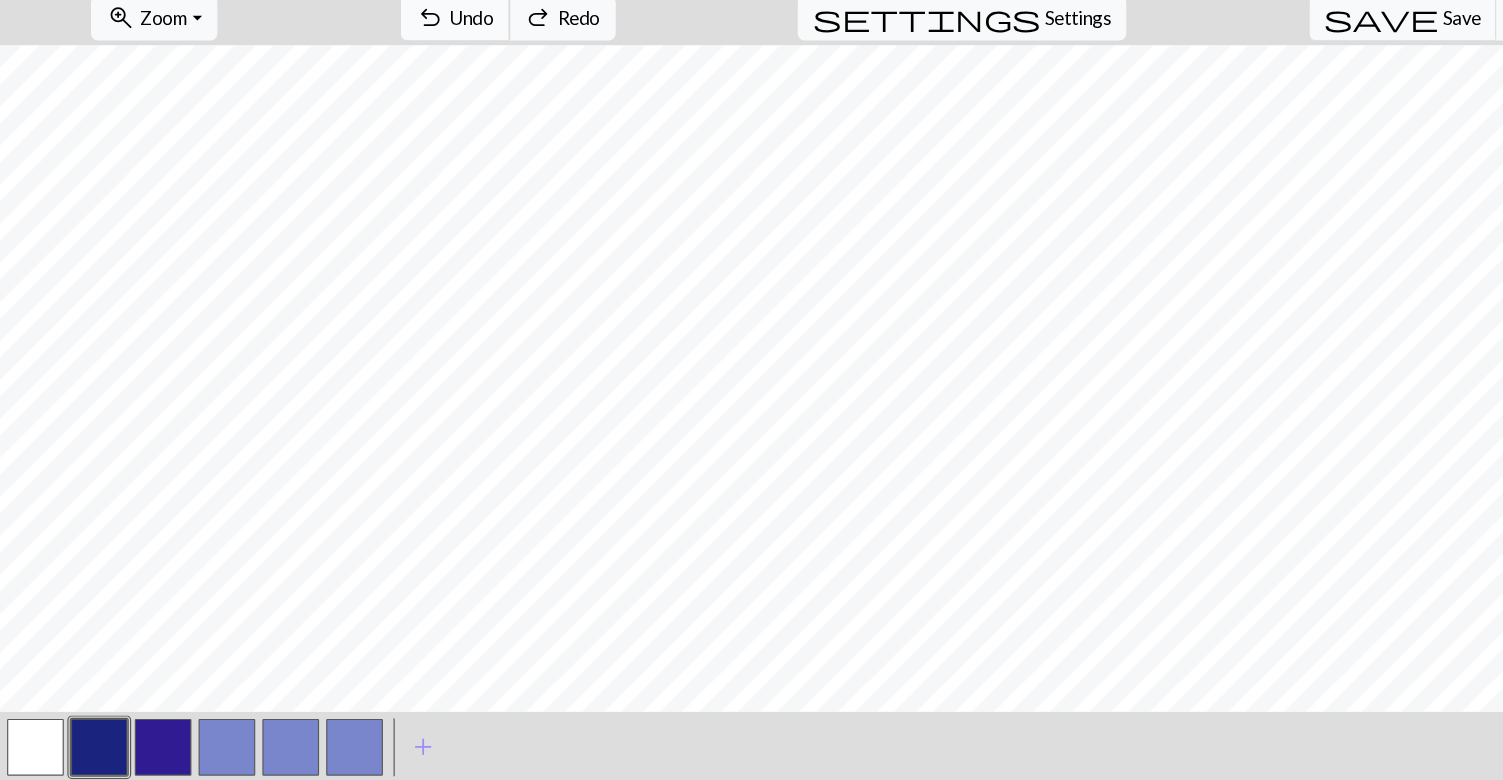 click on "Undo" at bounding box center (399, 82) 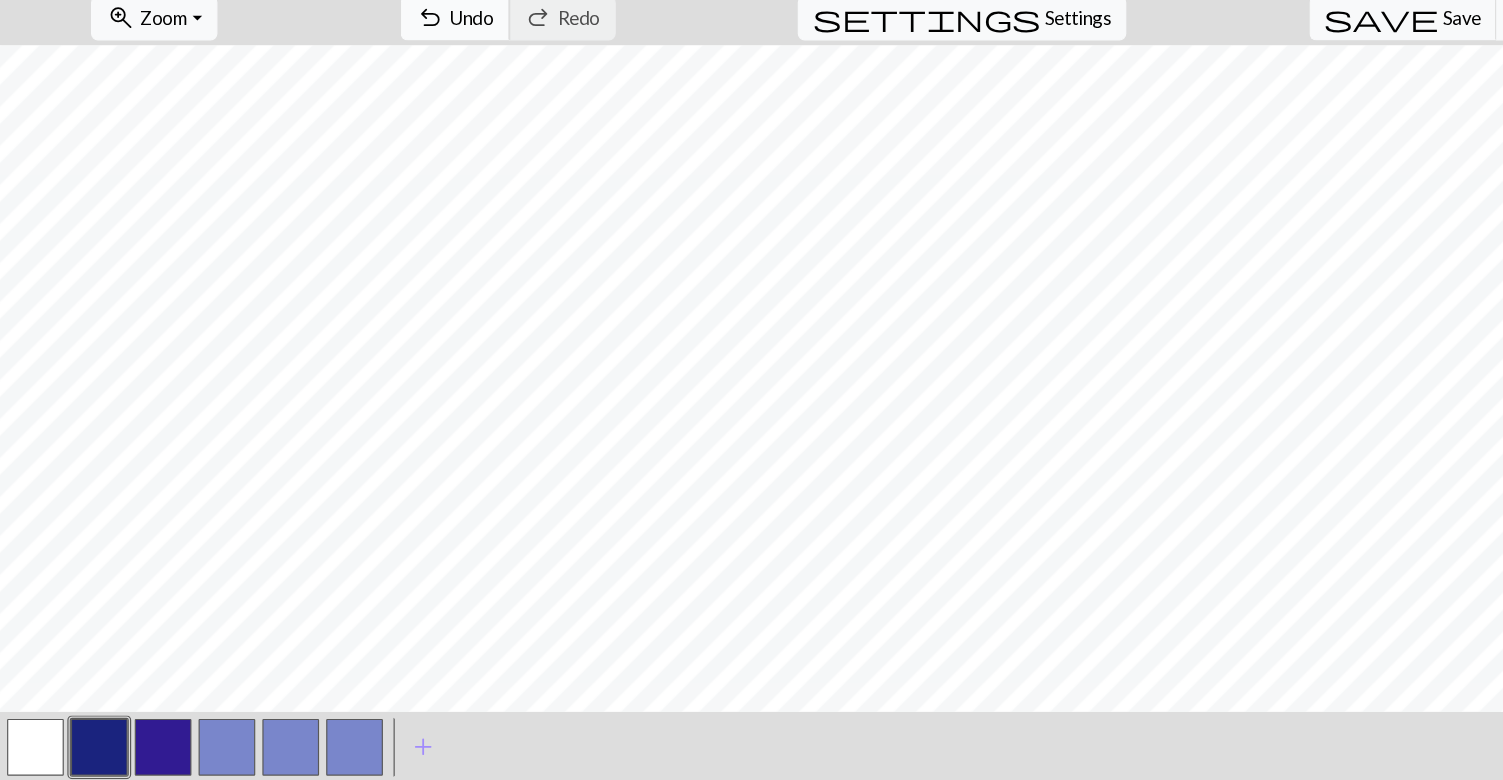 click on "Undo" at bounding box center [399, 82] 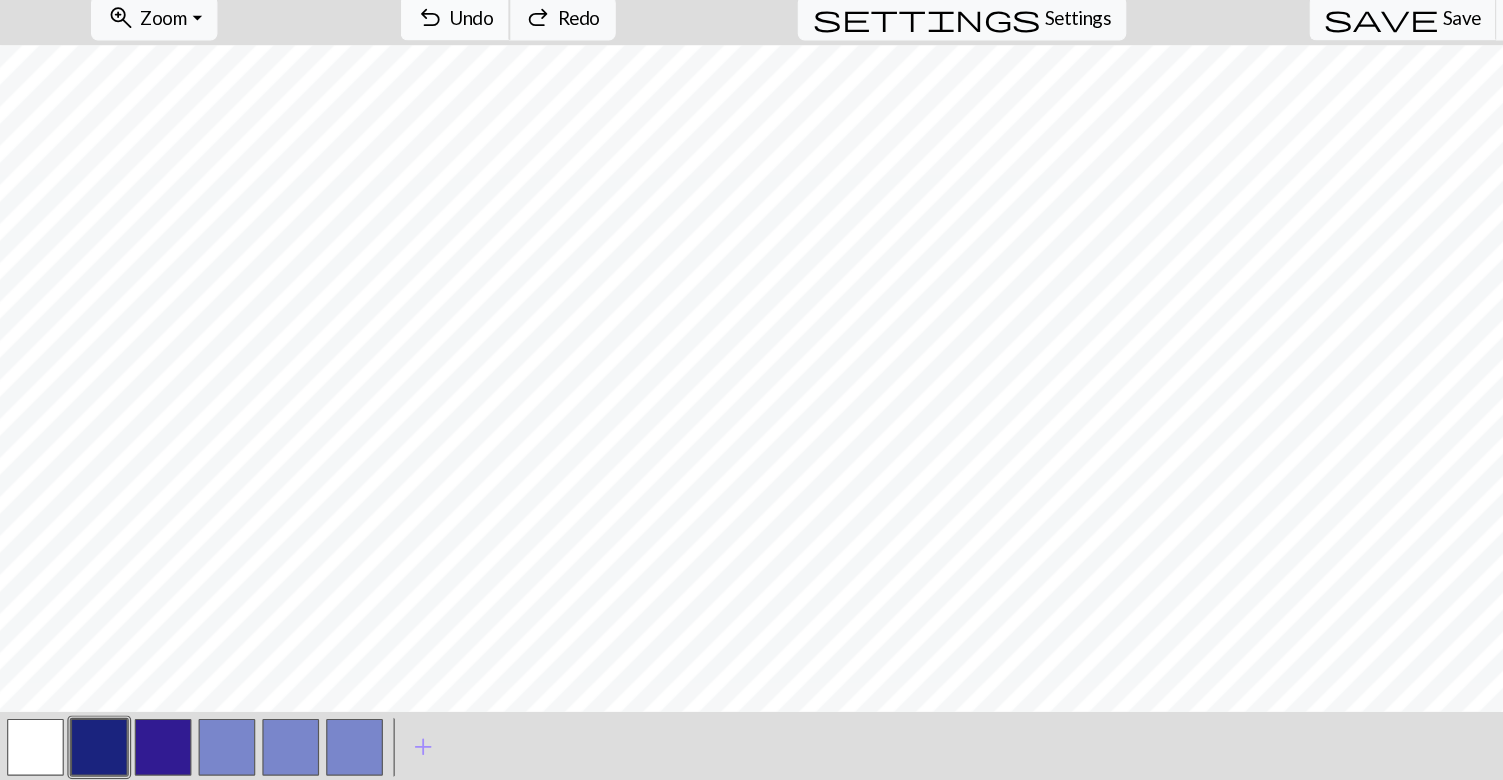 click on "Undo" at bounding box center (399, 82) 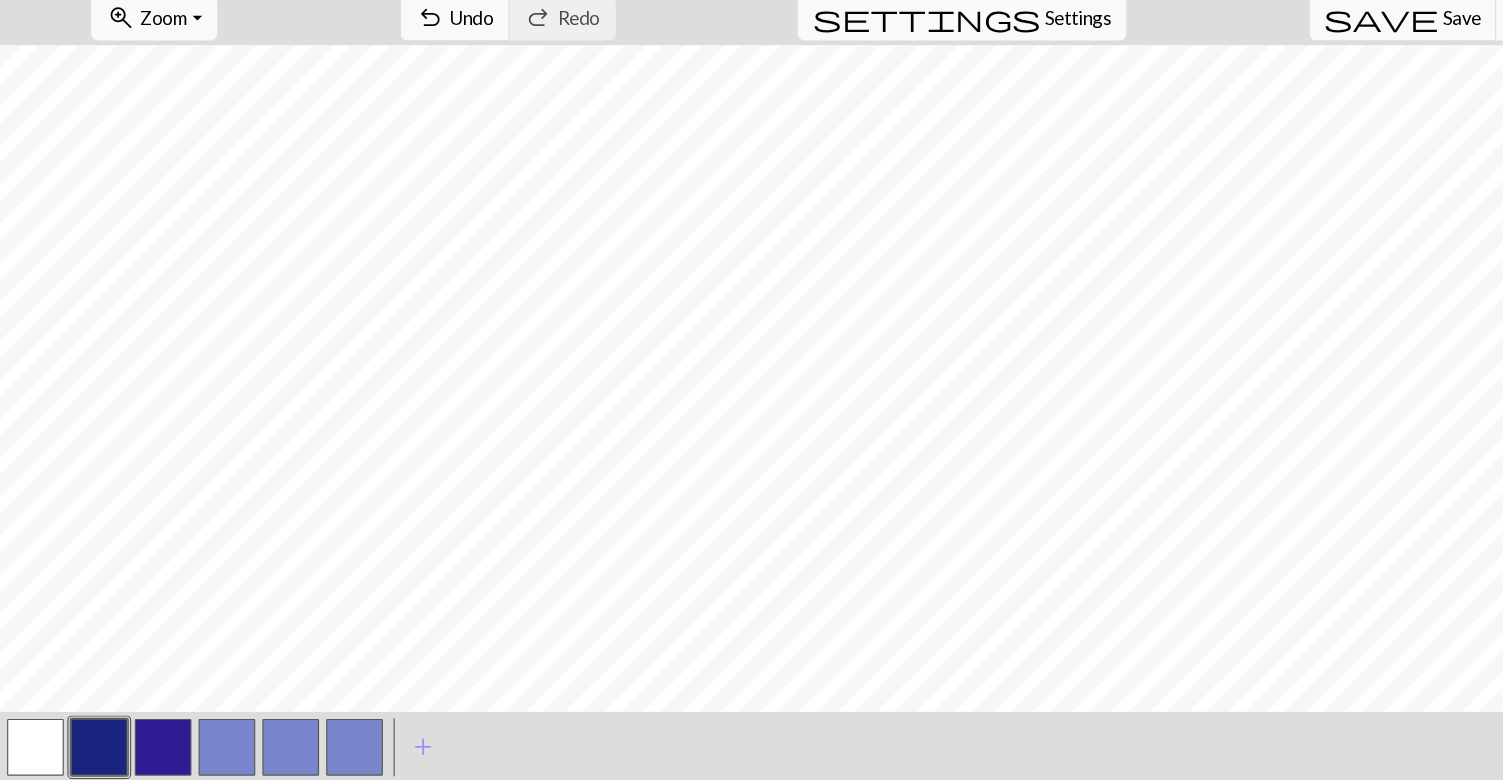 click at bounding box center (30, 700) 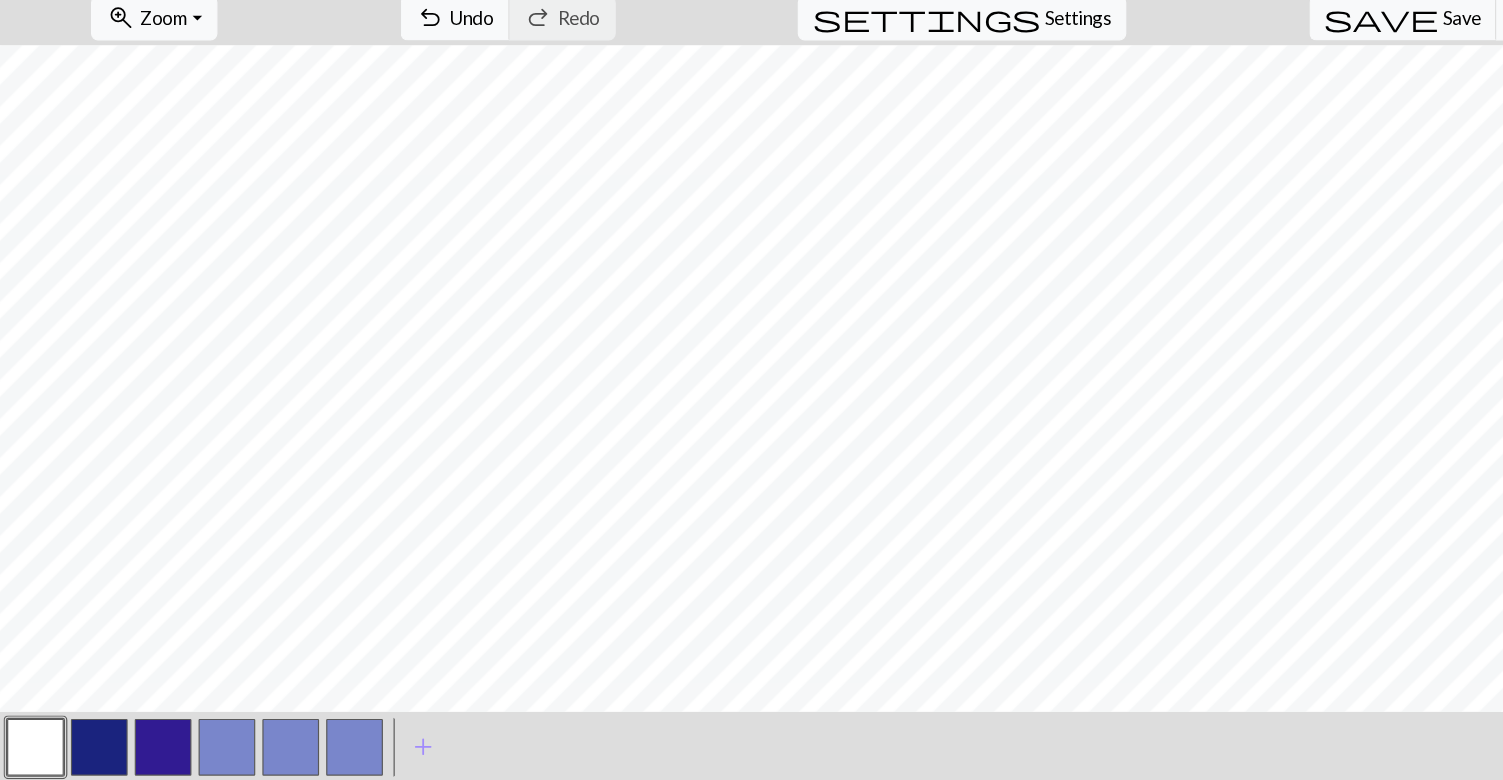 click at bounding box center [138, 700] 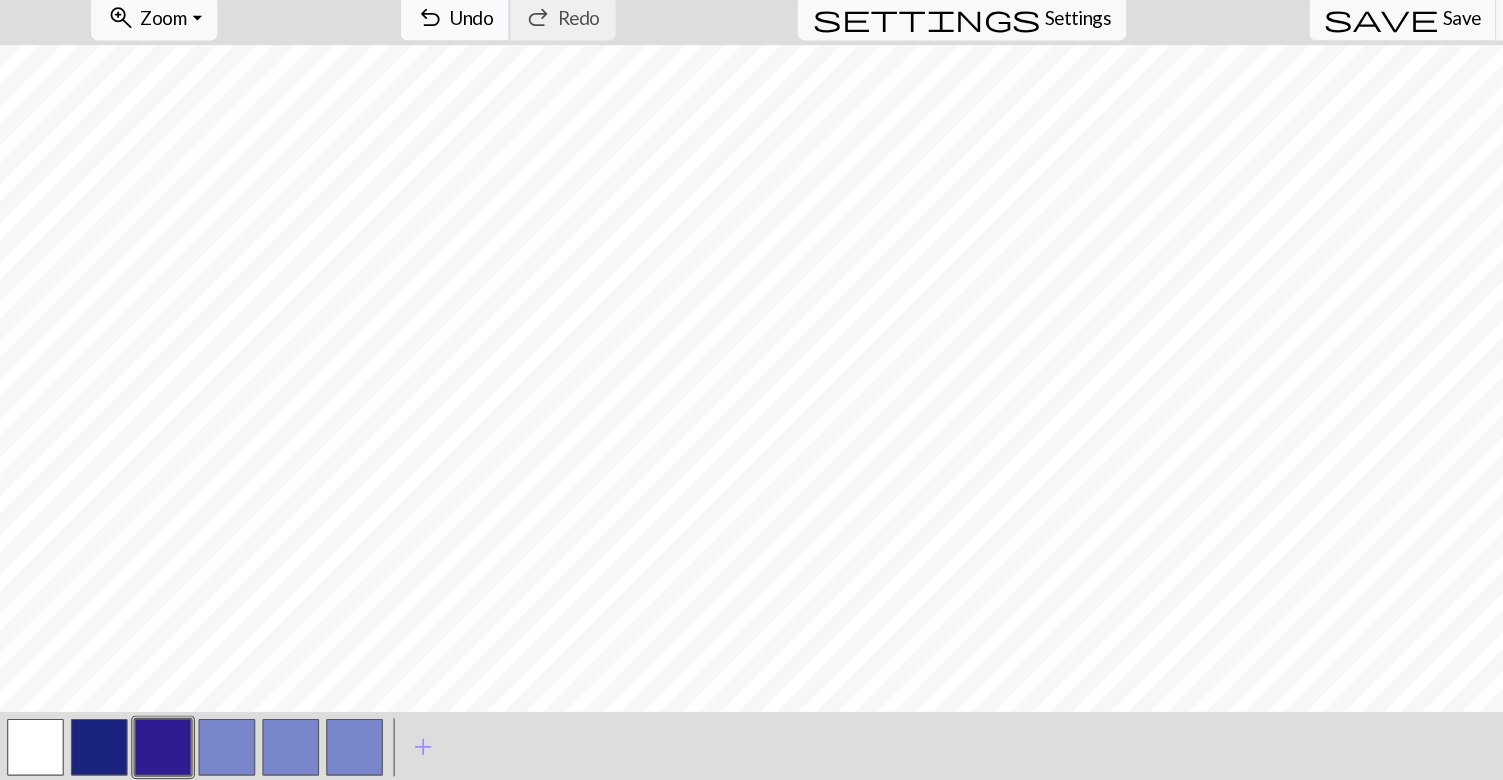 click on "Undo" at bounding box center (399, 82) 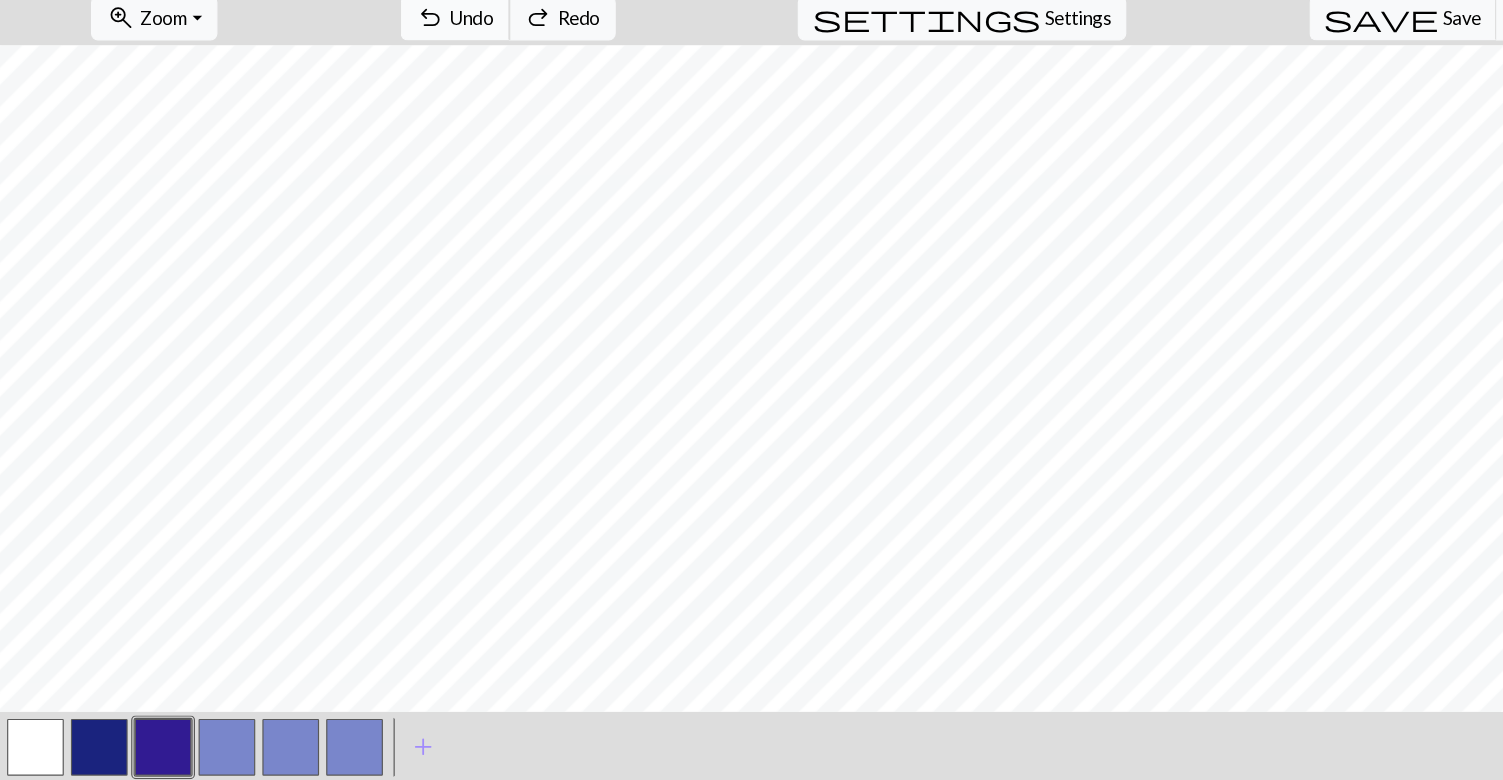 click on "Undo" at bounding box center [399, 82] 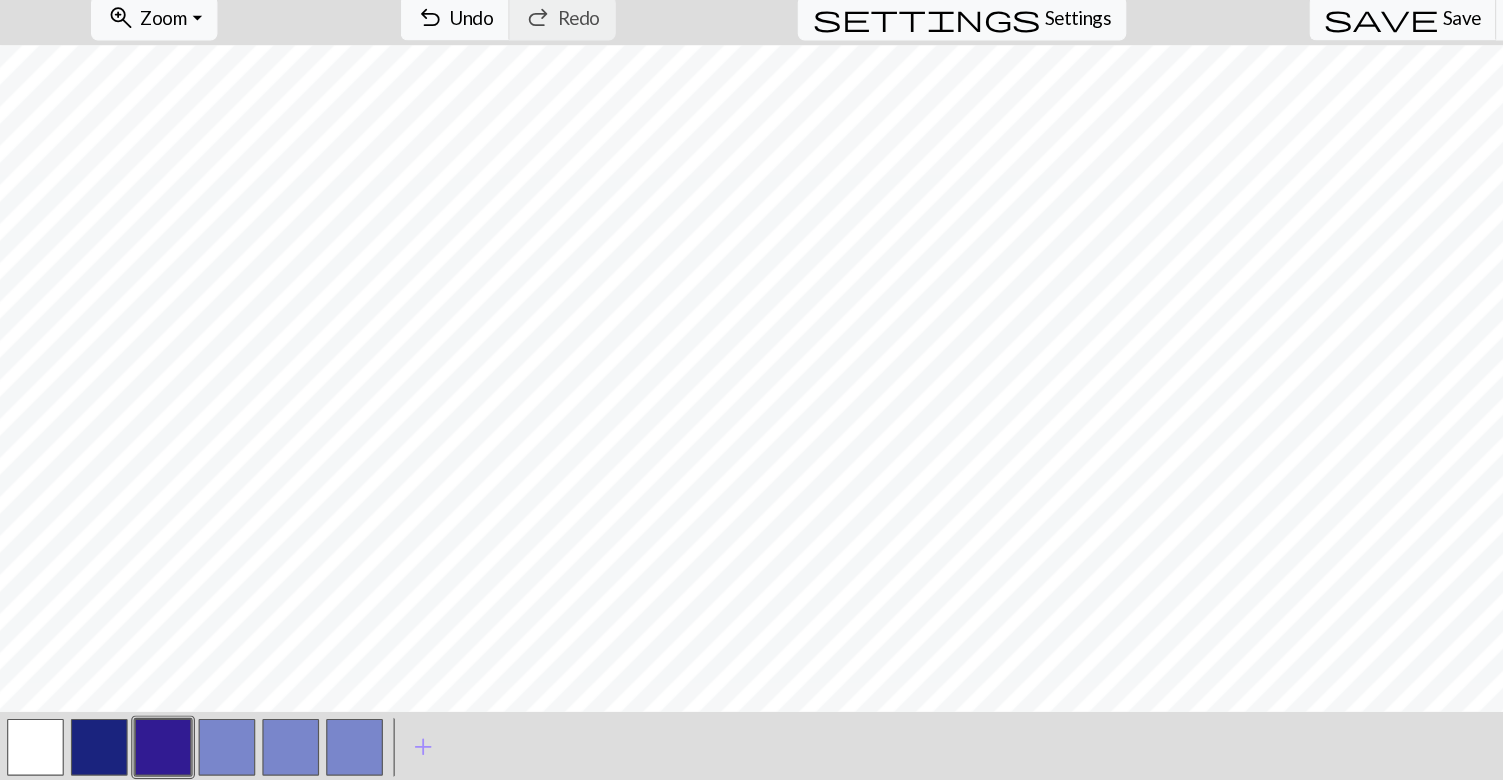 click at bounding box center (30, 700) 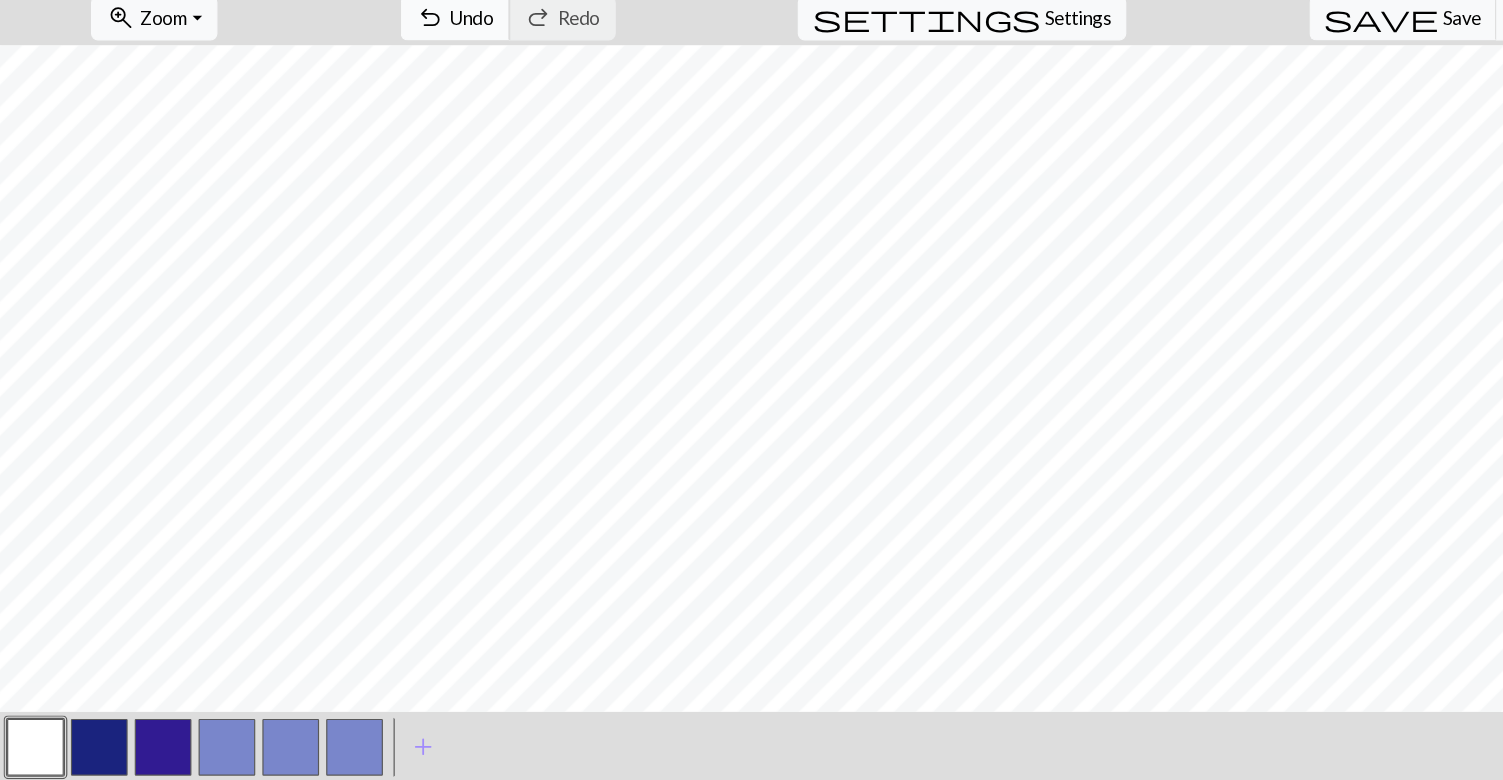 click on "undo Undo Undo" at bounding box center [385, 83] 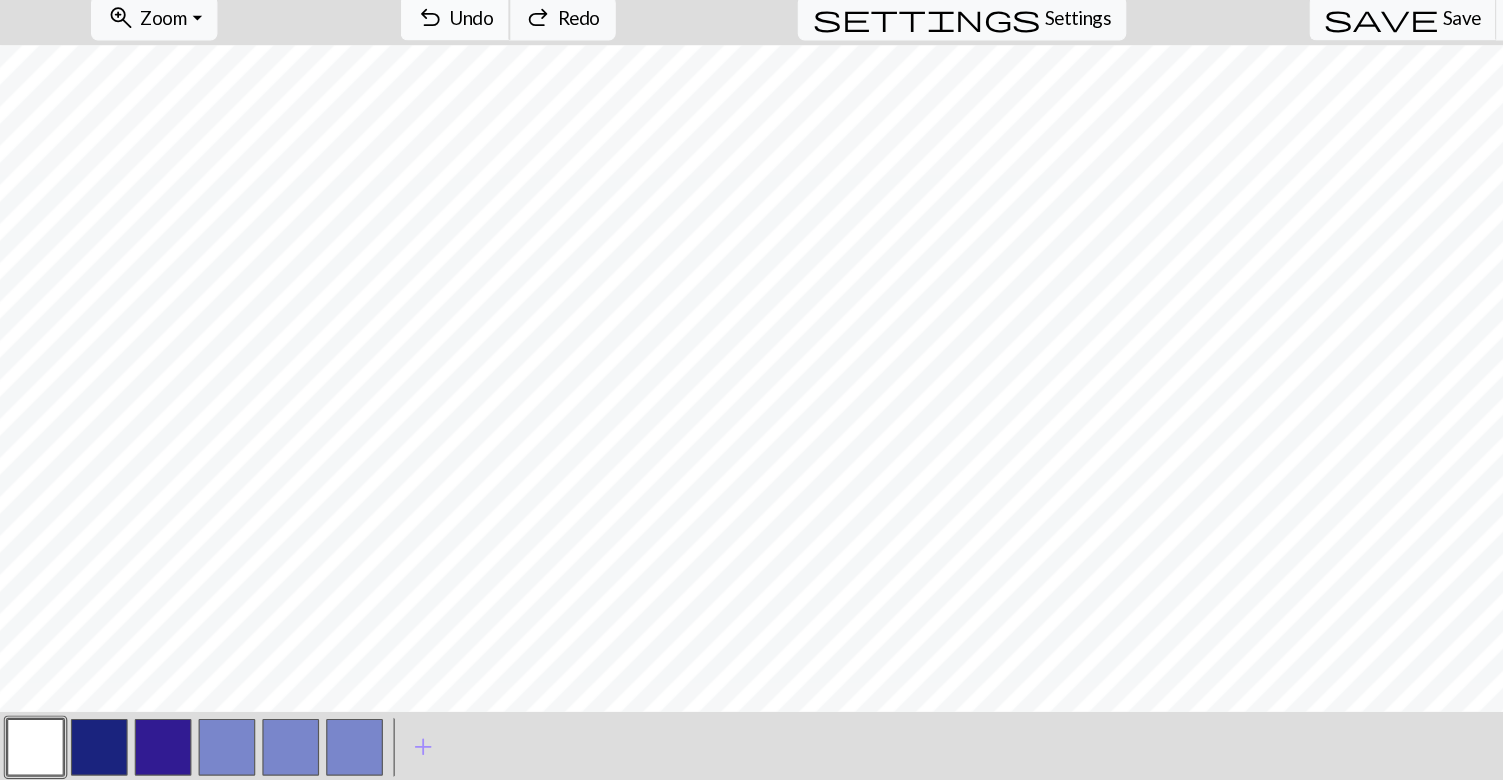 click on "Undo" at bounding box center [399, 82] 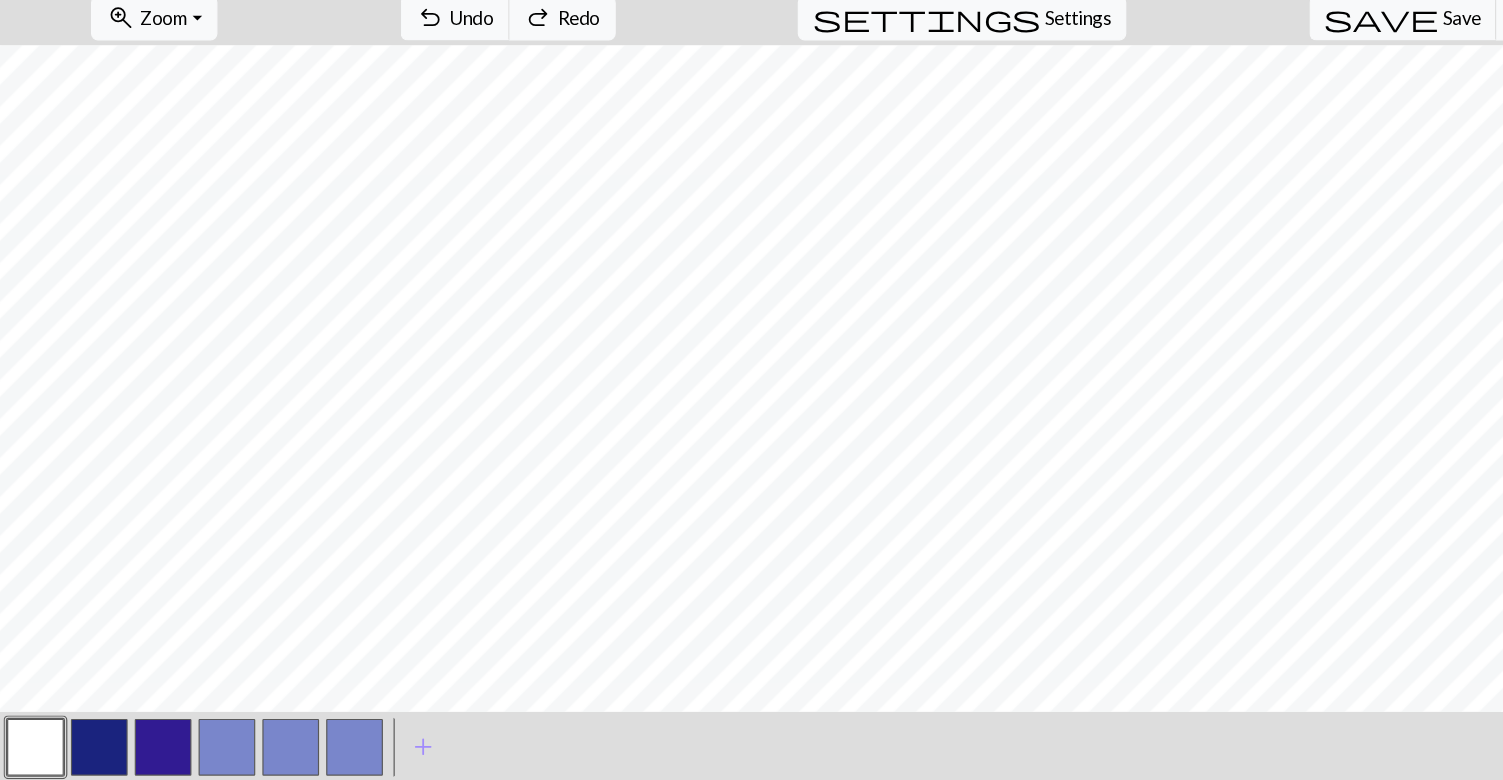 click at bounding box center [84, 700] 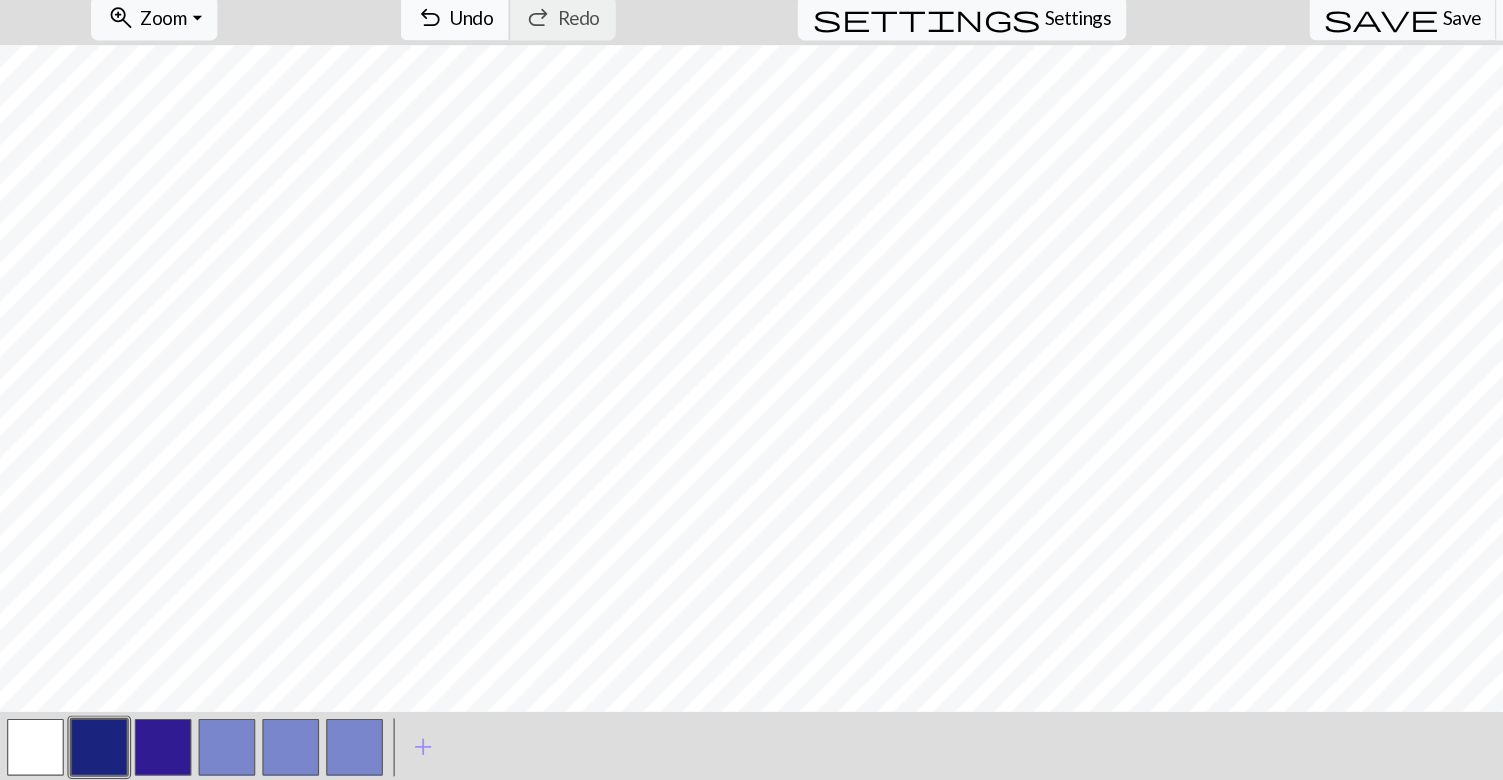 click on "Undo" at bounding box center (399, 82) 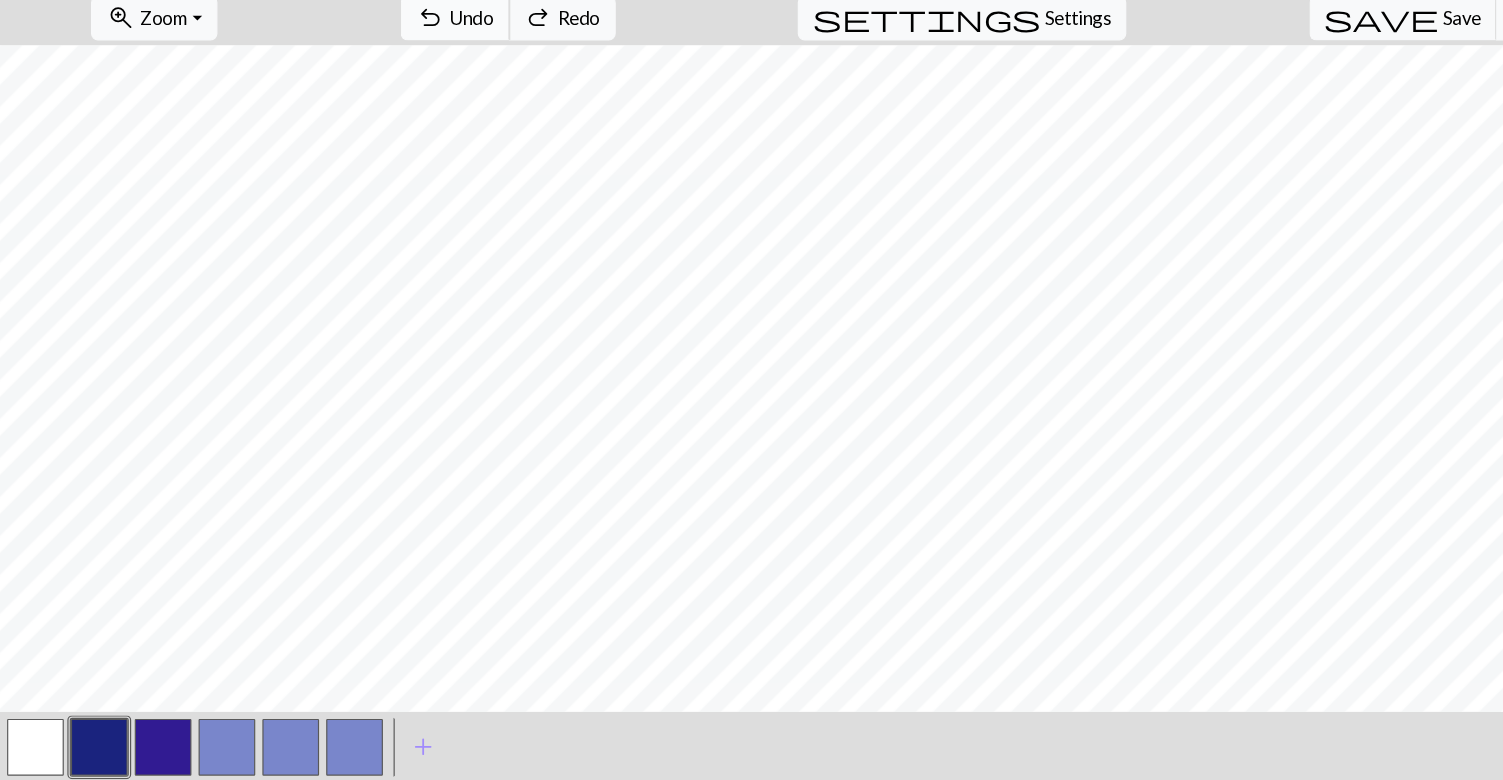 click on "Undo" at bounding box center (399, 82) 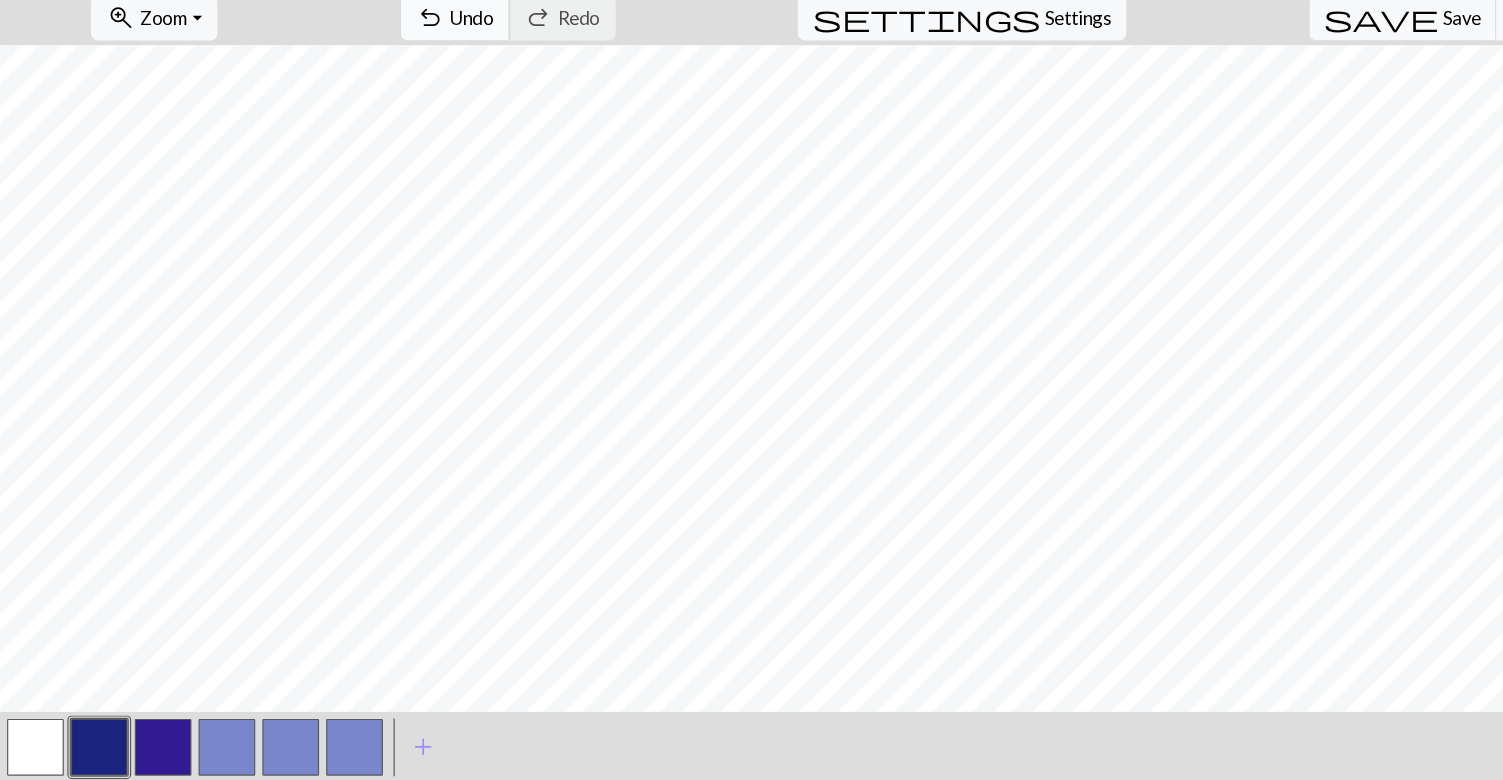 click on "Undo" at bounding box center (399, 82) 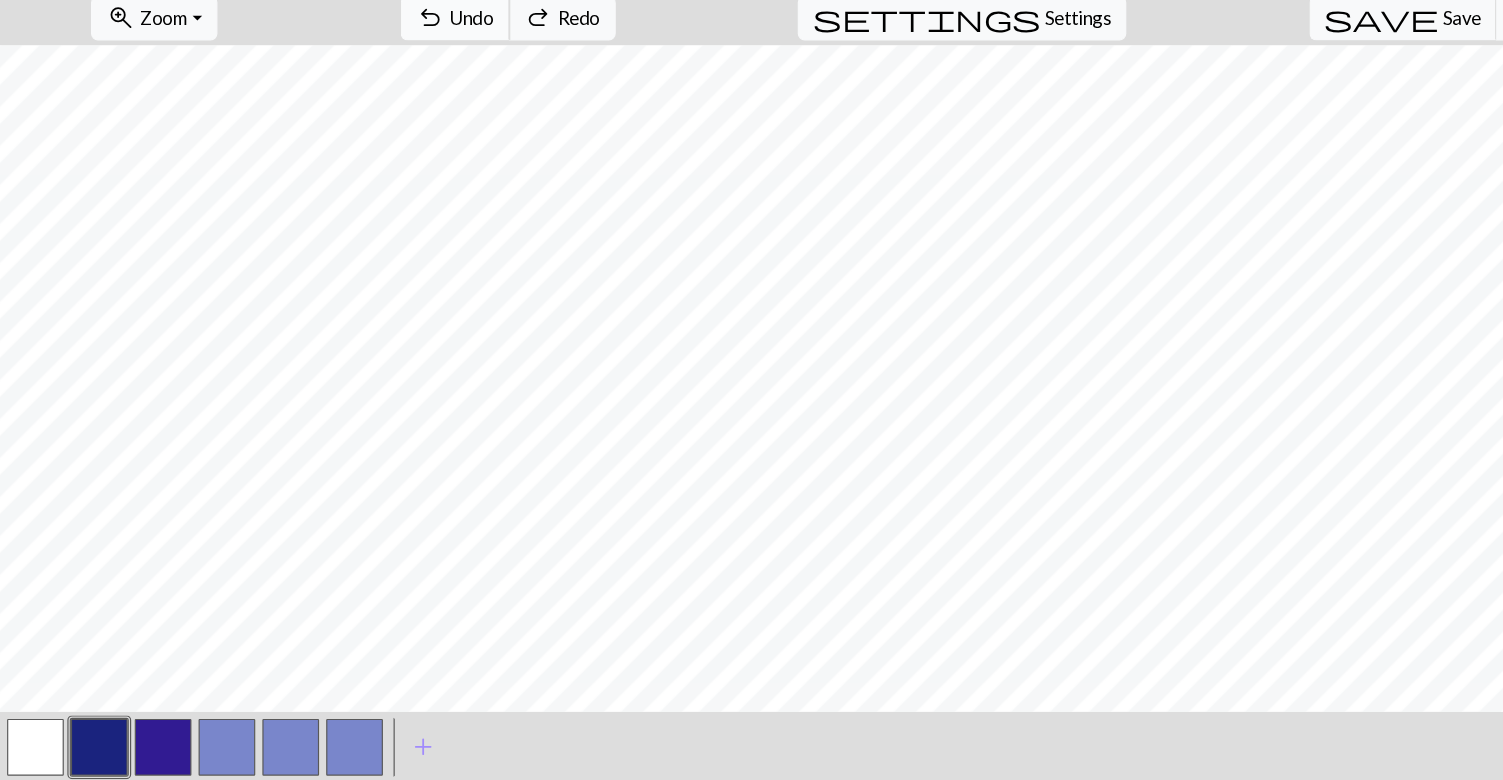 click on "Undo" at bounding box center [399, 82] 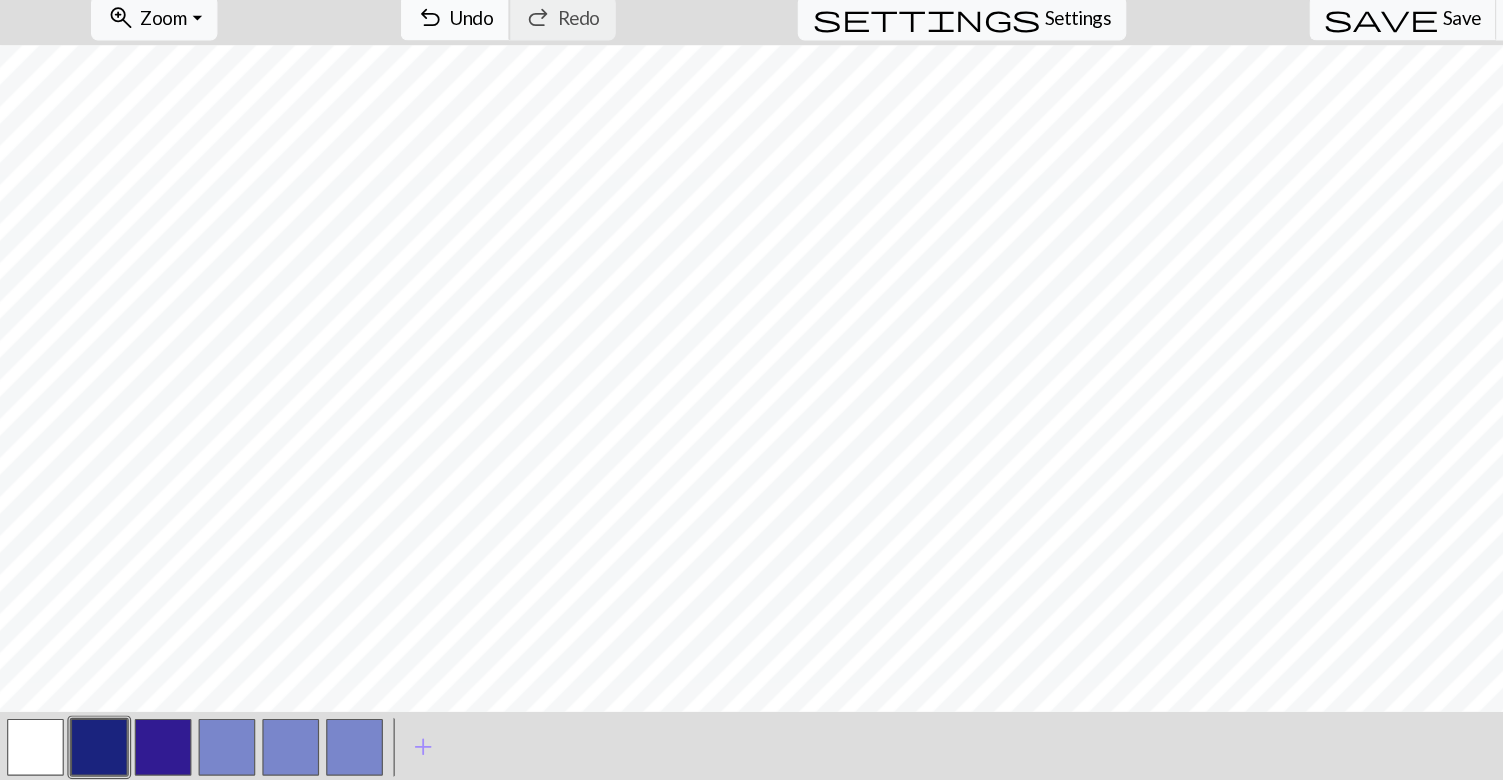 click on "undo" at bounding box center (364, 83) 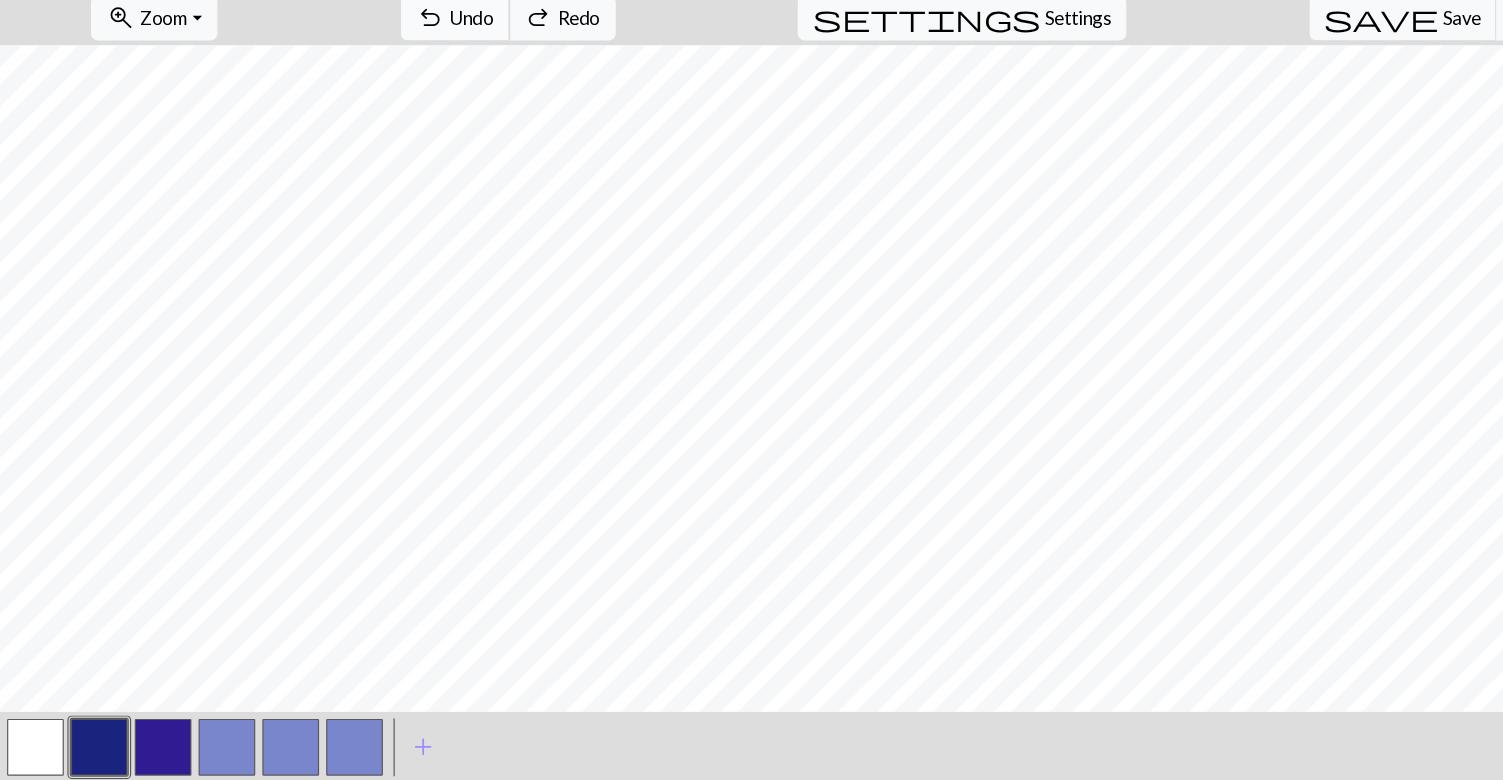 click on "undo" at bounding box center (364, 83) 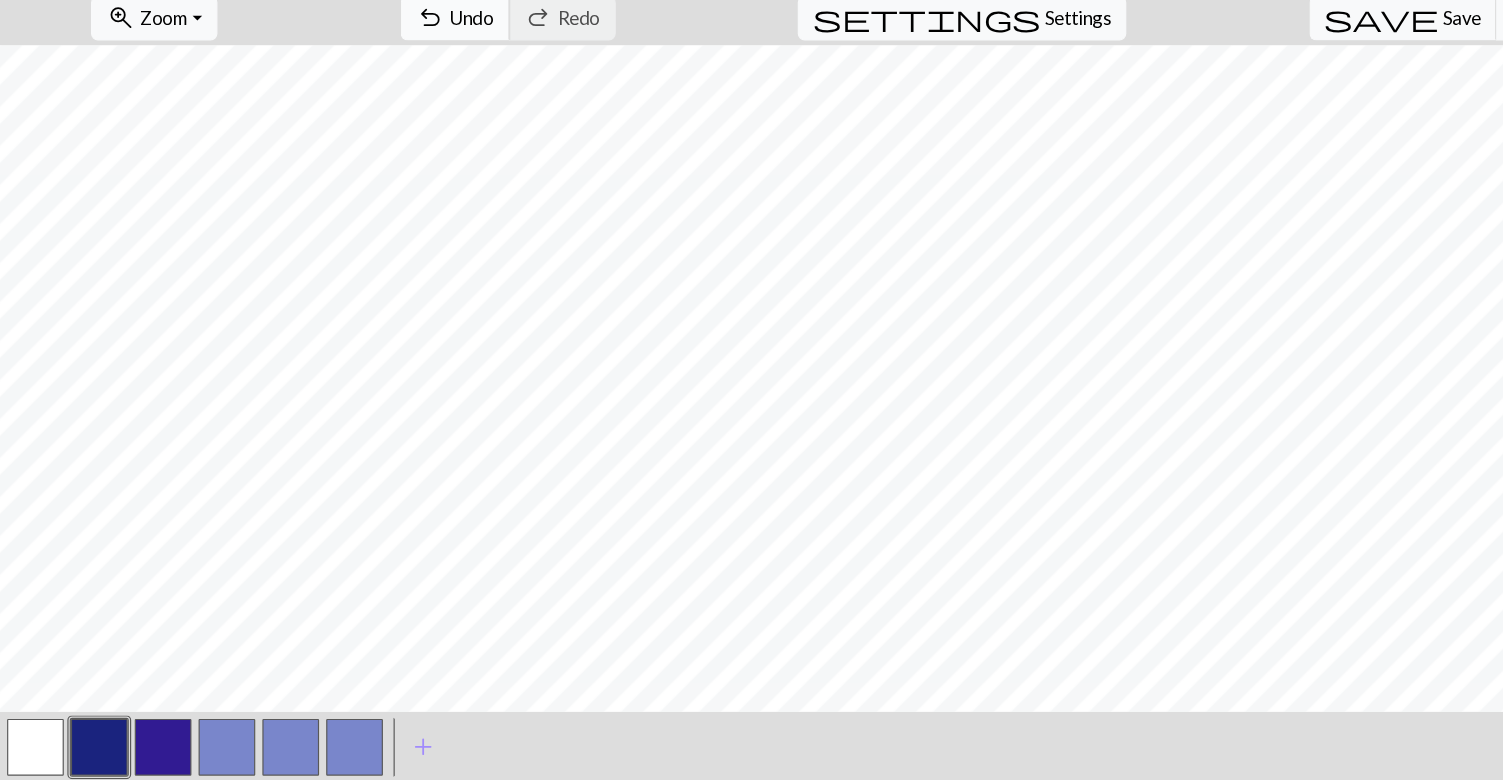 click on "Undo" at bounding box center (399, 82) 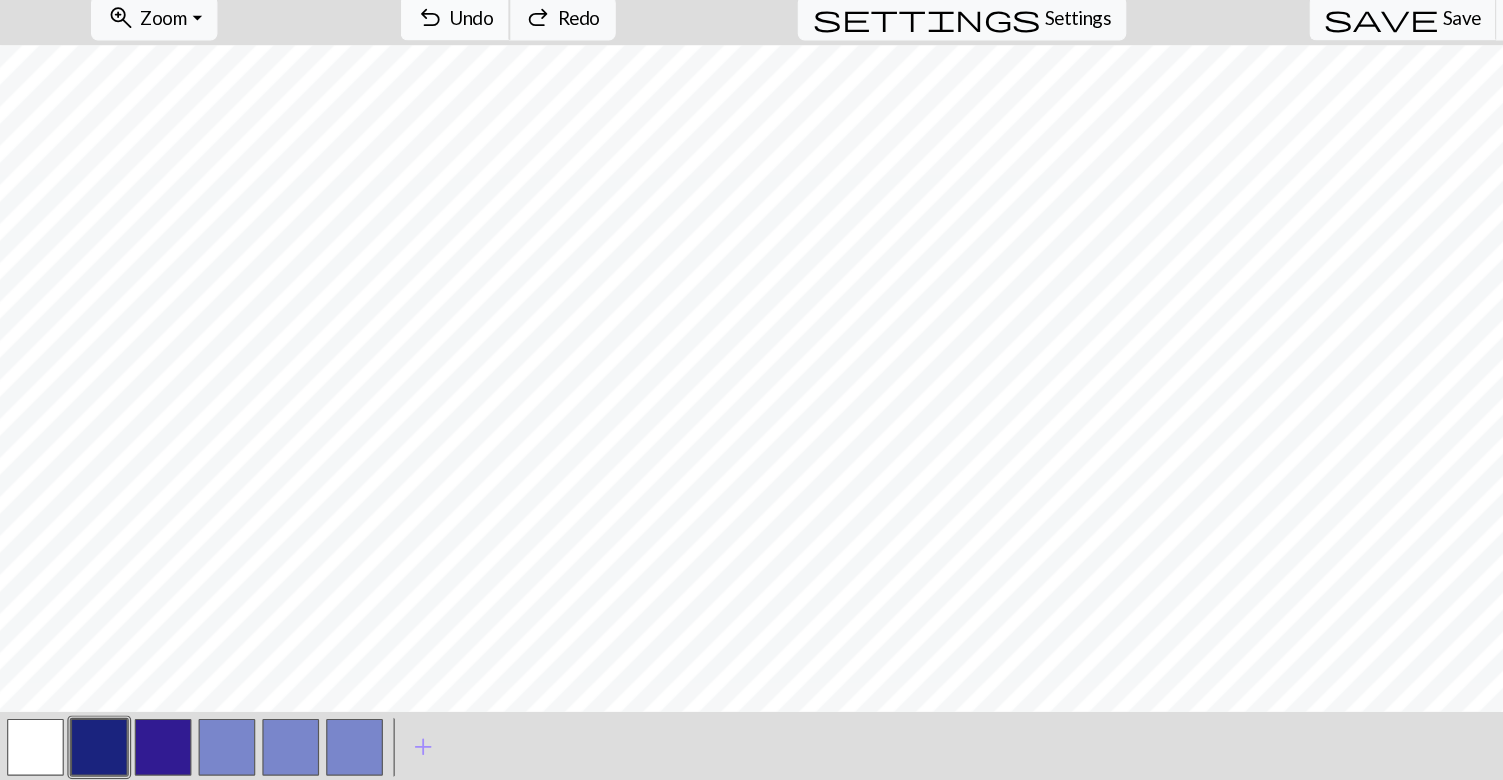 click on "Undo" at bounding box center (399, 82) 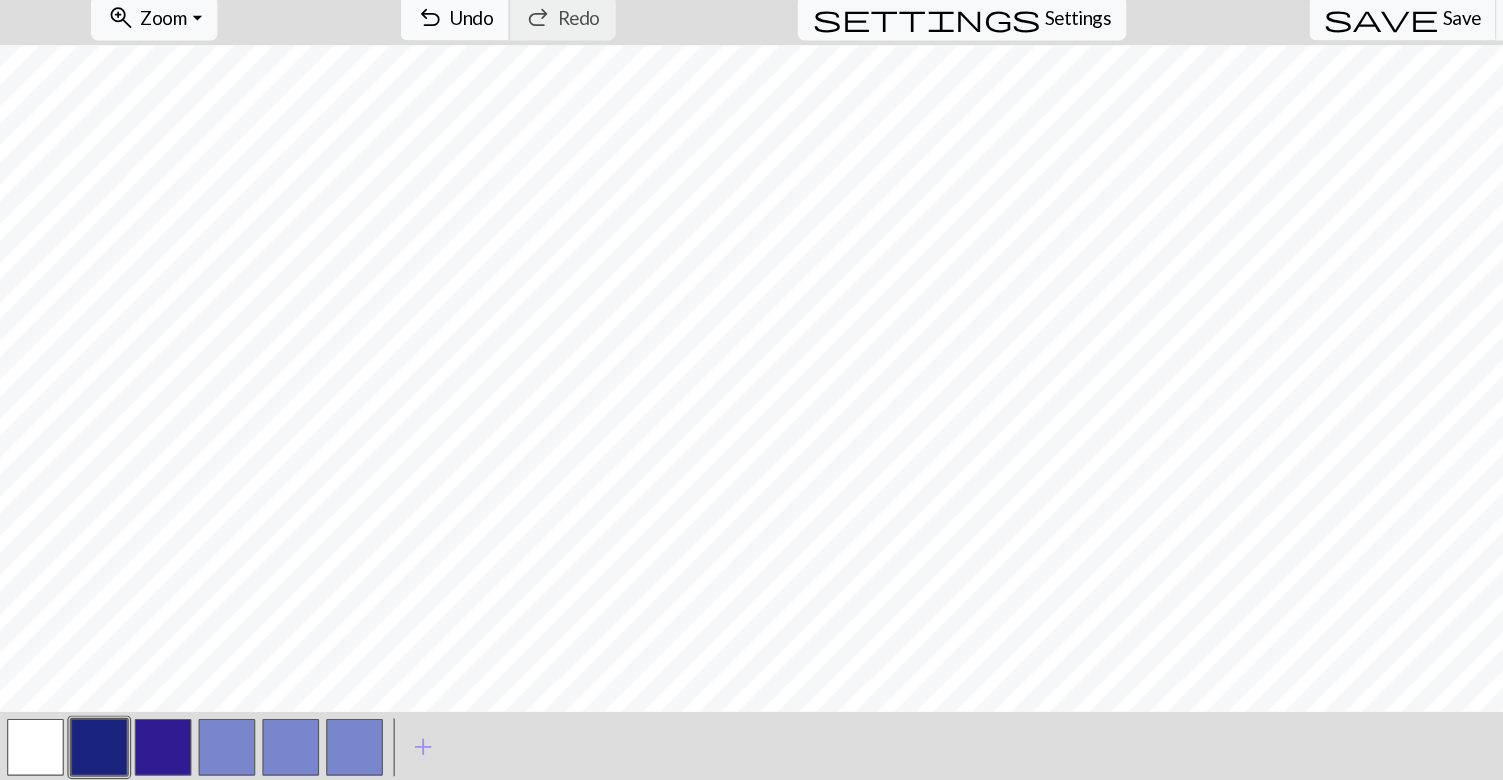 click on "Undo" at bounding box center [399, 82] 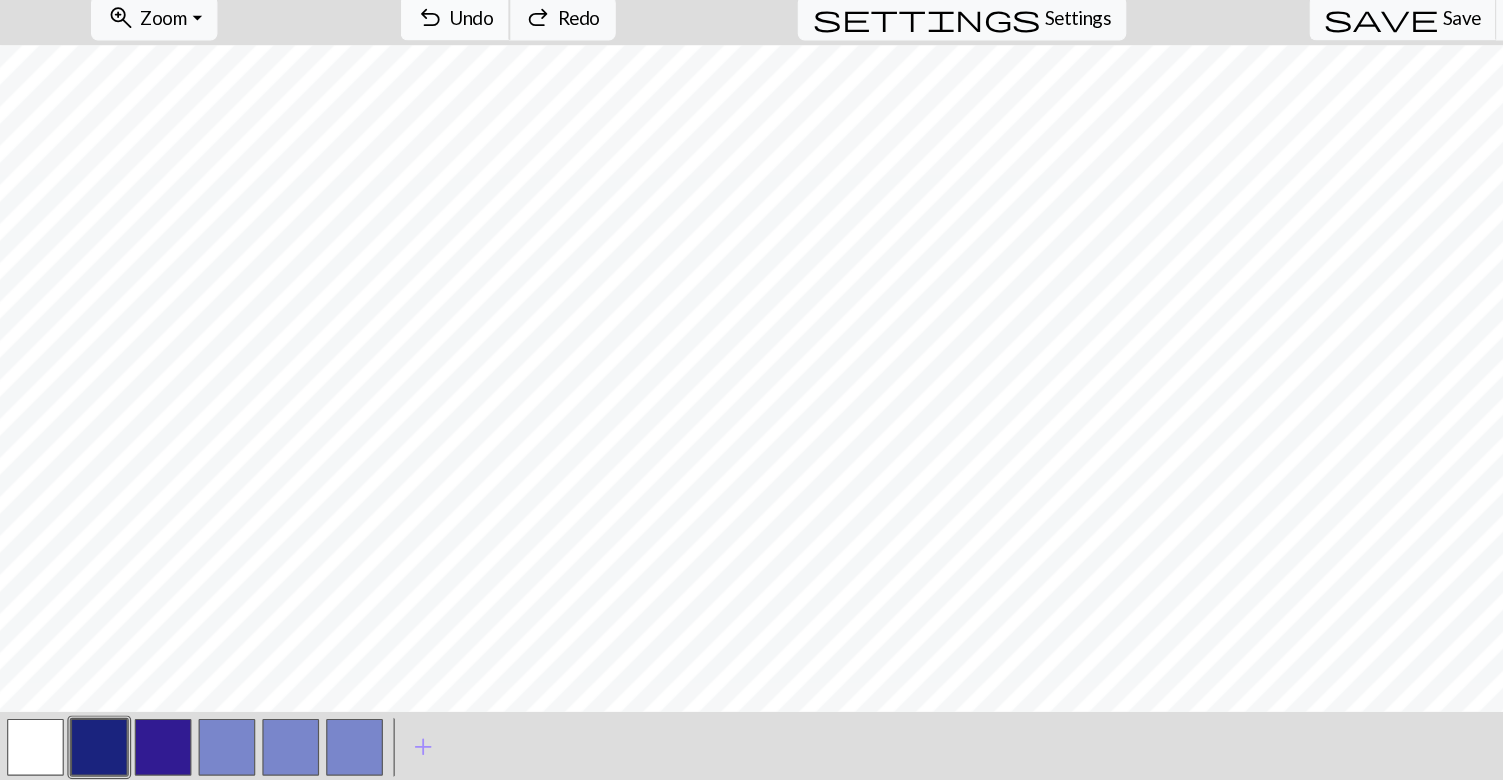 click on "Undo" at bounding box center [399, 82] 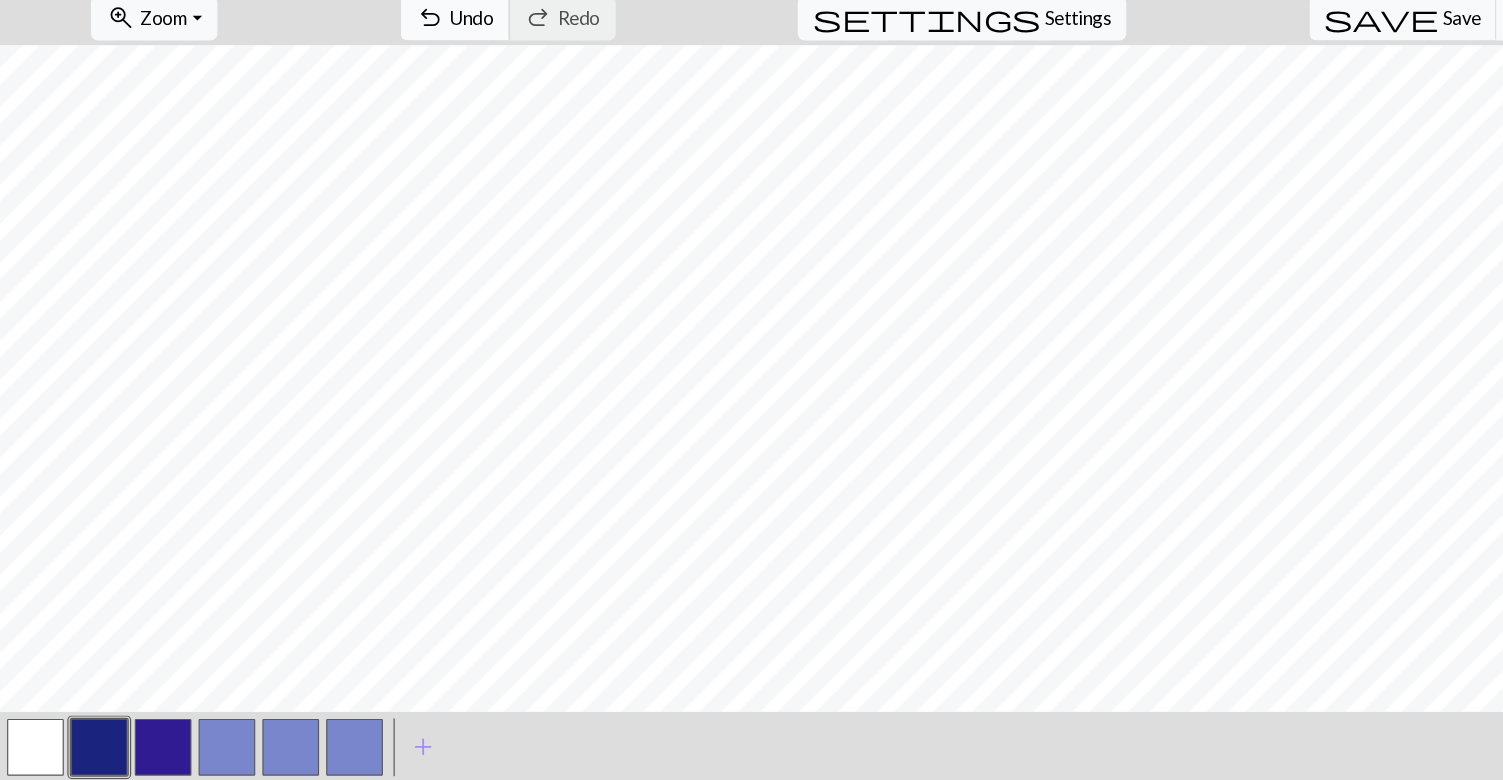 click on "Undo" at bounding box center [399, 82] 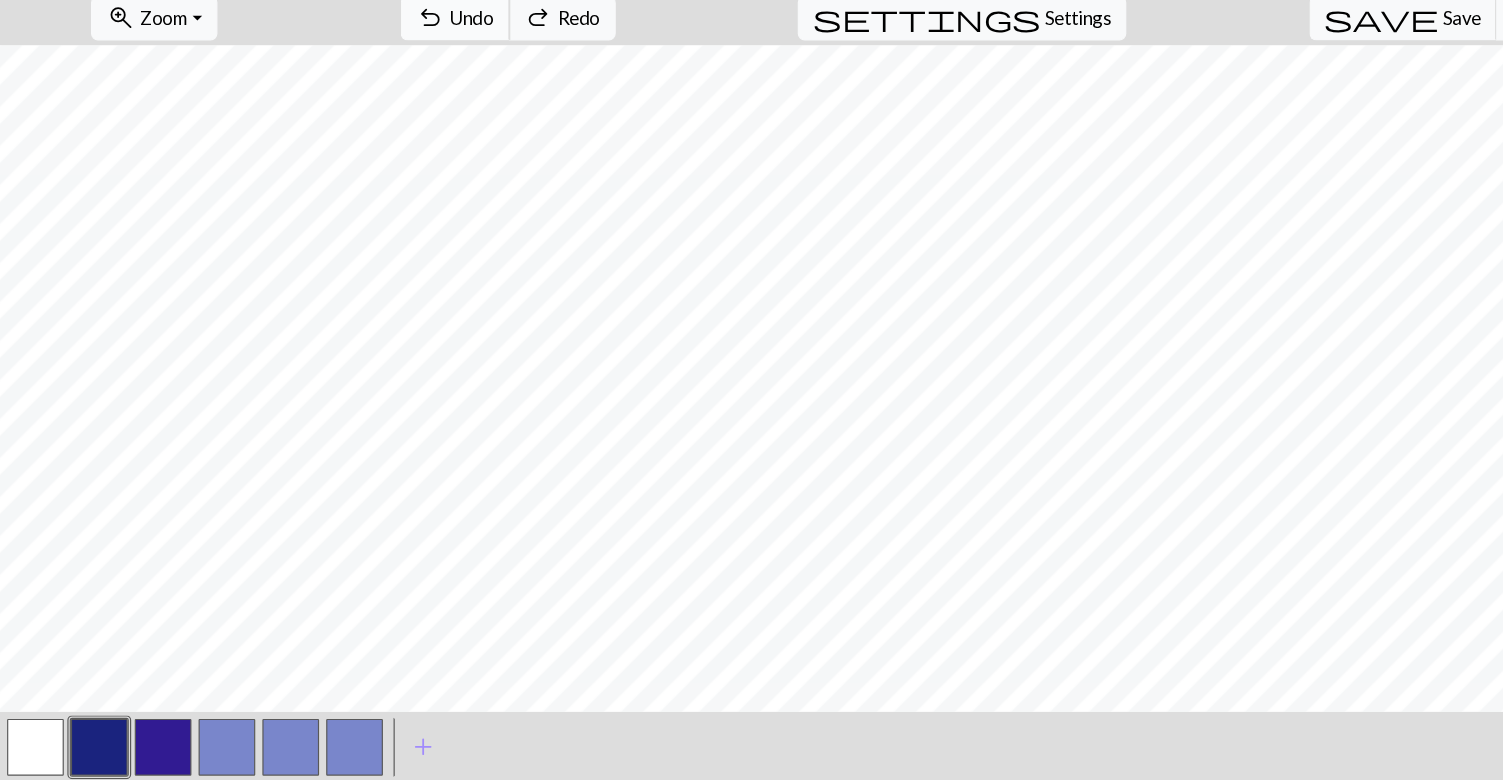 click on "Undo" at bounding box center [399, 82] 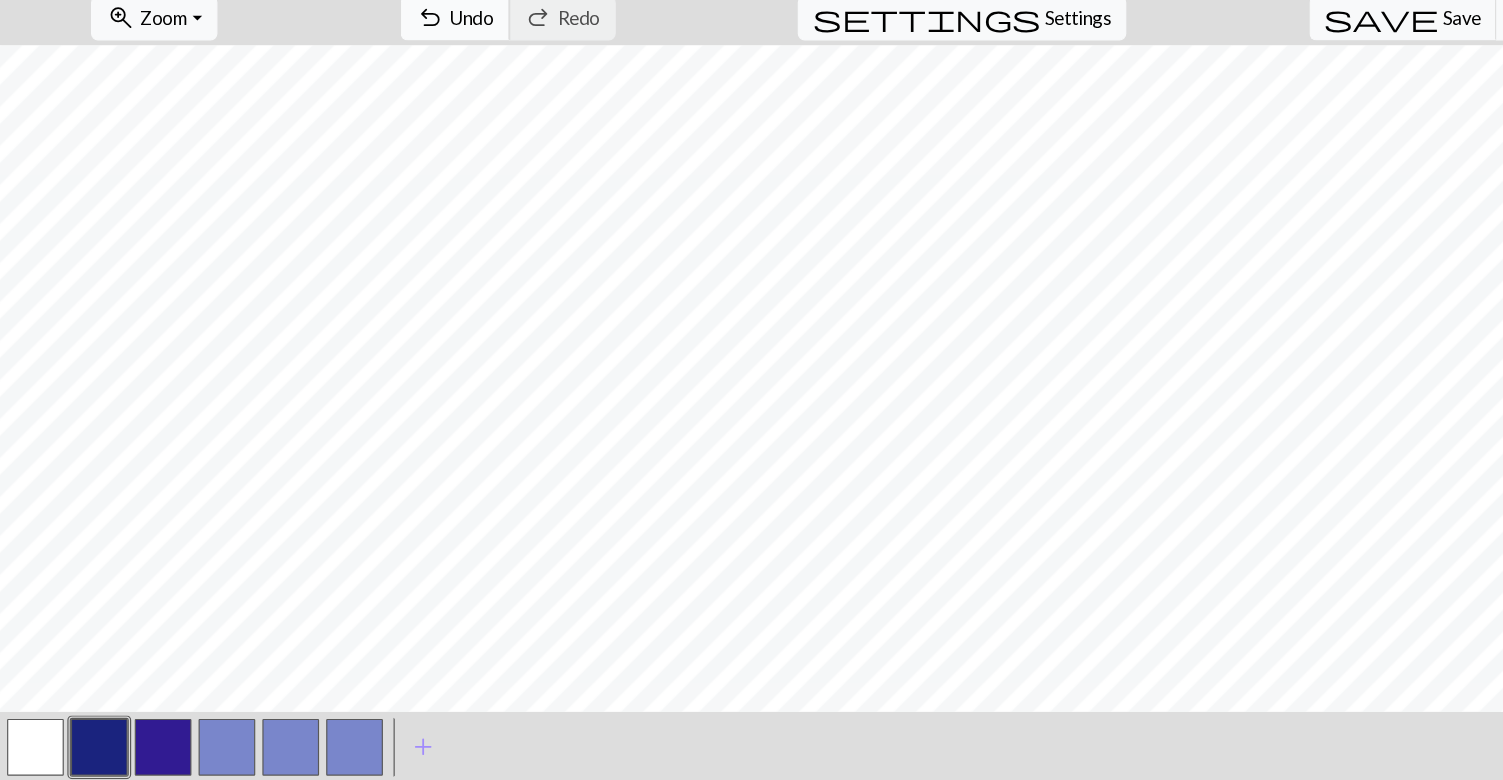 click on "undo" at bounding box center [364, 83] 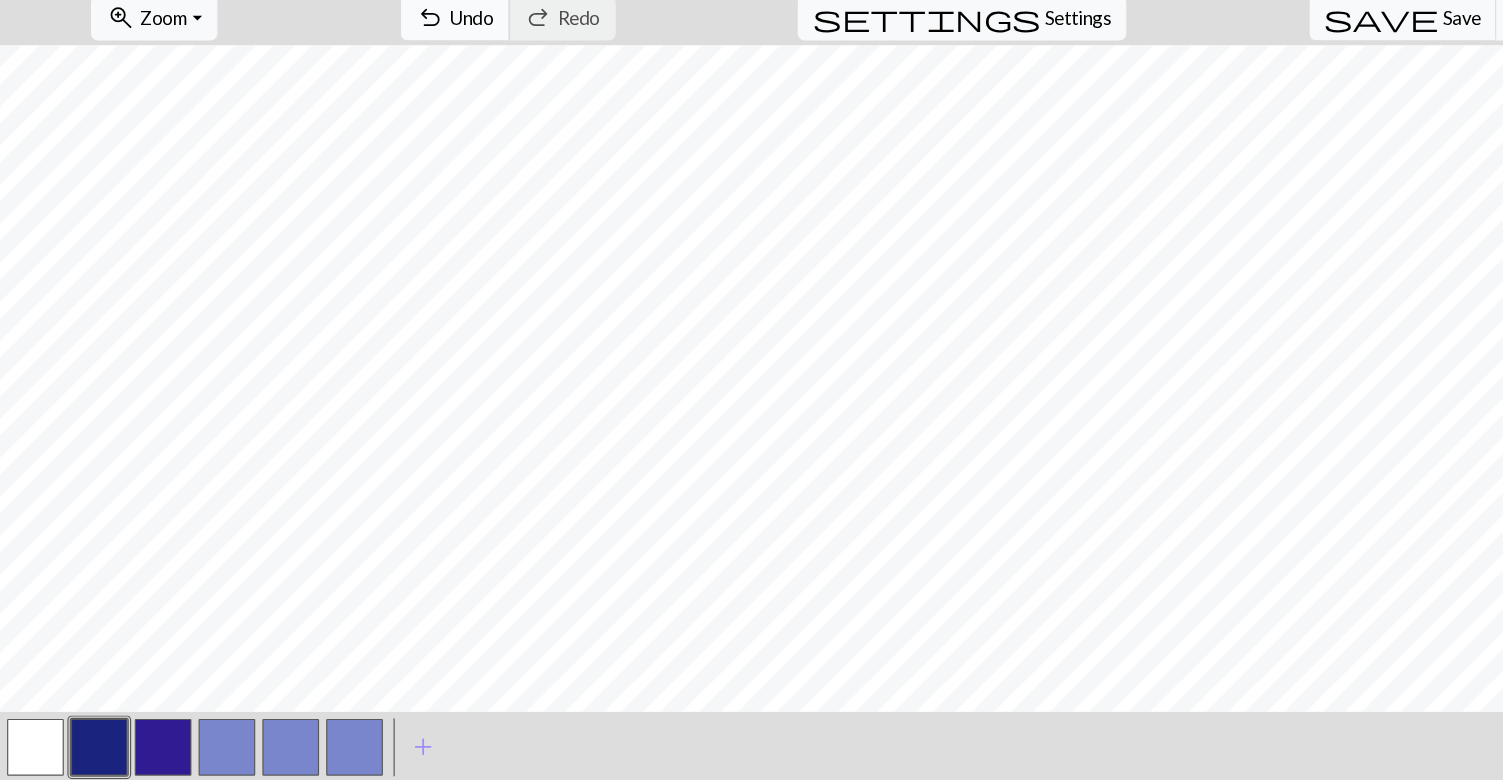 click on "undo" at bounding box center (364, 83) 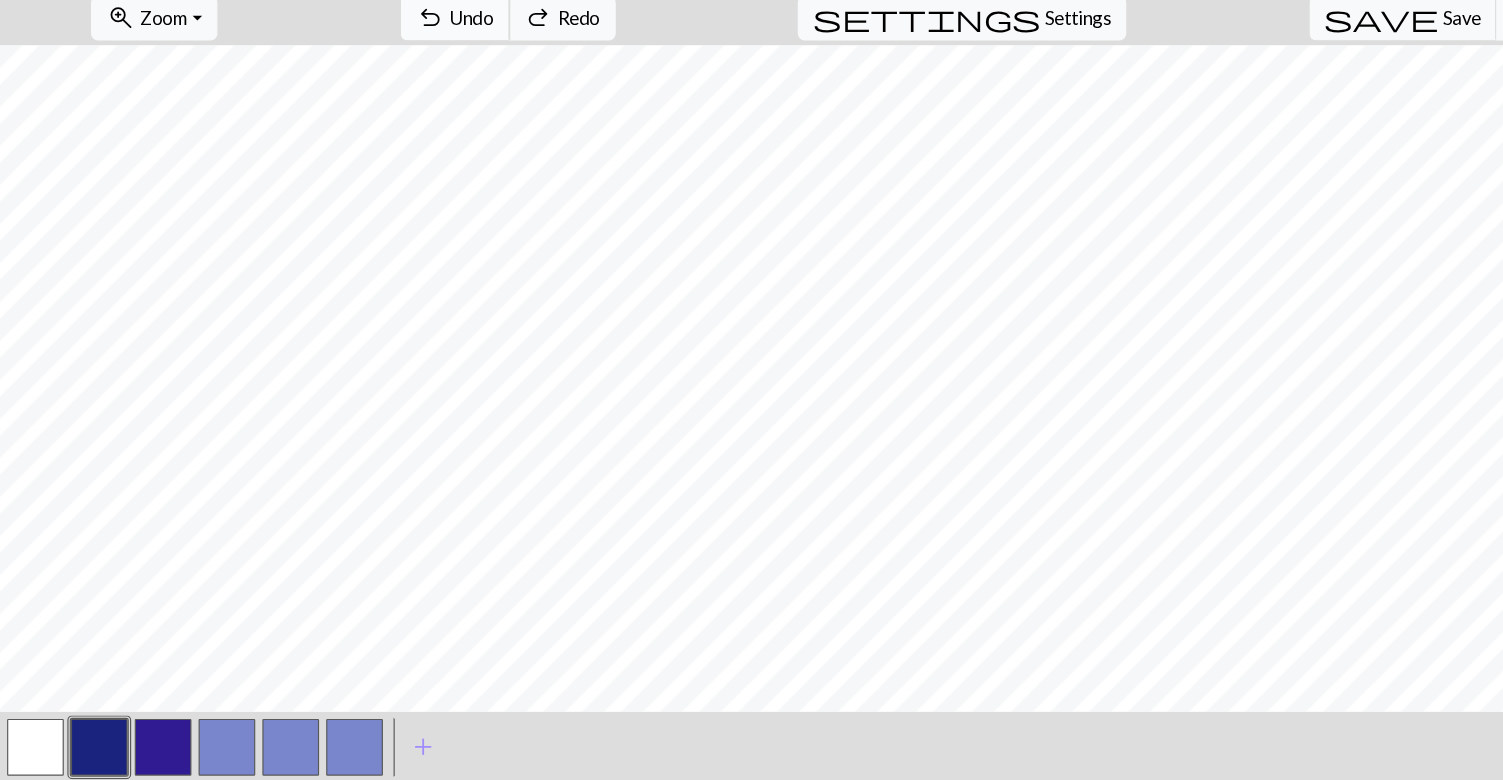 click on "undo" at bounding box center (364, 83) 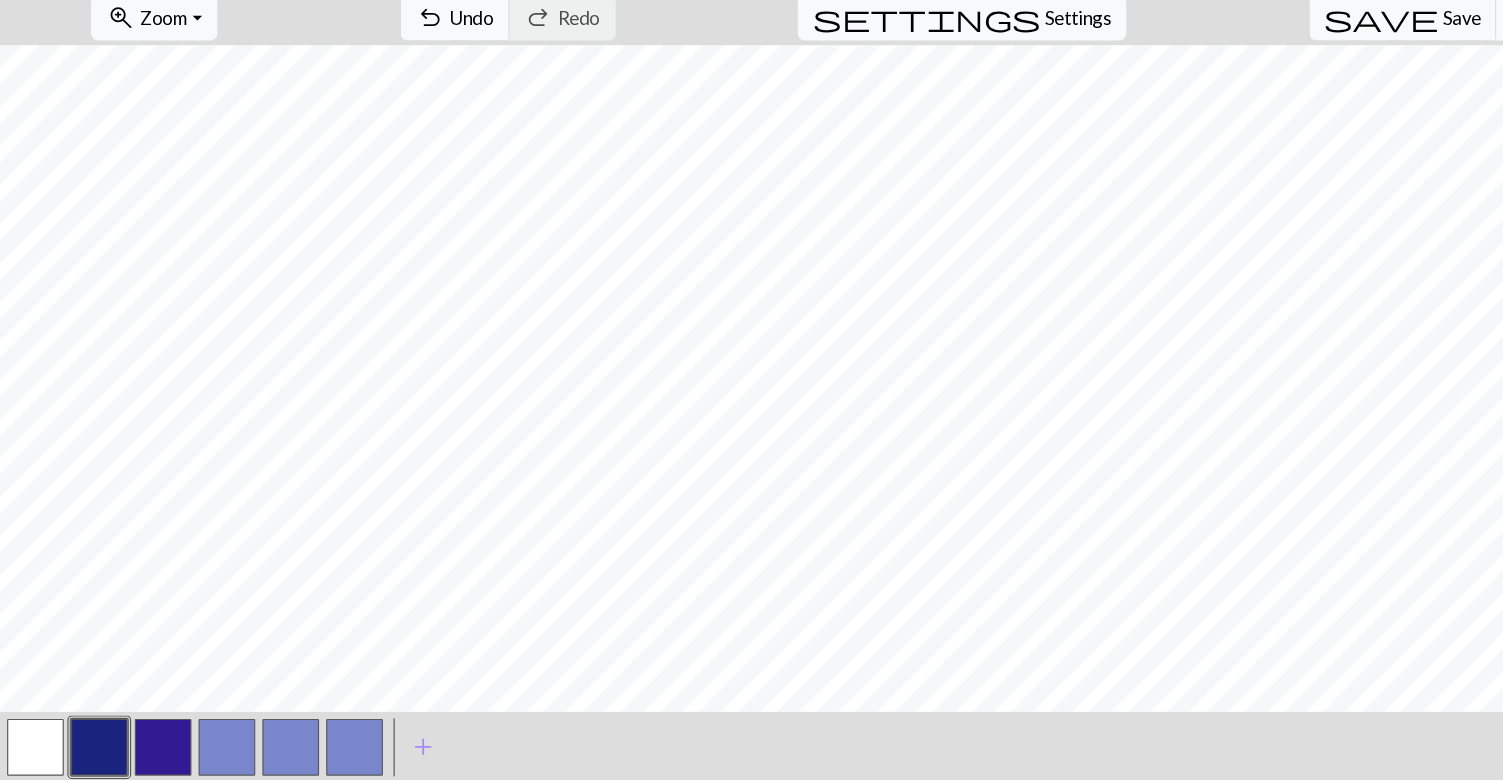click at bounding box center (30, 700) 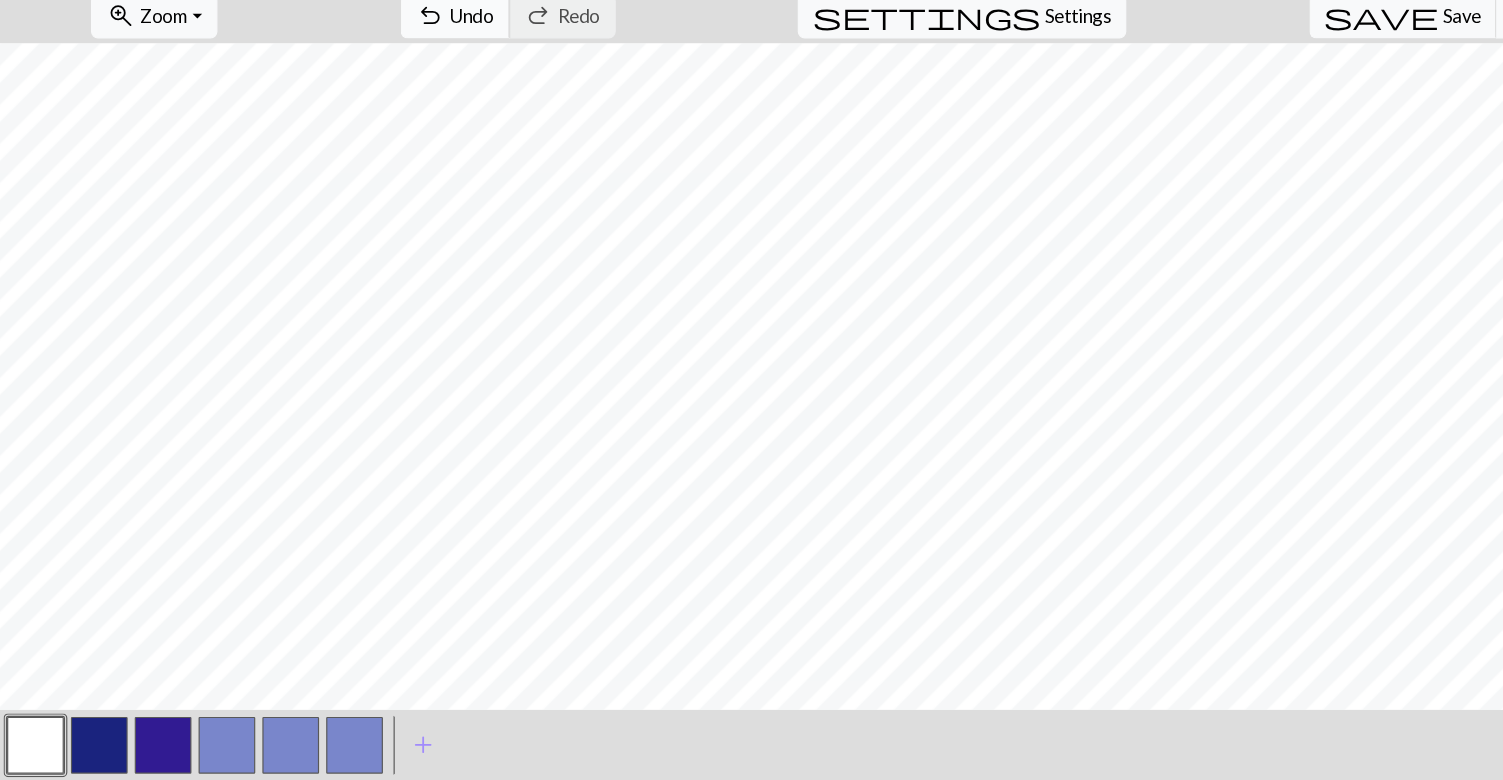 click on "Undo" at bounding box center (399, 82) 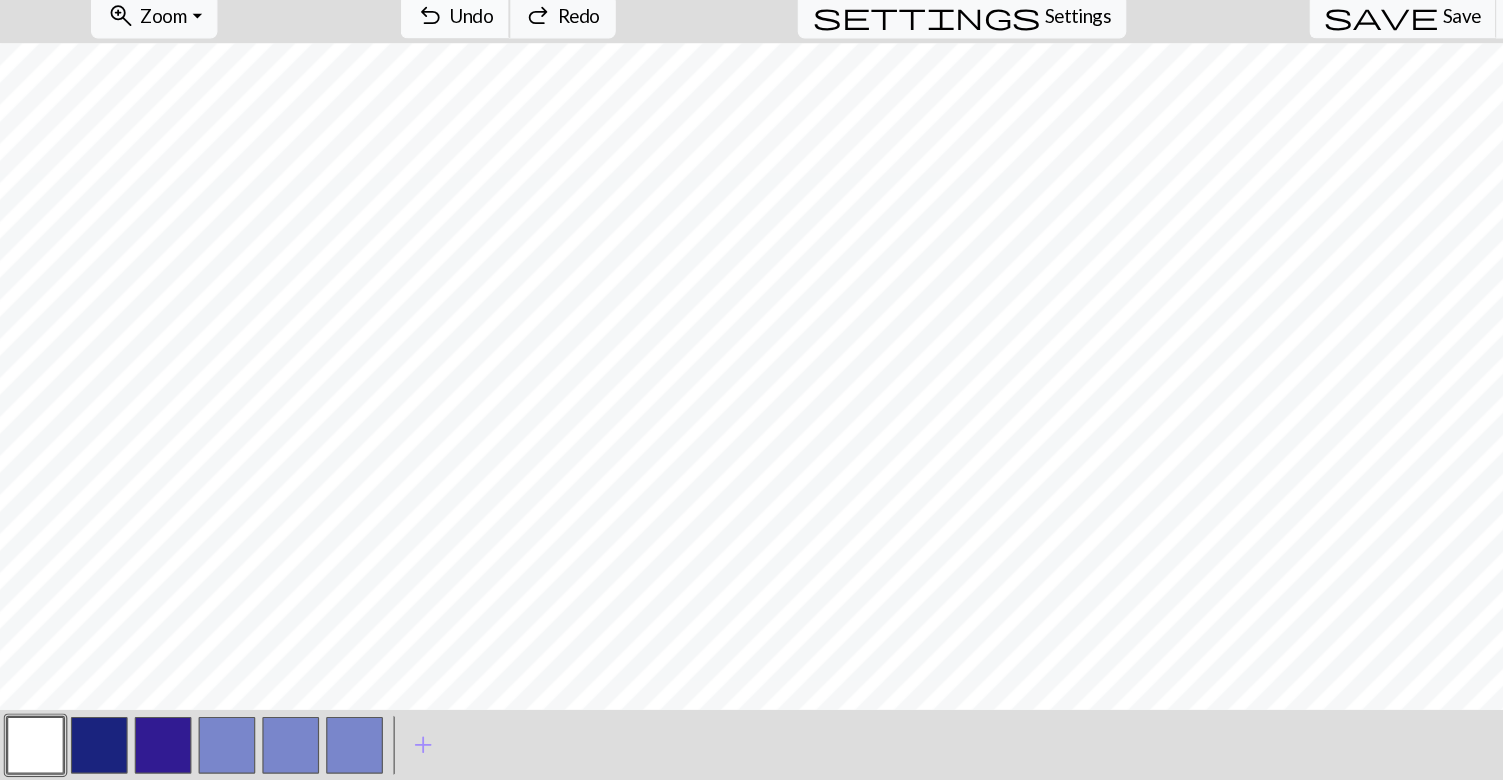 click on "Undo" at bounding box center [399, 82] 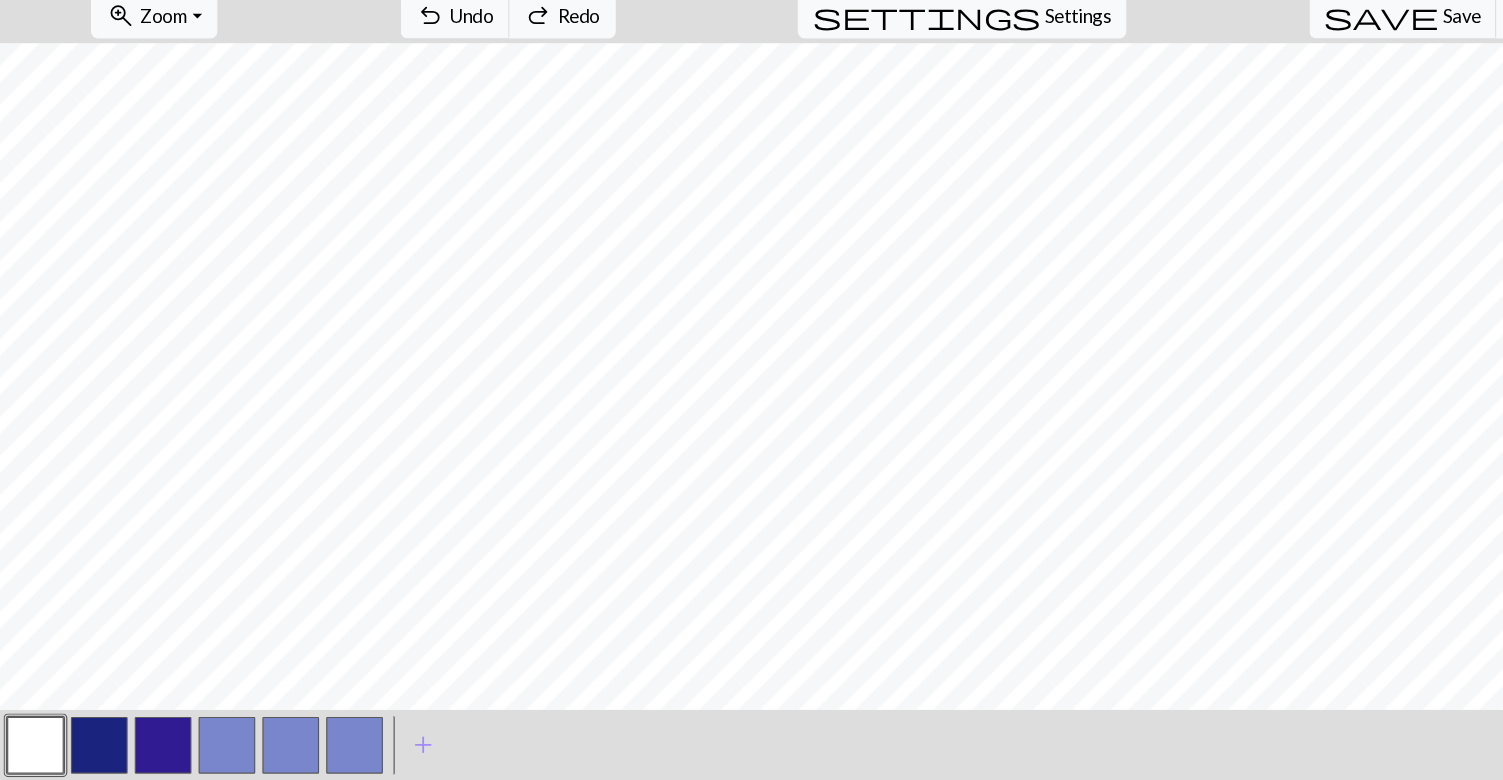click at bounding box center [84, 700] 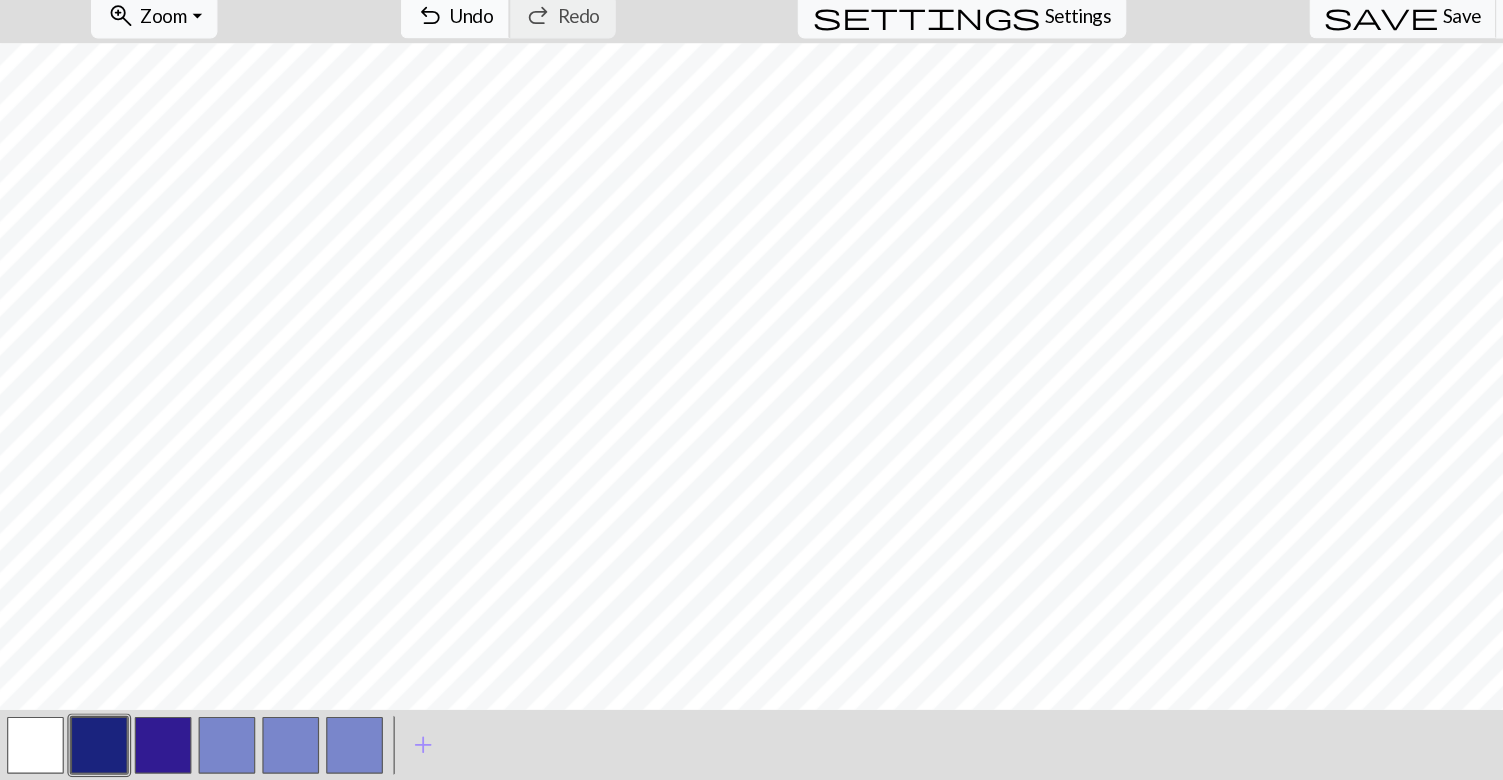 click on "Undo" at bounding box center (399, 82) 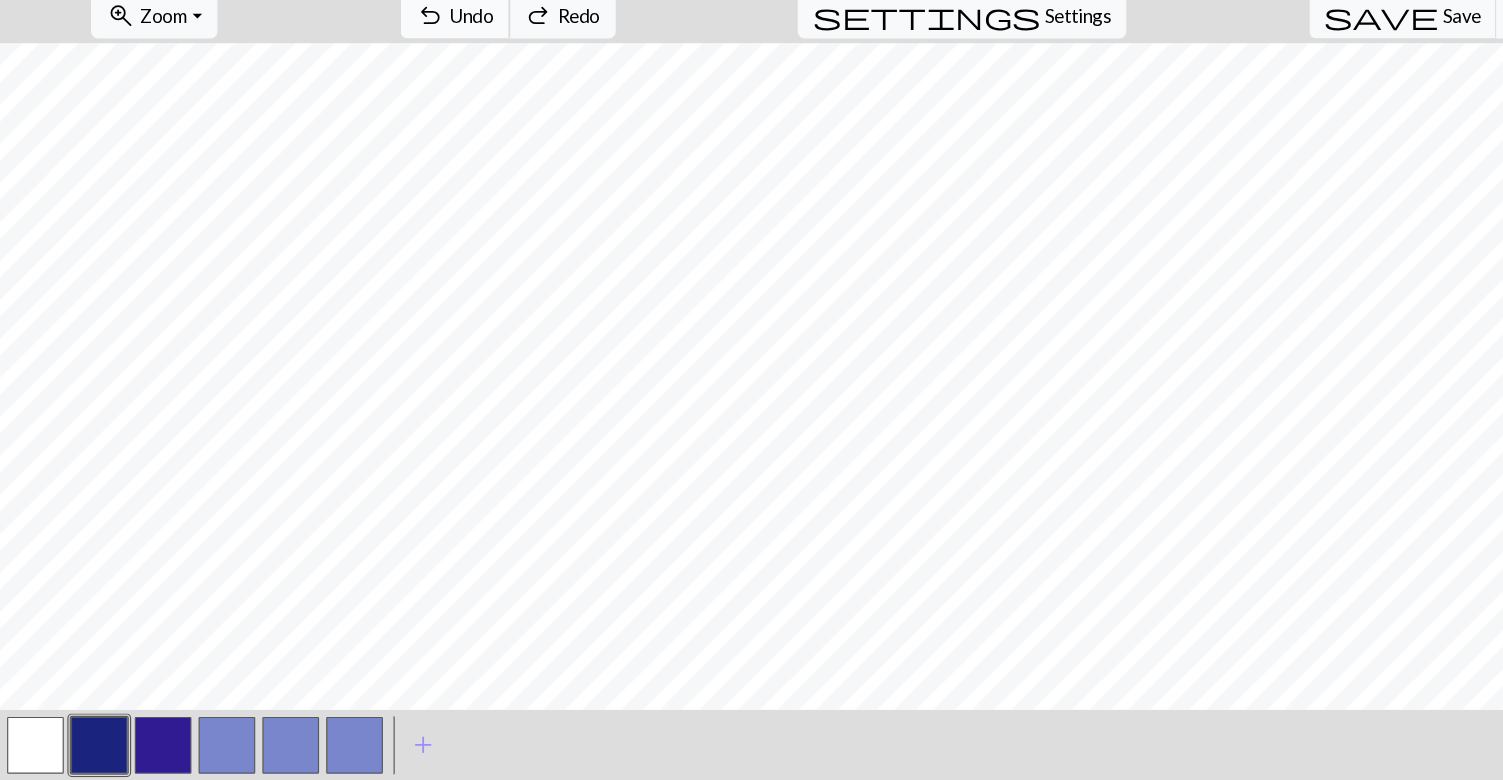 click on "undo" at bounding box center (364, 83) 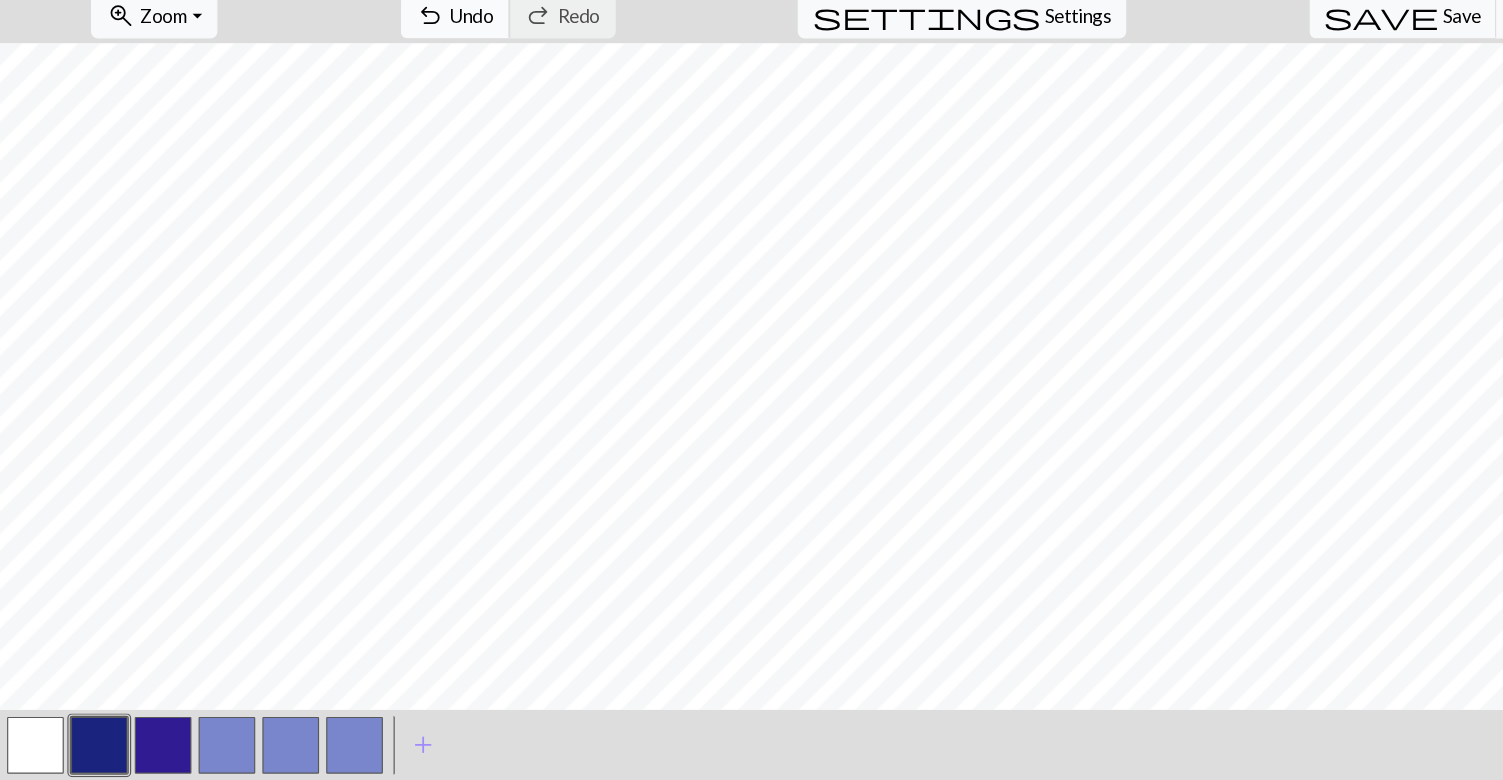 click on "undo Undo Undo" at bounding box center [385, 83] 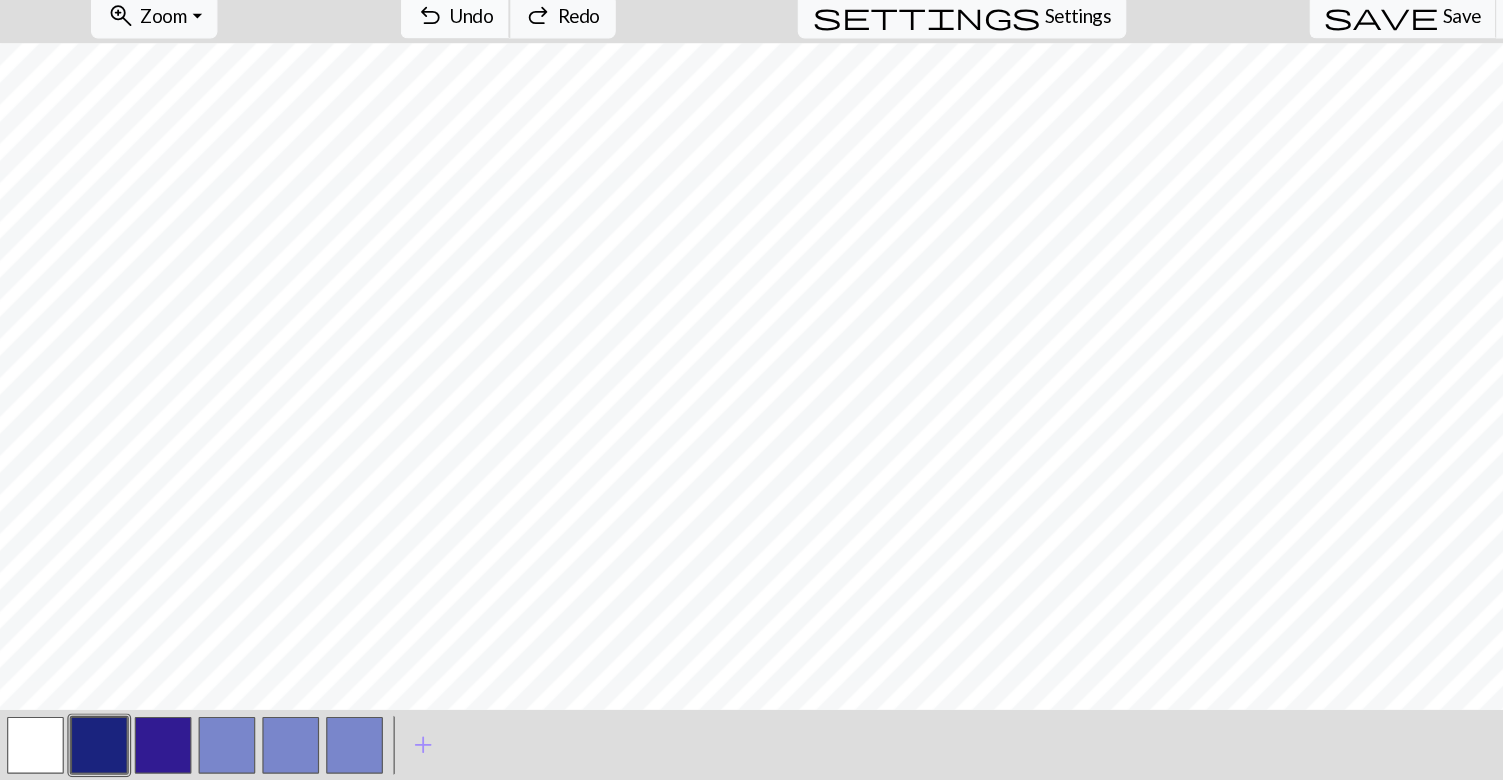 click on "undo Undo Undo" at bounding box center (385, 83) 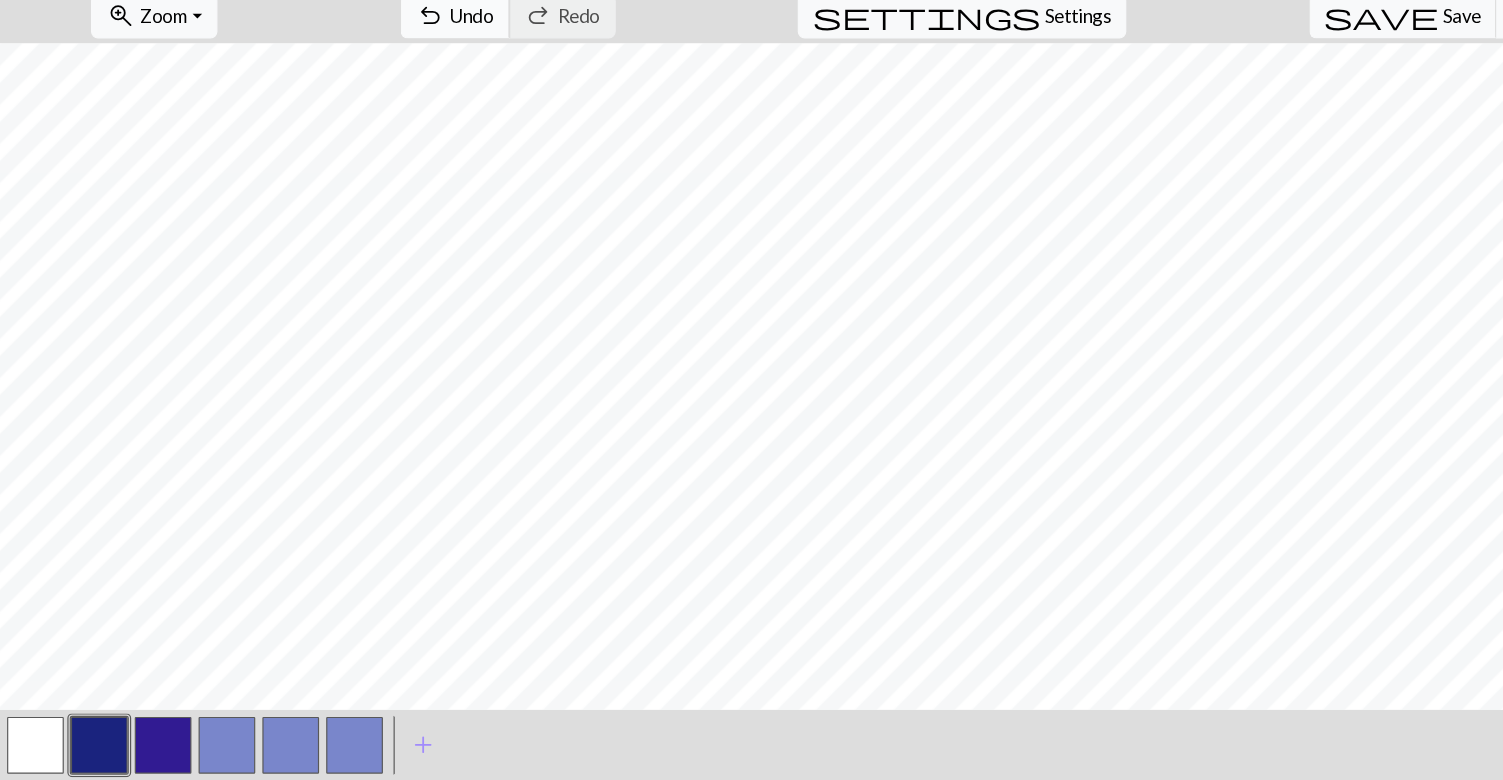 click on "Undo" at bounding box center (399, 82) 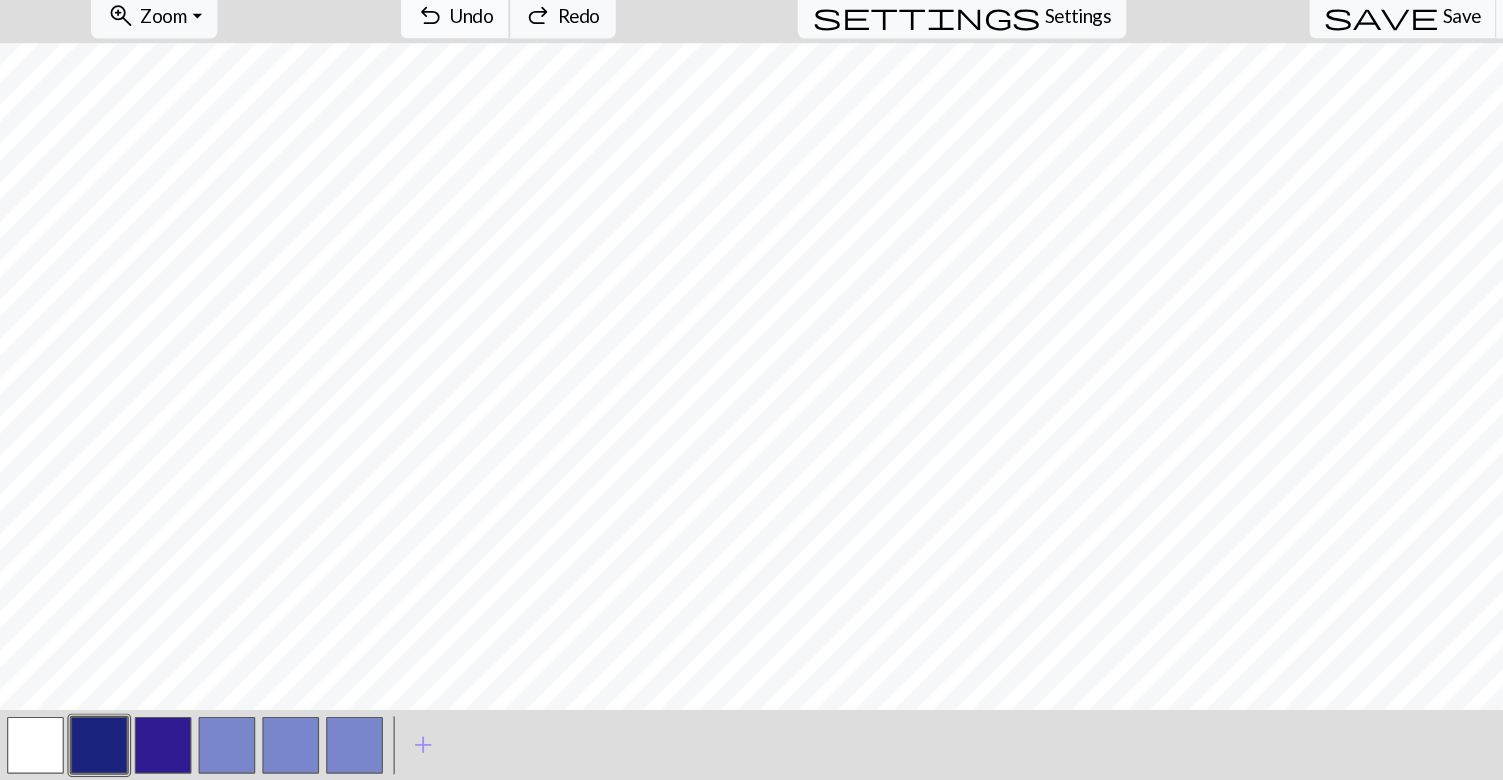 click on "Undo" at bounding box center (399, 82) 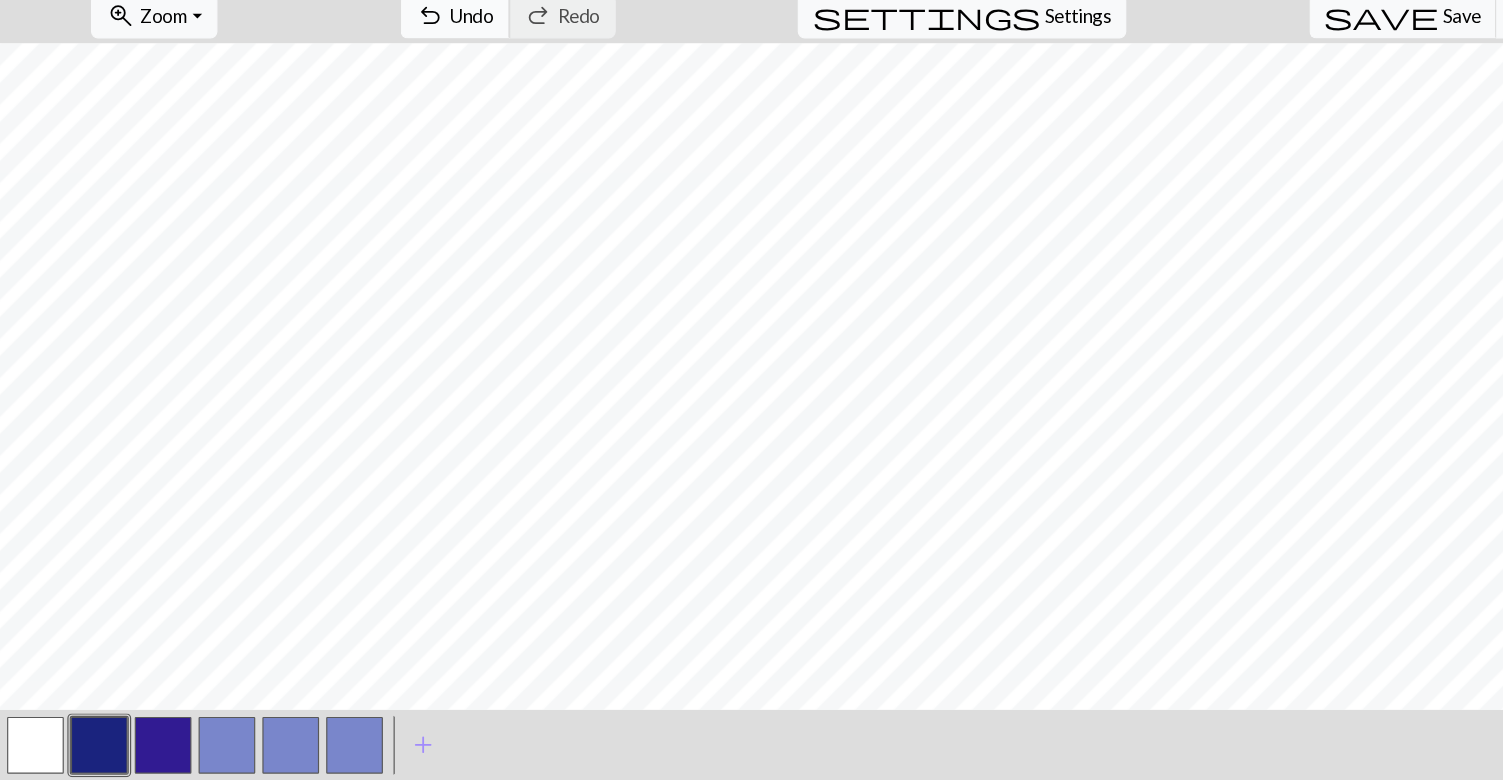 click on "Undo" at bounding box center [399, 82] 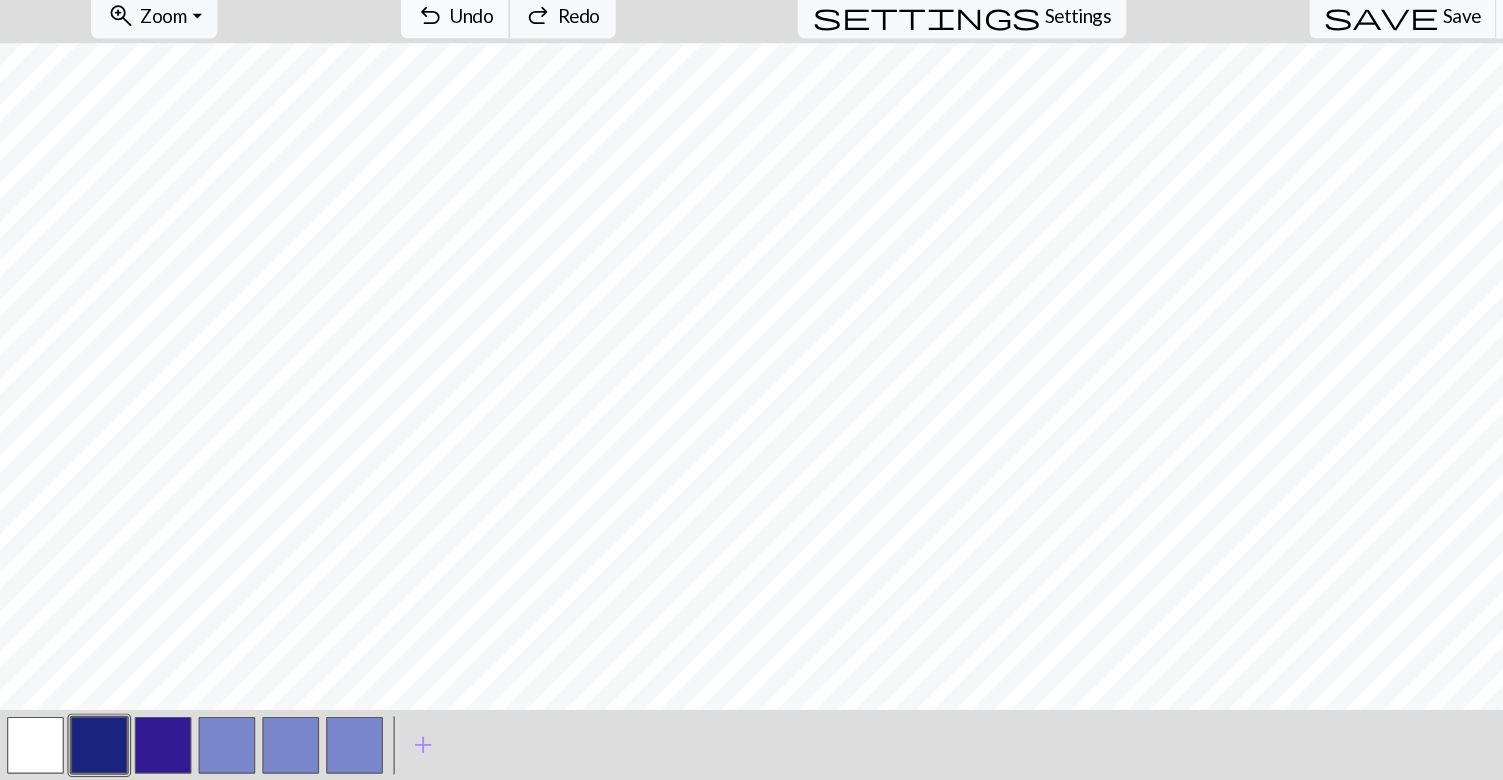 click on "undo" at bounding box center (364, 83) 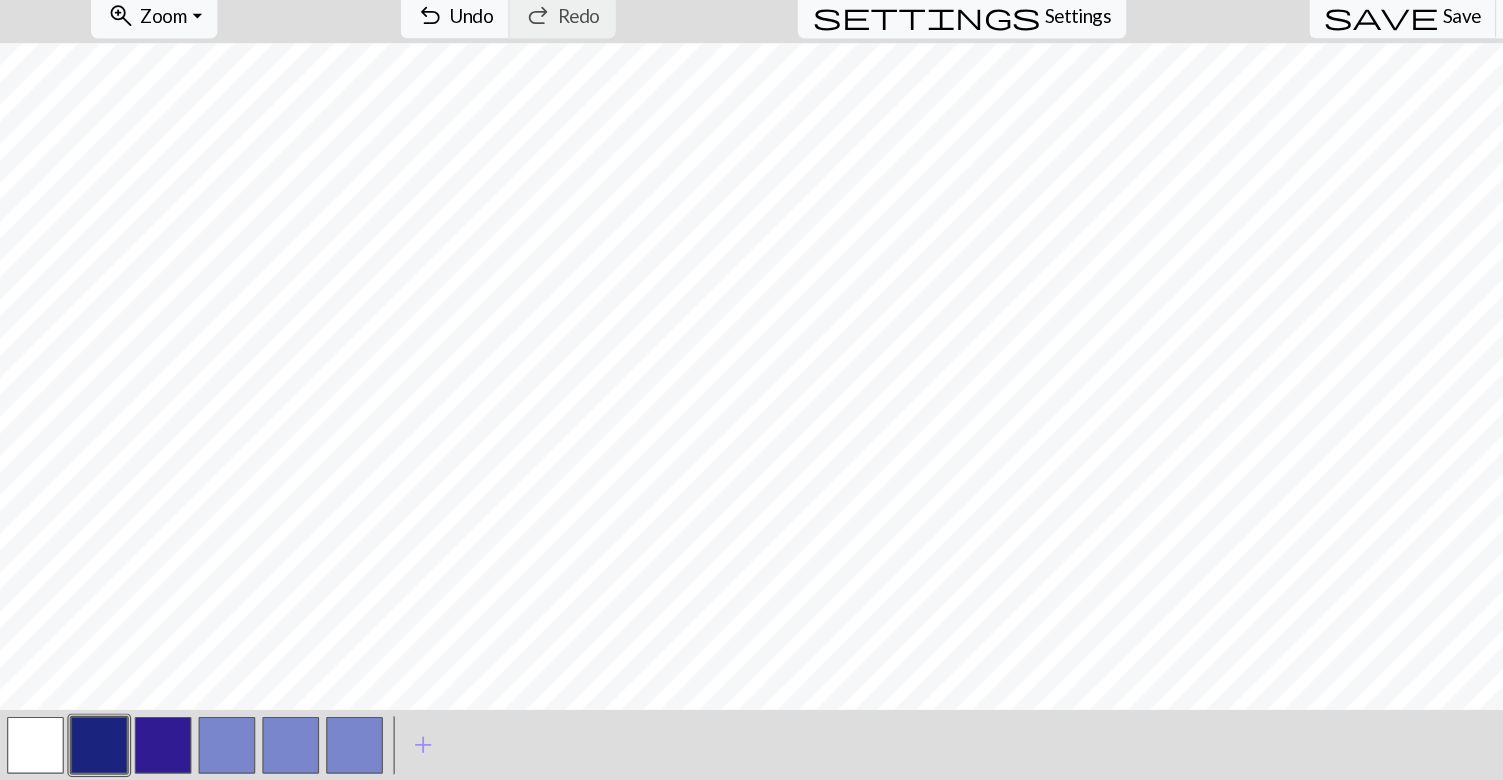 click at bounding box center (30, 700) 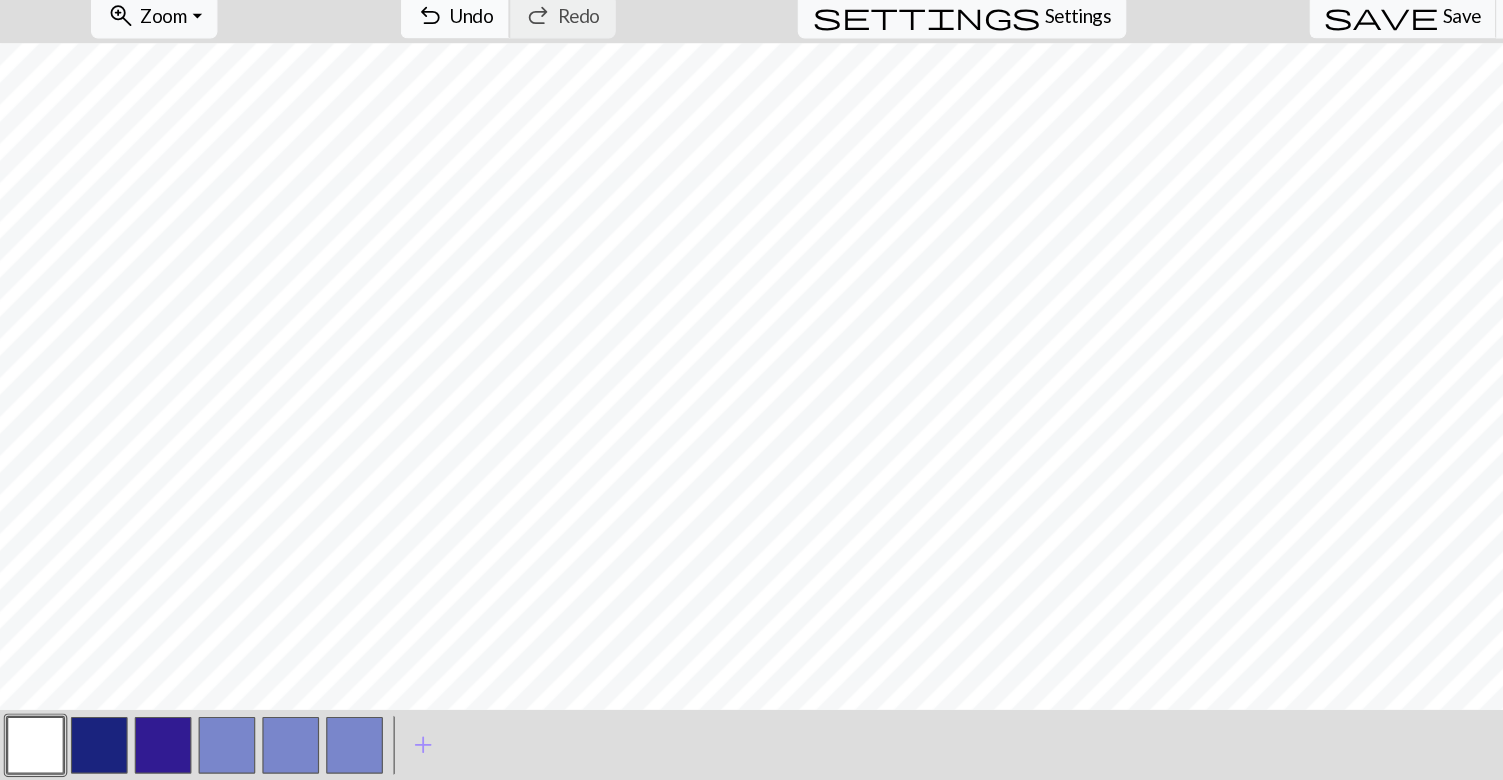 click on "Undo" at bounding box center [399, 82] 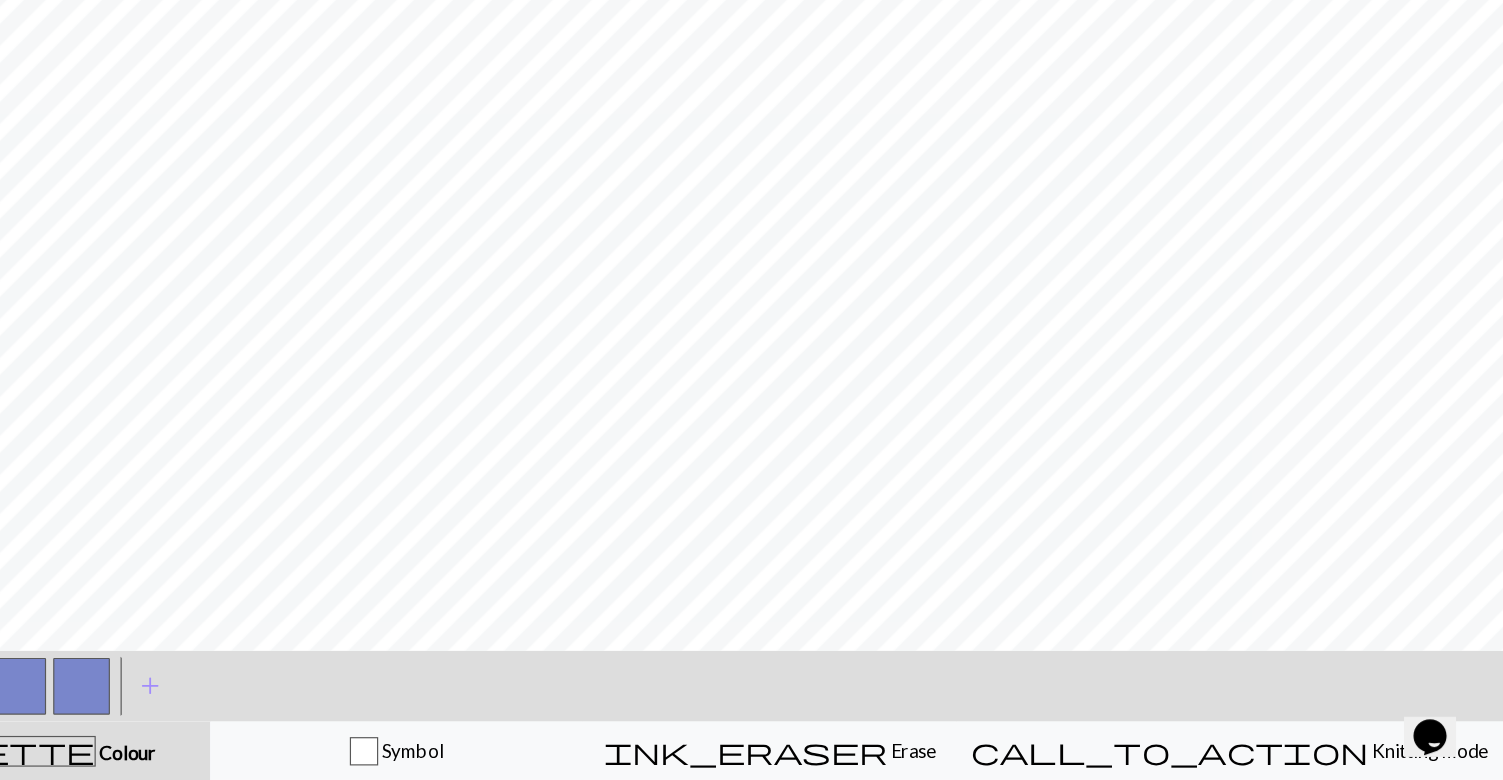 scroll, scrollTop: 0, scrollLeft: 0, axis: both 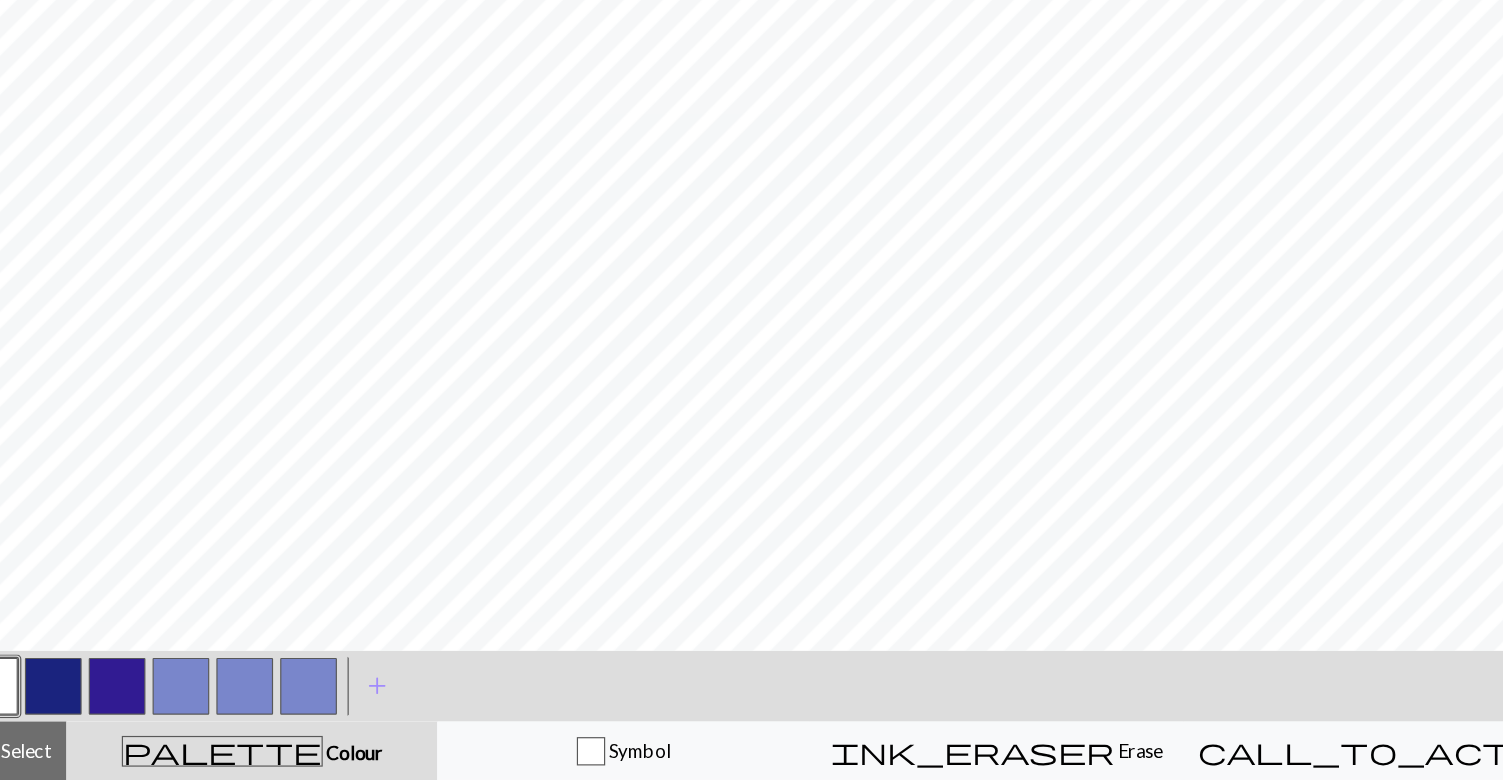 click at bounding box center (192, 700) 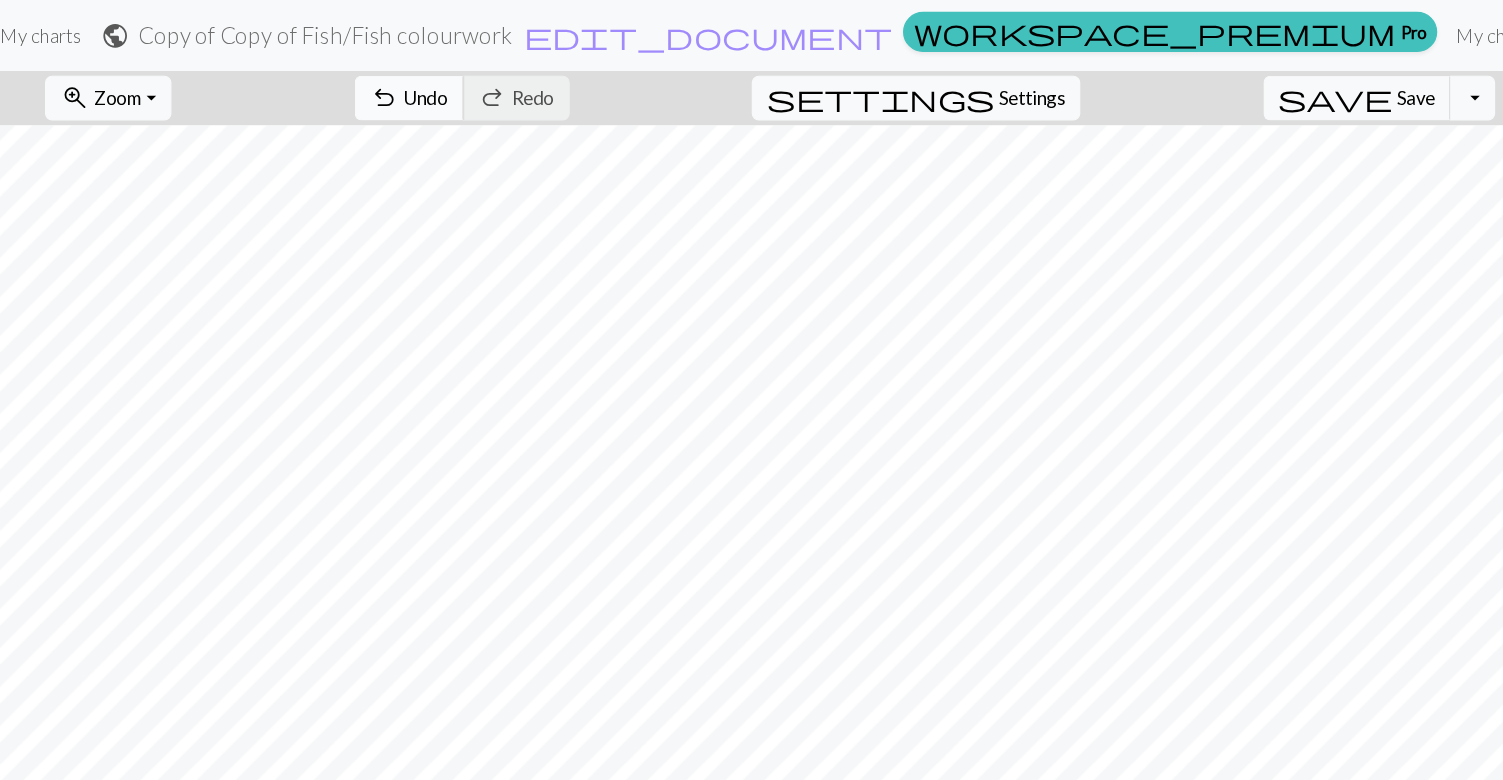 click on "undo" at bounding box center [364, 83] 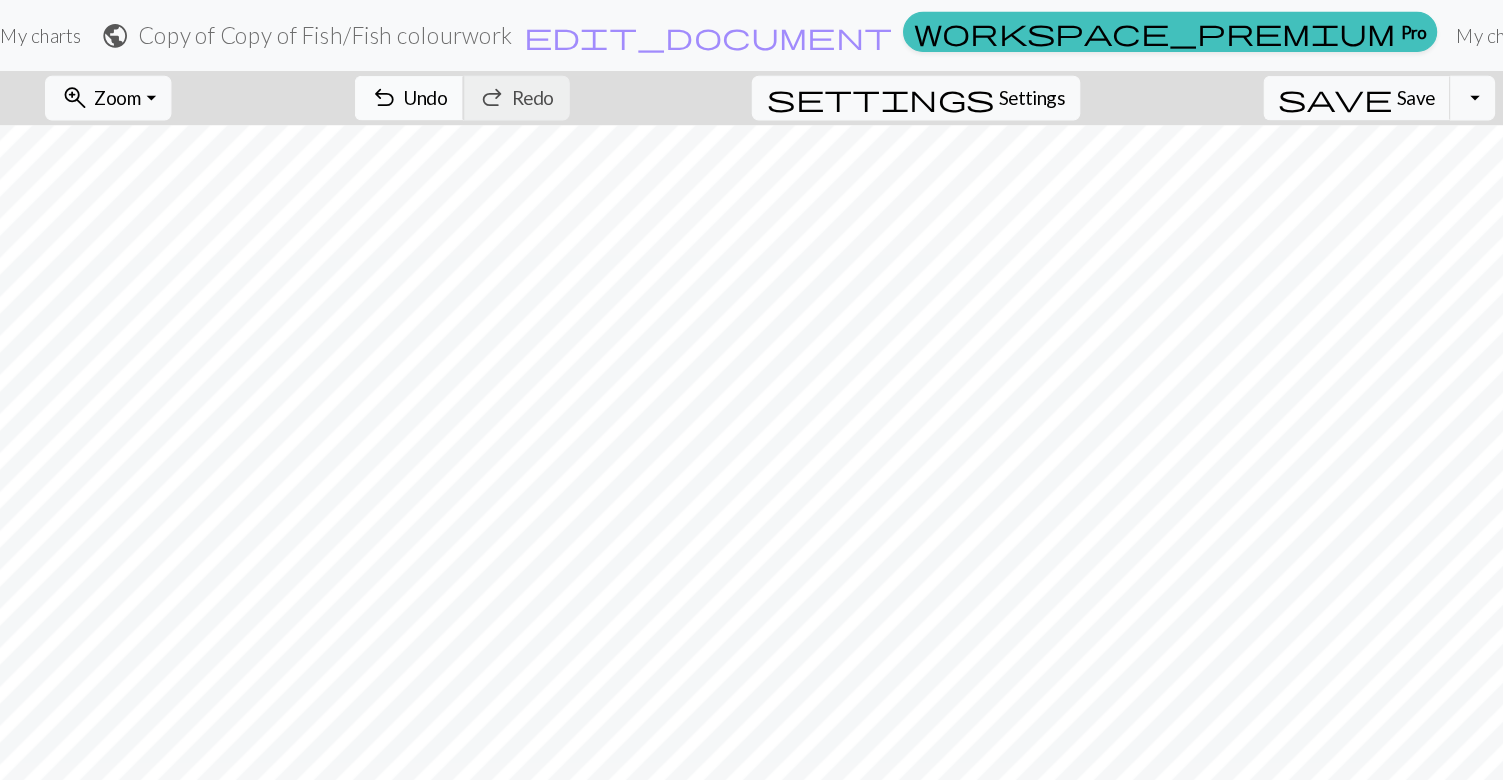 click on "undo Undo Undo" at bounding box center [385, 83] 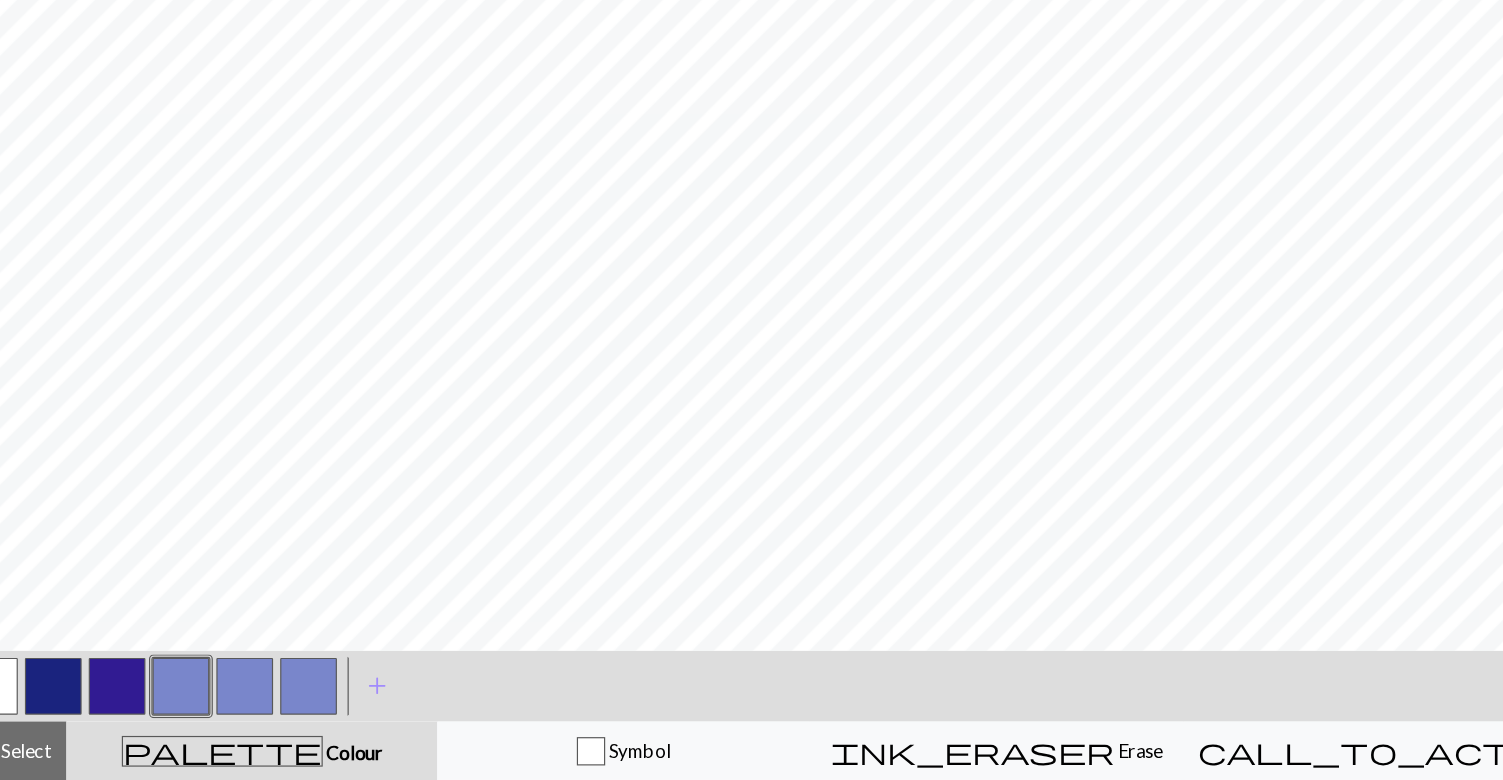 click at bounding box center (30, 700) 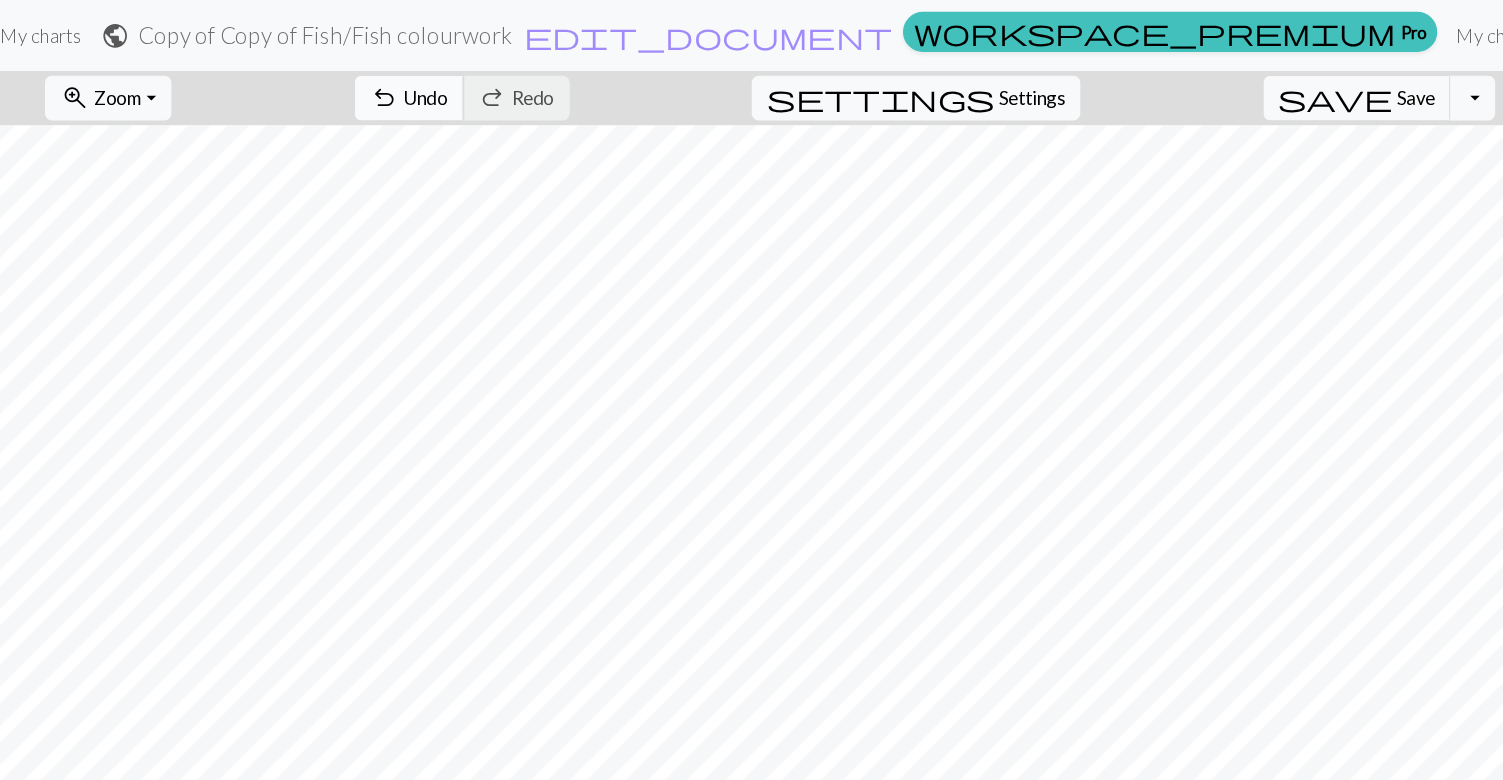 click on "Undo" at bounding box center (399, 82) 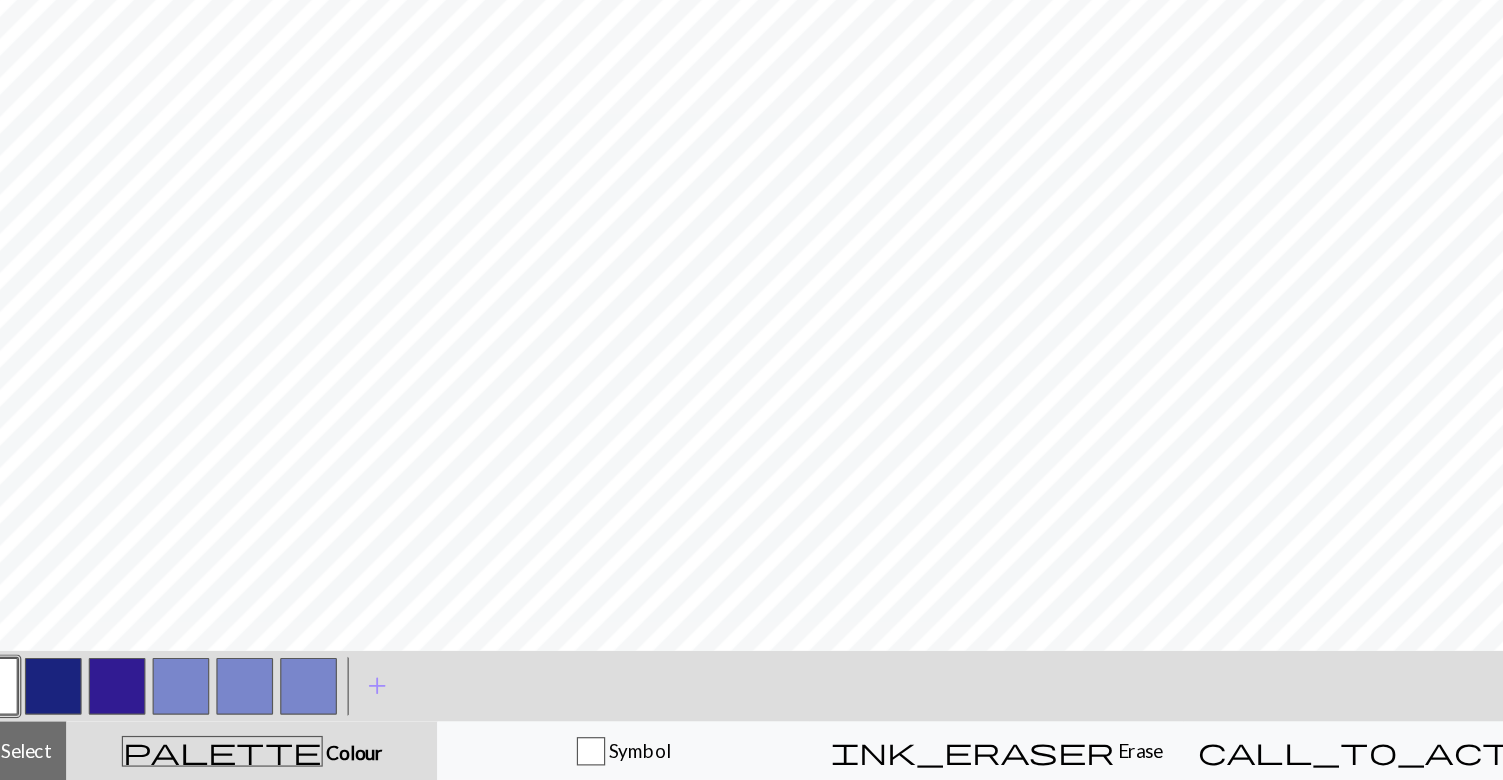 click at bounding box center [138, 700] 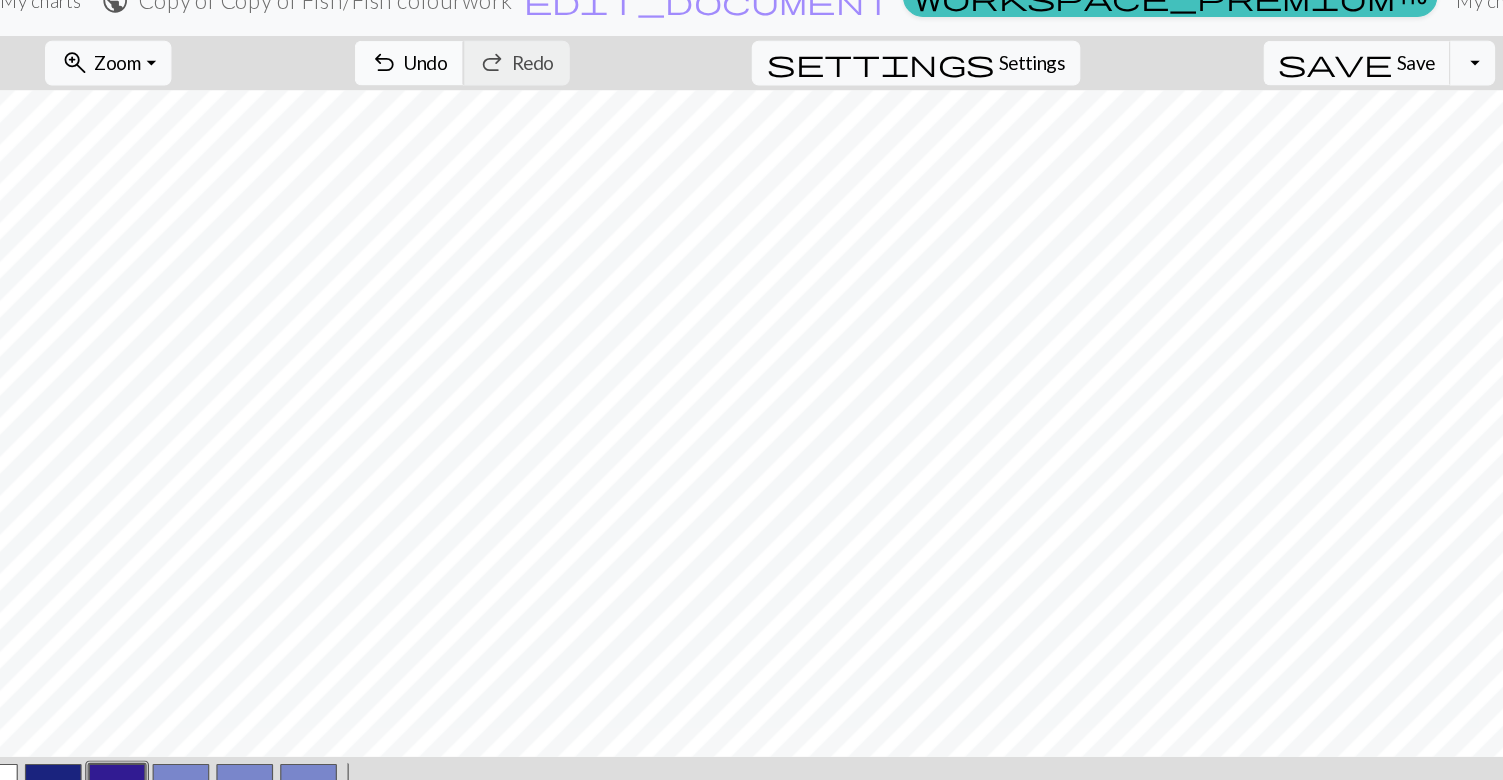 click on "undo Undo Undo" at bounding box center (385, 83) 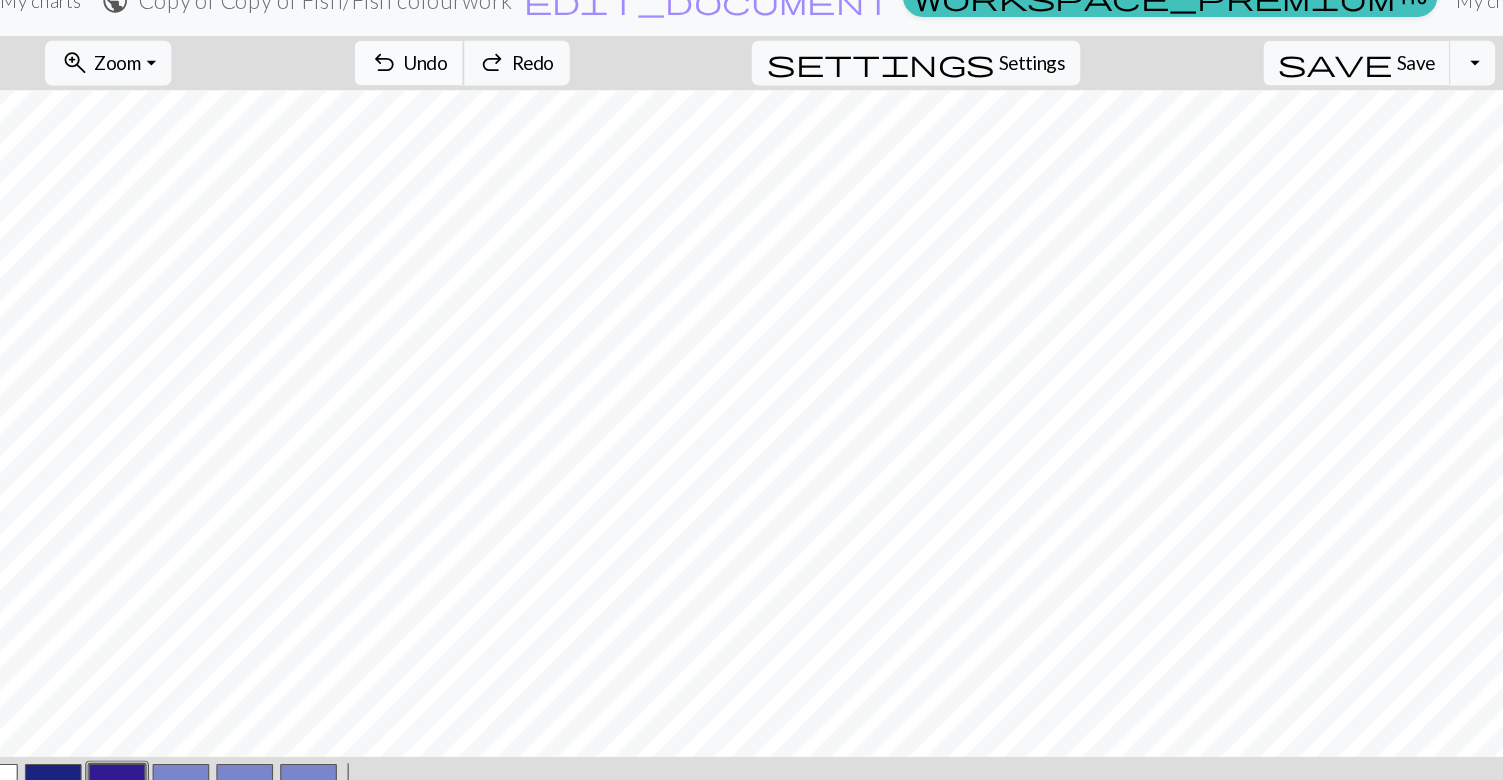 click on "undo" at bounding box center (364, 83) 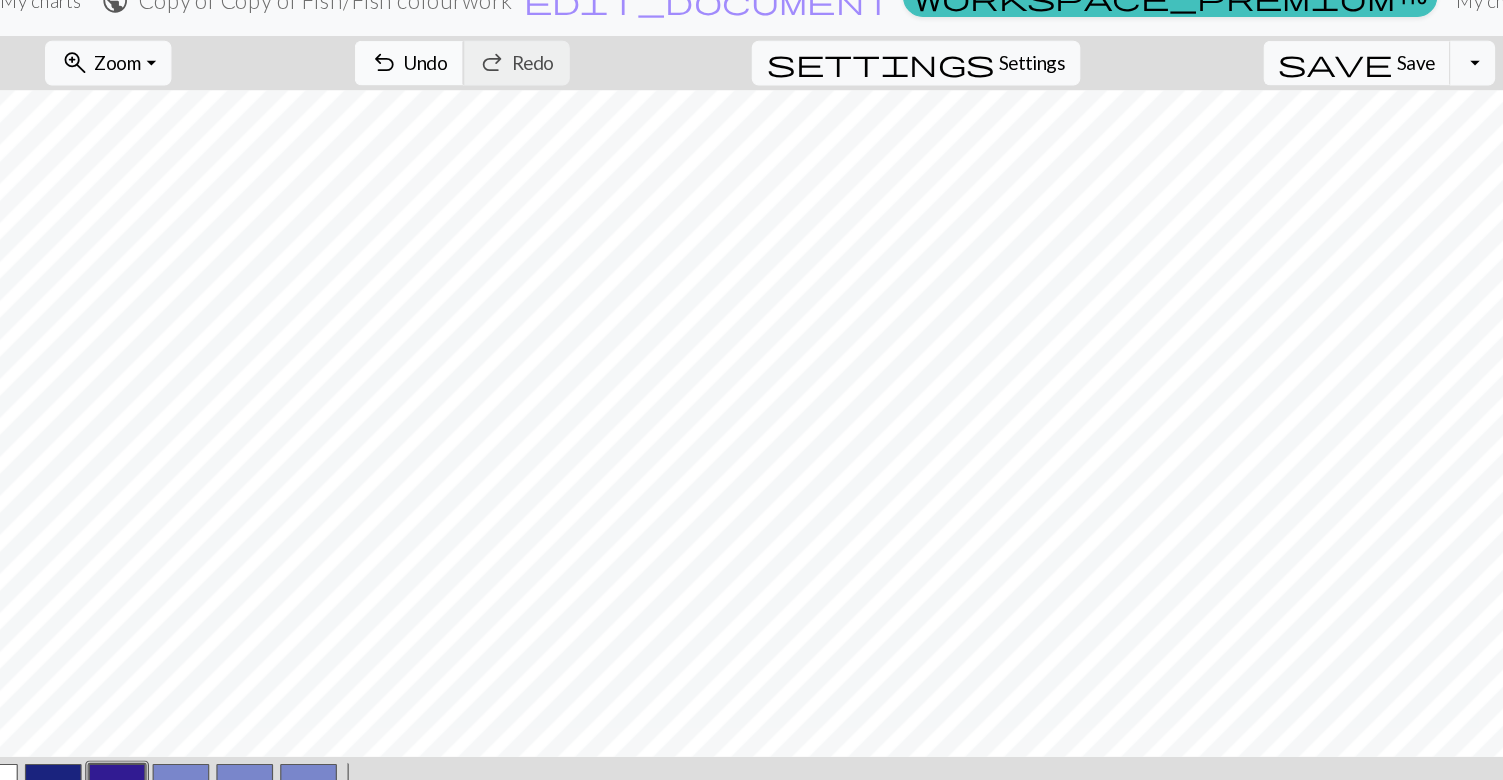 click on "Undo" at bounding box center (399, 82) 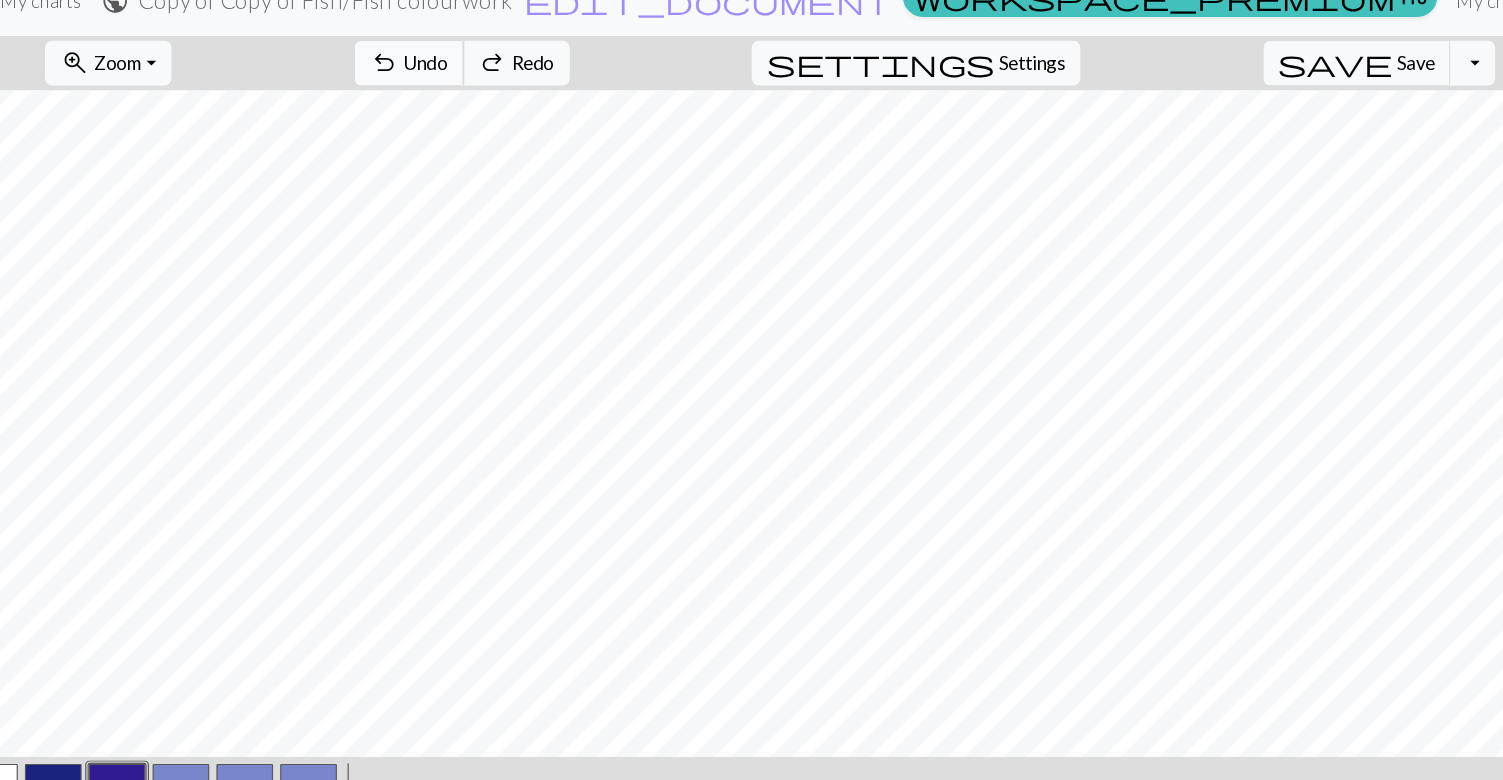 click on "Undo" at bounding box center (399, 82) 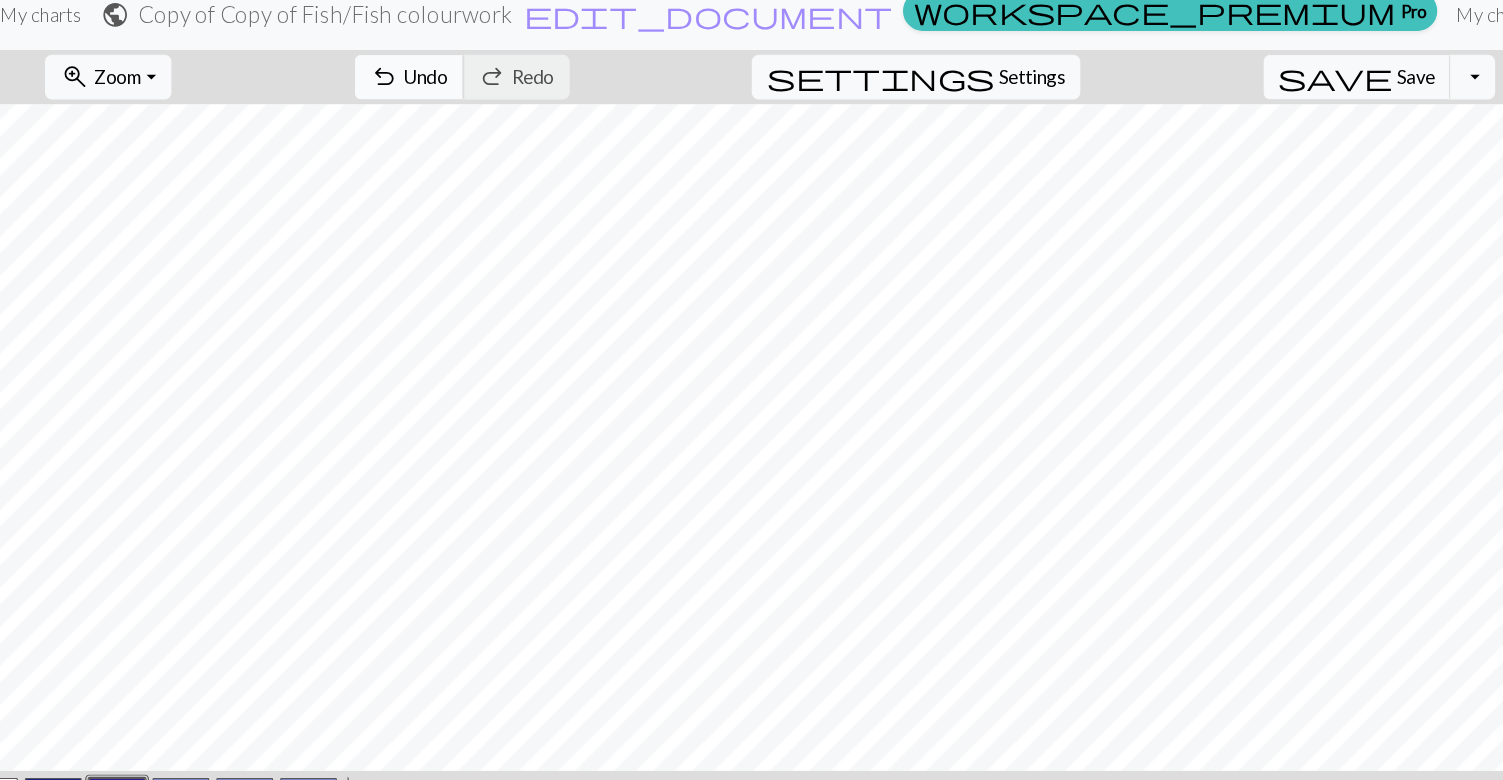 click on "undo" at bounding box center (364, 83) 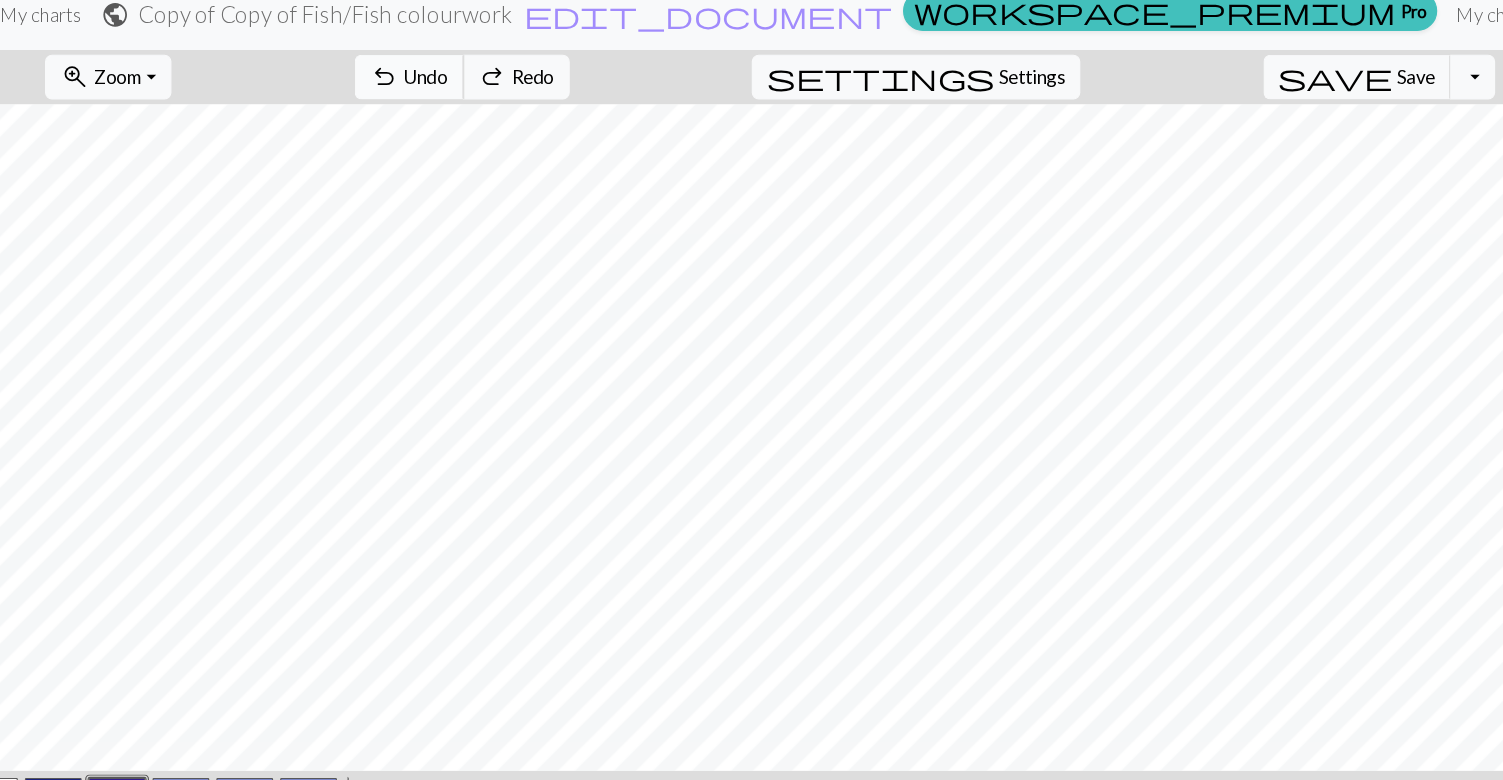 click on "undo" at bounding box center (364, 83) 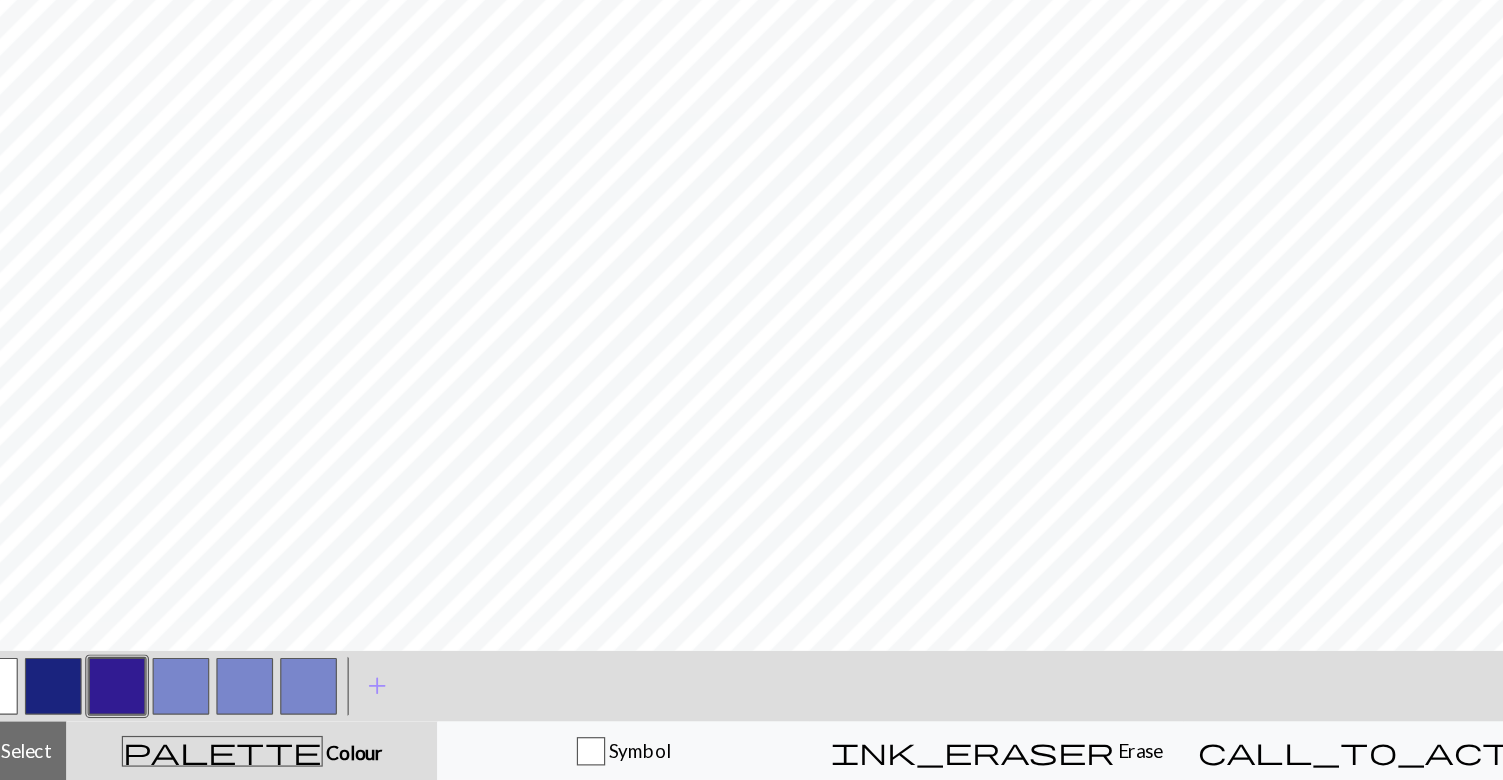 click at bounding box center (192, 700) 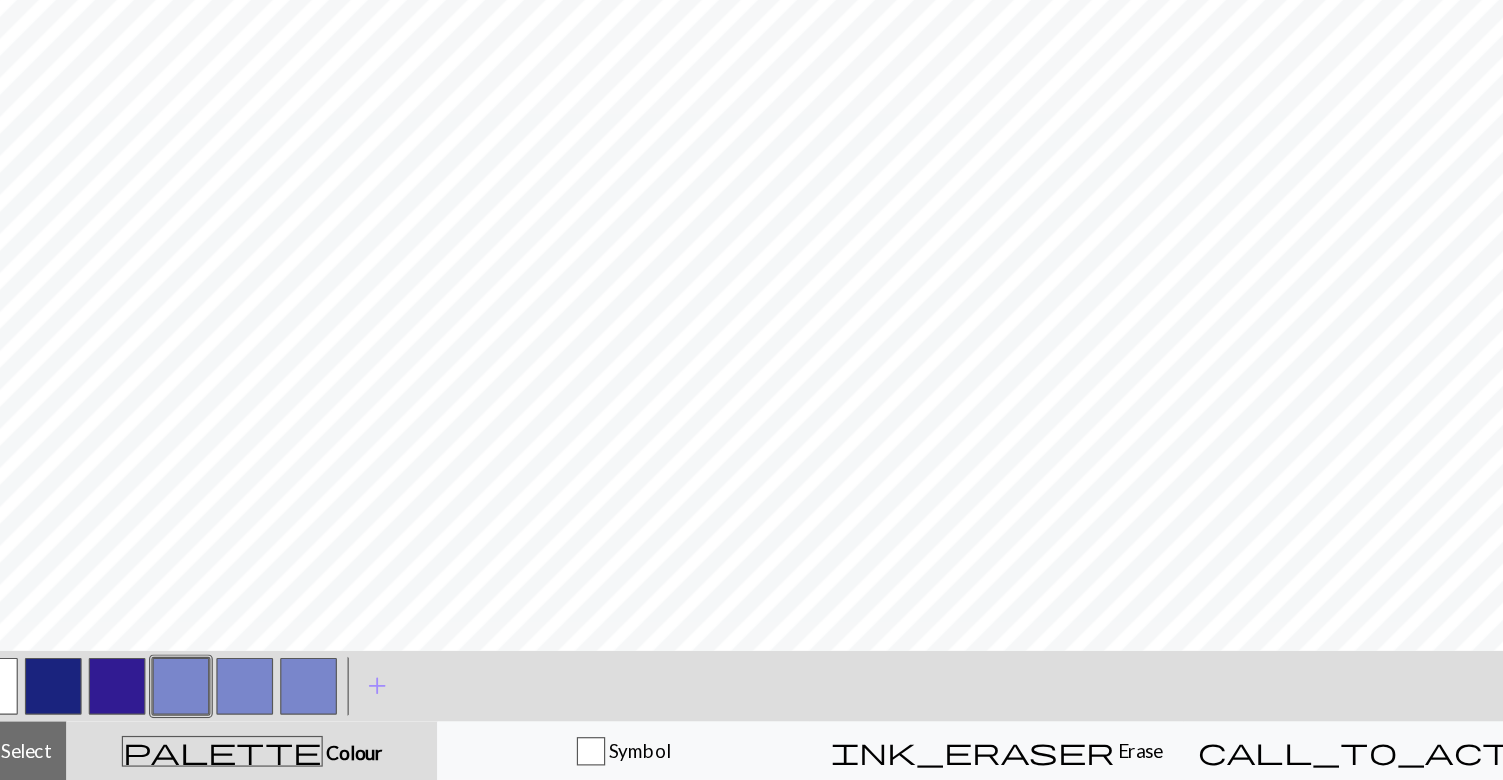 click at bounding box center [138, 700] 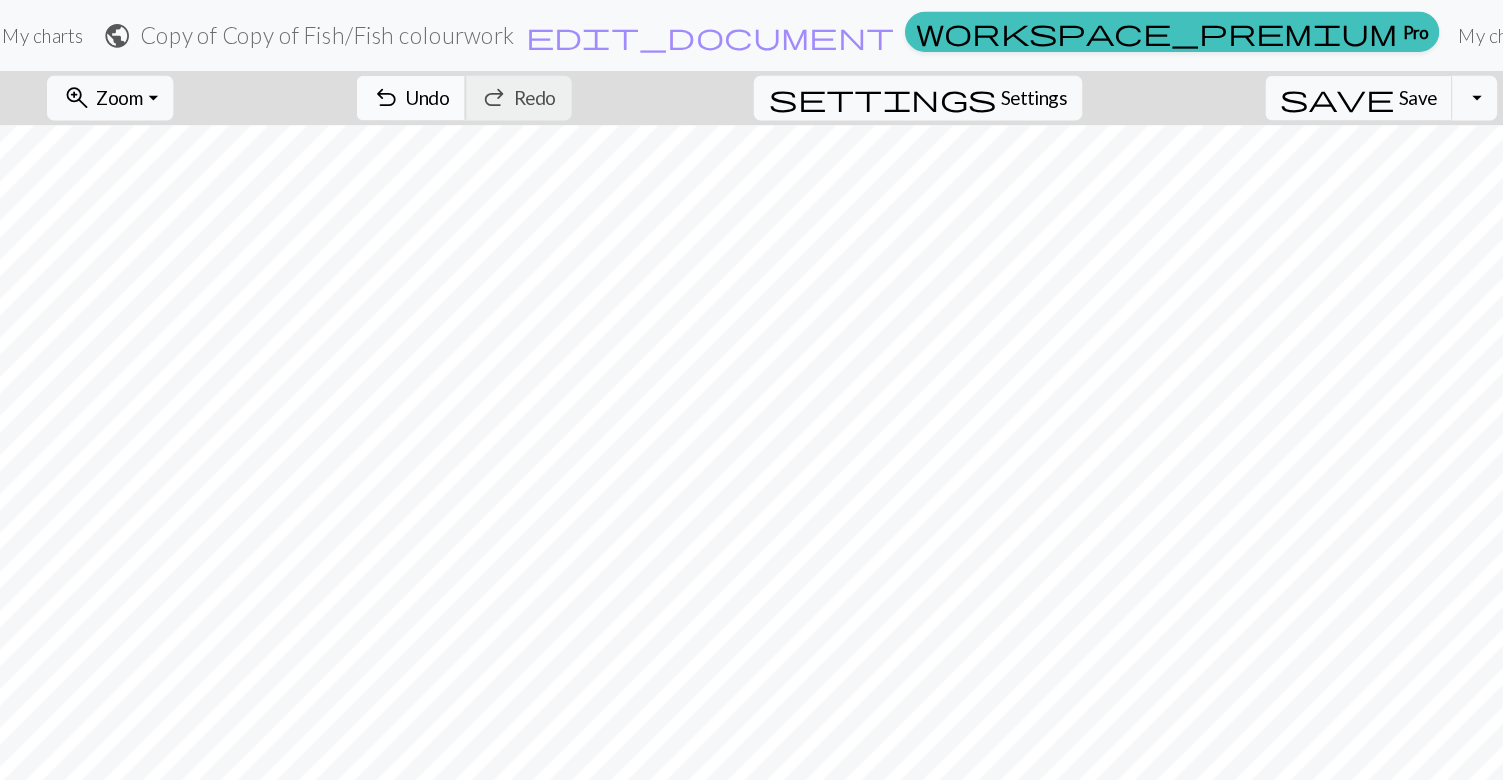 click on "Undo" at bounding box center (399, 82) 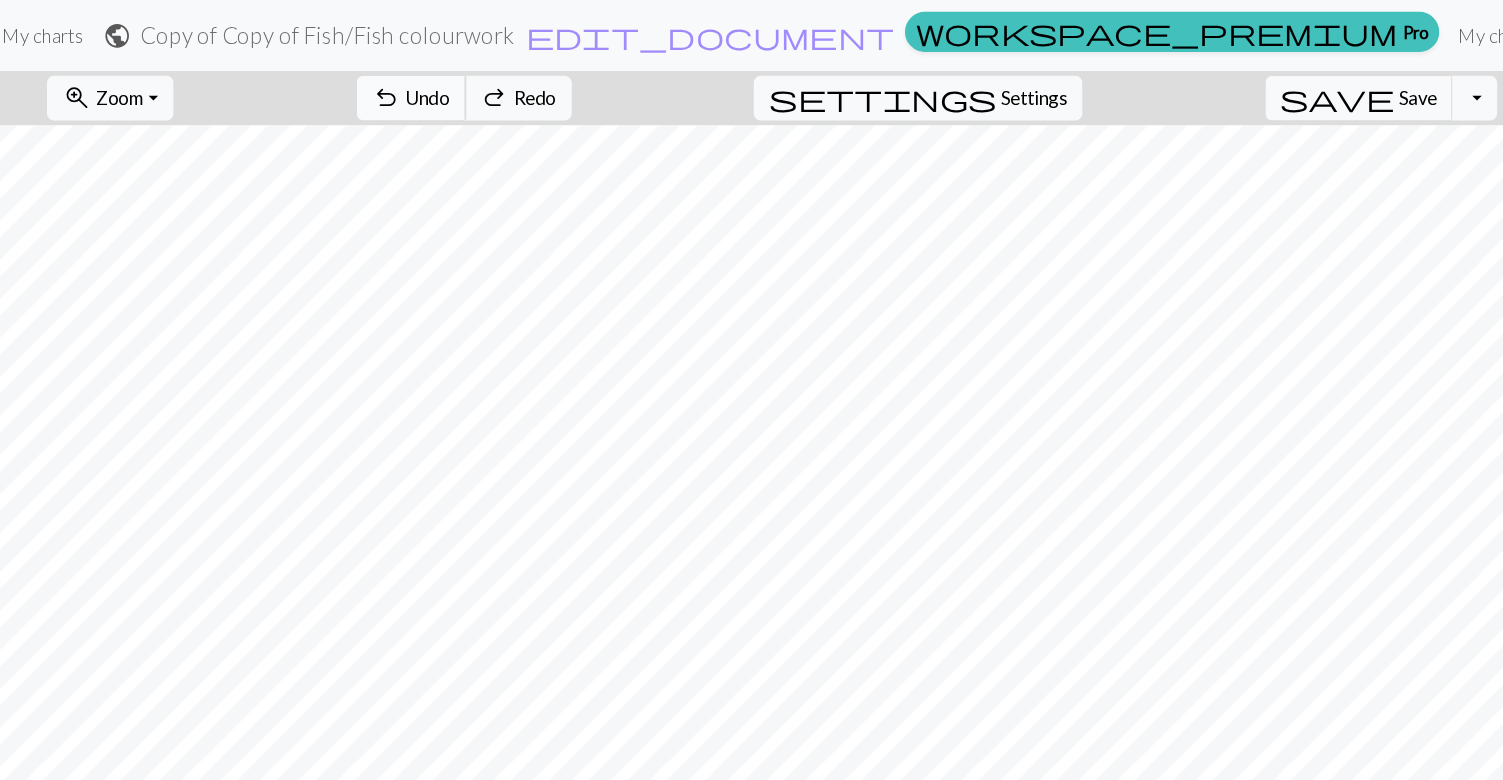 click on "Undo" at bounding box center (399, 82) 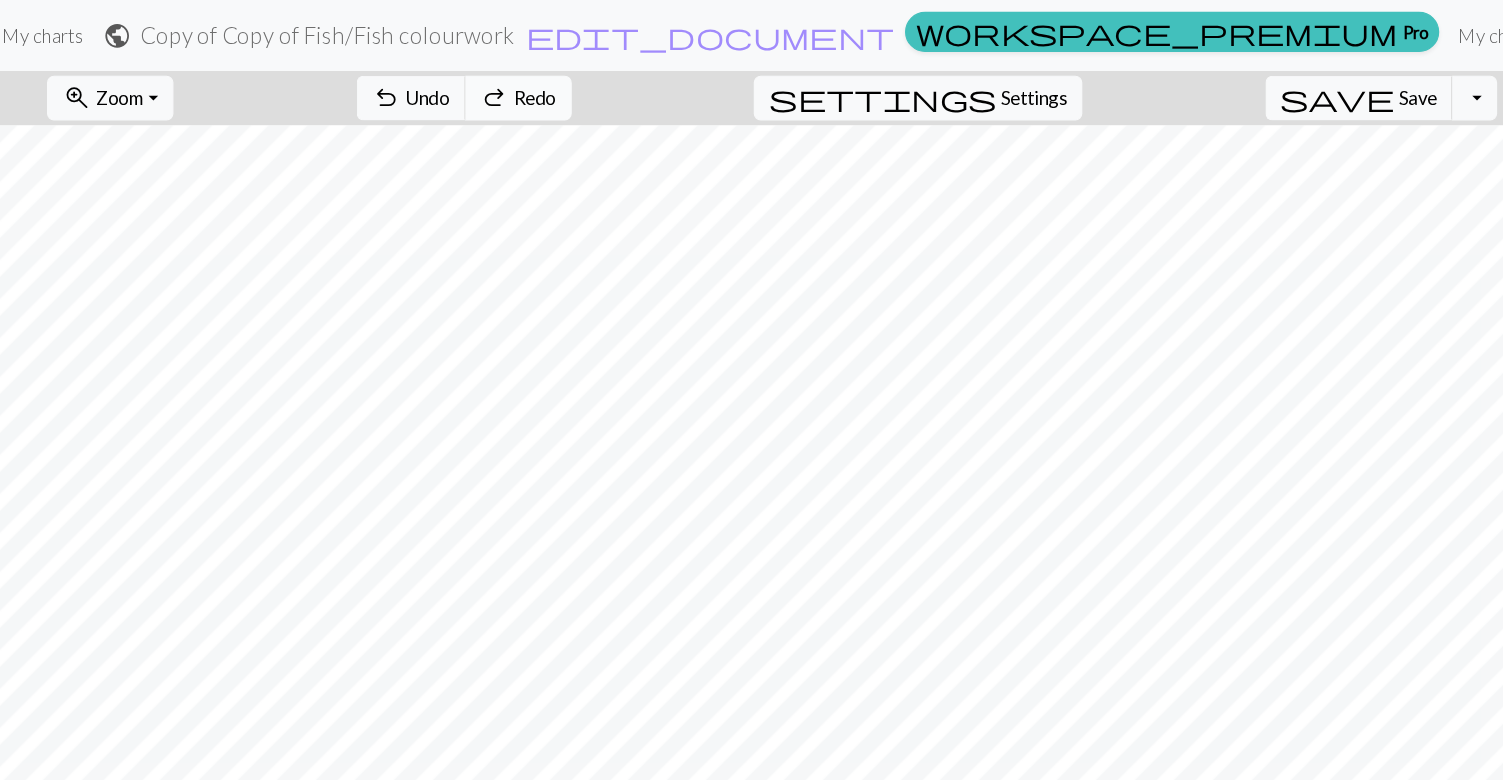 click on "redo Redo Redo" at bounding box center [476, 83] 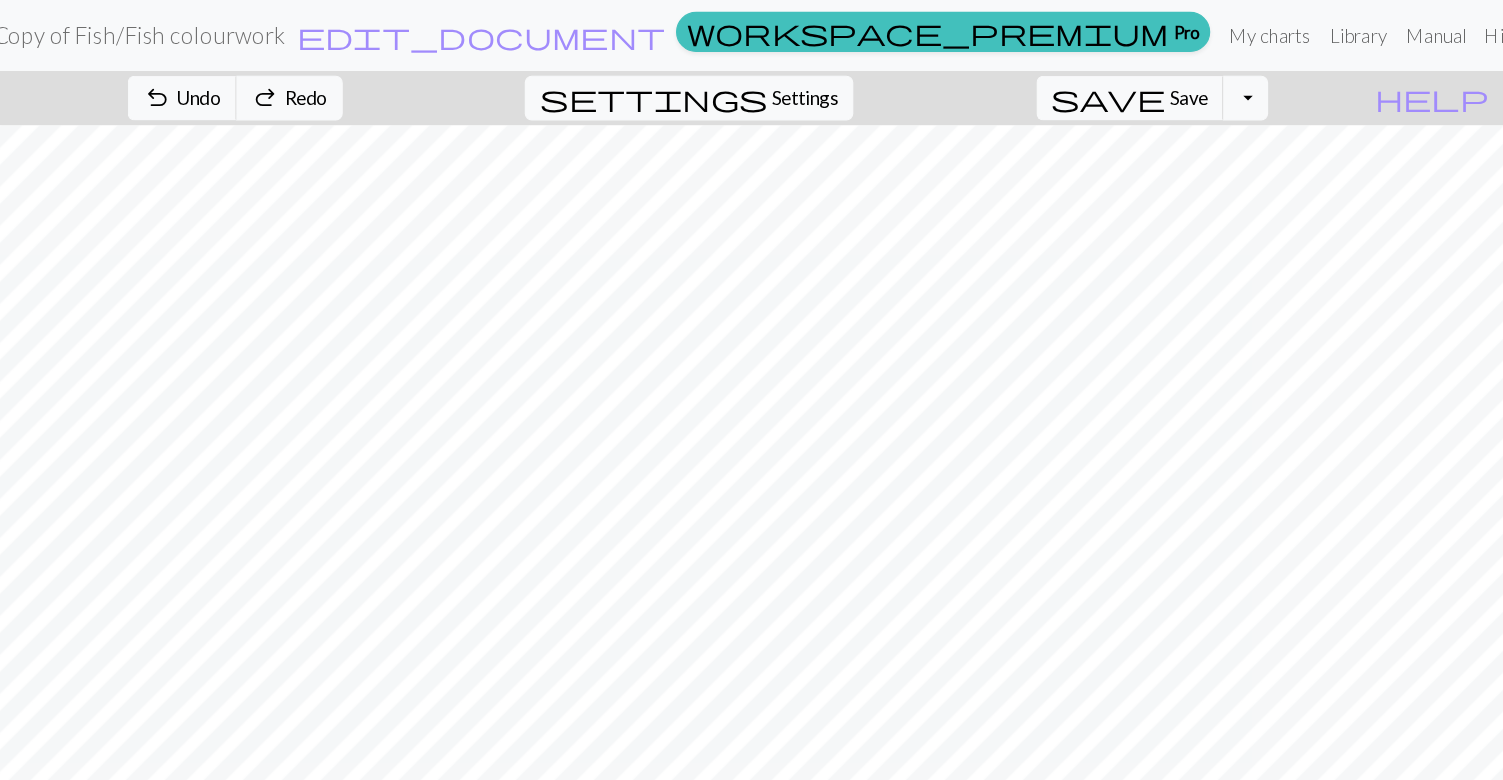 scroll, scrollTop: 0, scrollLeft: 0, axis: both 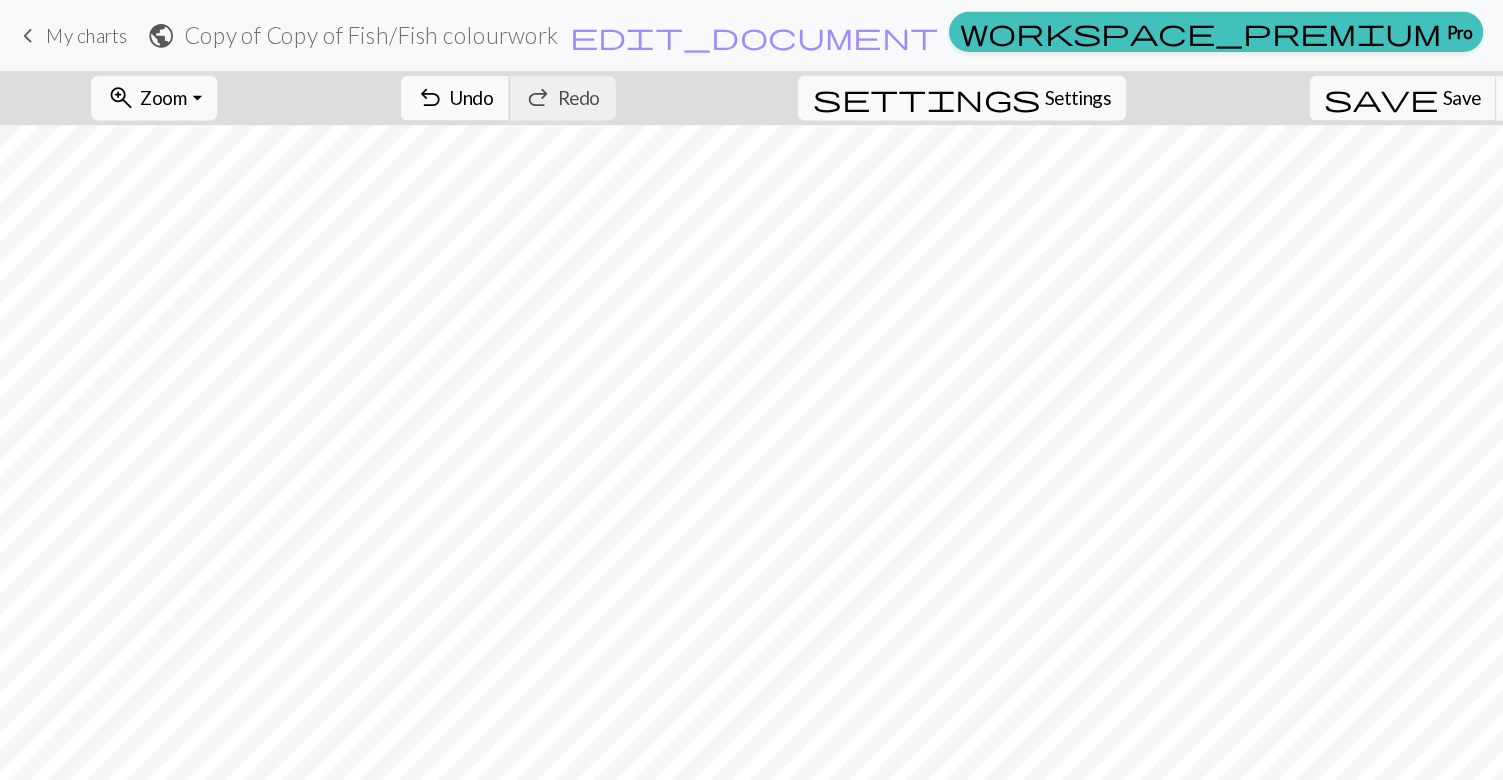 click on "undo Undo Undo" at bounding box center (385, 83) 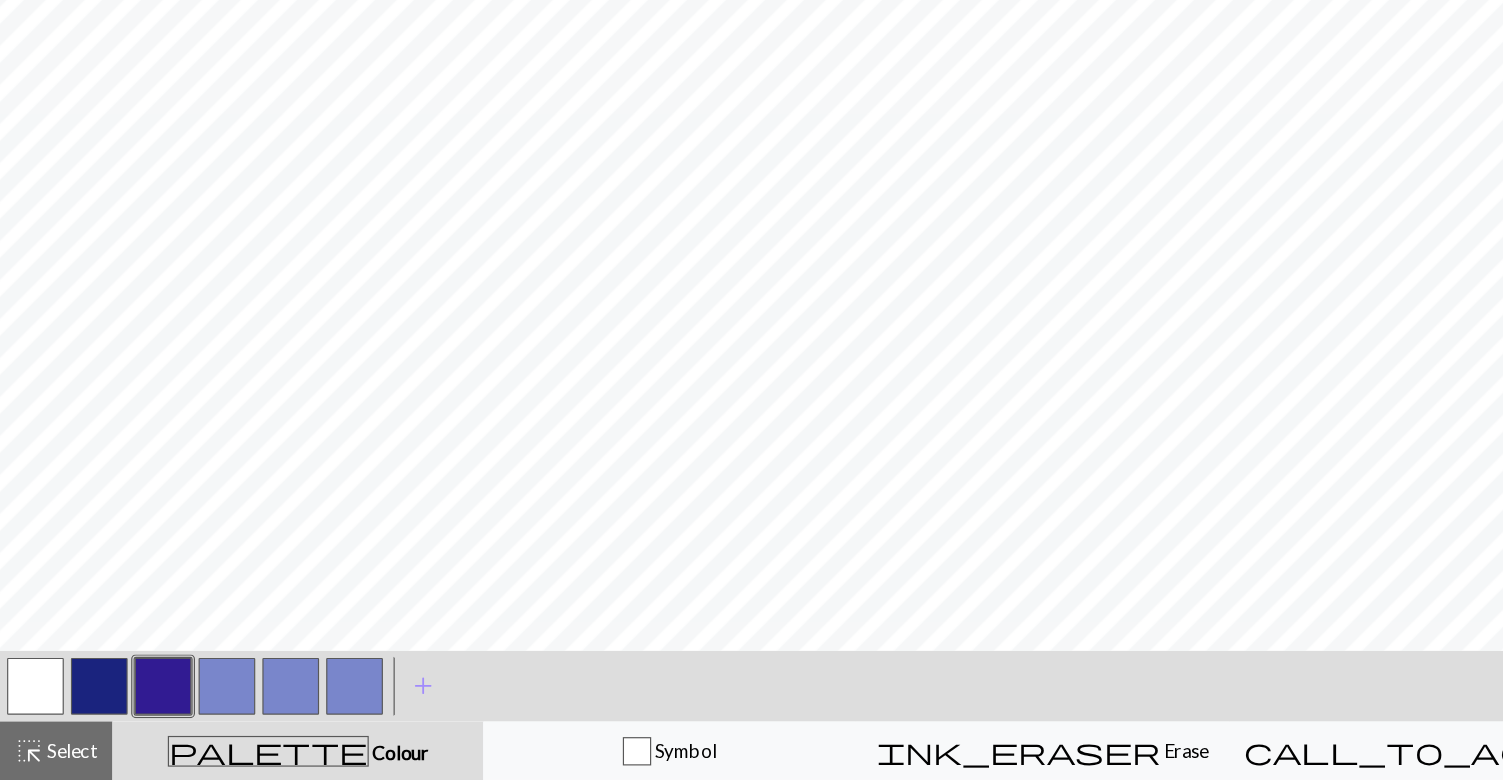 click at bounding box center (84, 700) 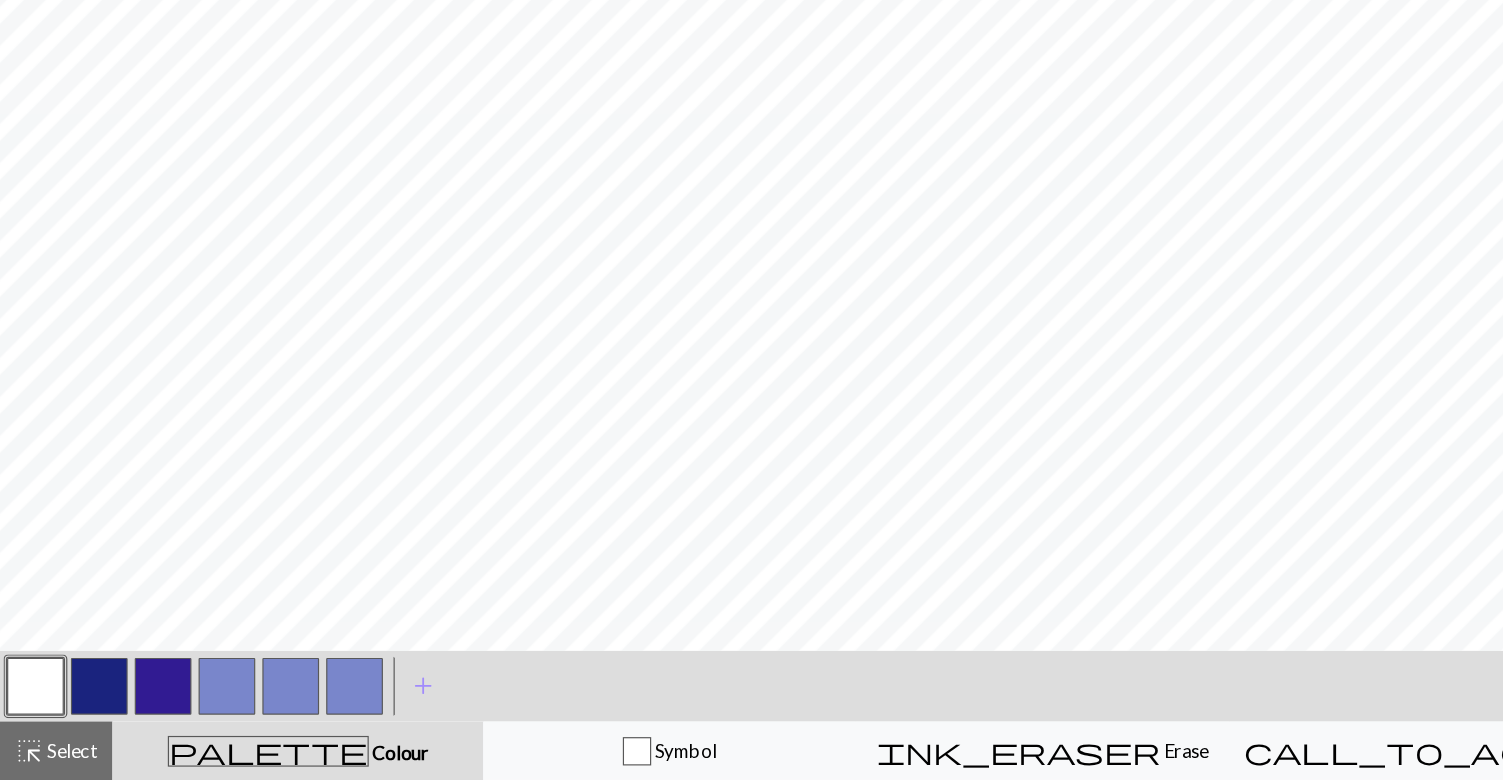 click at bounding box center (84, 700) 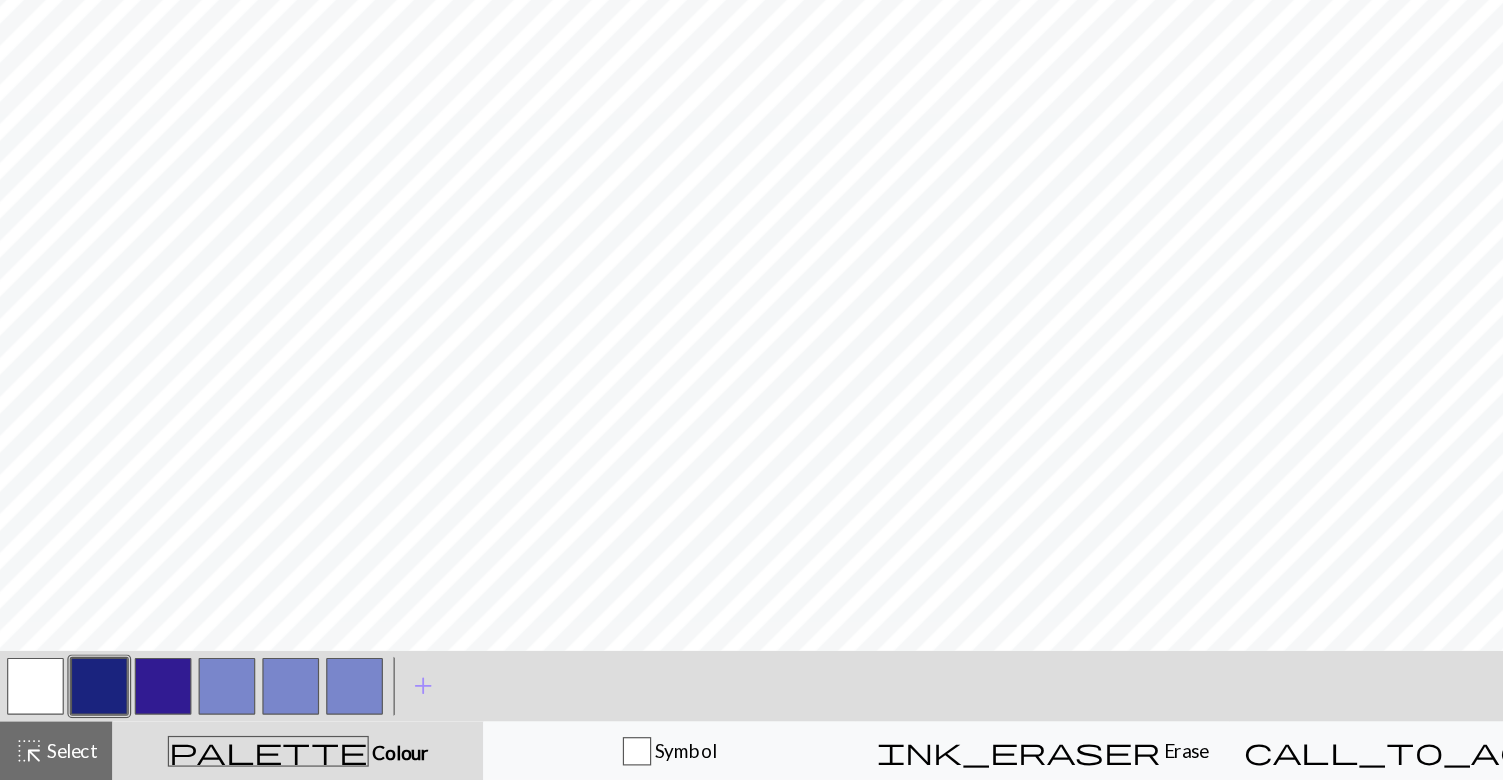 click at bounding box center (30, 700) 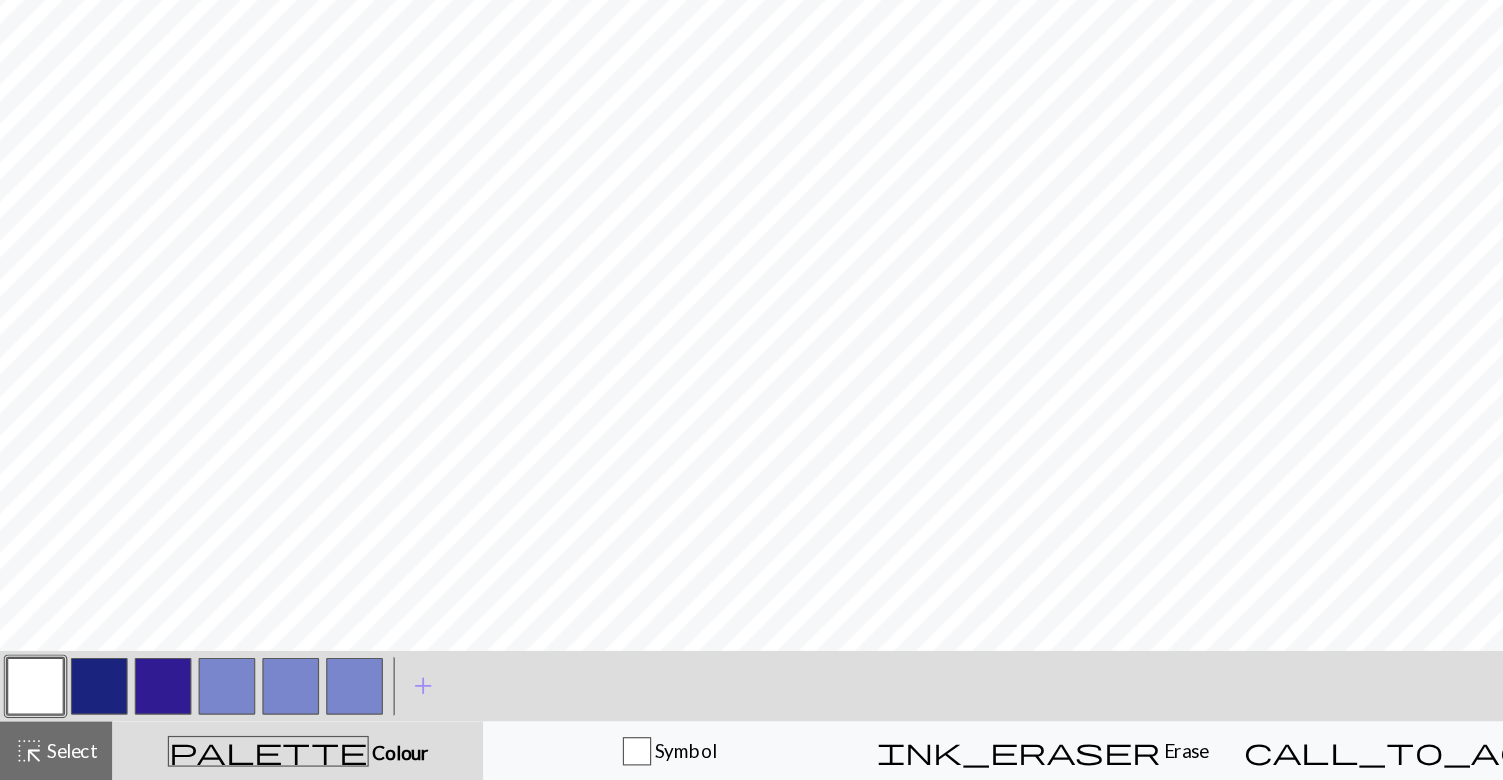 click at bounding box center (84, 700) 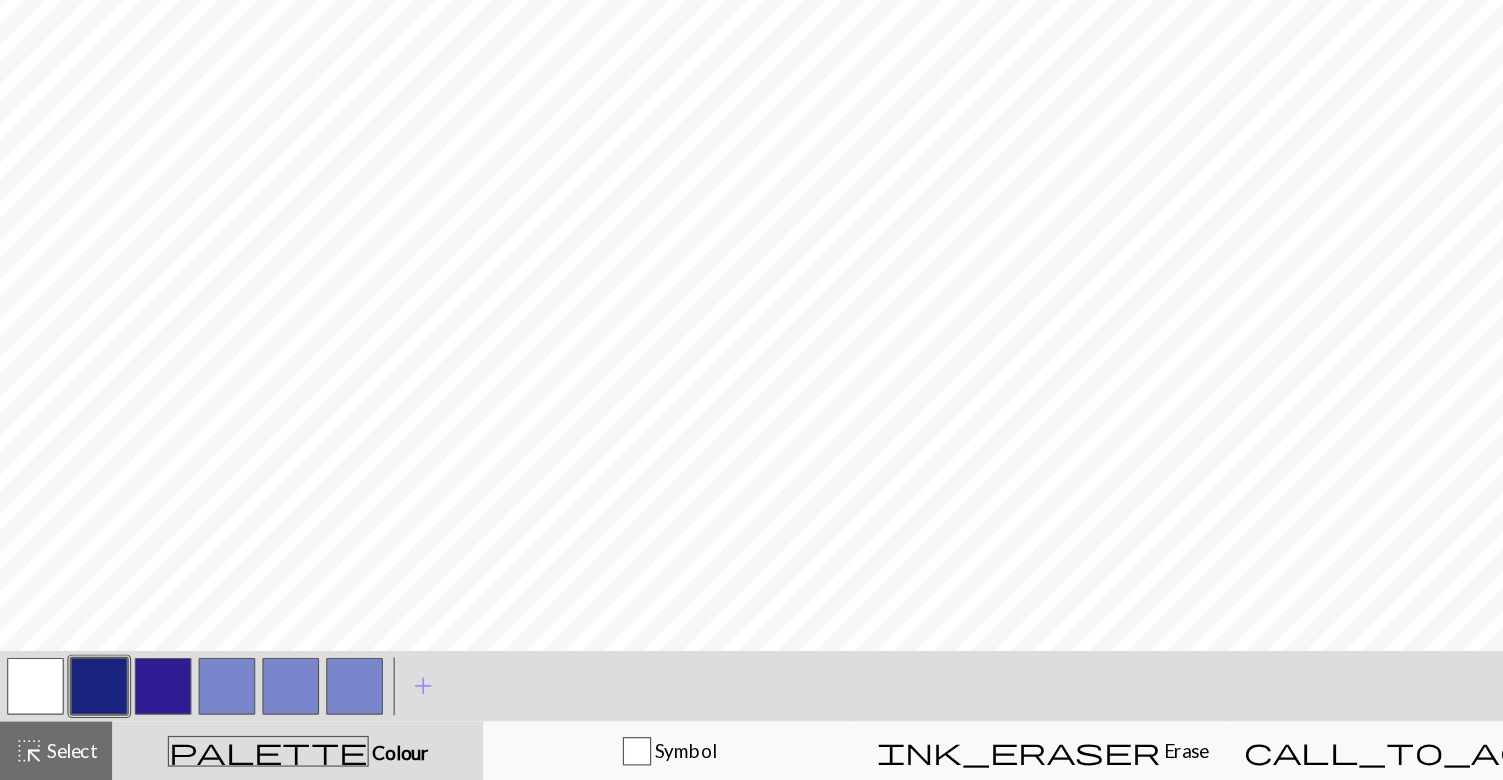 click at bounding box center [30, 700] 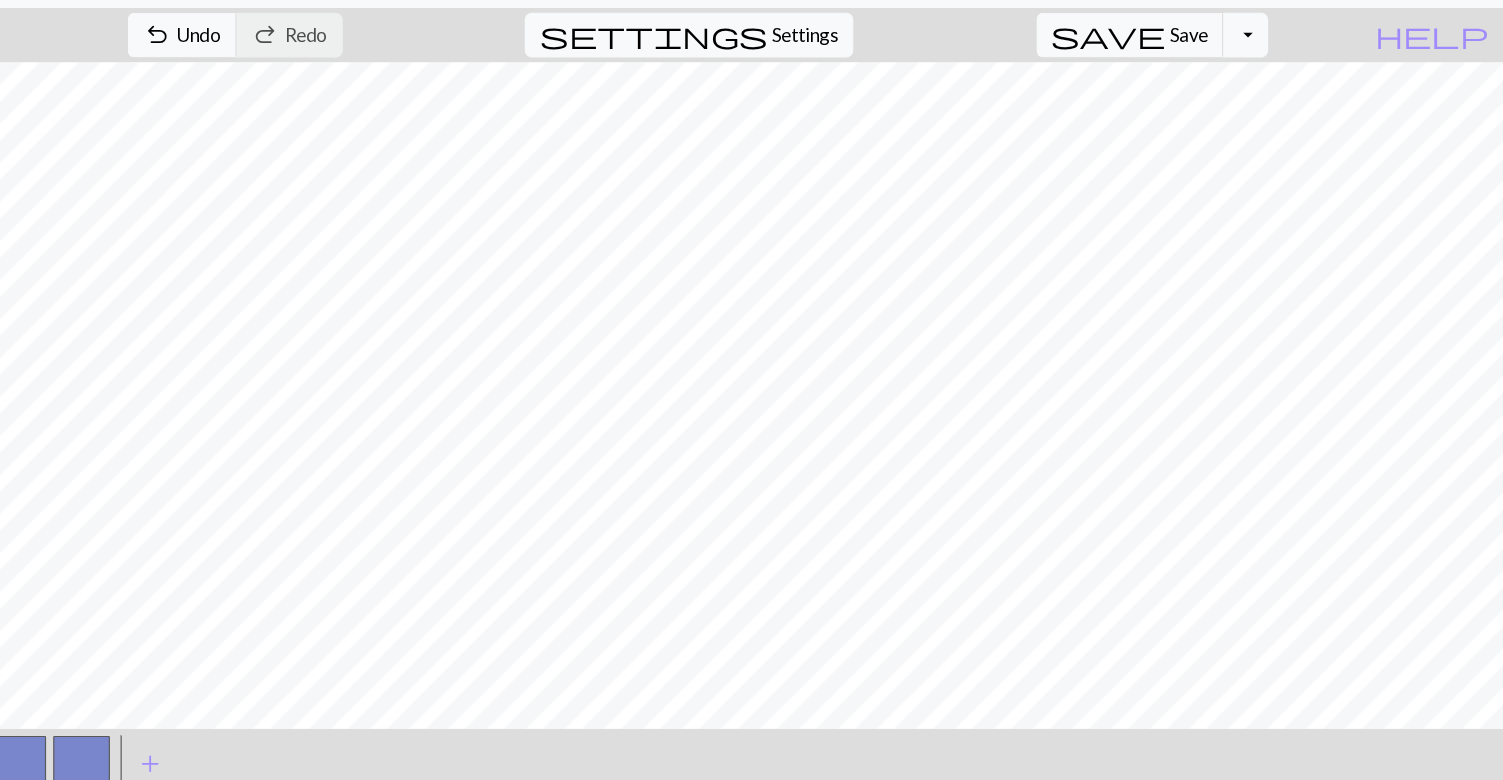 scroll, scrollTop: 0, scrollLeft: 0, axis: both 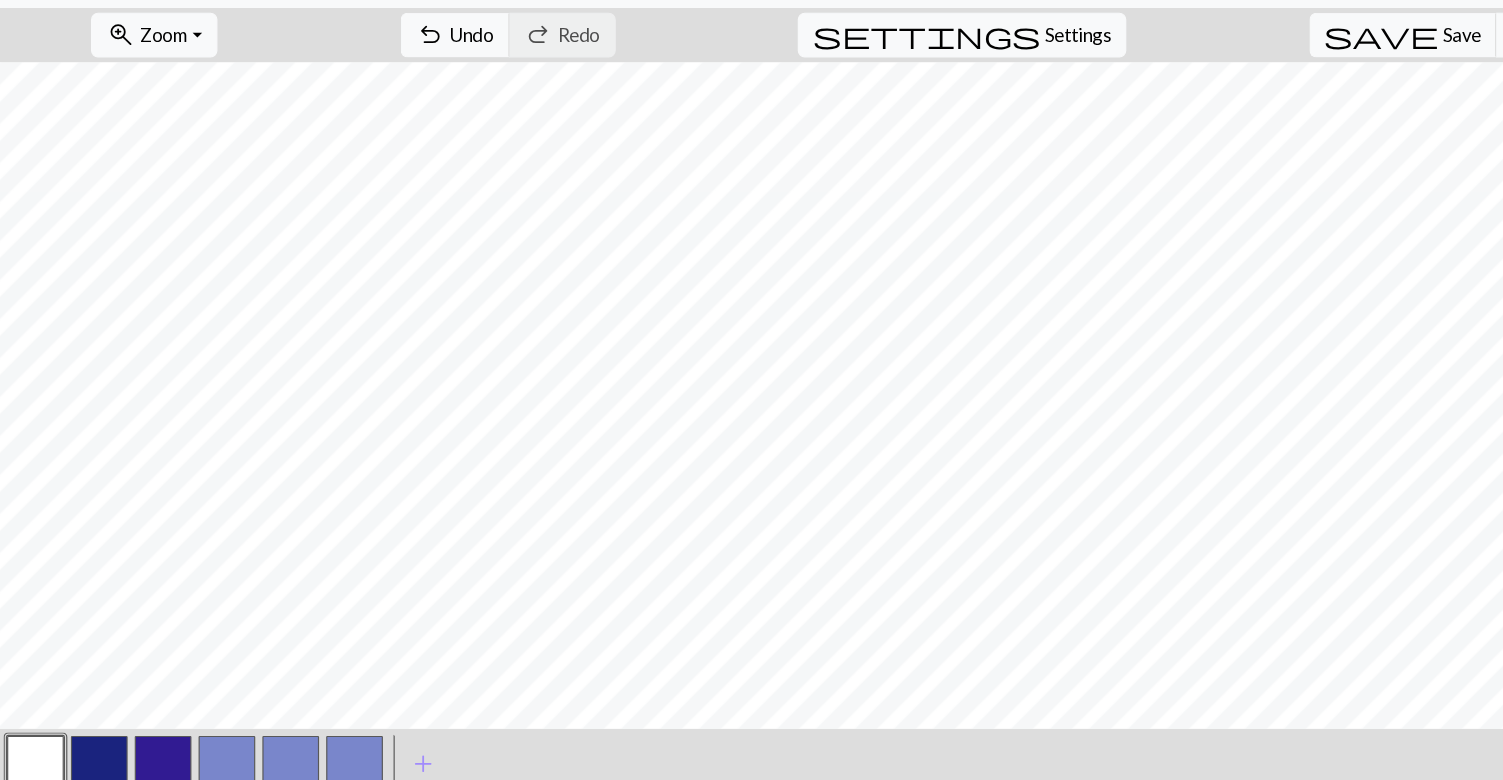 click at bounding box center (84, 700) 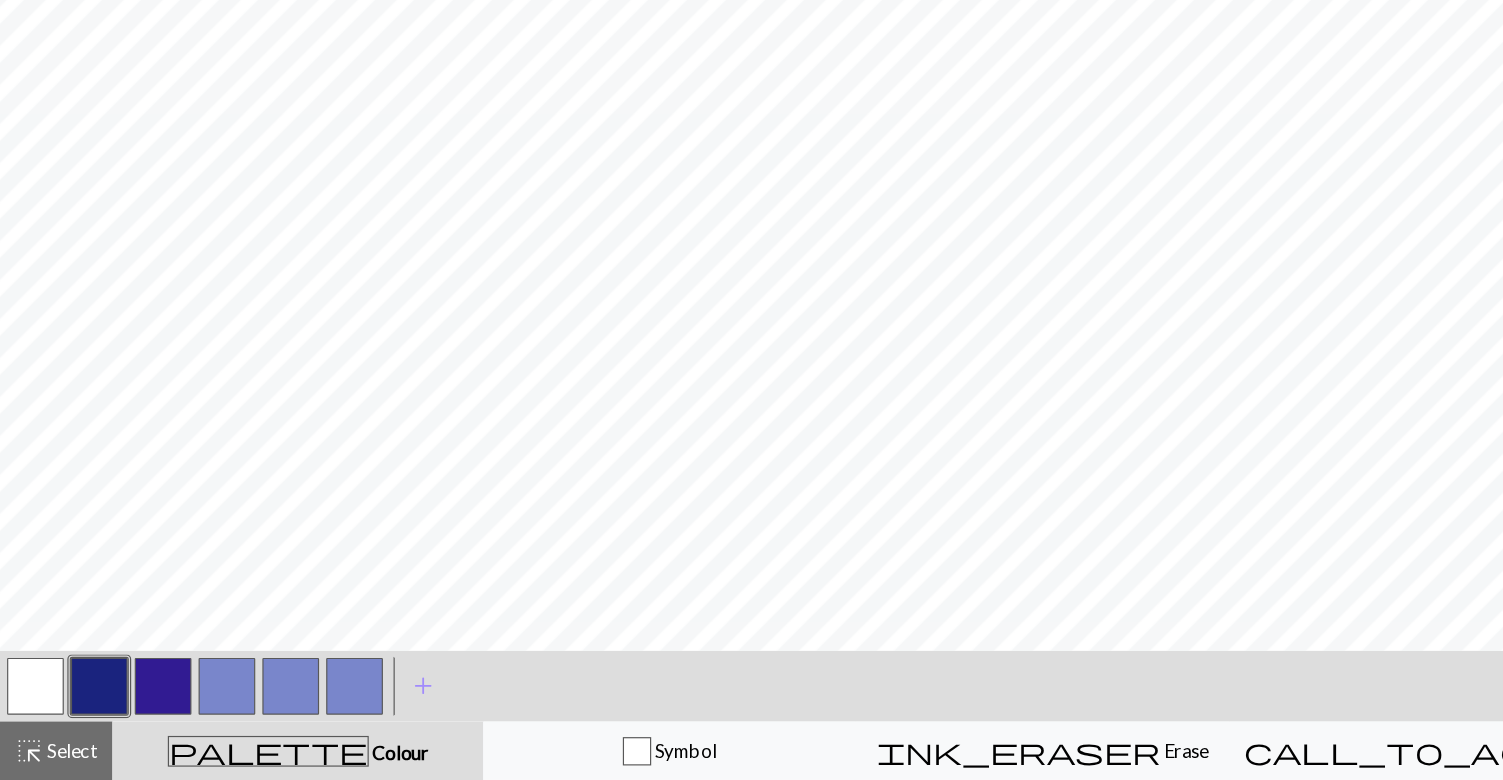 click at bounding box center [192, 700] 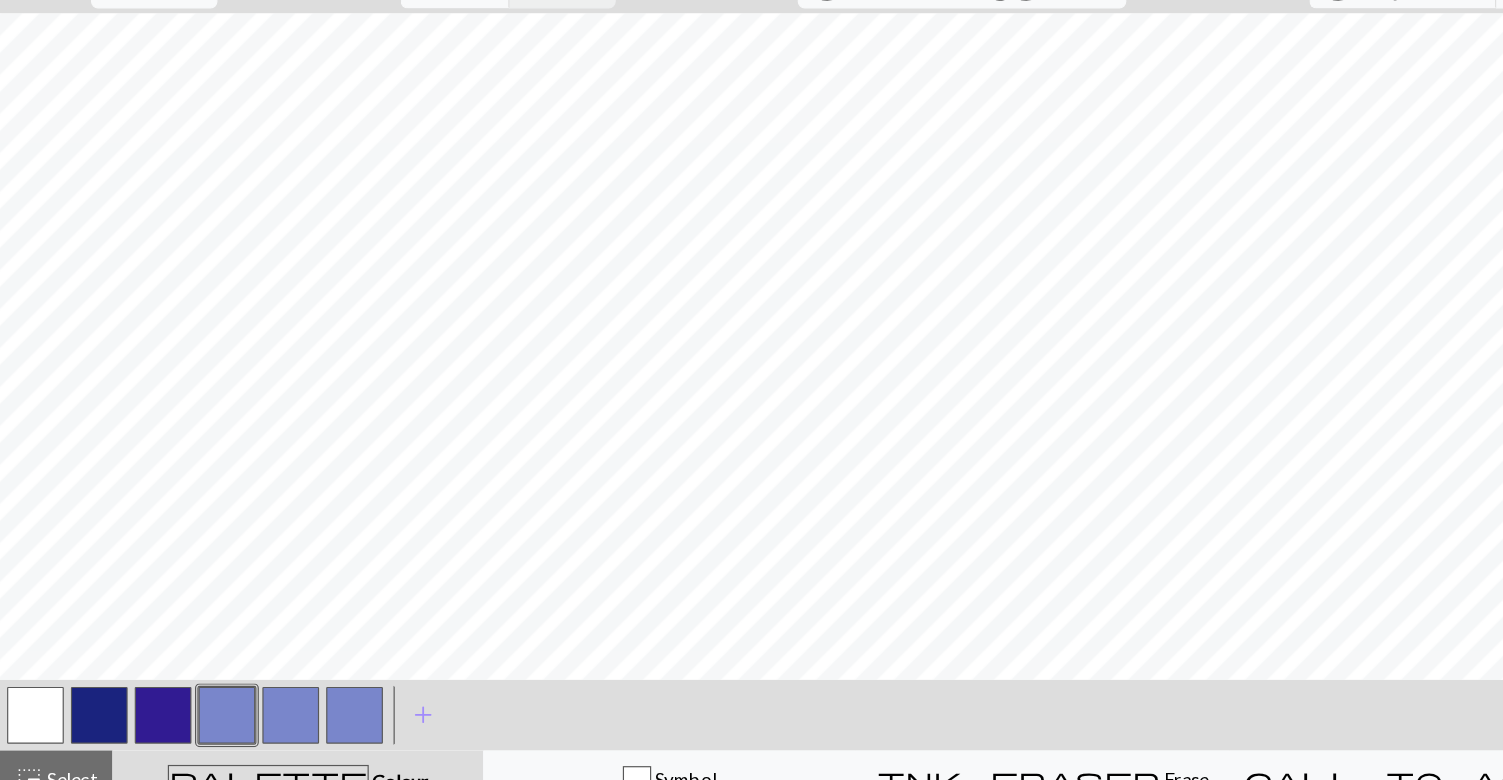 click at bounding box center [84, 700] 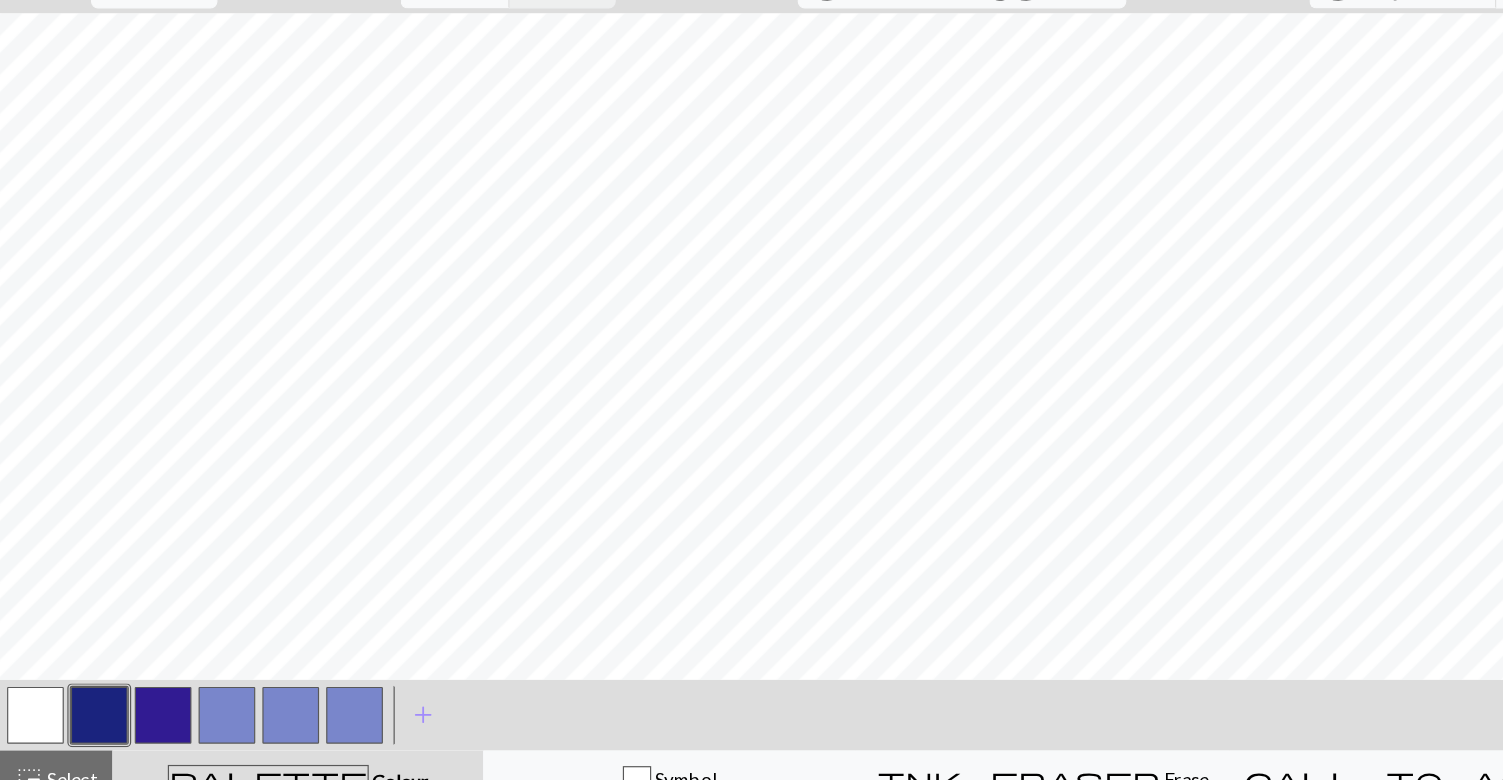click at bounding box center [192, 700] 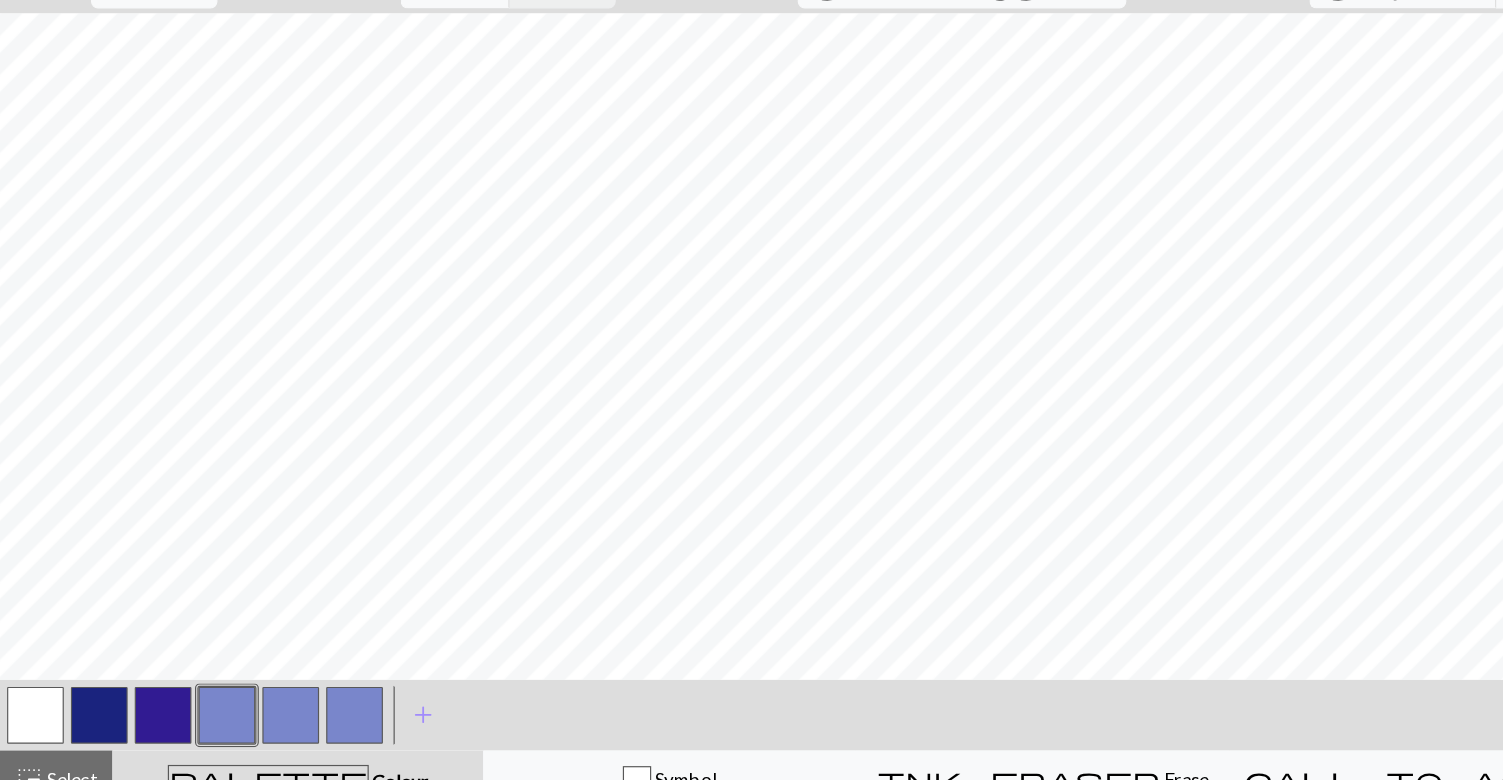 click at bounding box center [30, 700] 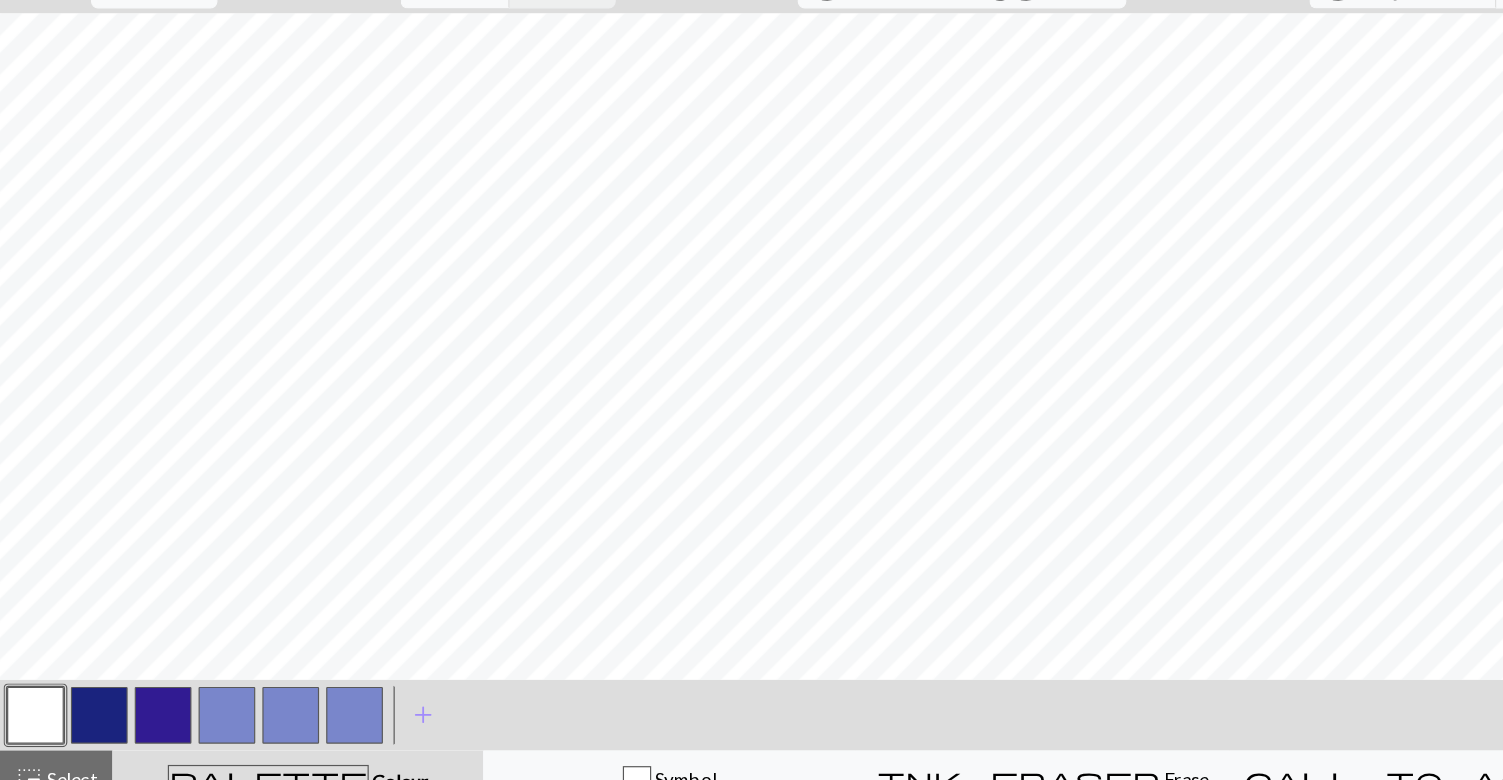 click at bounding box center (84, 700) 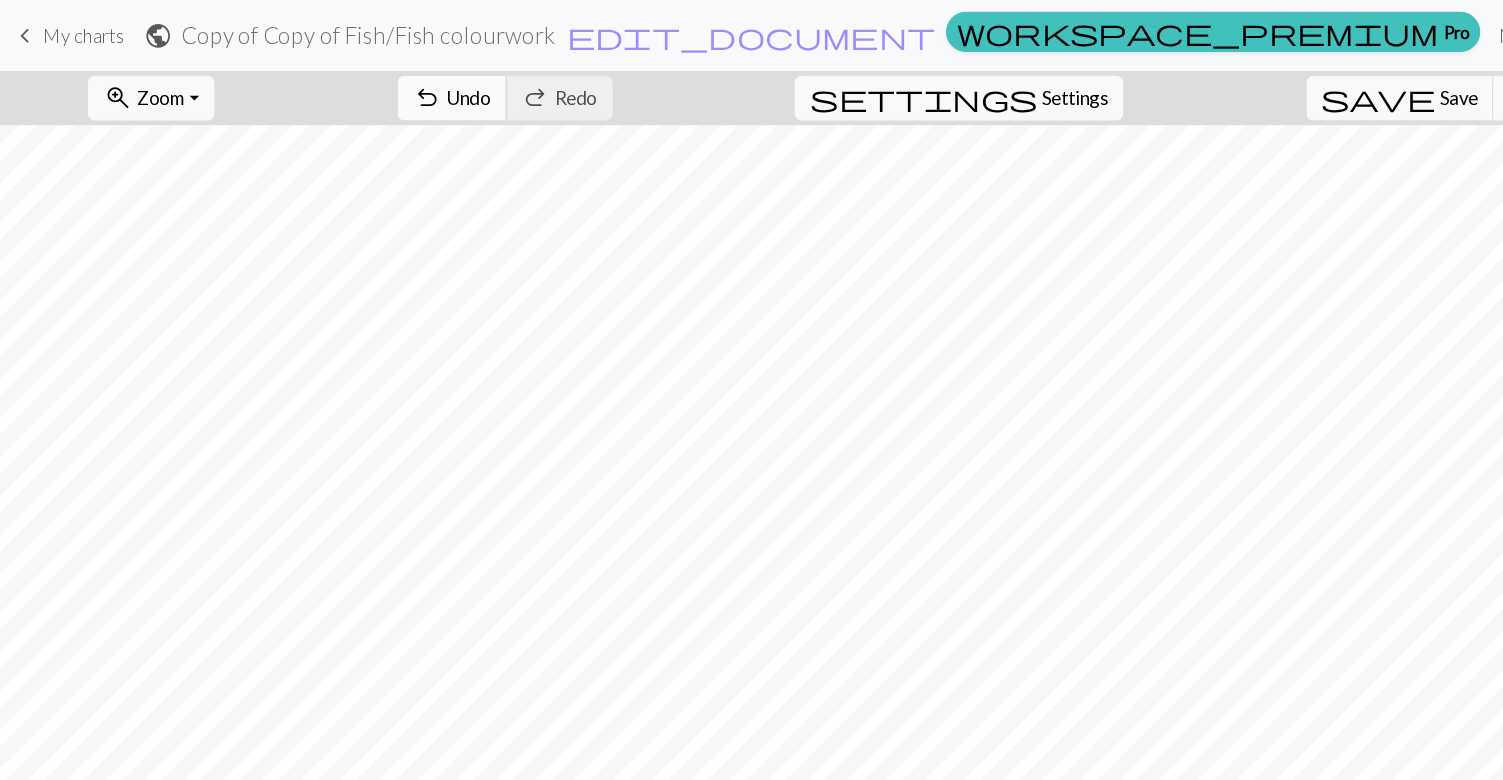 click on "undo Undo Undo" at bounding box center [385, 83] 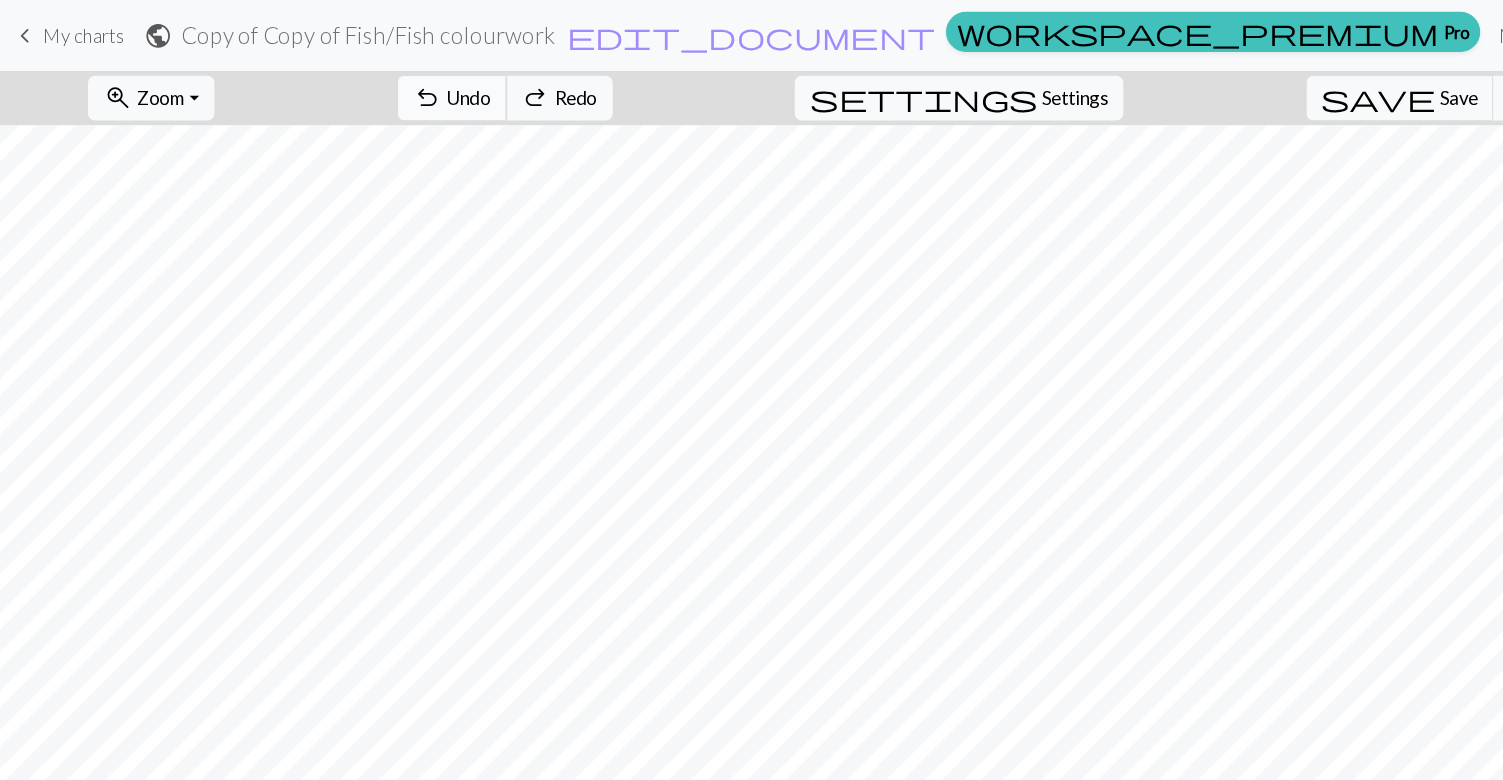 click on "undo Undo Undo" at bounding box center [385, 83] 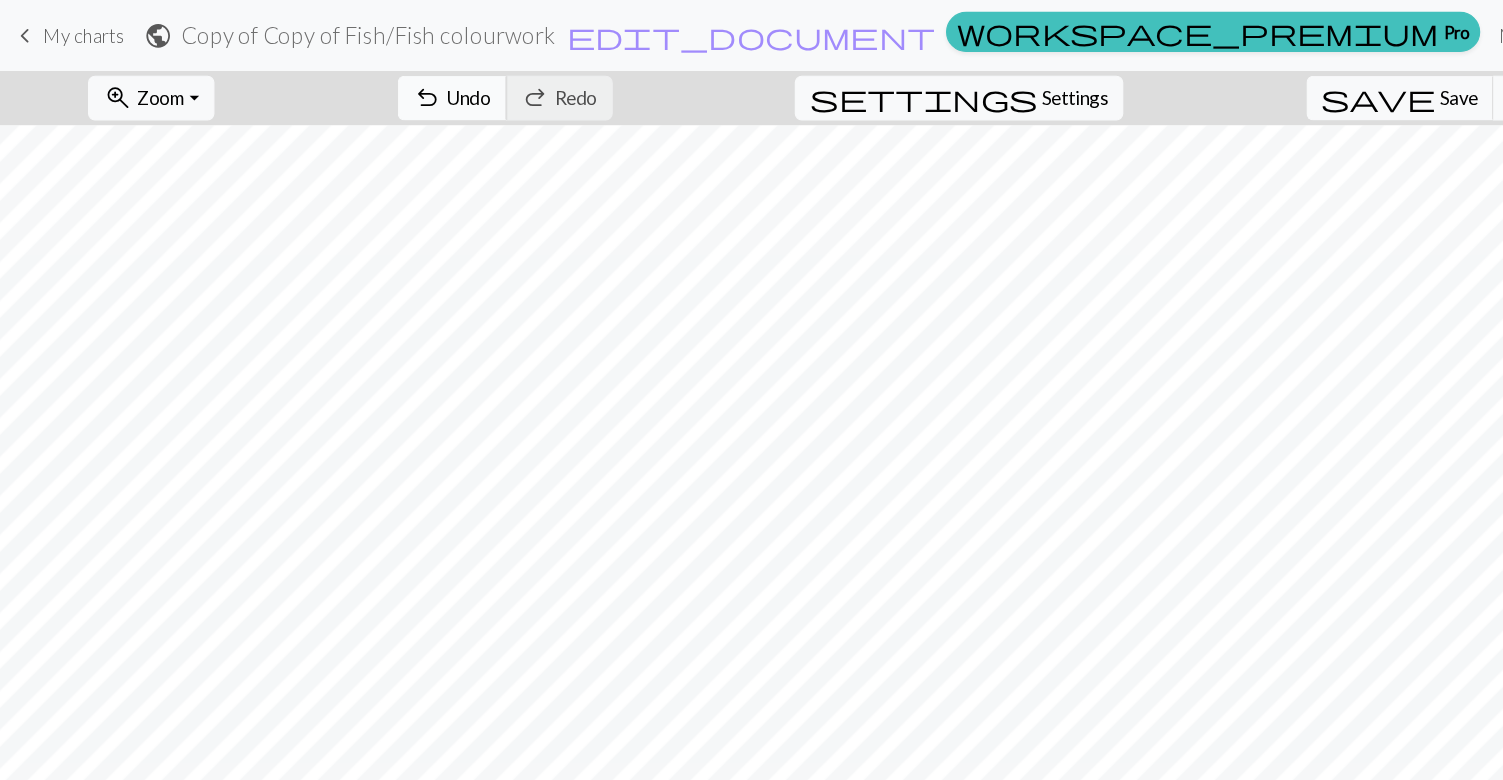 click on "undo" at bounding box center (364, 83) 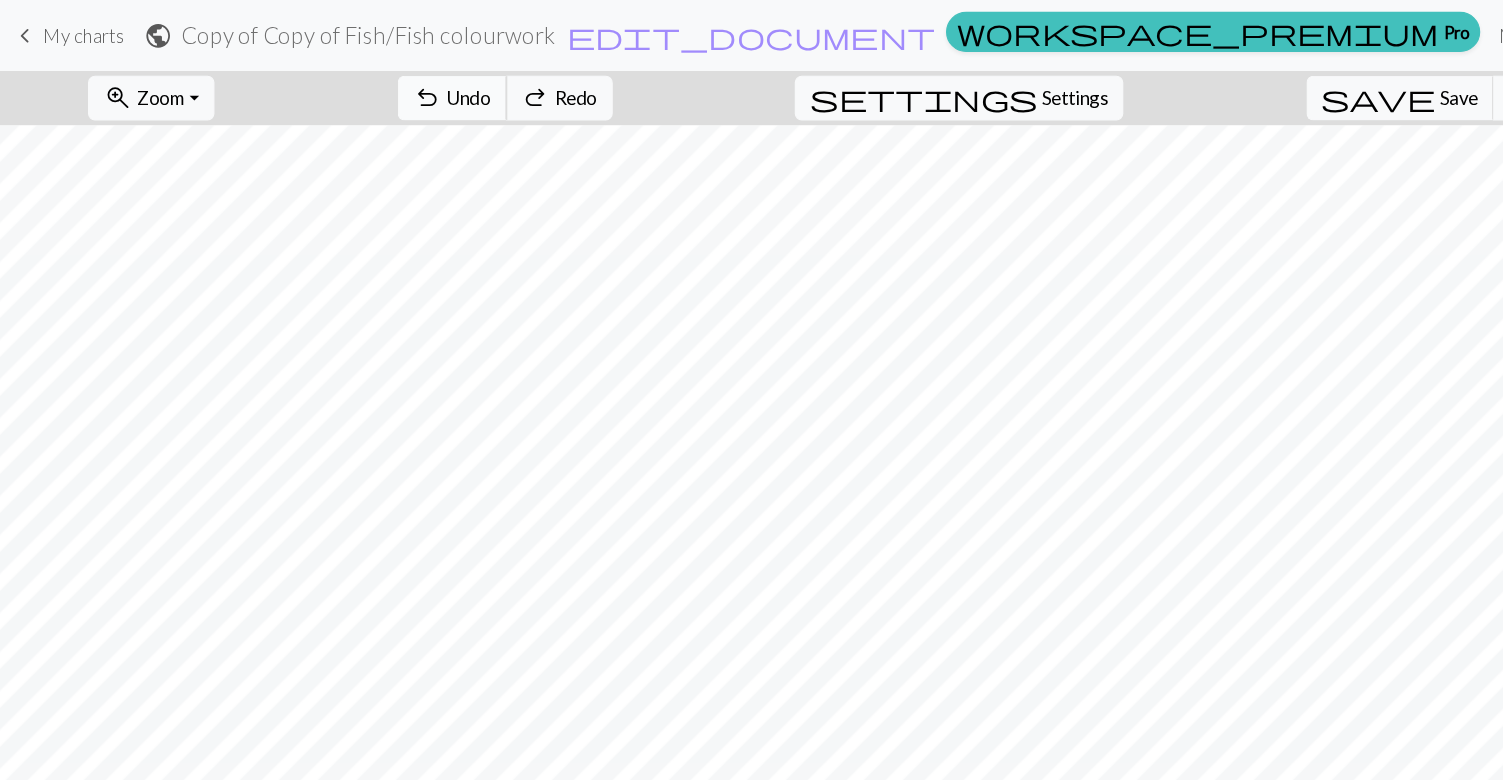 click on "undo" at bounding box center (364, 83) 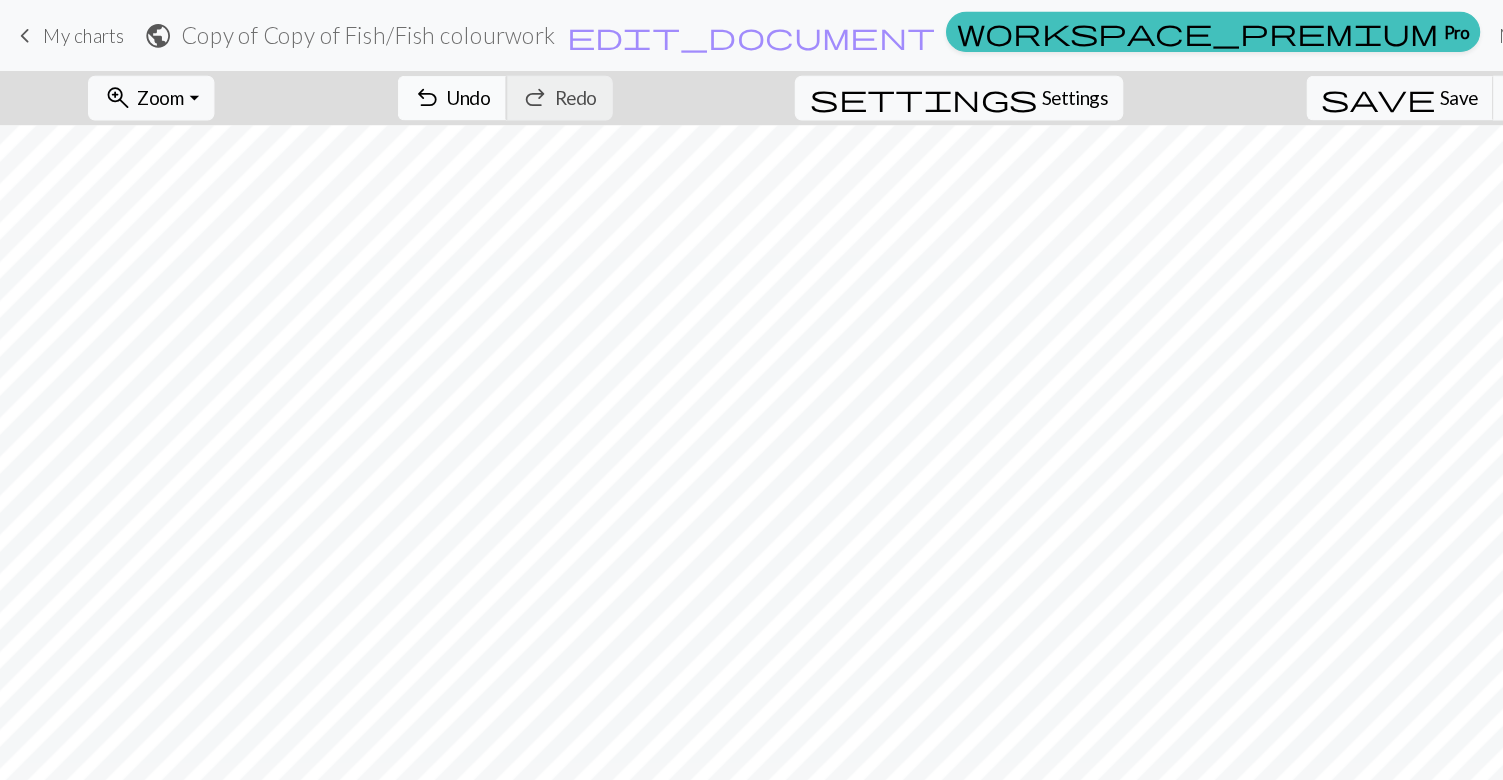 click on "Undo" at bounding box center [399, 82] 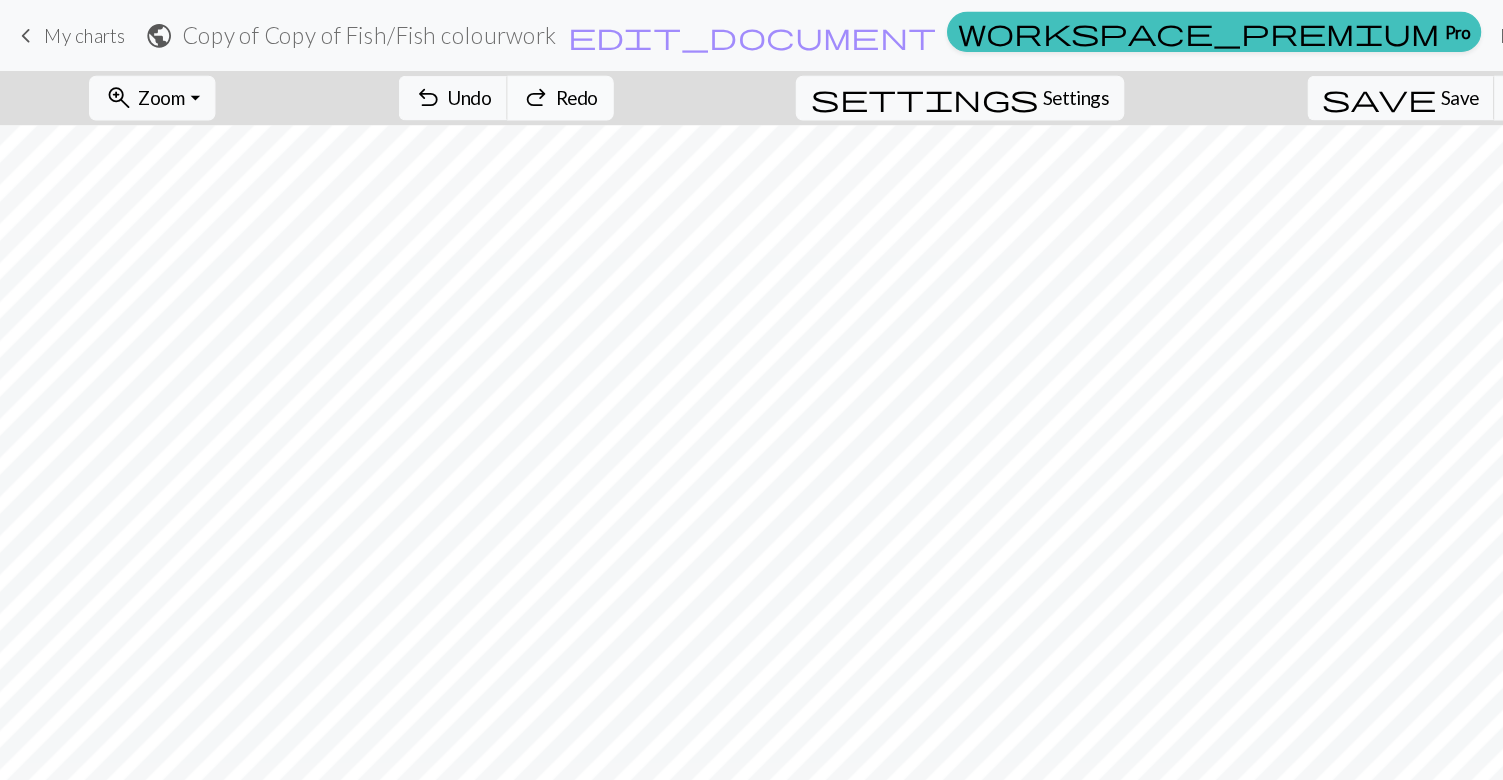 click on "Redo" at bounding box center [490, 82] 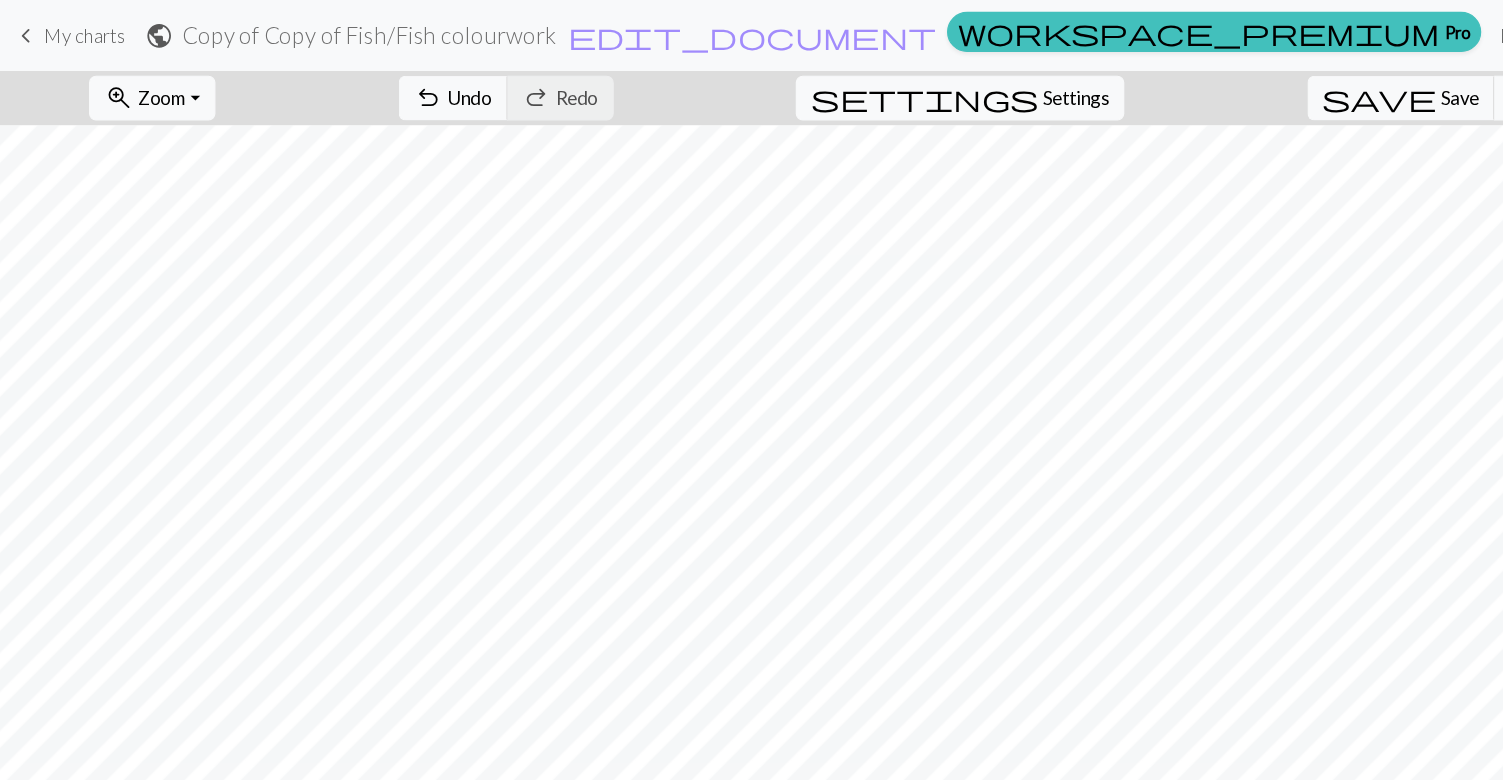 click on "undo Undo Undo redo Redo Redo" at bounding box center (430, 83) 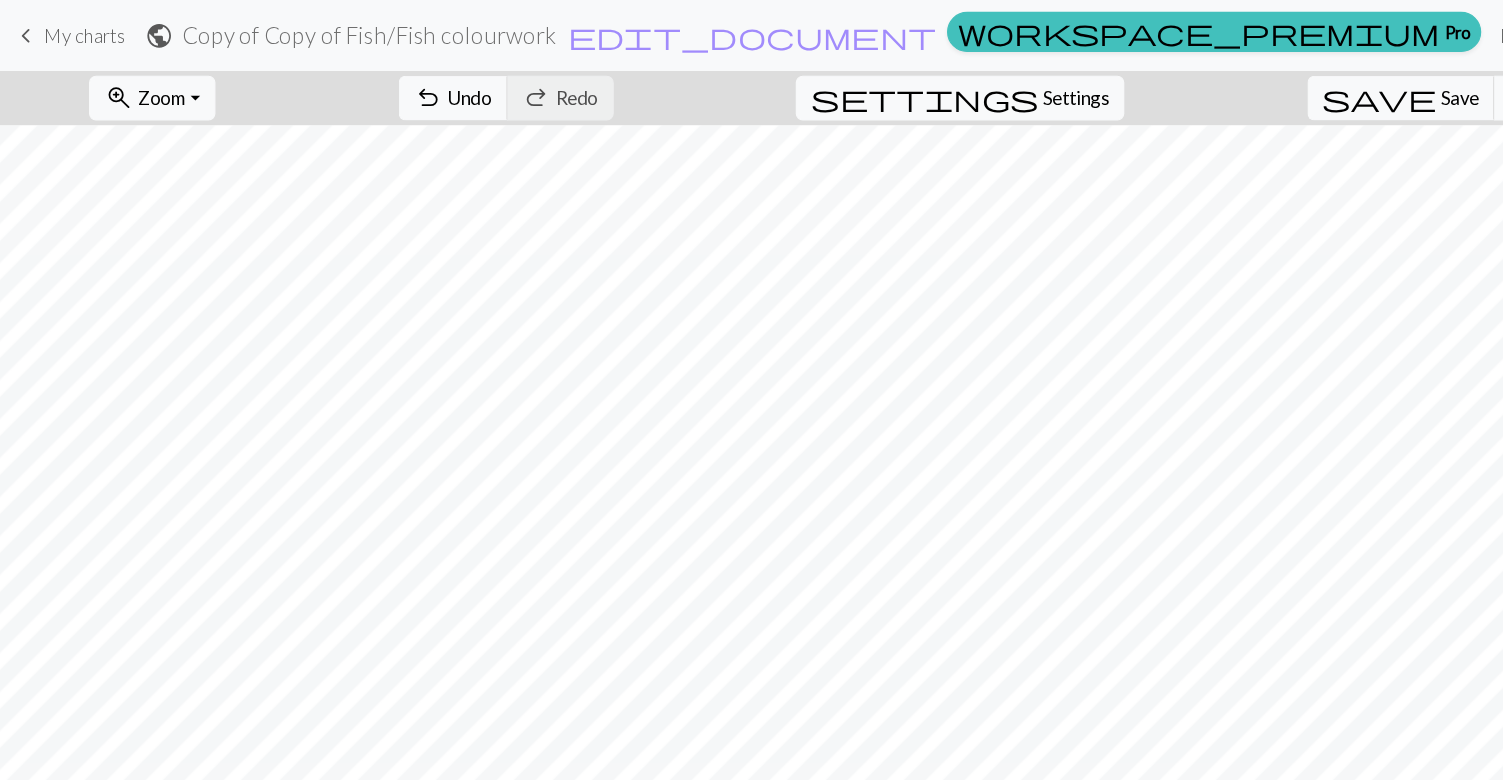 click on "undo Undo Undo redo Redo Redo" at bounding box center (430, 83) 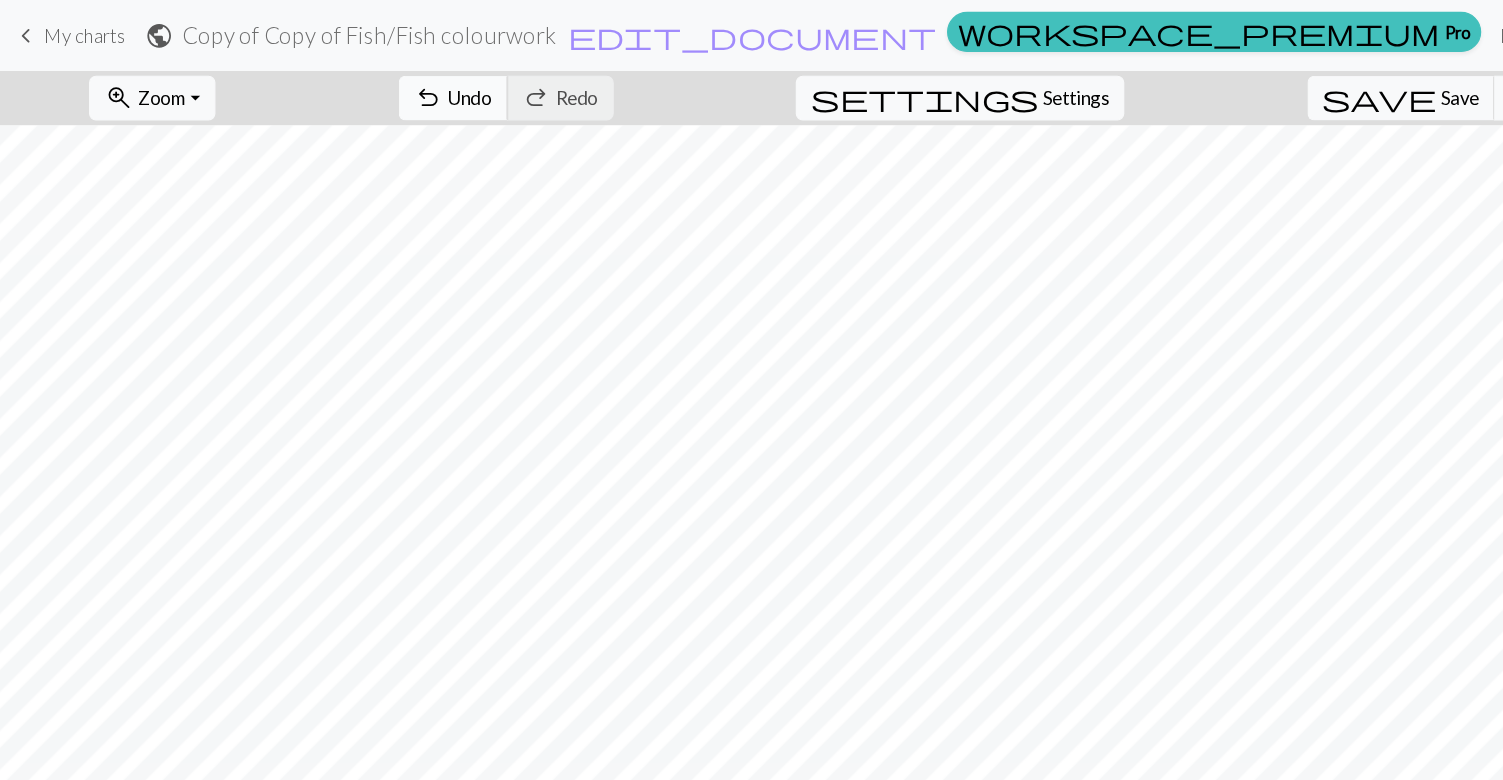 click on "undo" at bounding box center (364, 83) 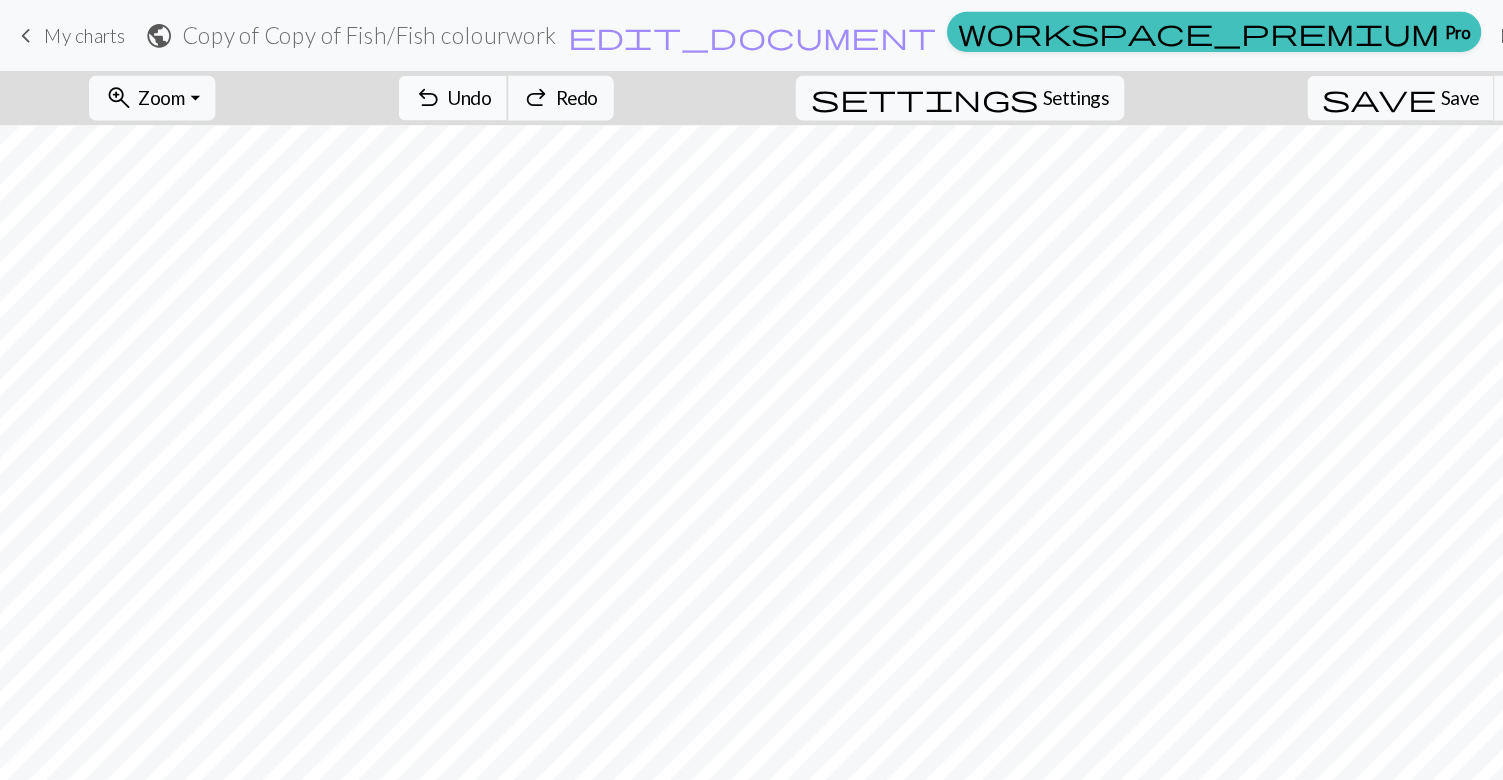 click on "undo" at bounding box center [364, 83] 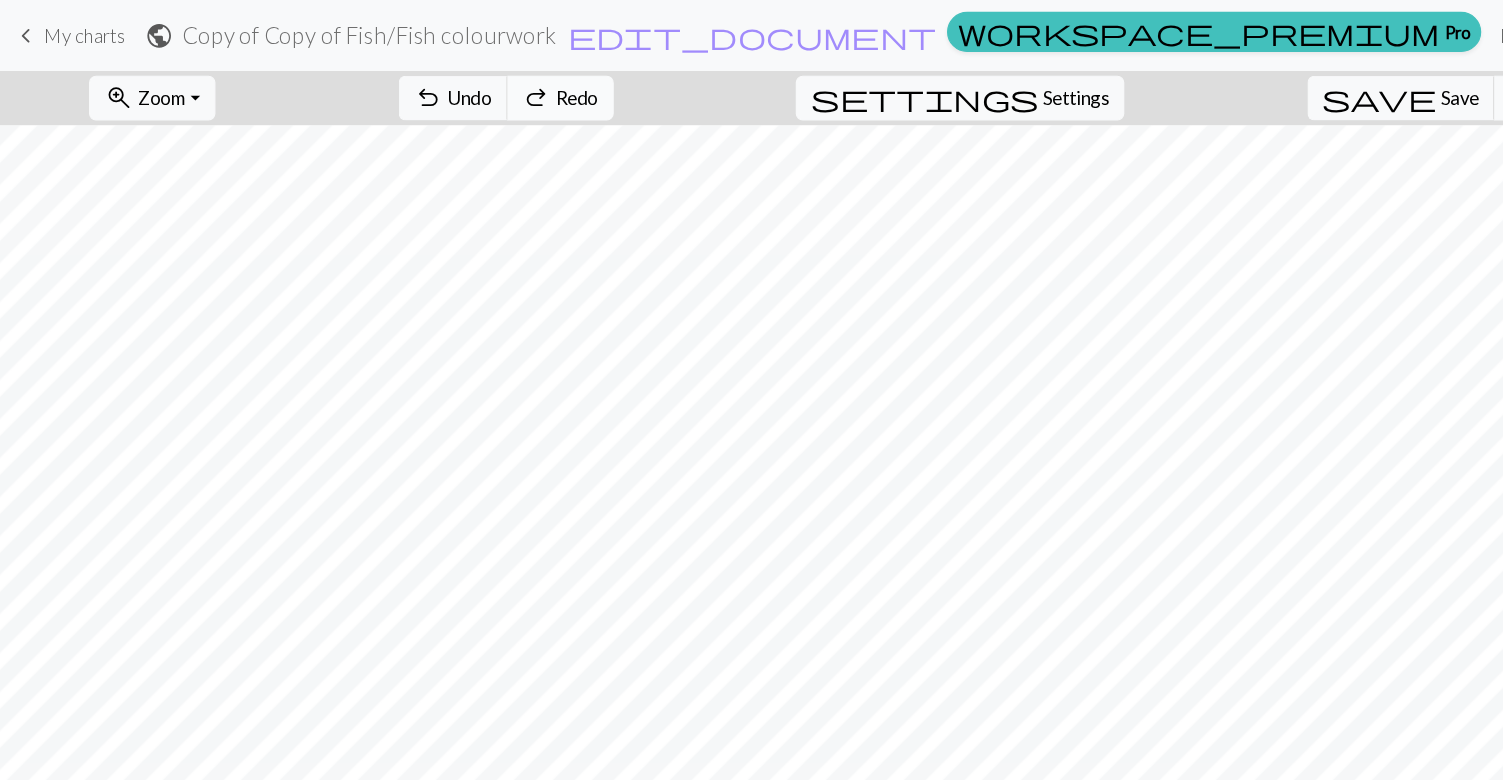 click on "Redo" at bounding box center (490, 82) 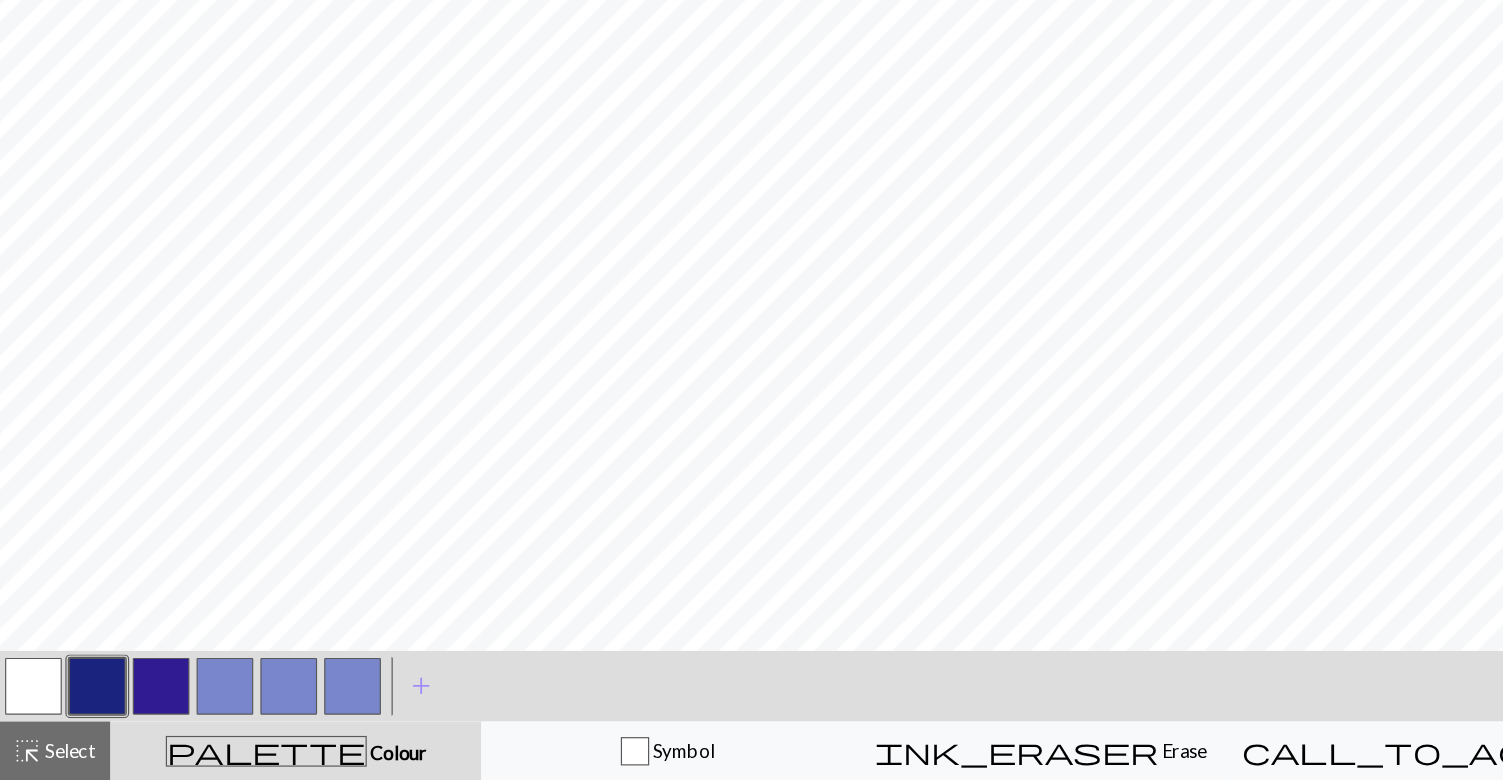 click at bounding box center [30, 700] 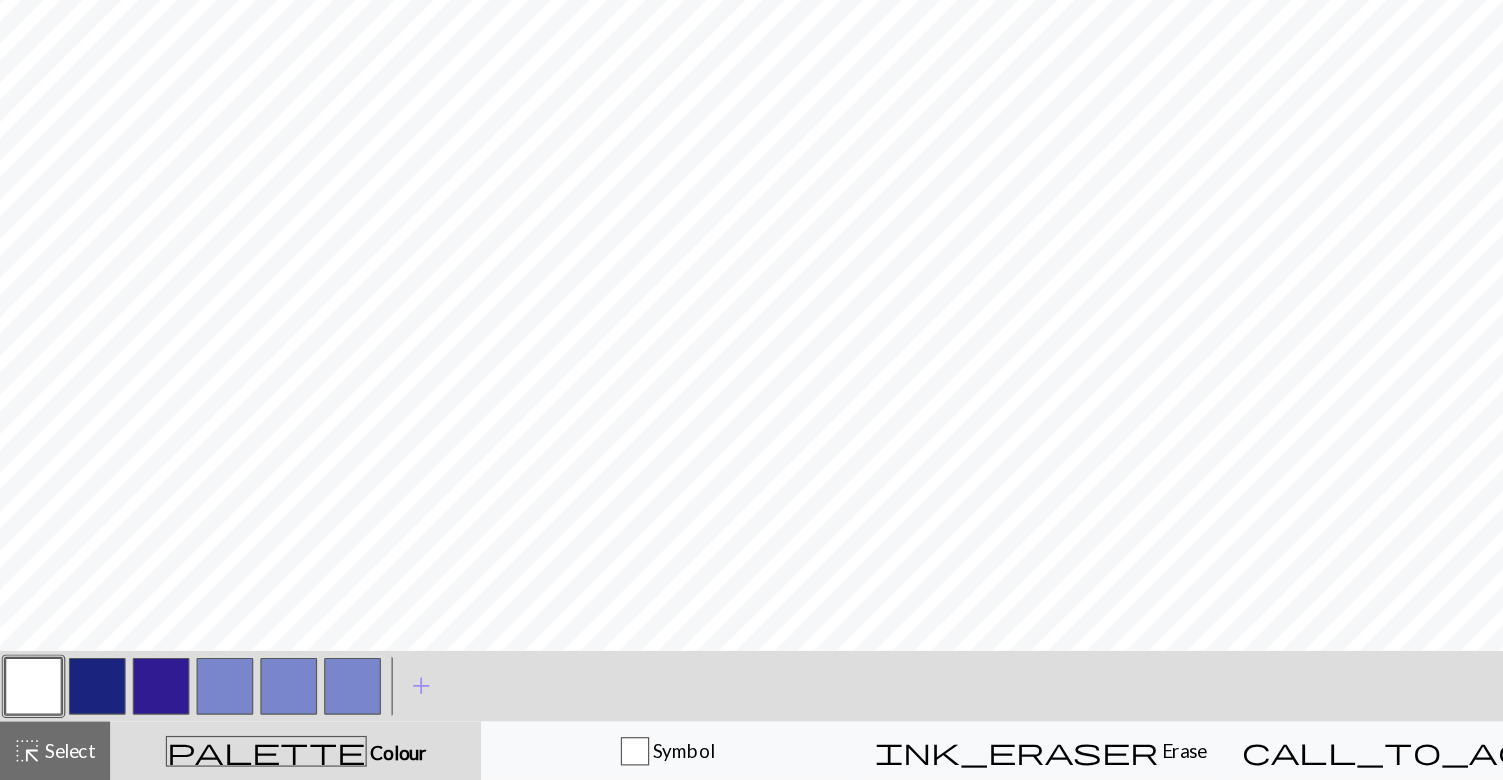 click at bounding box center [84, 700] 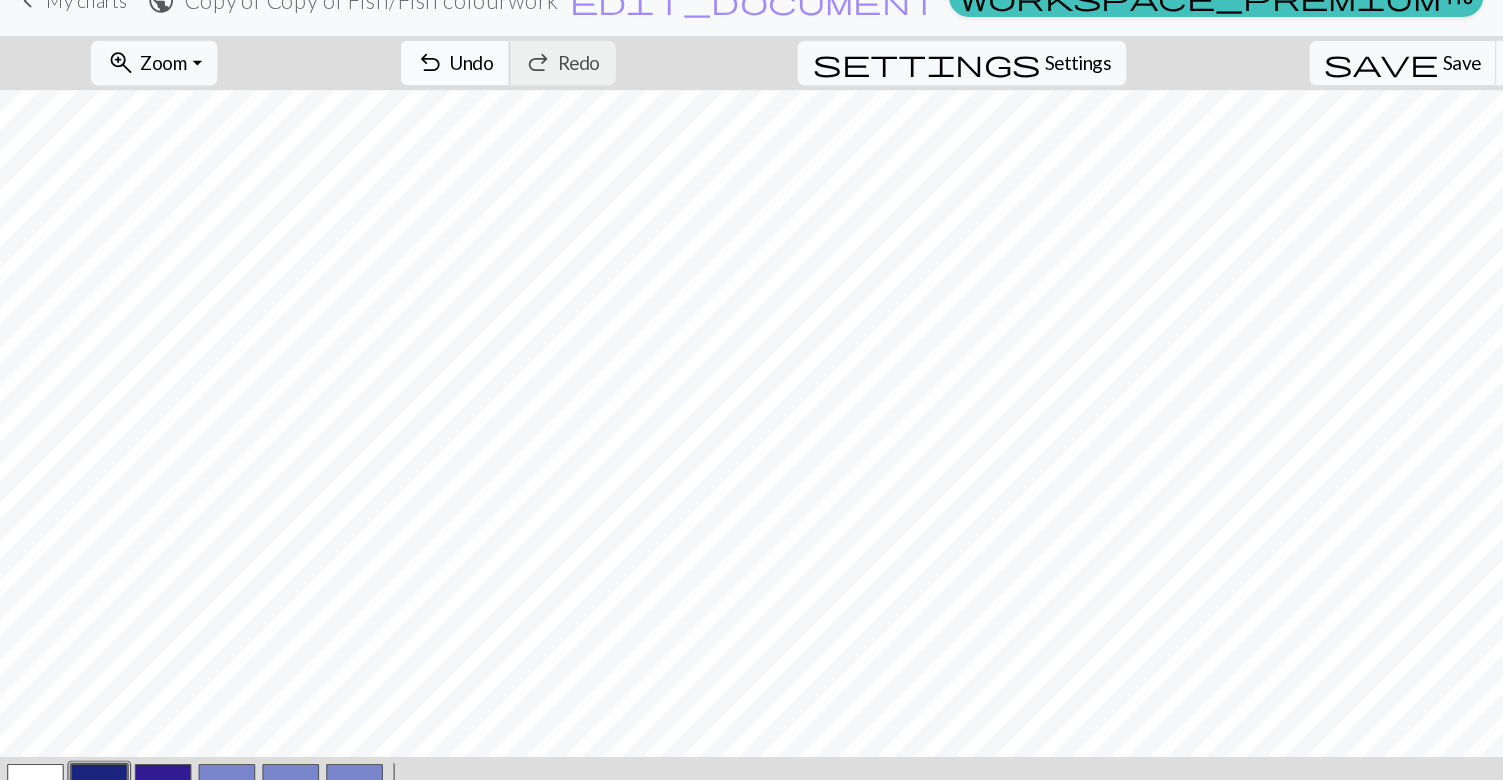 click on "undo" at bounding box center (364, 83) 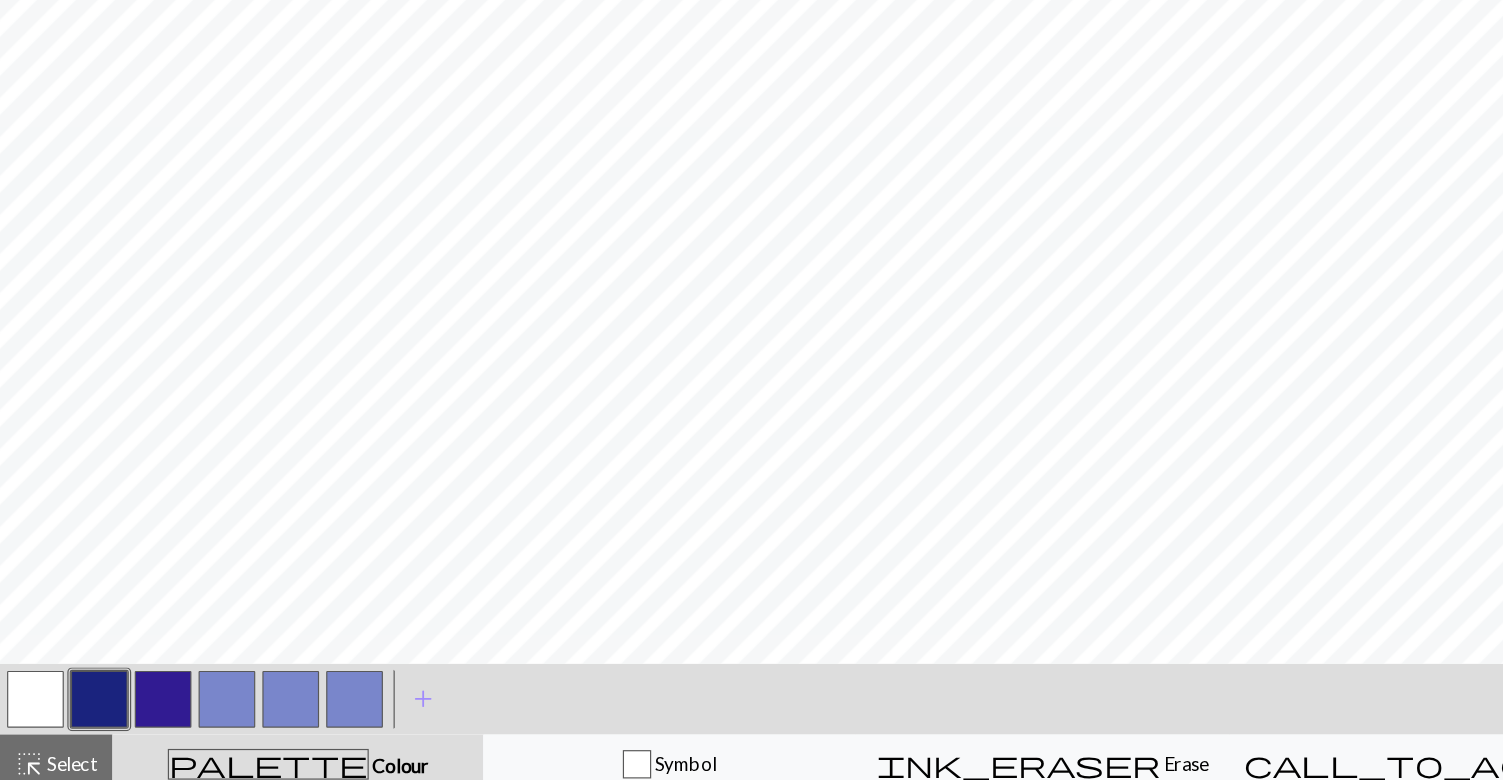 click at bounding box center (30, 700) 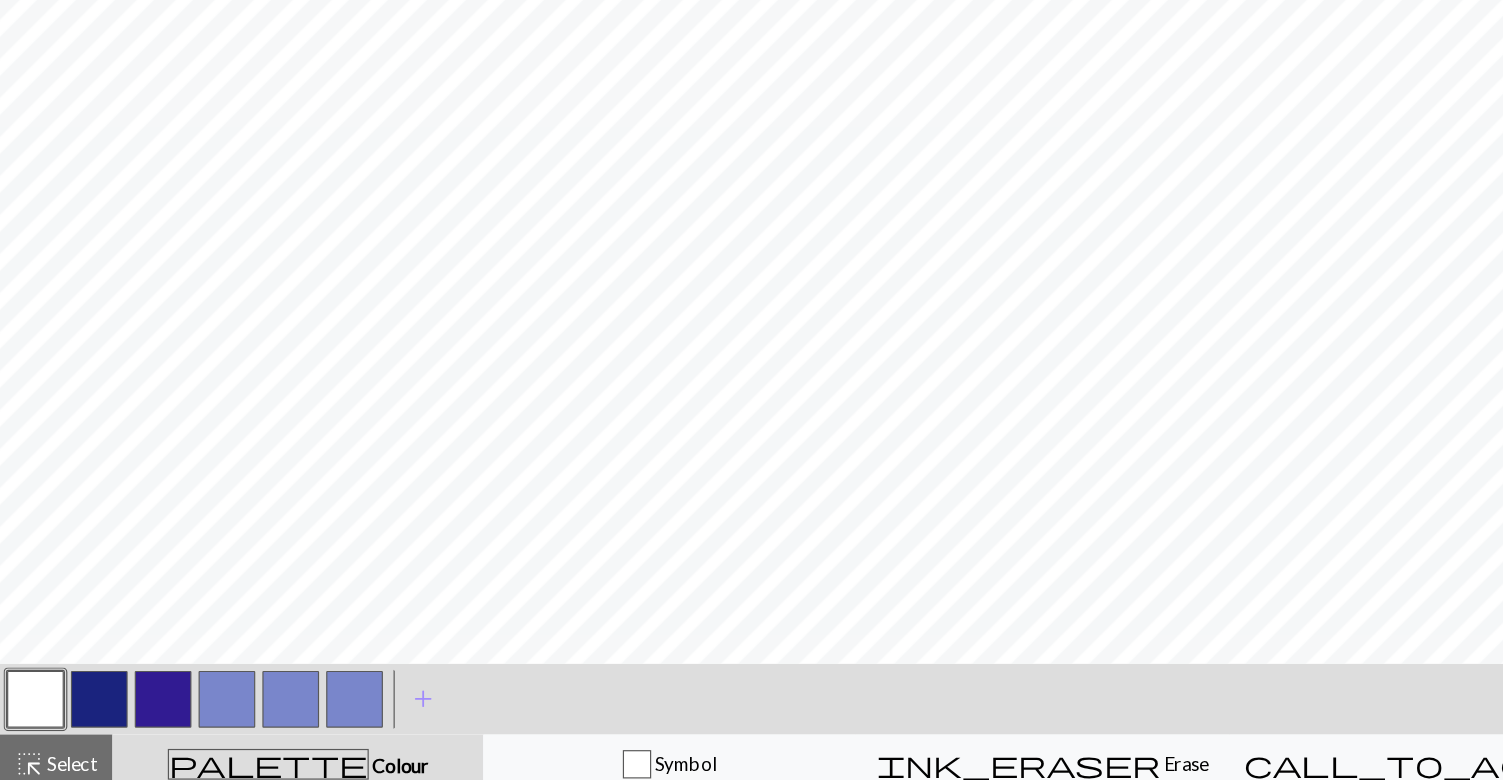 click at bounding box center (84, 700) 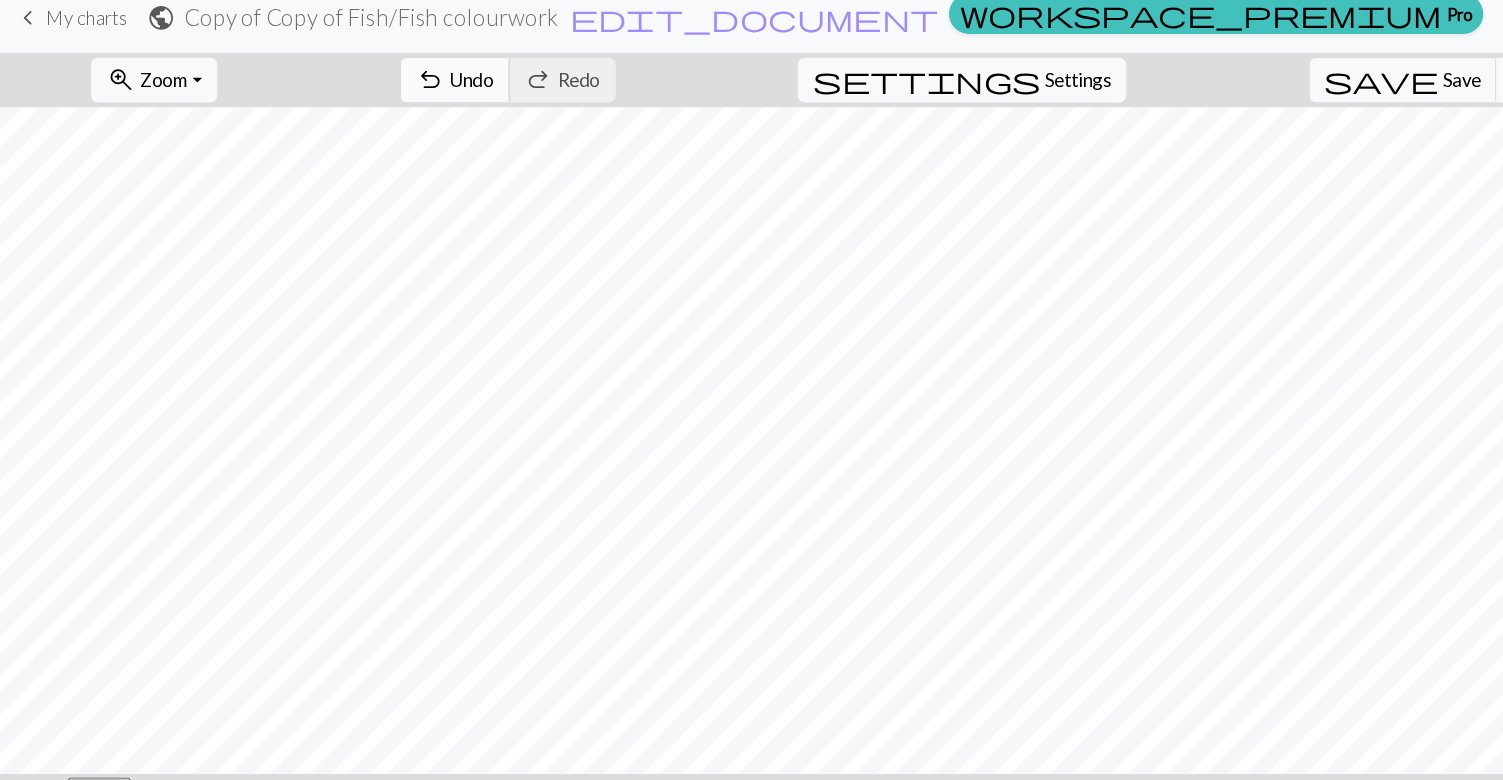 click on "undo Undo Undo" at bounding box center (385, 83) 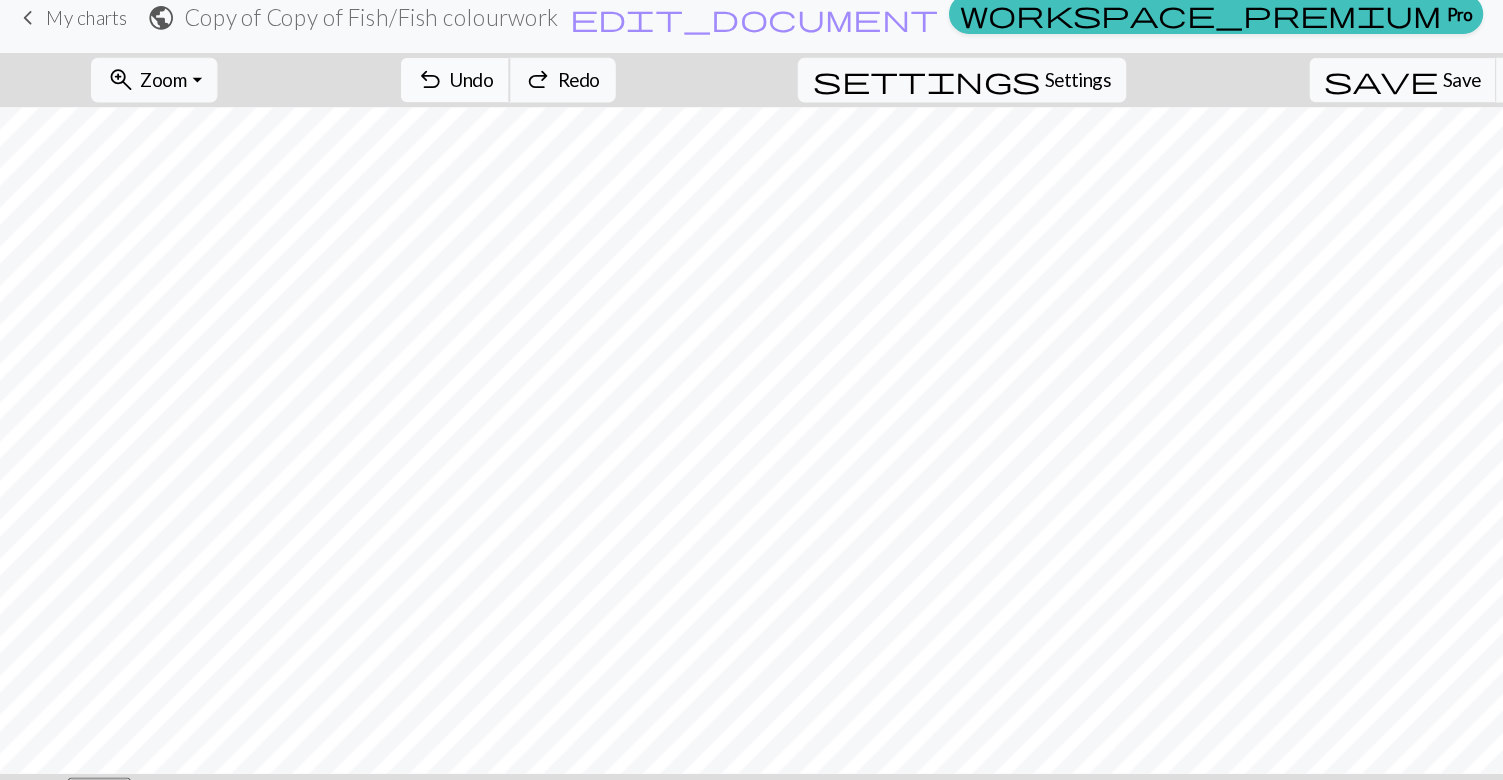 click on "undo Undo Undo" at bounding box center [385, 83] 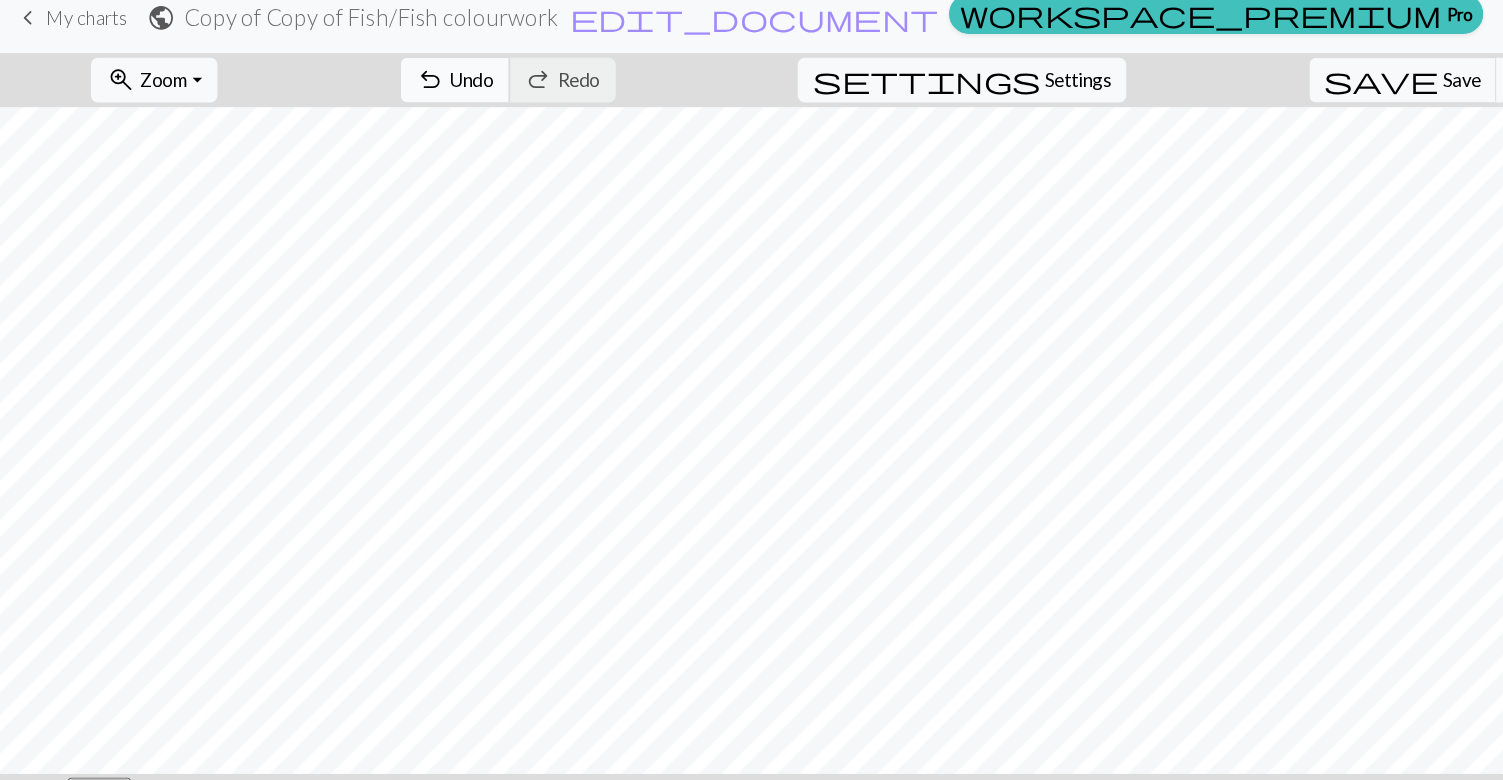 click on "Undo" at bounding box center [399, 82] 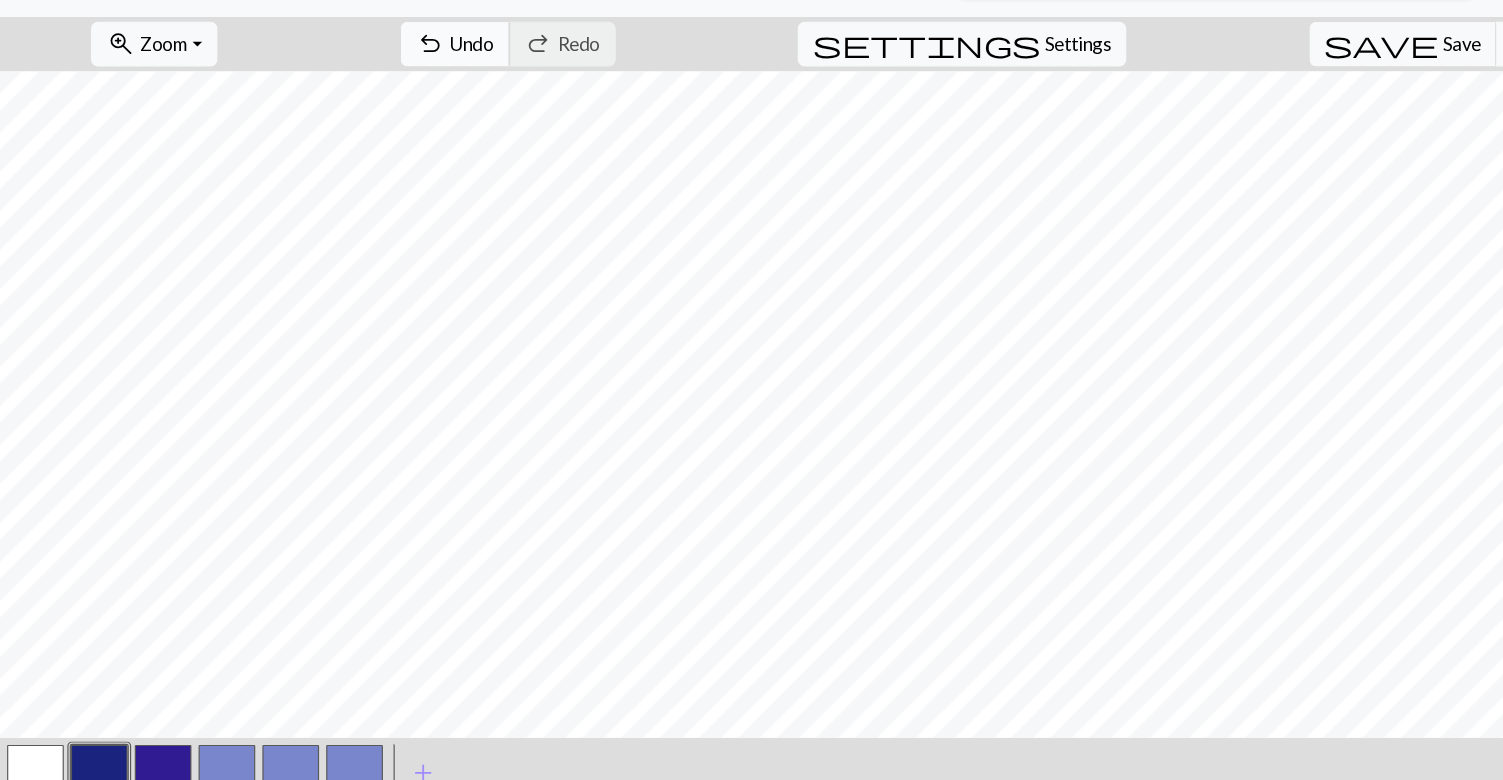 click on "Undo" at bounding box center [399, 82] 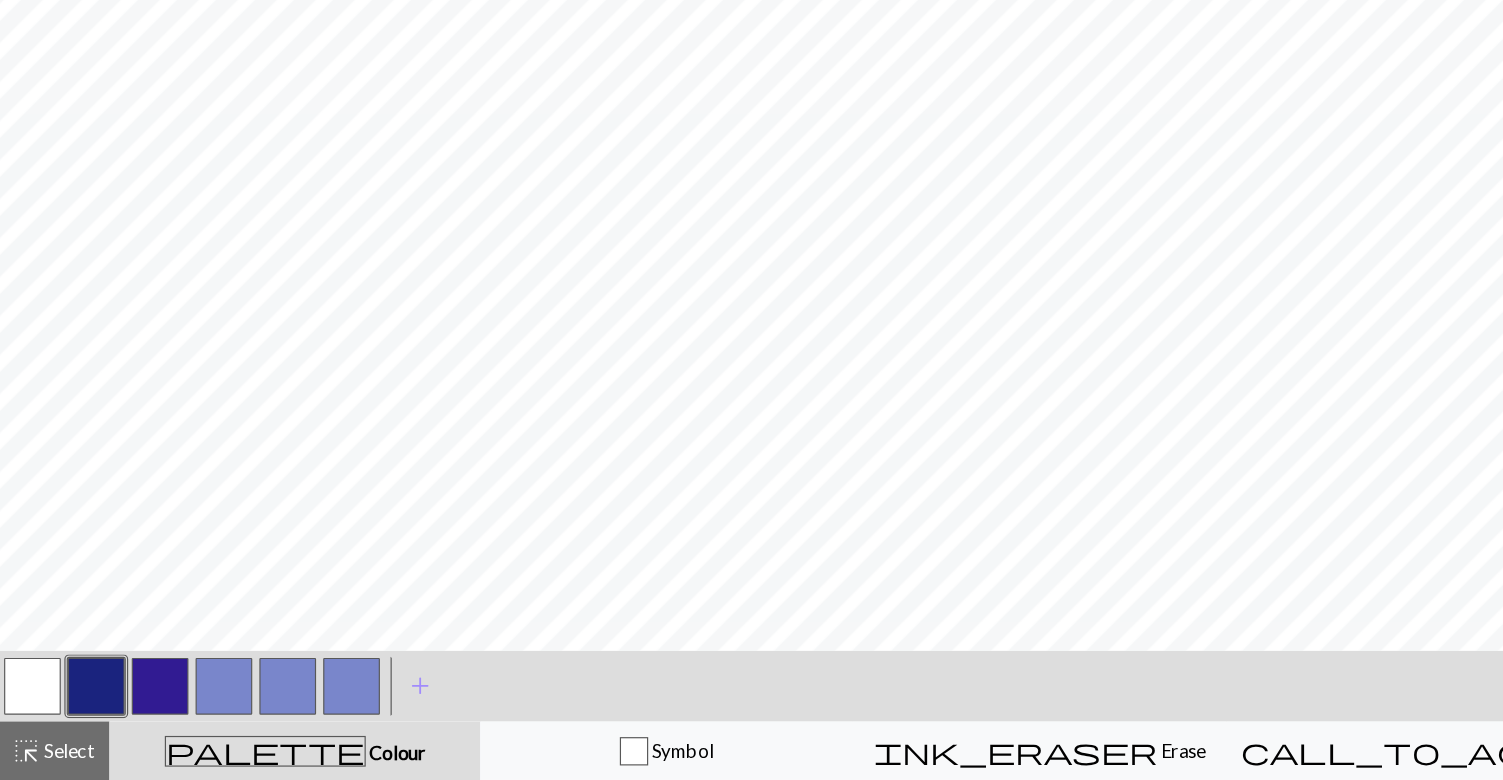 click at bounding box center (30, 700) 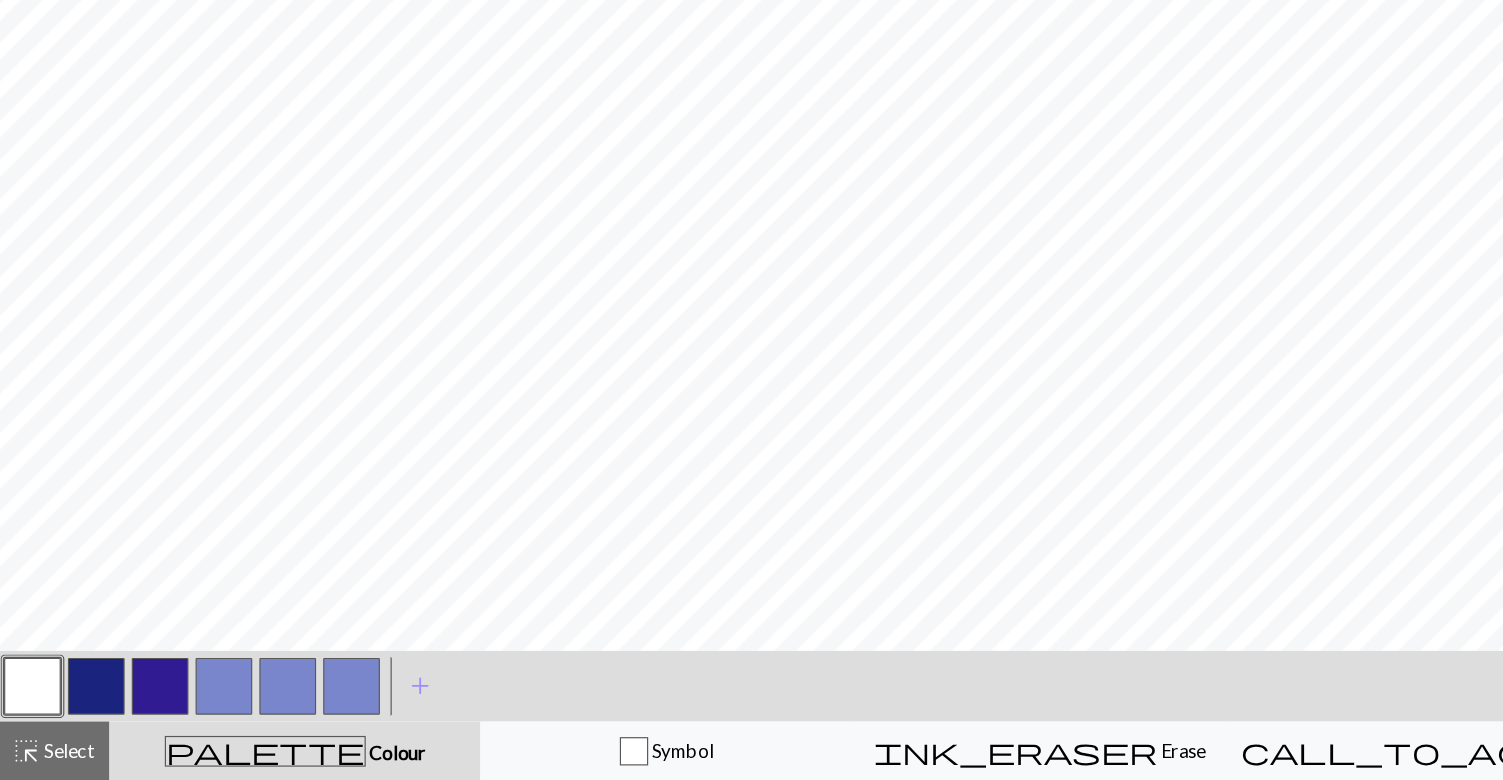 click at bounding box center (84, 700) 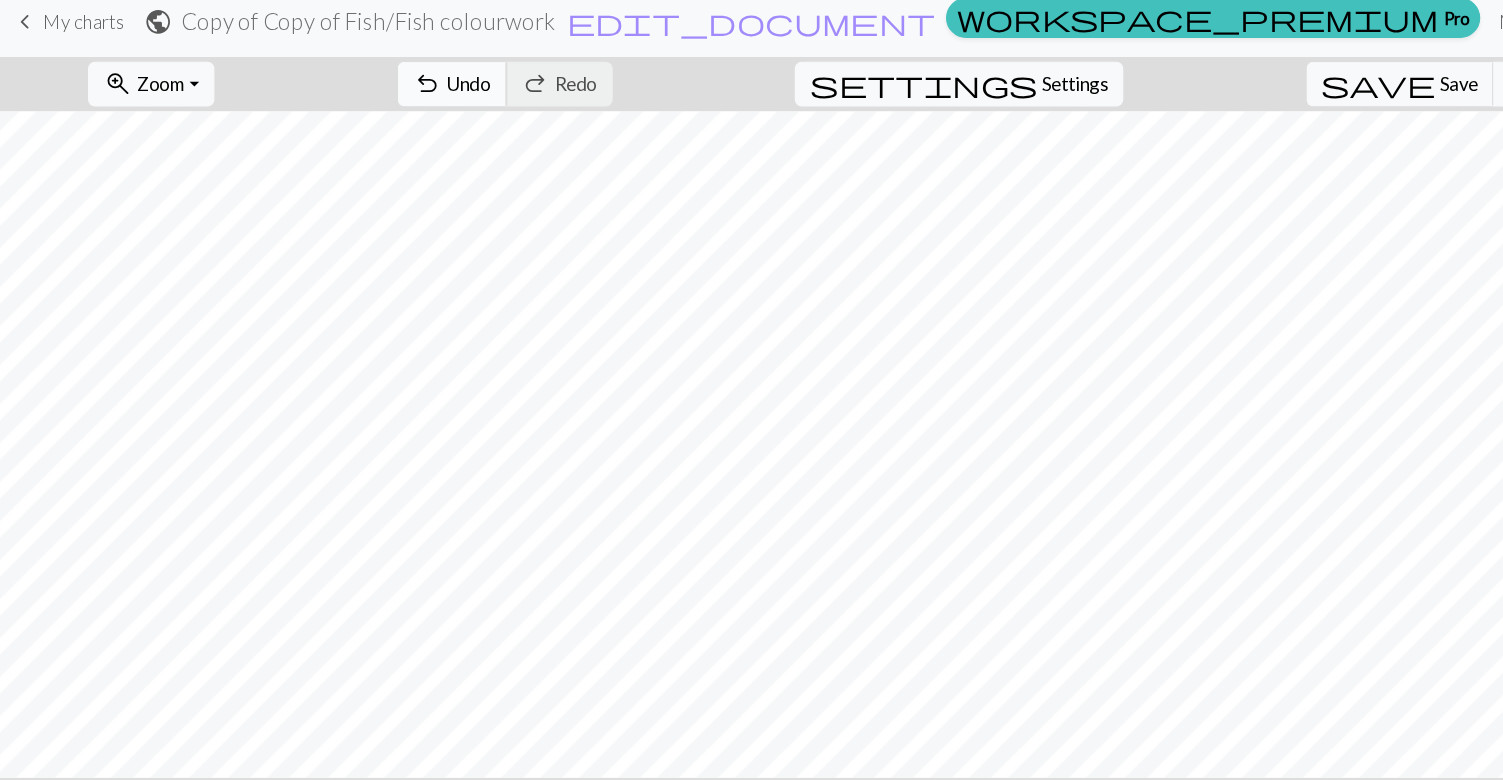 click on "undo Undo Undo" at bounding box center [385, 83] 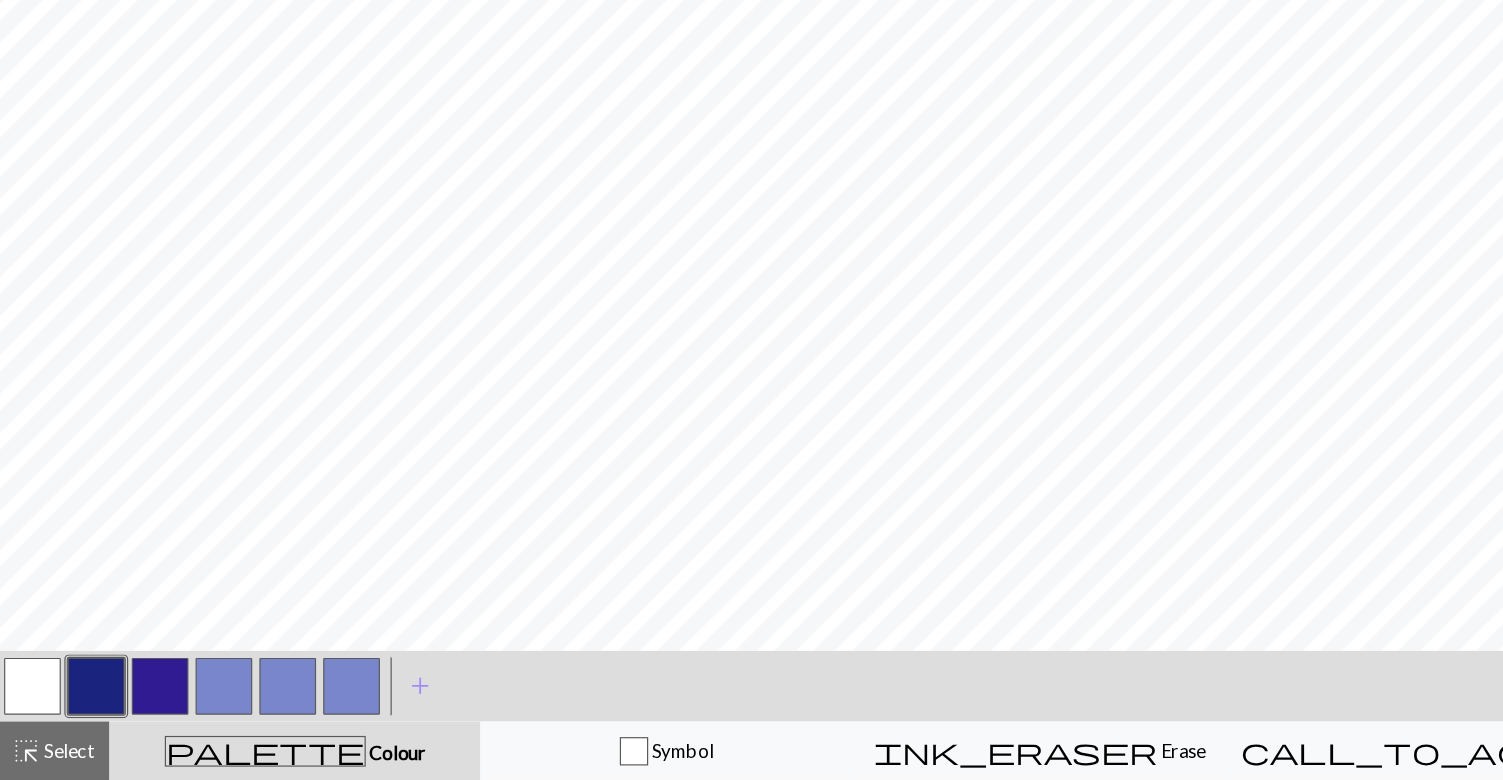 click at bounding box center [192, 700] 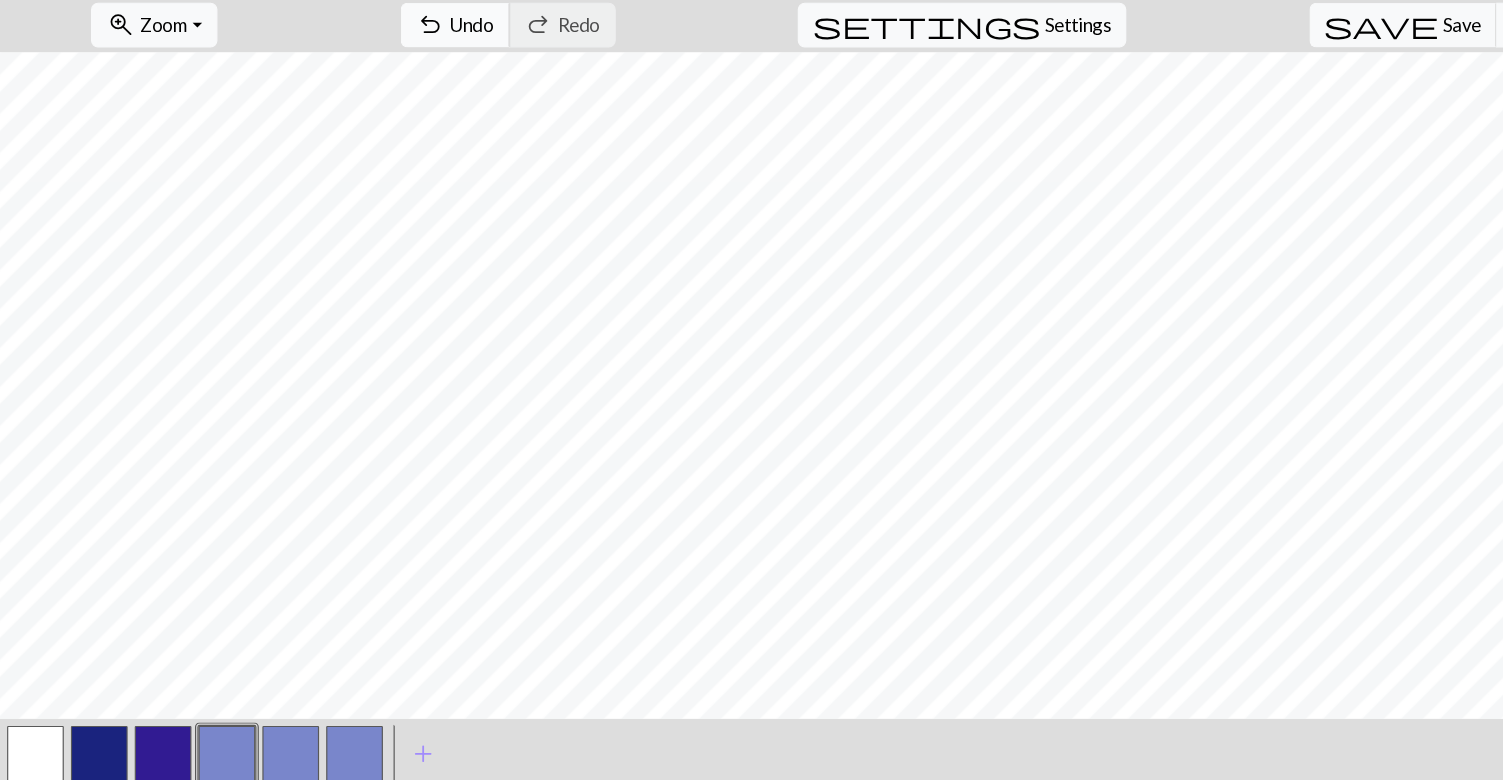 click on "undo" at bounding box center [364, 83] 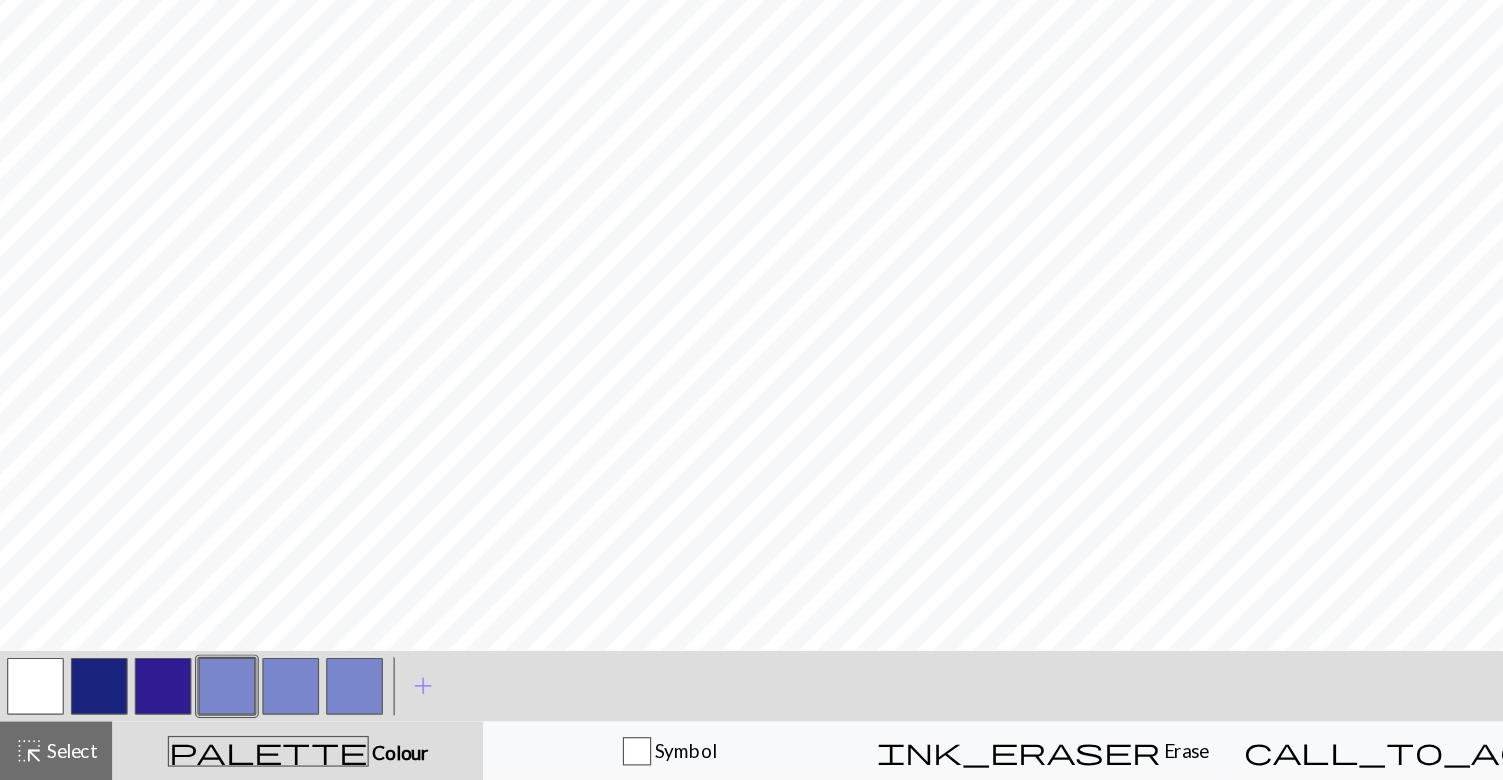 click at bounding box center [84, 700] 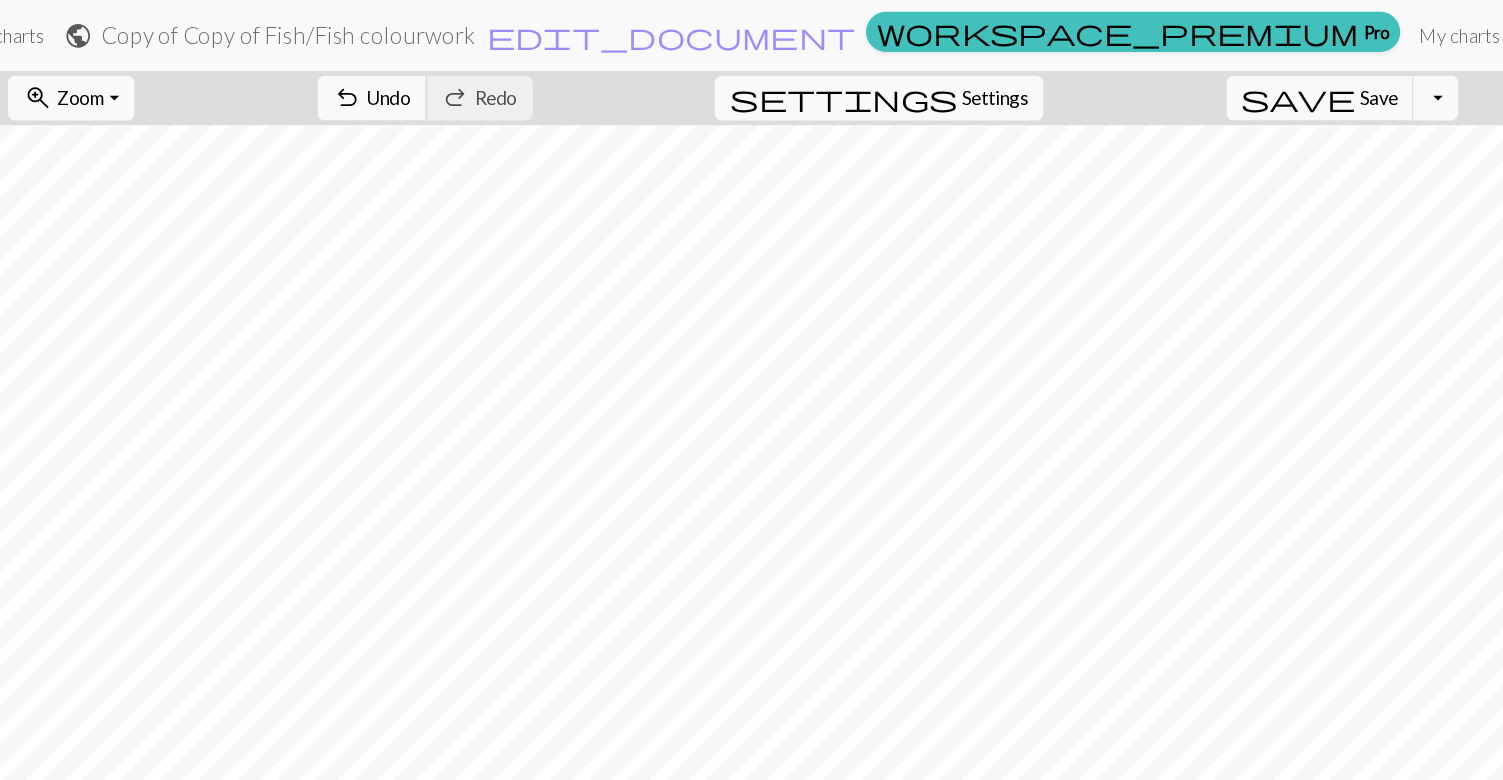 click on "Undo" at bounding box center [399, 82] 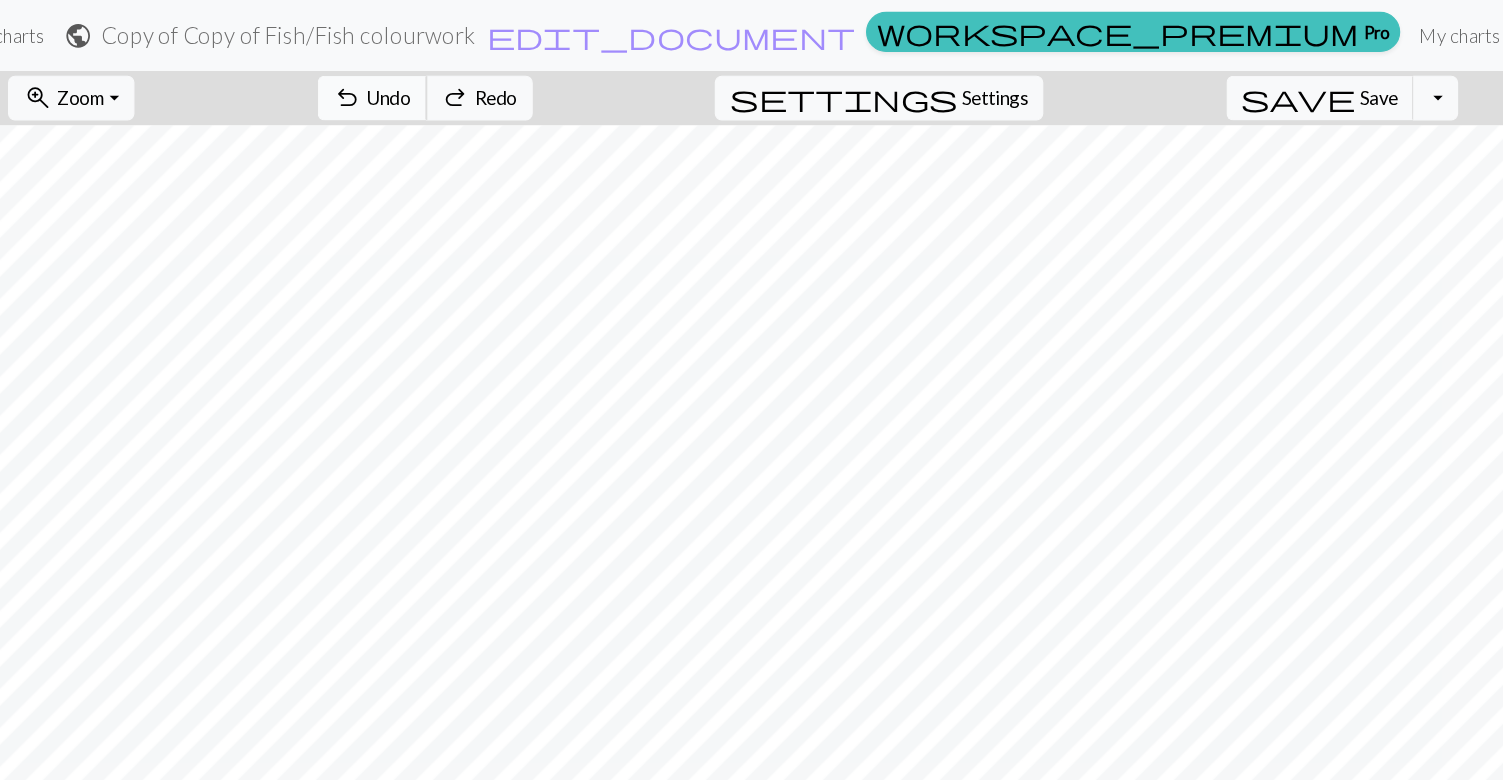 click on "Undo" at bounding box center (399, 82) 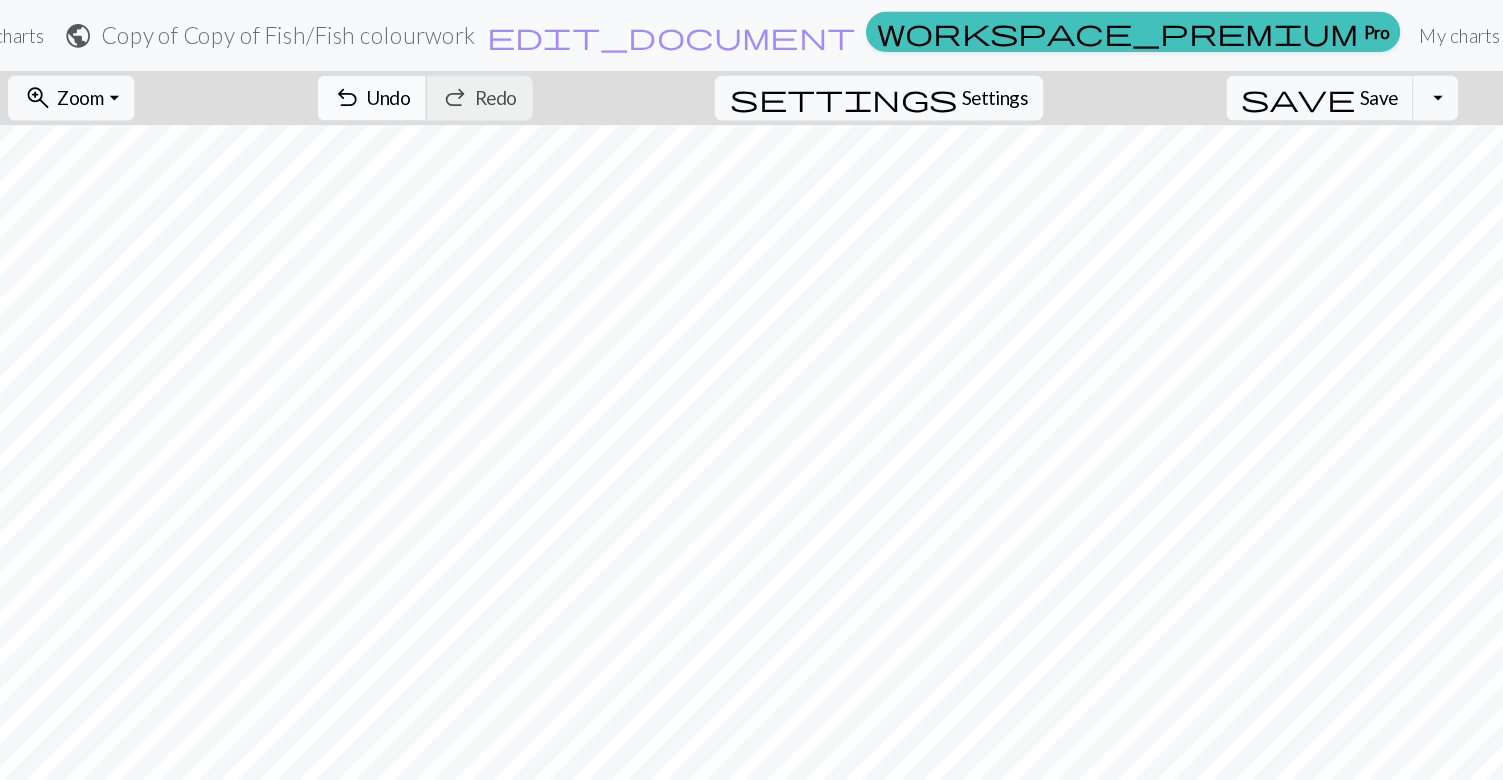 click on "Undo" at bounding box center [399, 82] 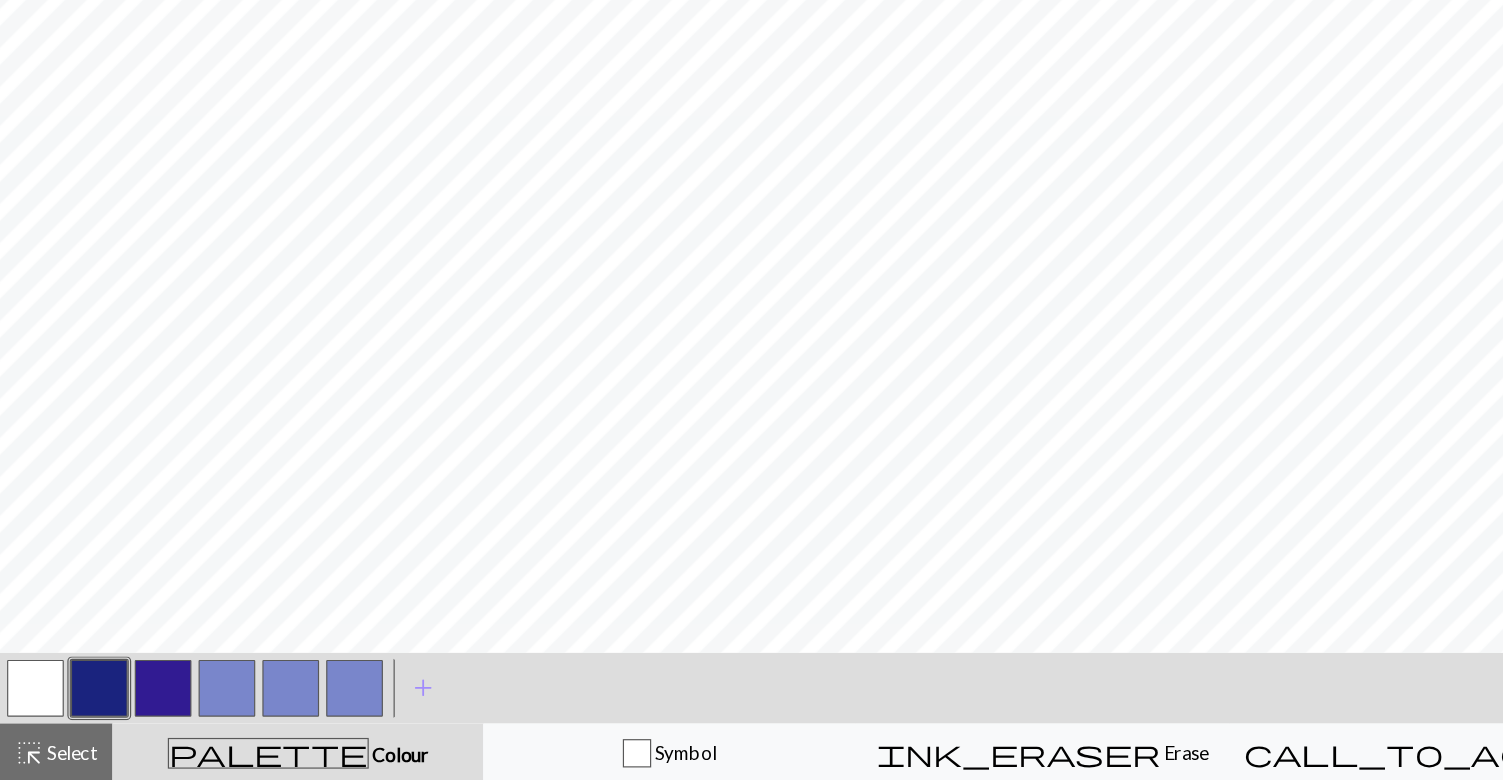 click at bounding box center [30, 700] 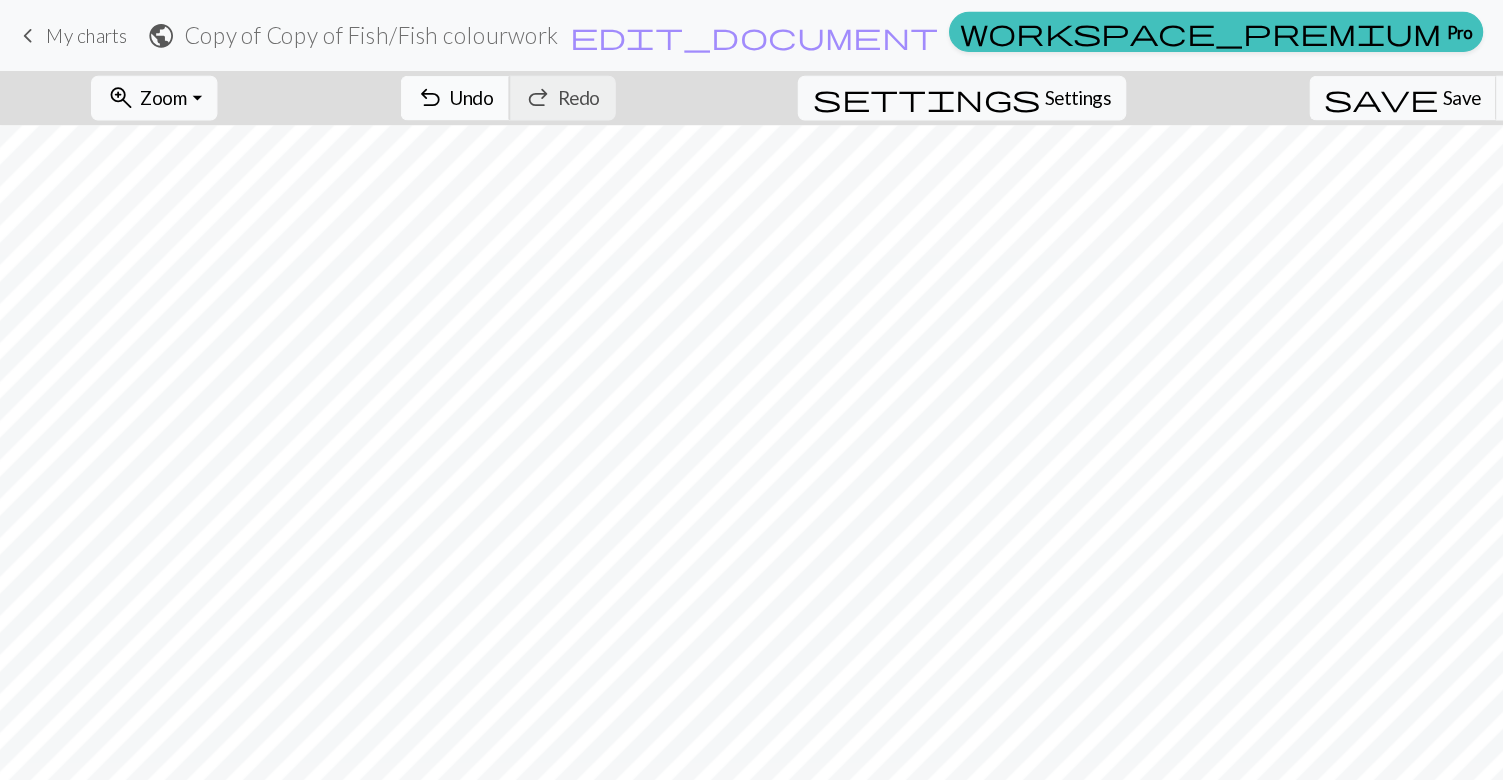 click on "undo" at bounding box center (364, 83) 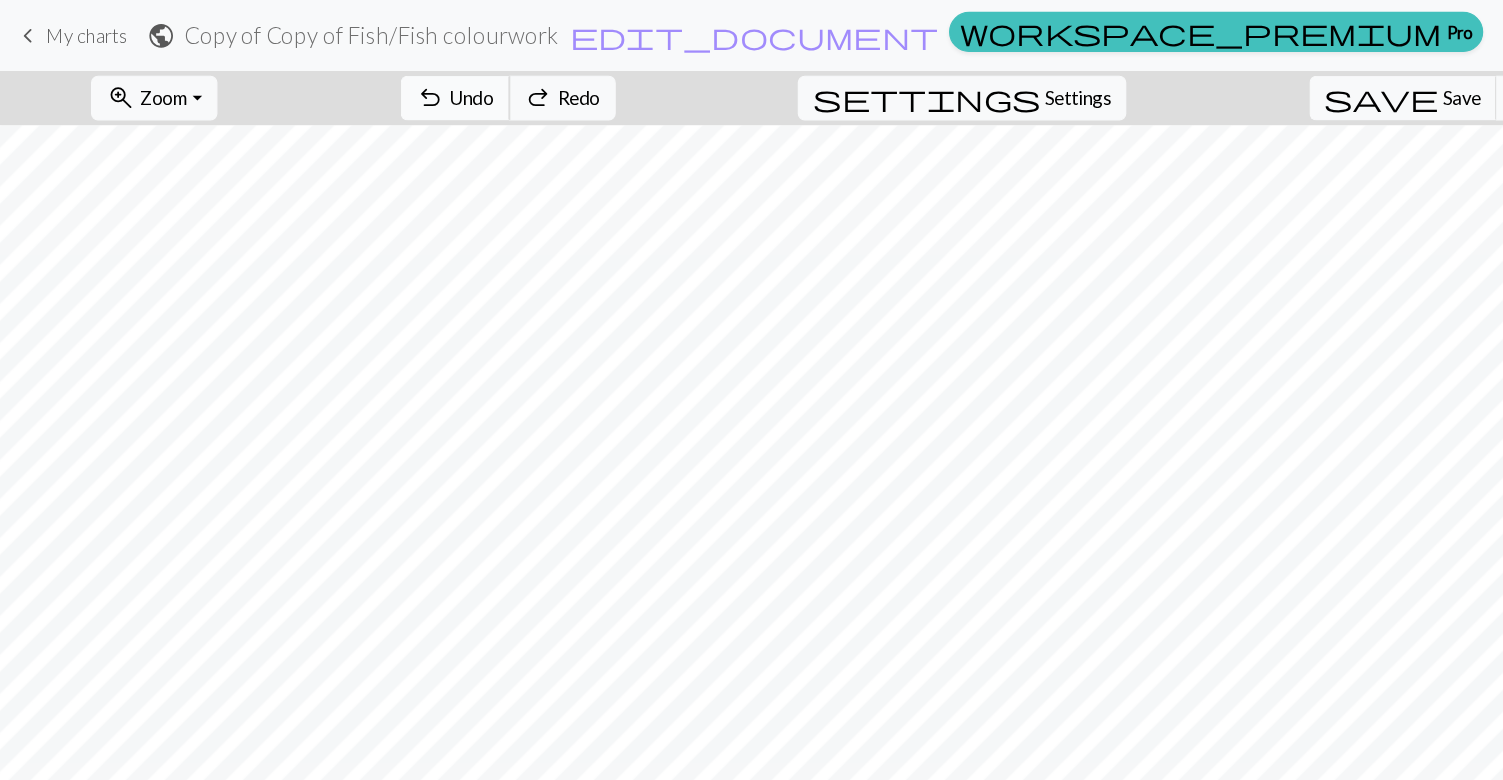 click on "undo" at bounding box center [364, 83] 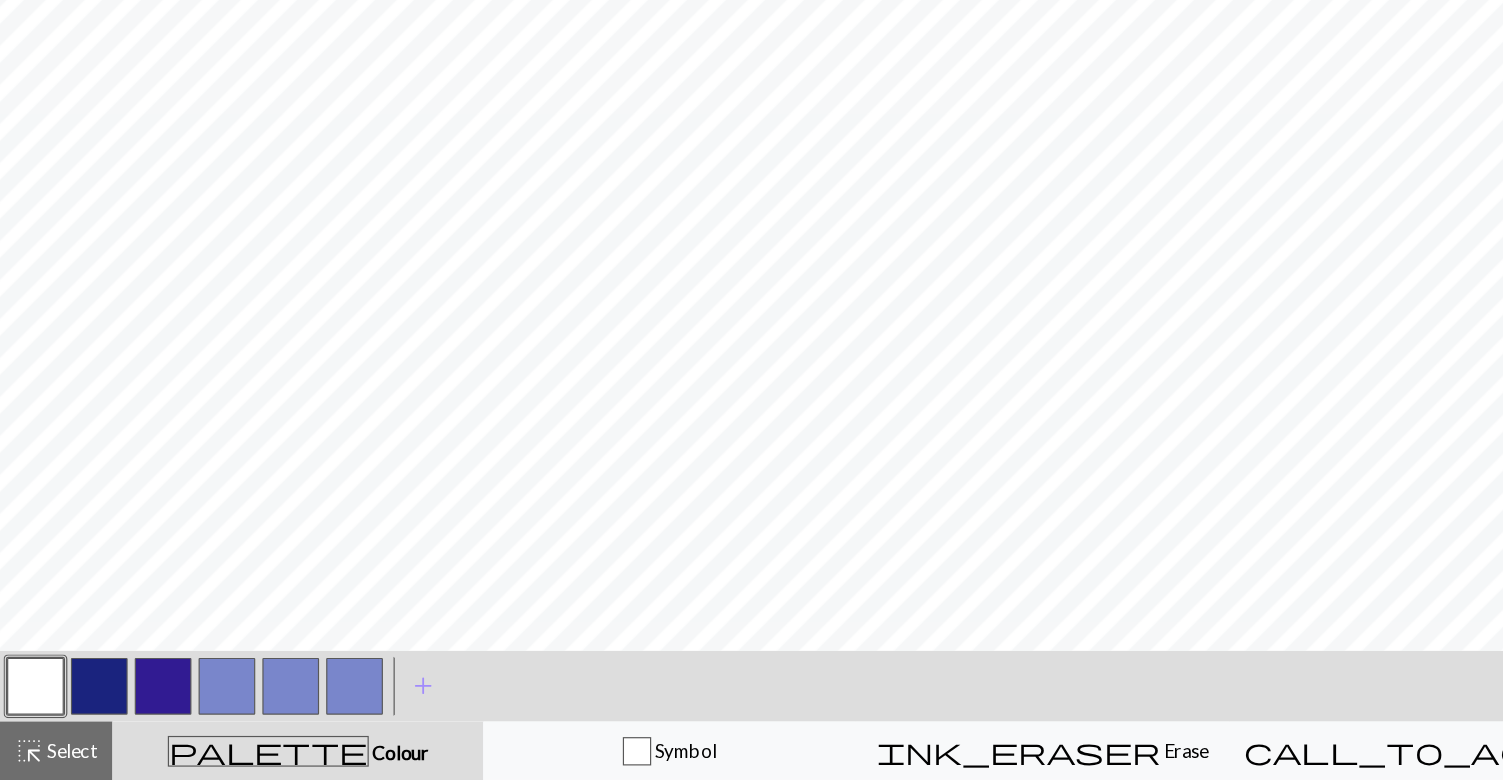 click at bounding box center (84, 700) 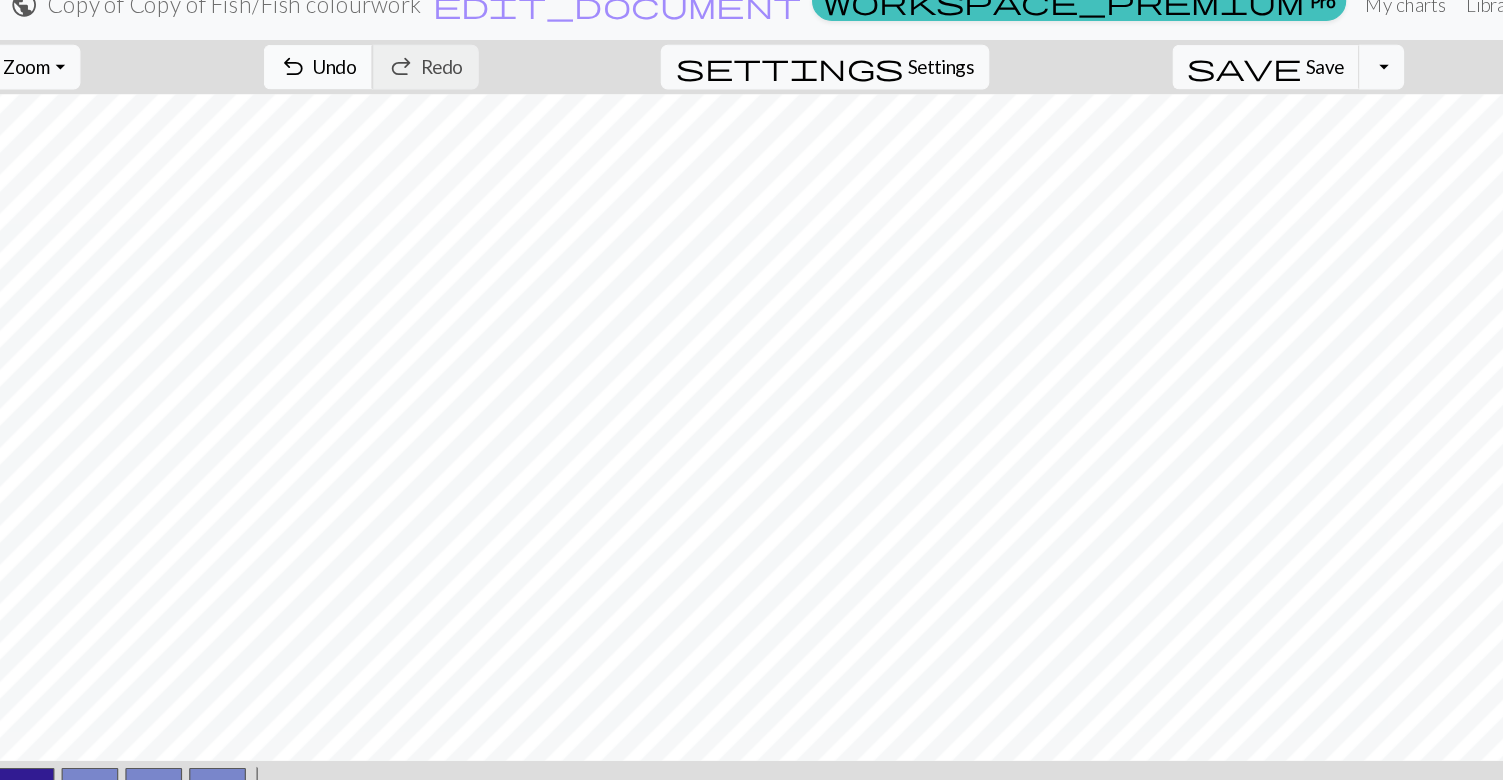 click on "Undo" at bounding box center (399, 82) 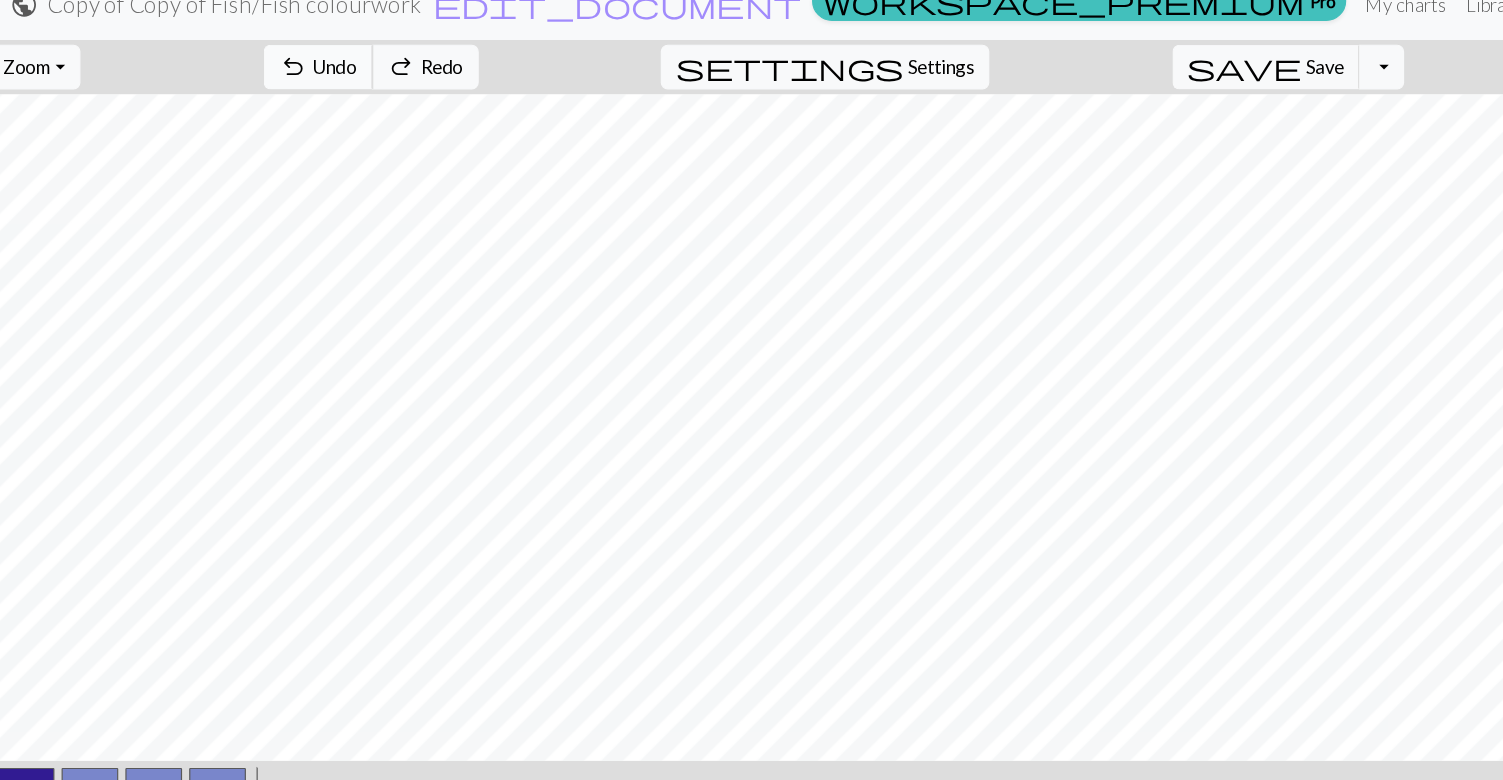 click on "Undo" at bounding box center (399, 82) 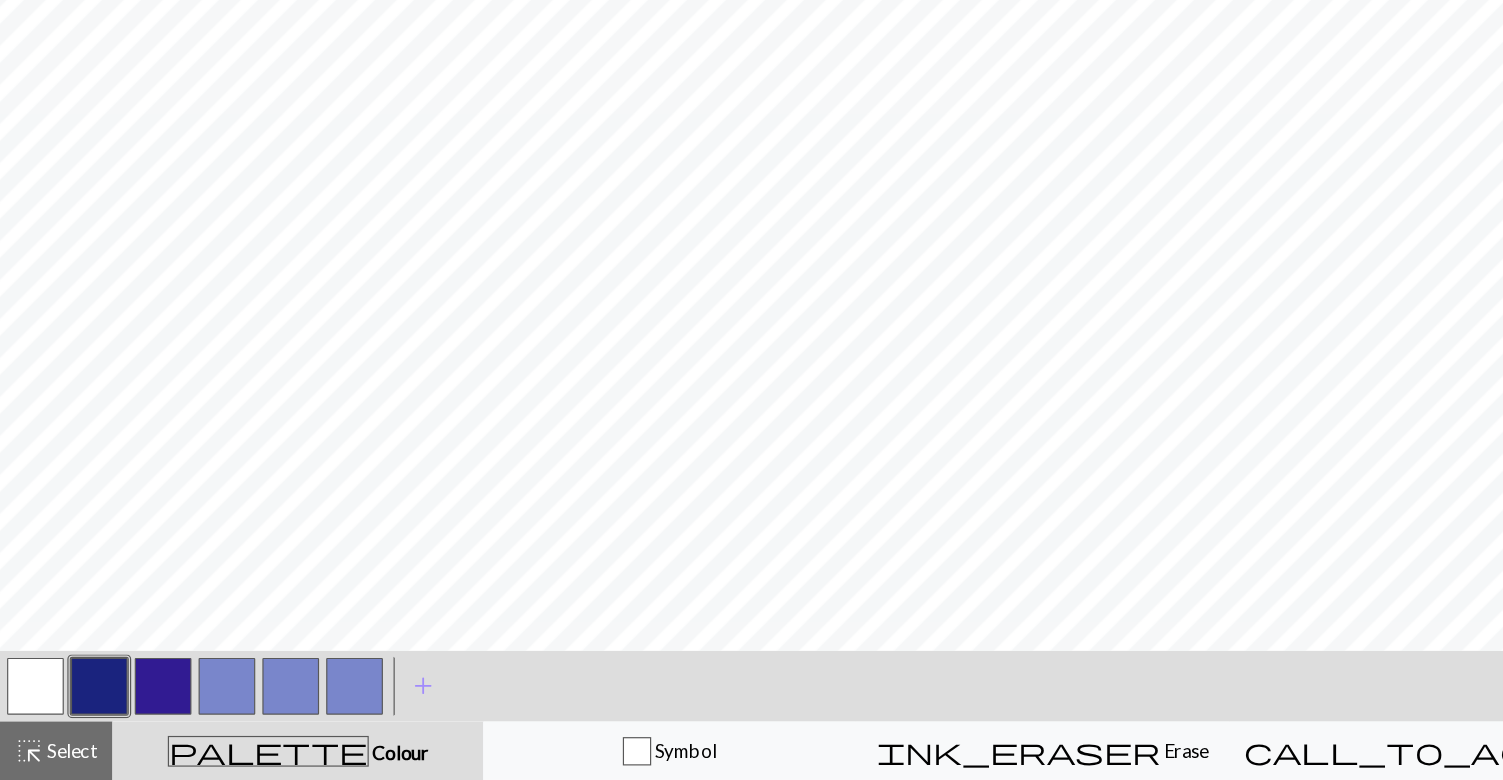 click at bounding box center (30, 700) 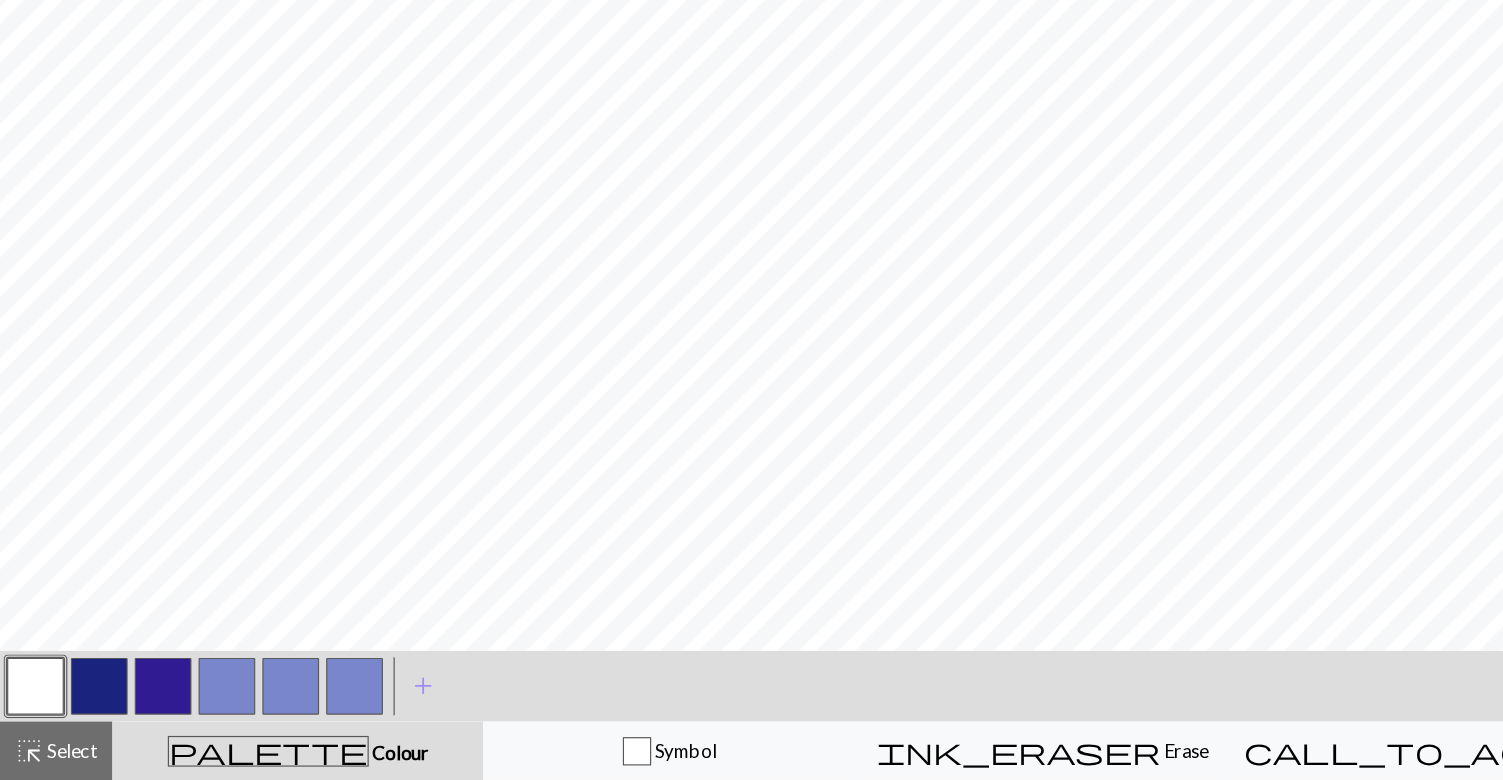 click at bounding box center [84, 700] 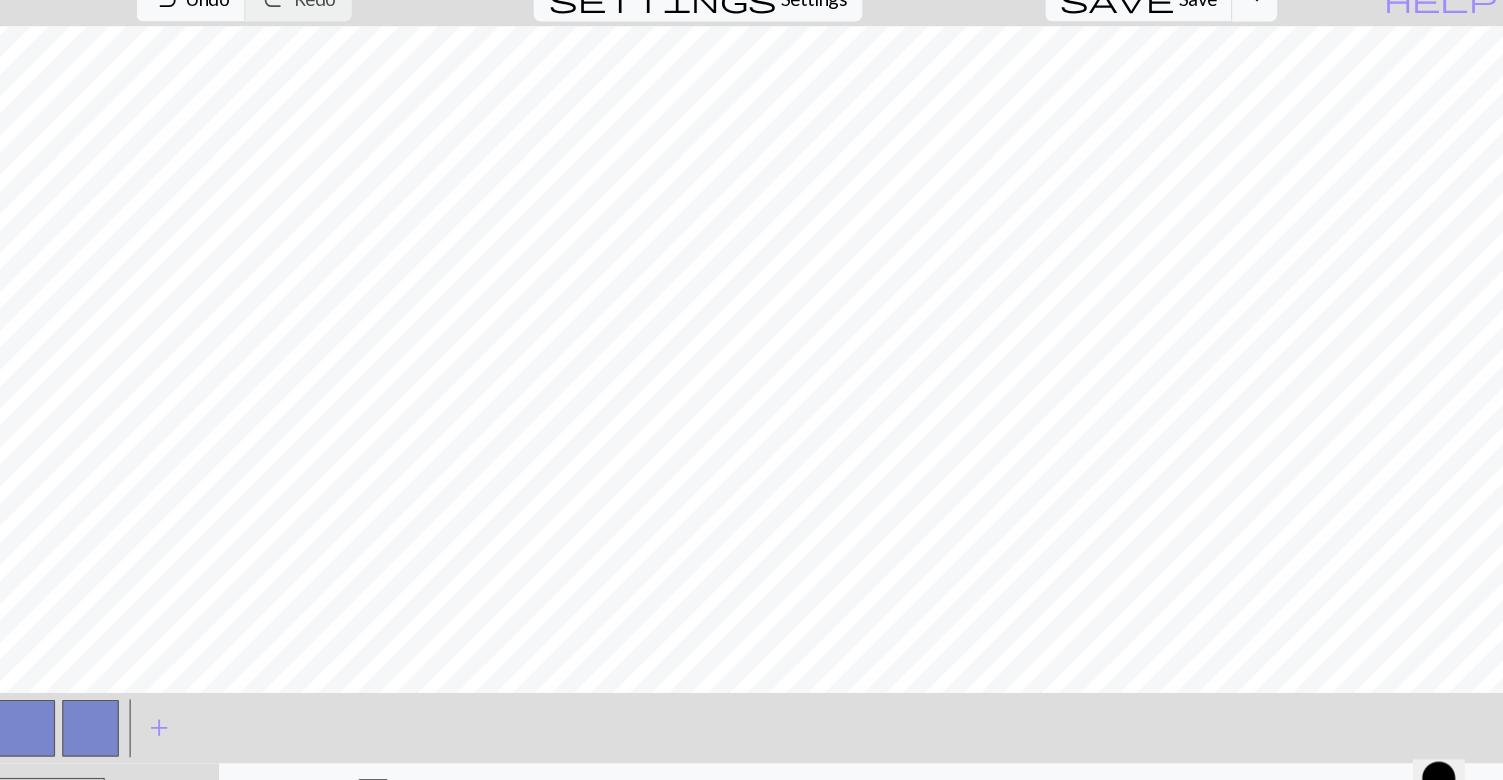 scroll, scrollTop: 0, scrollLeft: 0, axis: both 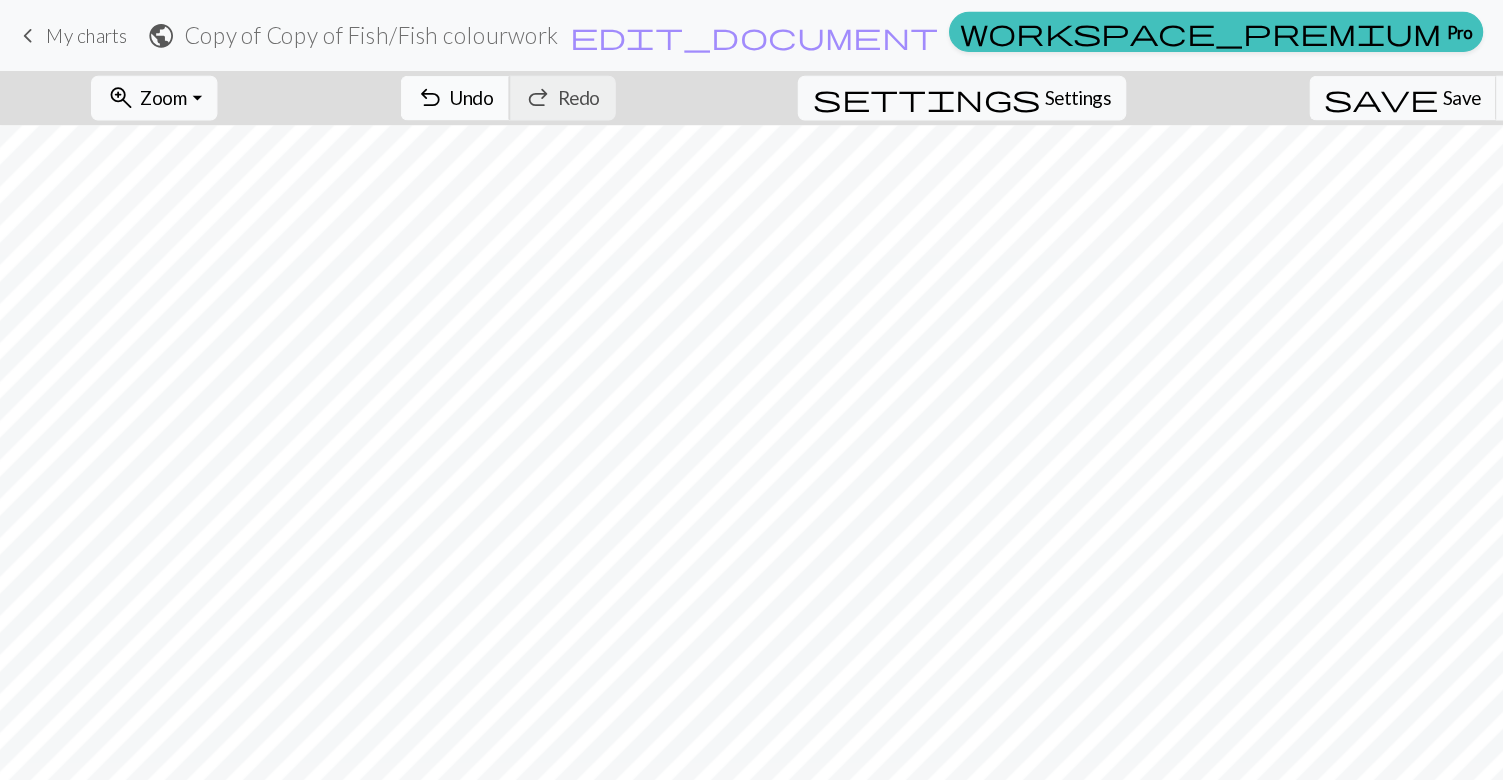 click on "undo" at bounding box center [364, 83] 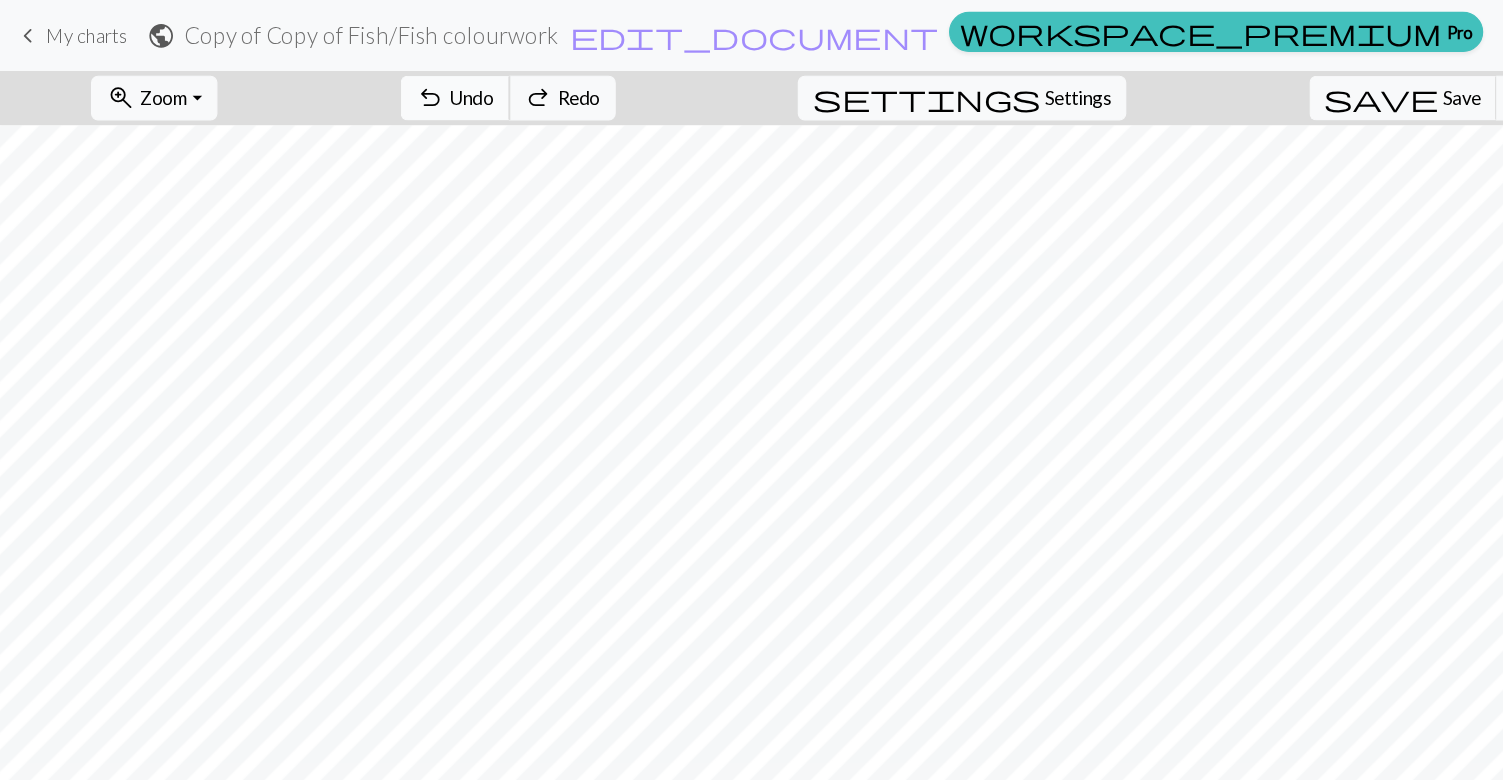 click on "undo" at bounding box center [364, 83] 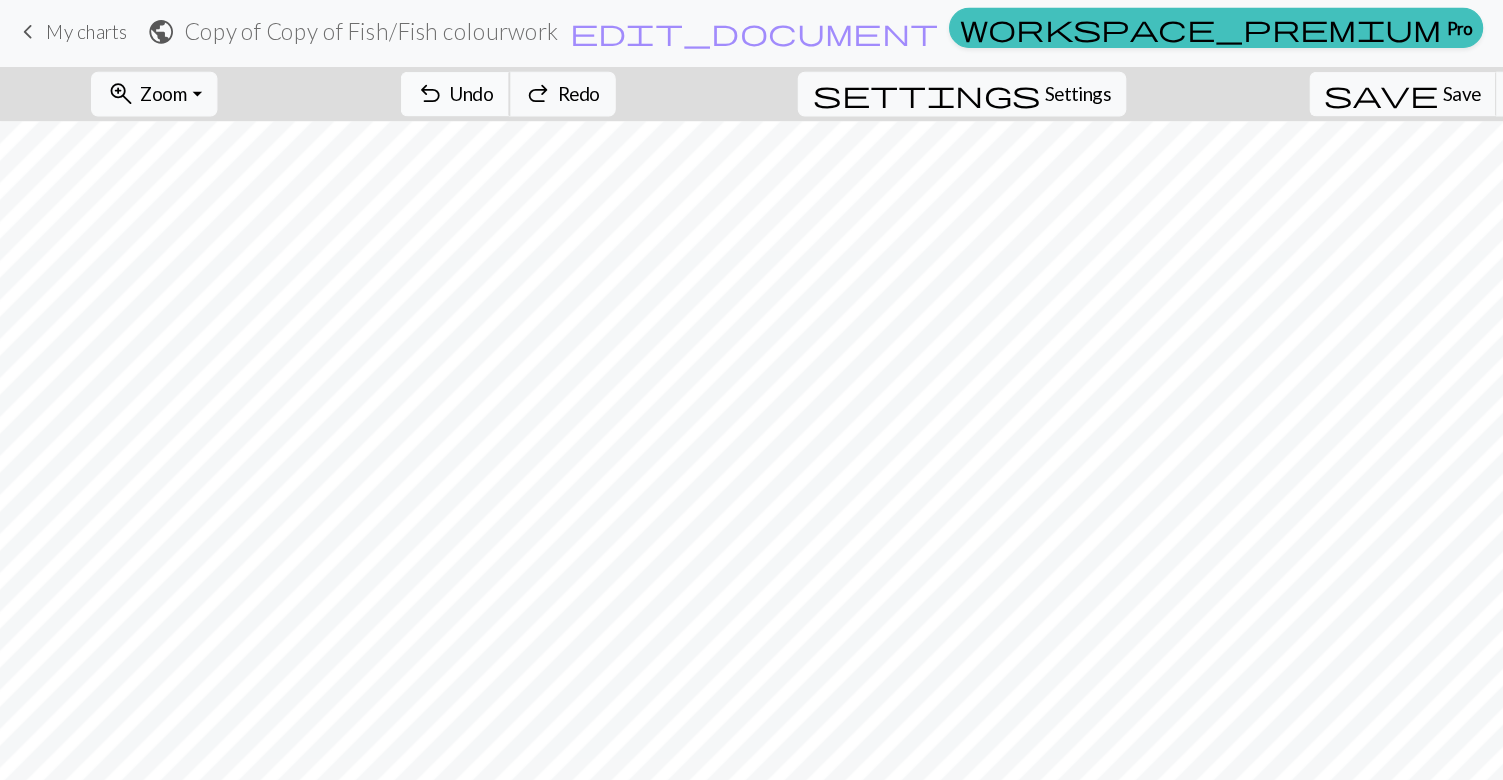 click on "undo" at bounding box center [364, 83] 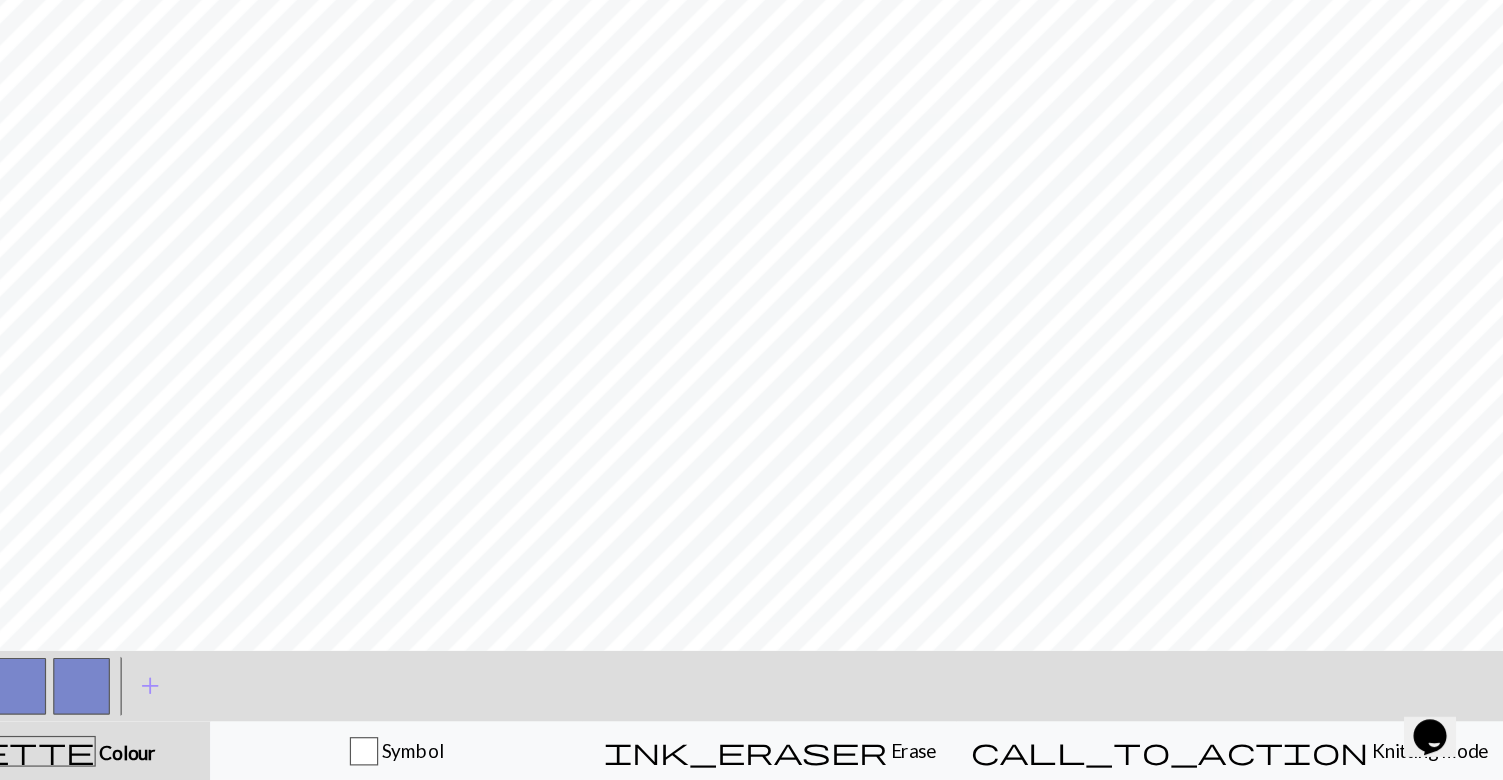 scroll, scrollTop: 0, scrollLeft: 0, axis: both 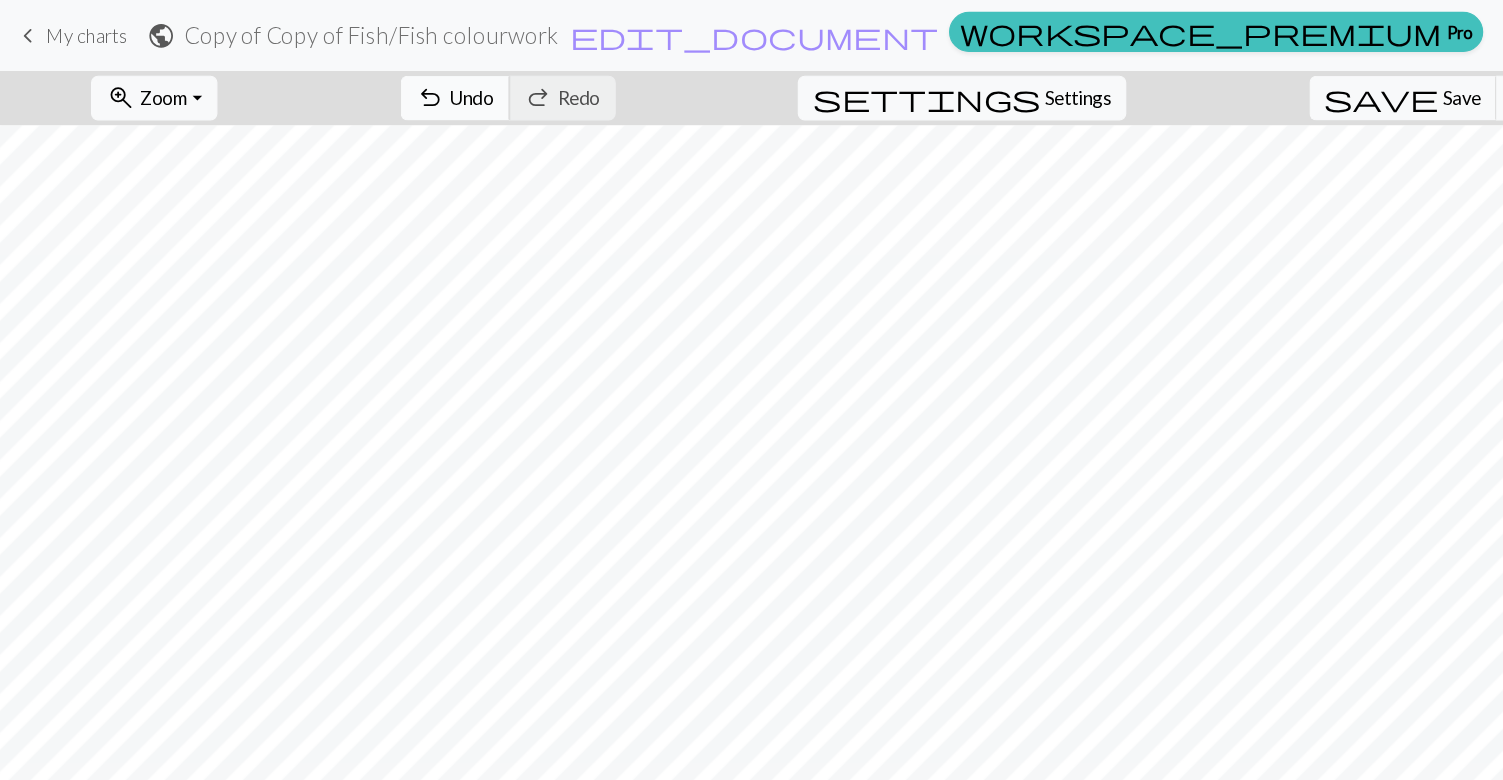 click on "Undo" at bounding box center [399, 82] 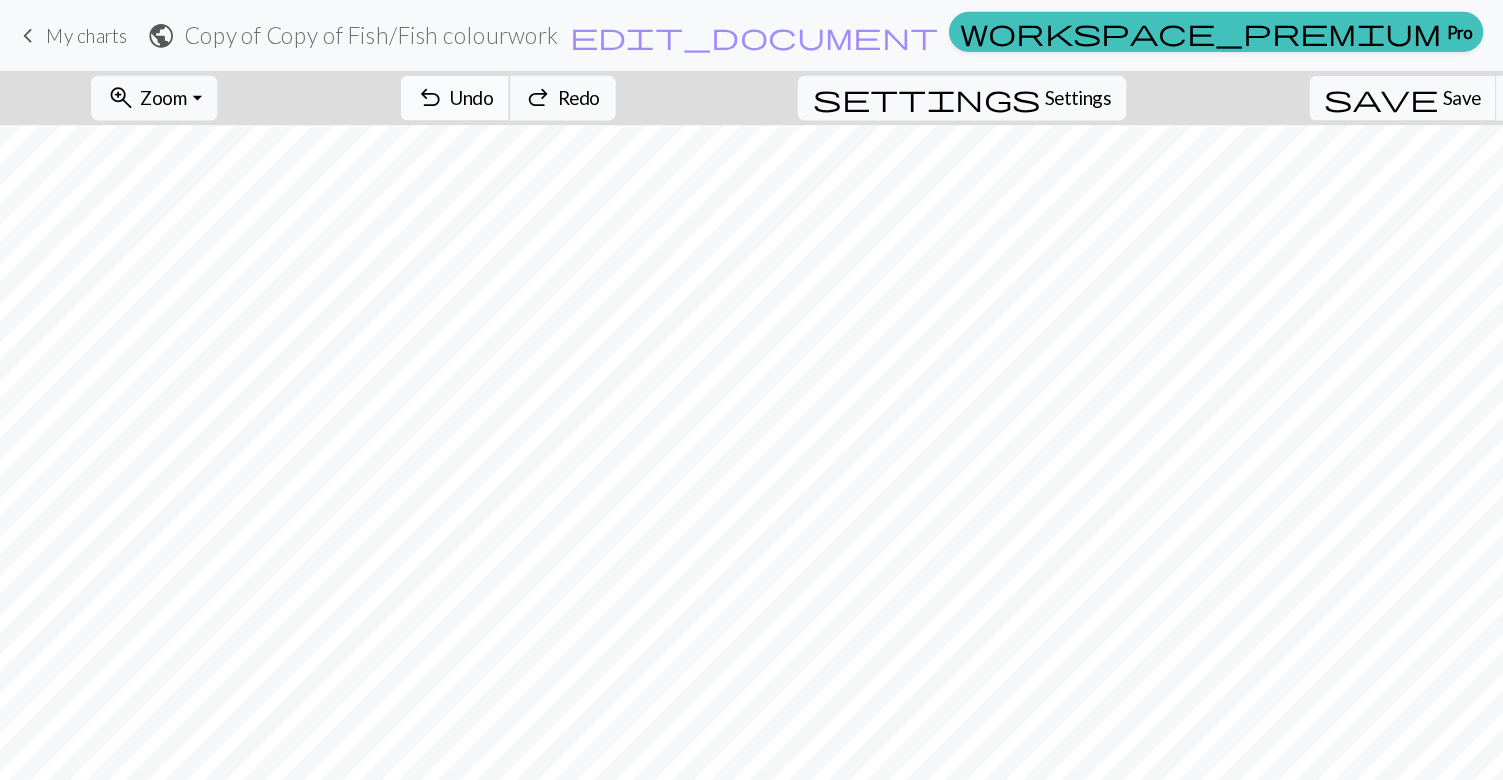 click on "Undo" at bounding box center (399, 82) 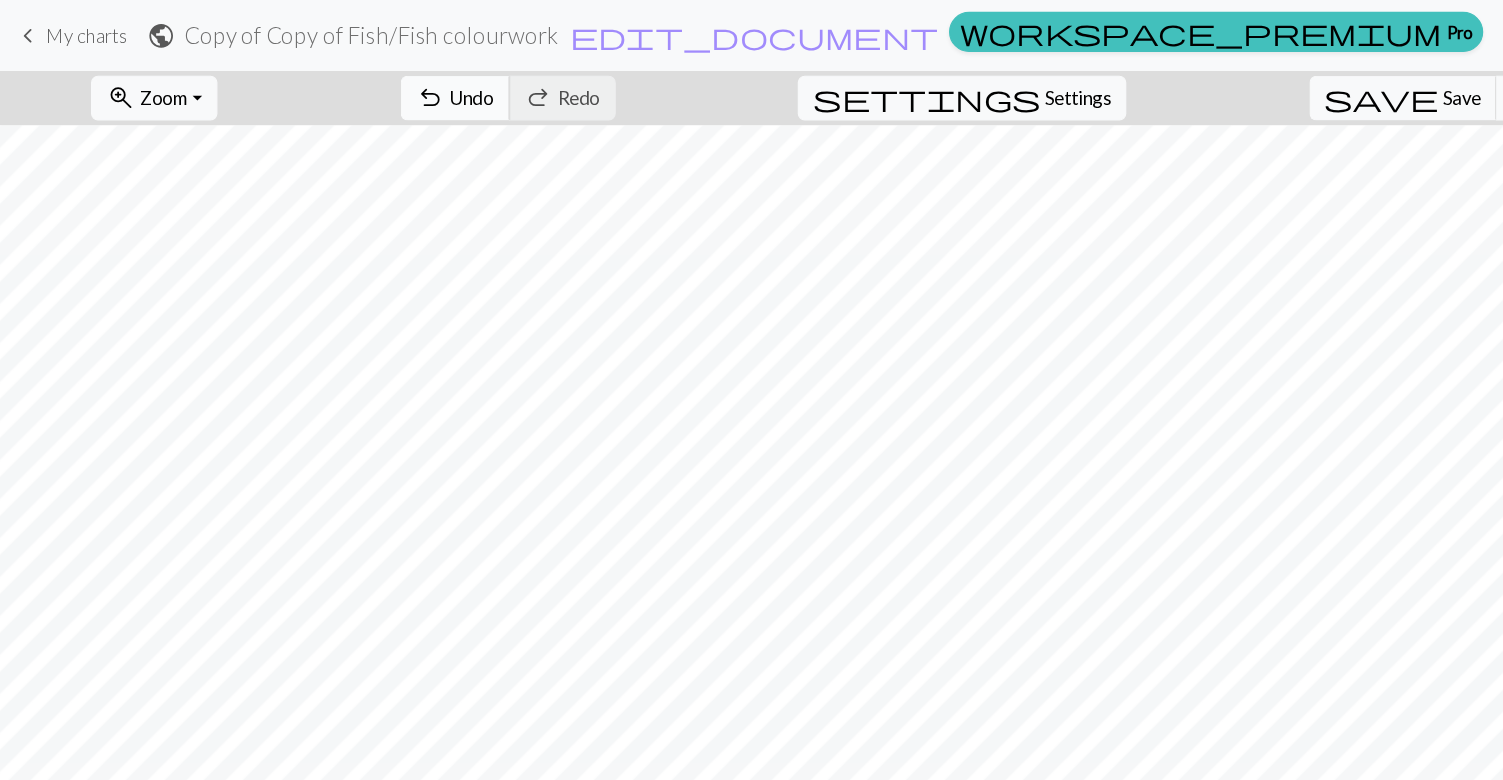 click on "undo Undo Undo" at bounding box center (385, 83) 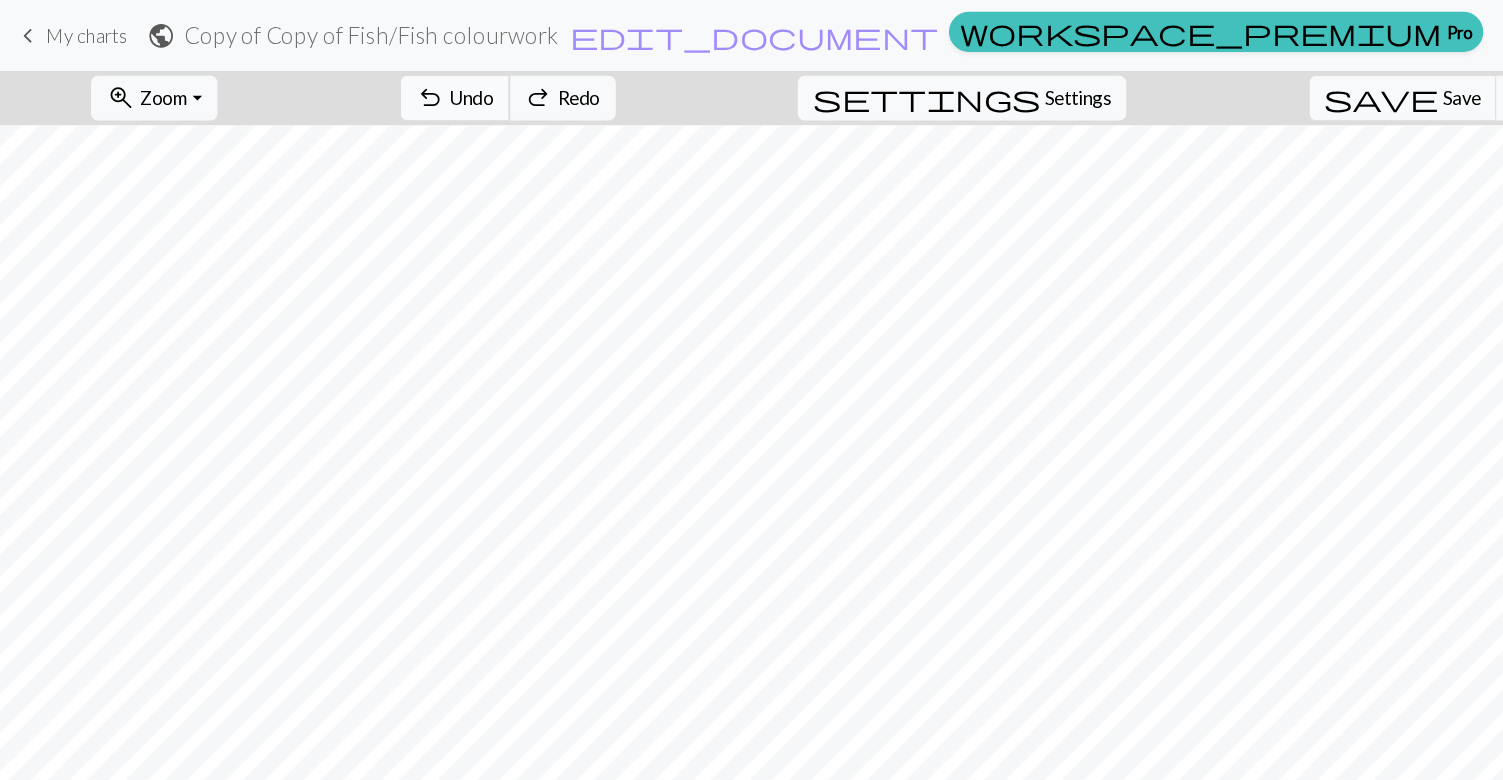 click on "Undo" at bounding box center [399, 82] 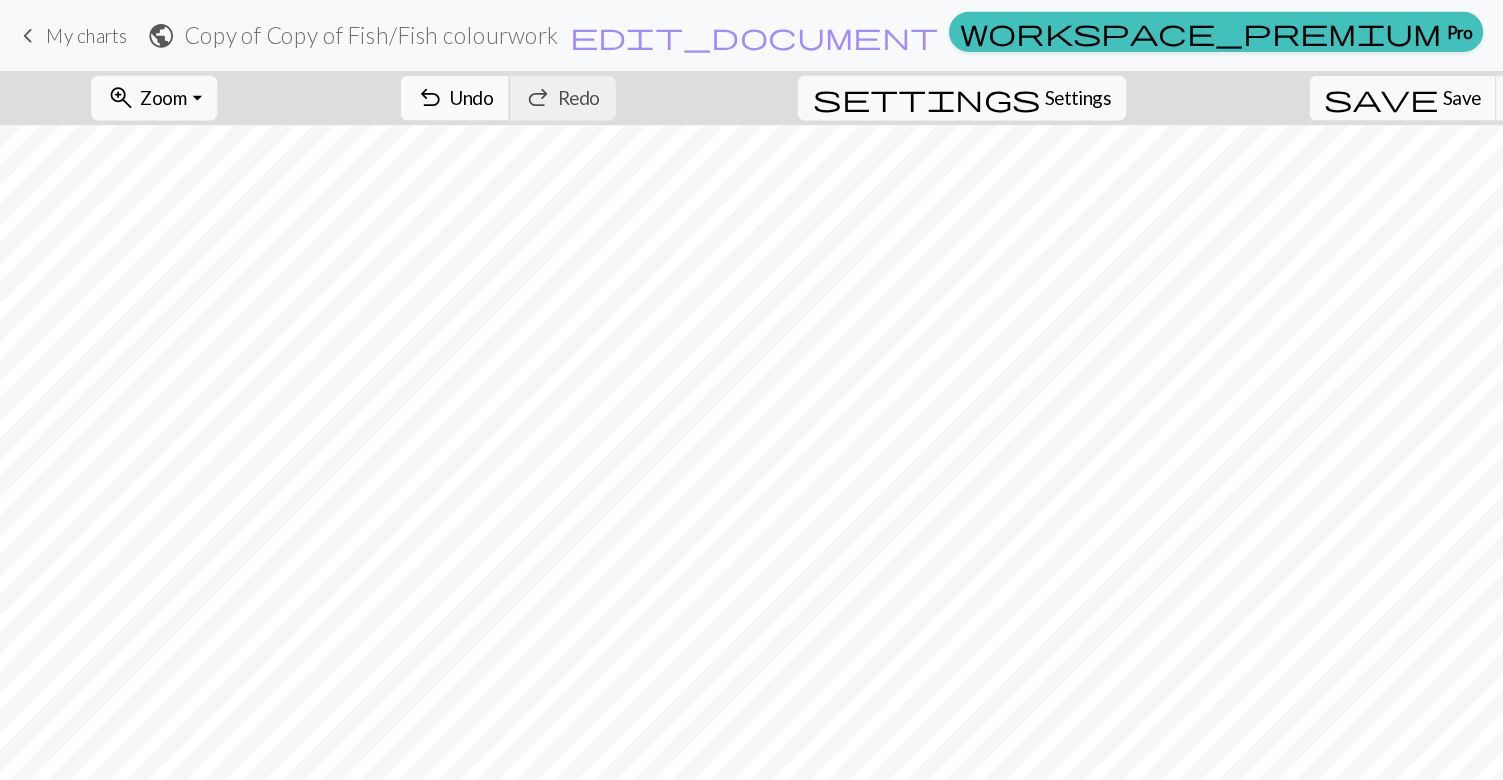 click on "Undo" at bounding box center [399, 82] 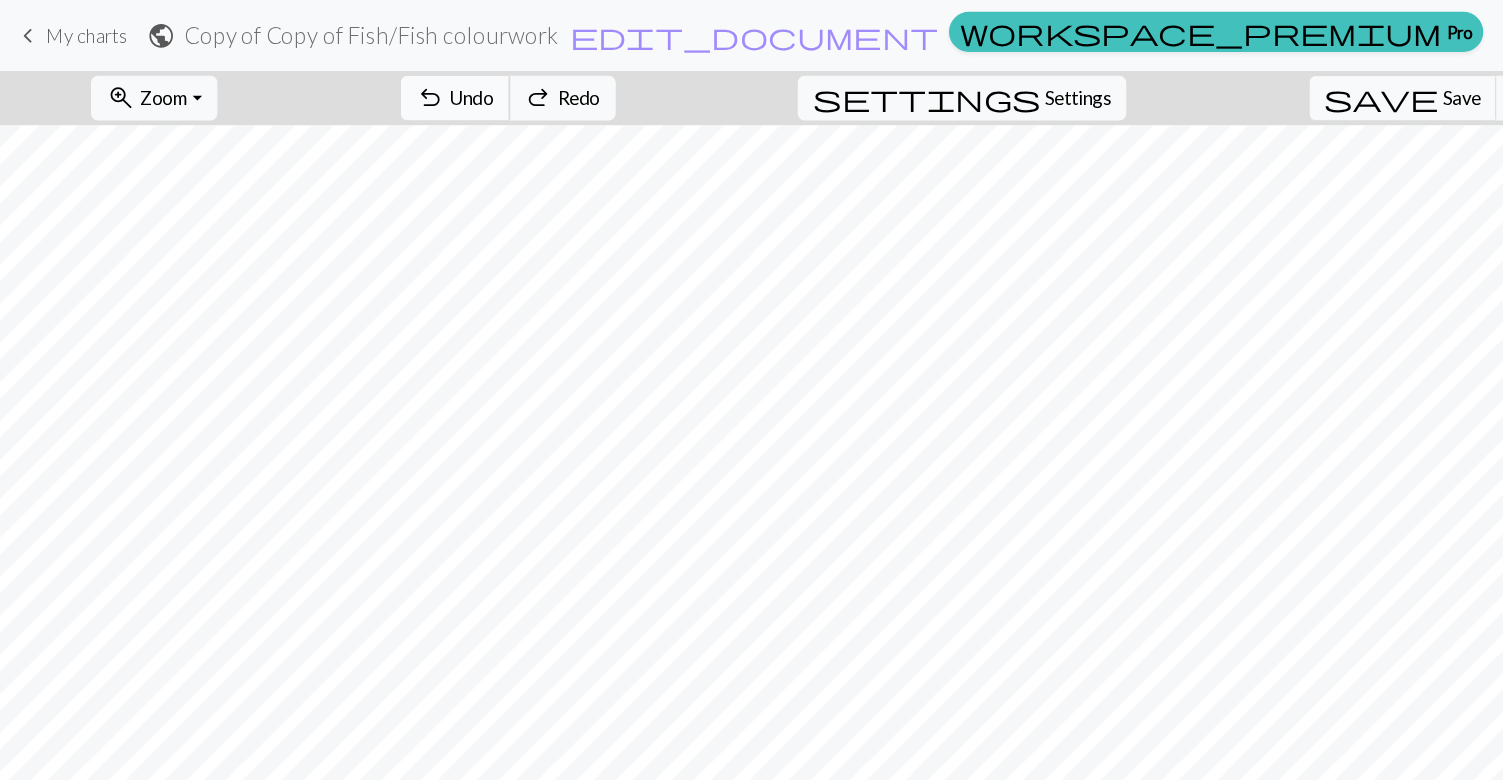 click on "Undo" at bounding box center (399, 82) 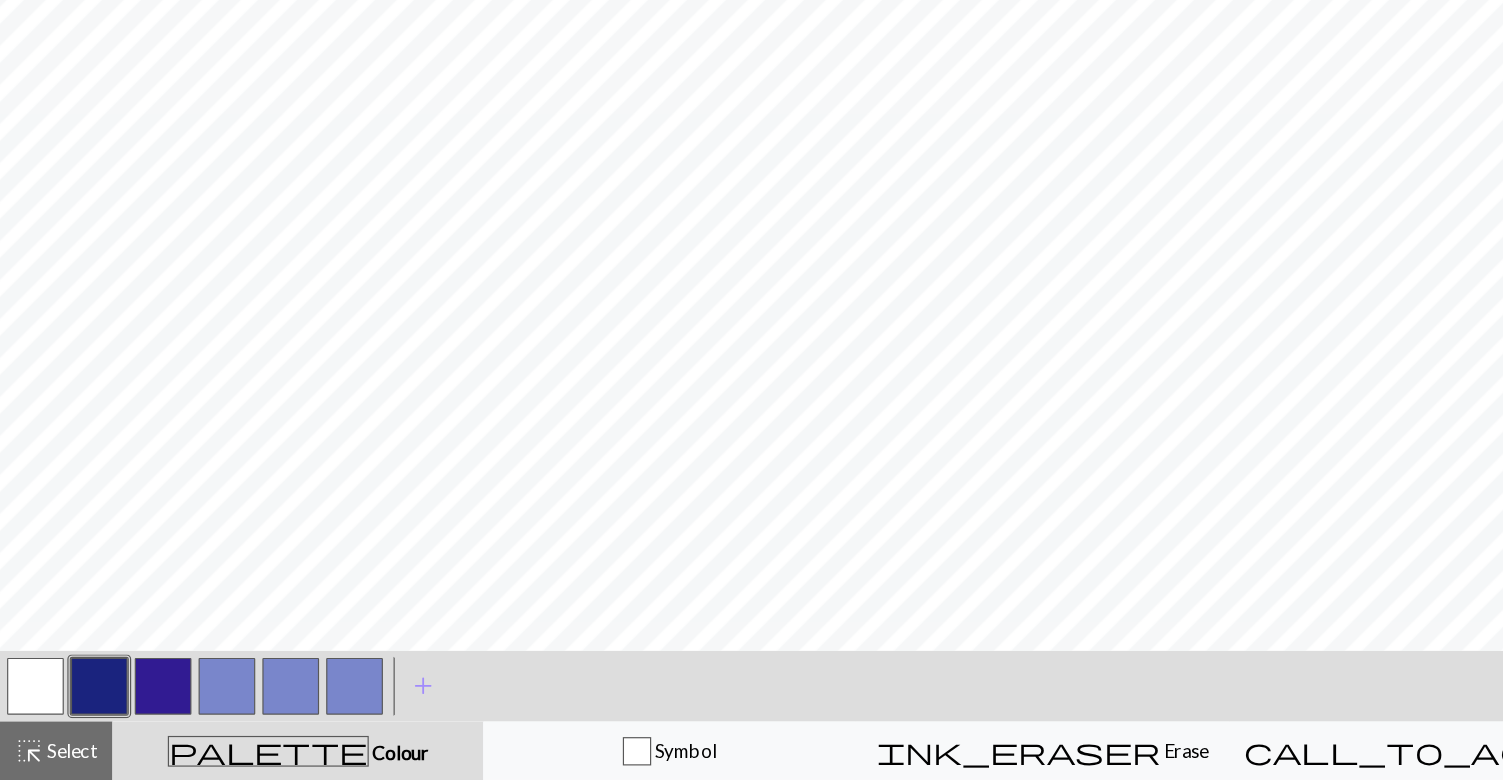 click at bounding box center [192, 700] 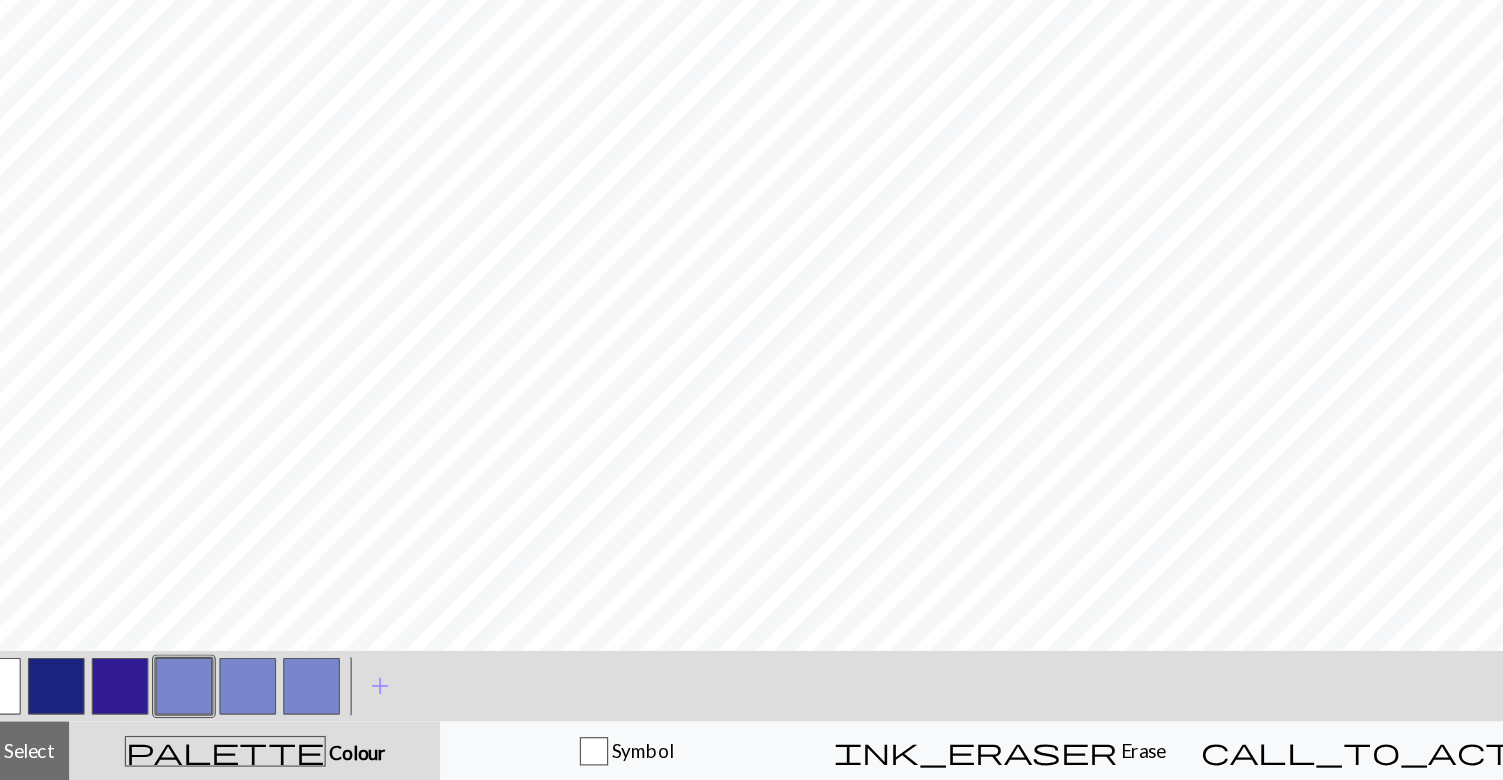 click at bounding box center [84, 700] 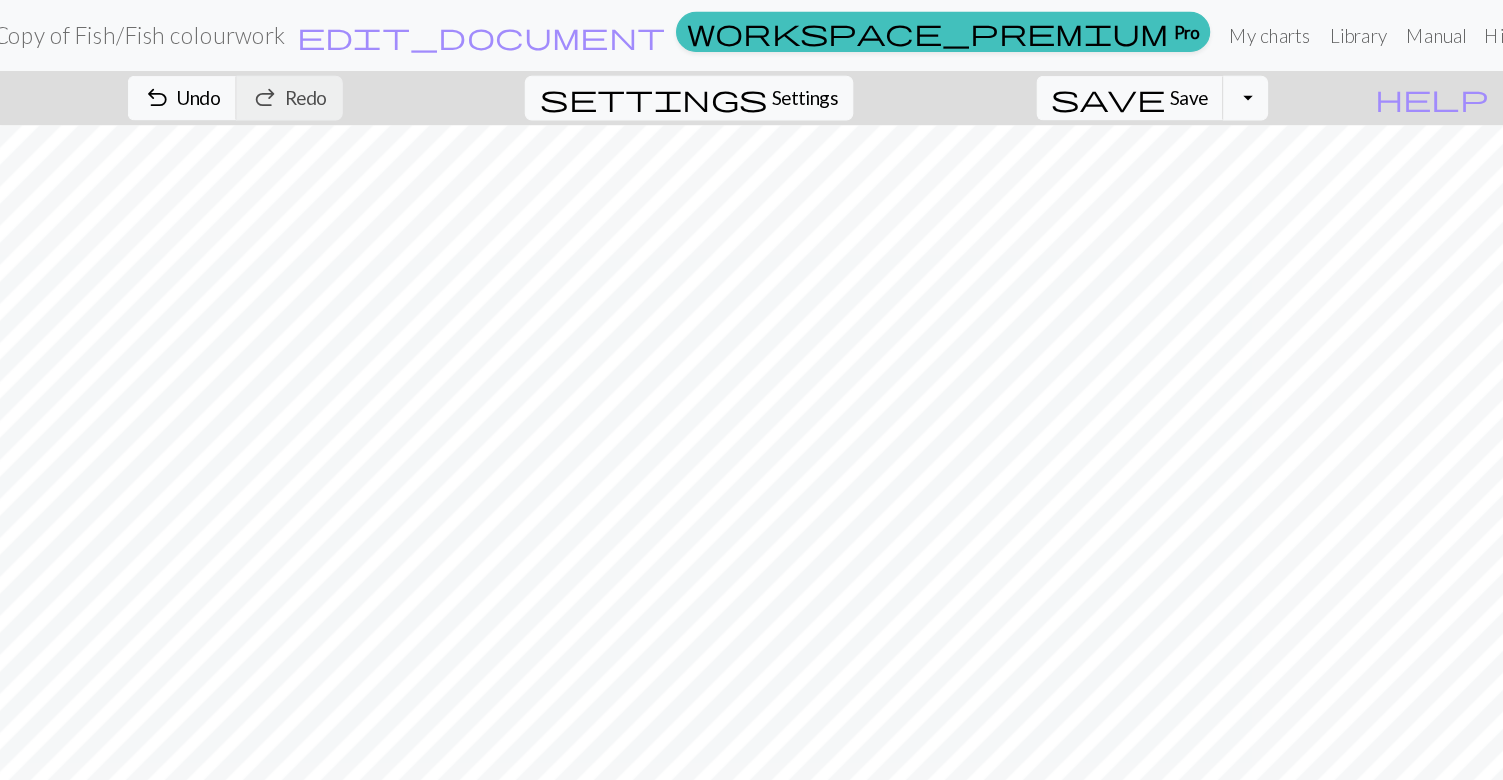 scroll, scrollTop: 0, scrollLeft: 0, axis: both 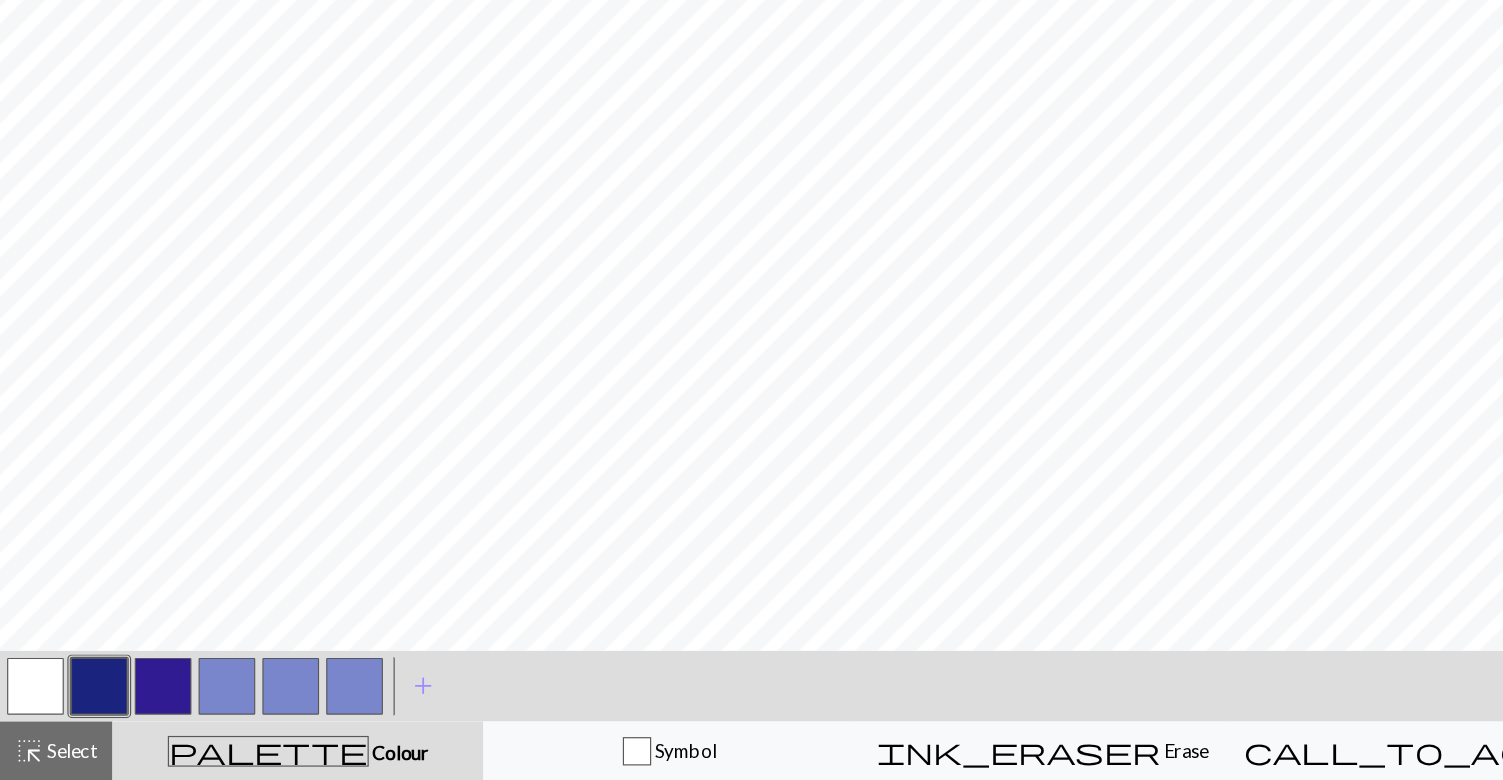 click at bounding box center [30, 700] 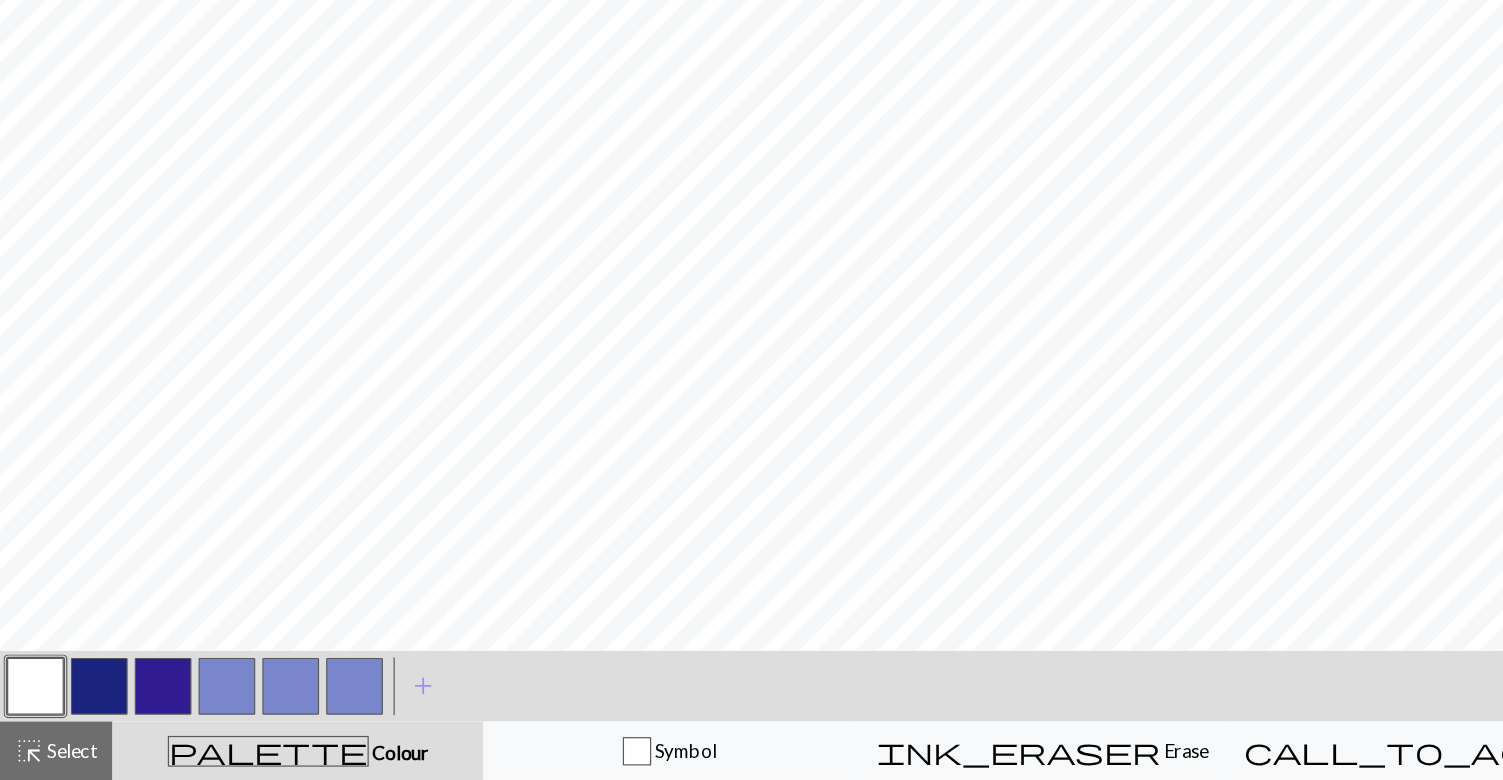 click at bounding box center (84, 700) 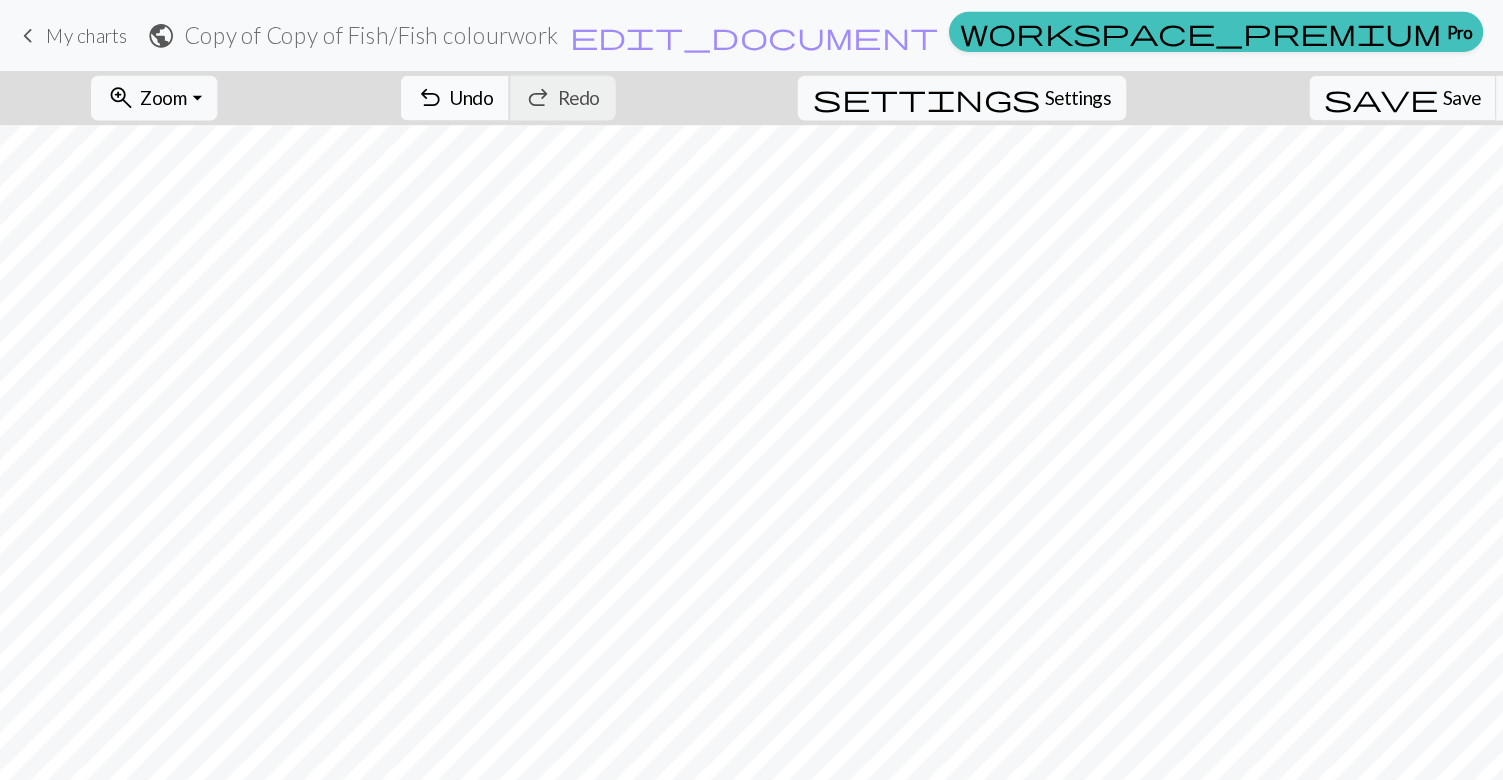 click on "undo Undo Undo" at bounding box center (385, 83) 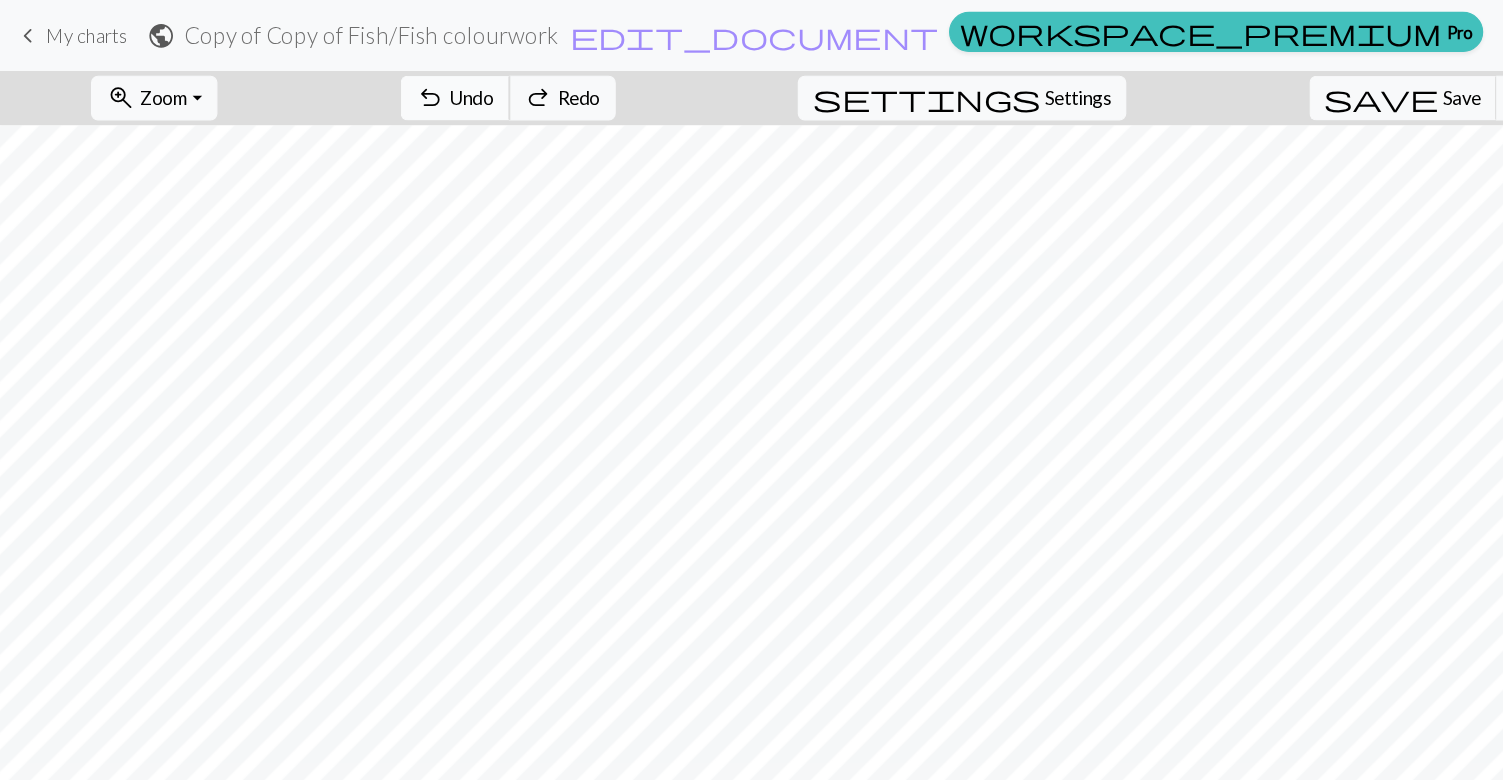 click on "undo Undo Undo" at bounding box center [385, 83] 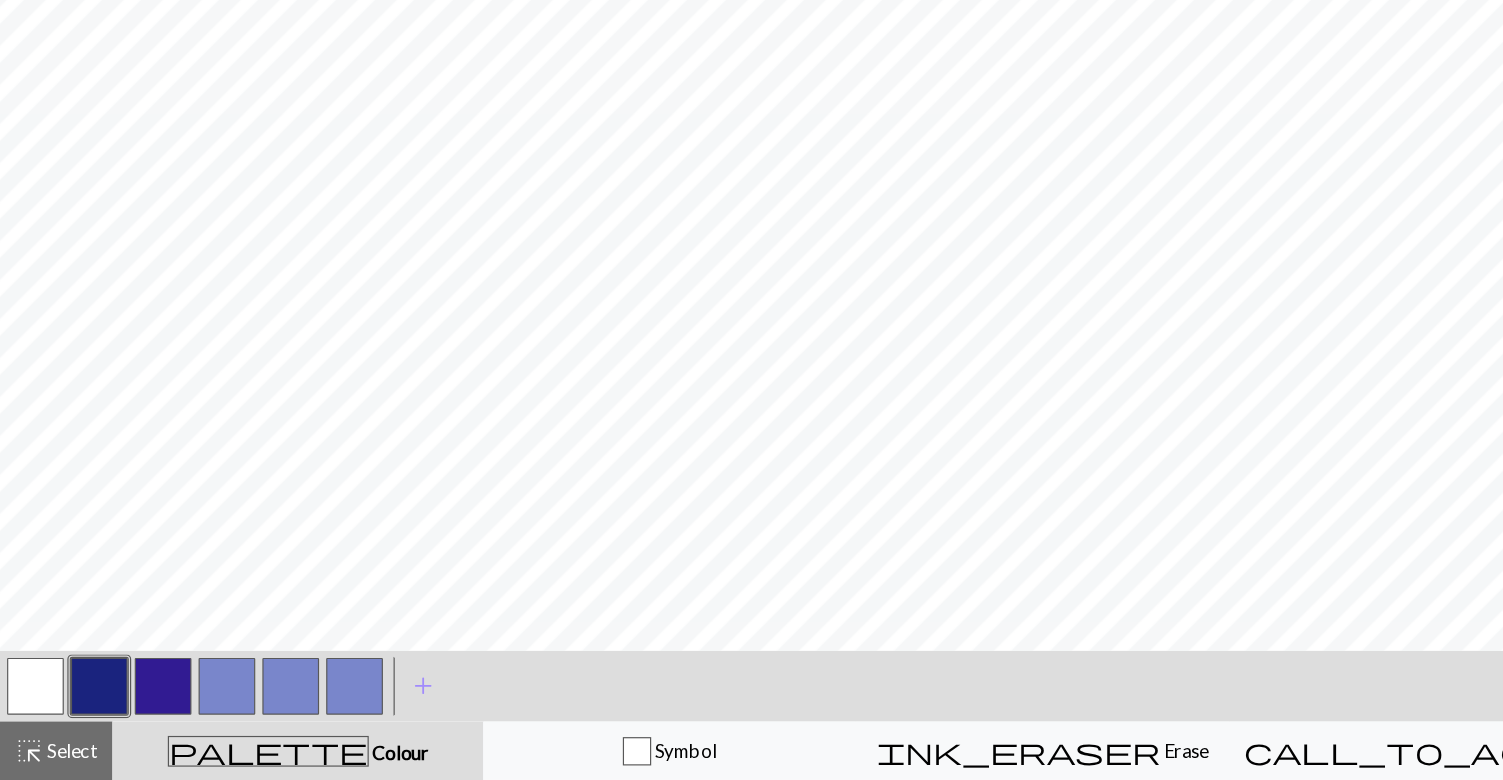 click at bounding box center (30, 700) 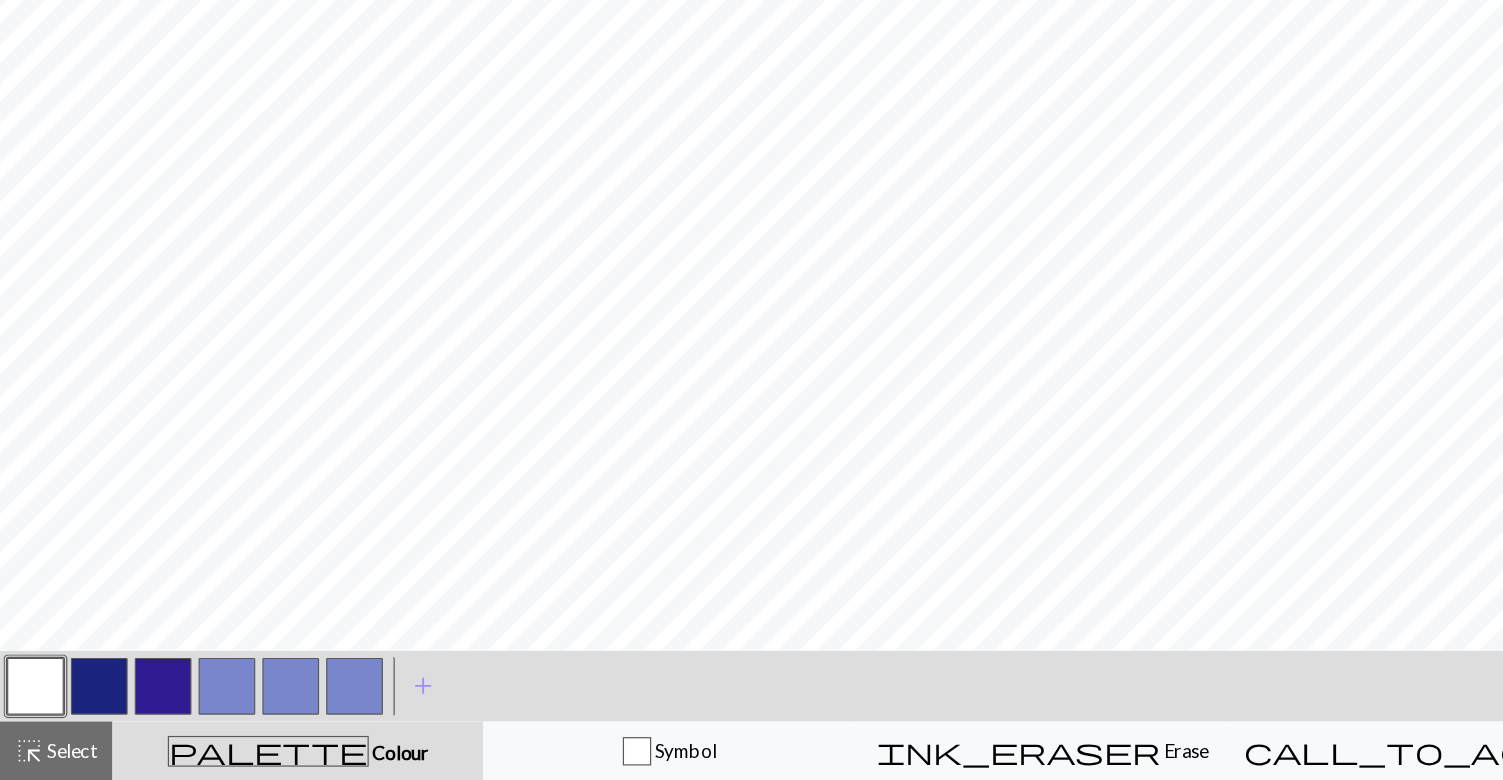 click at bounding box center (84, 700) 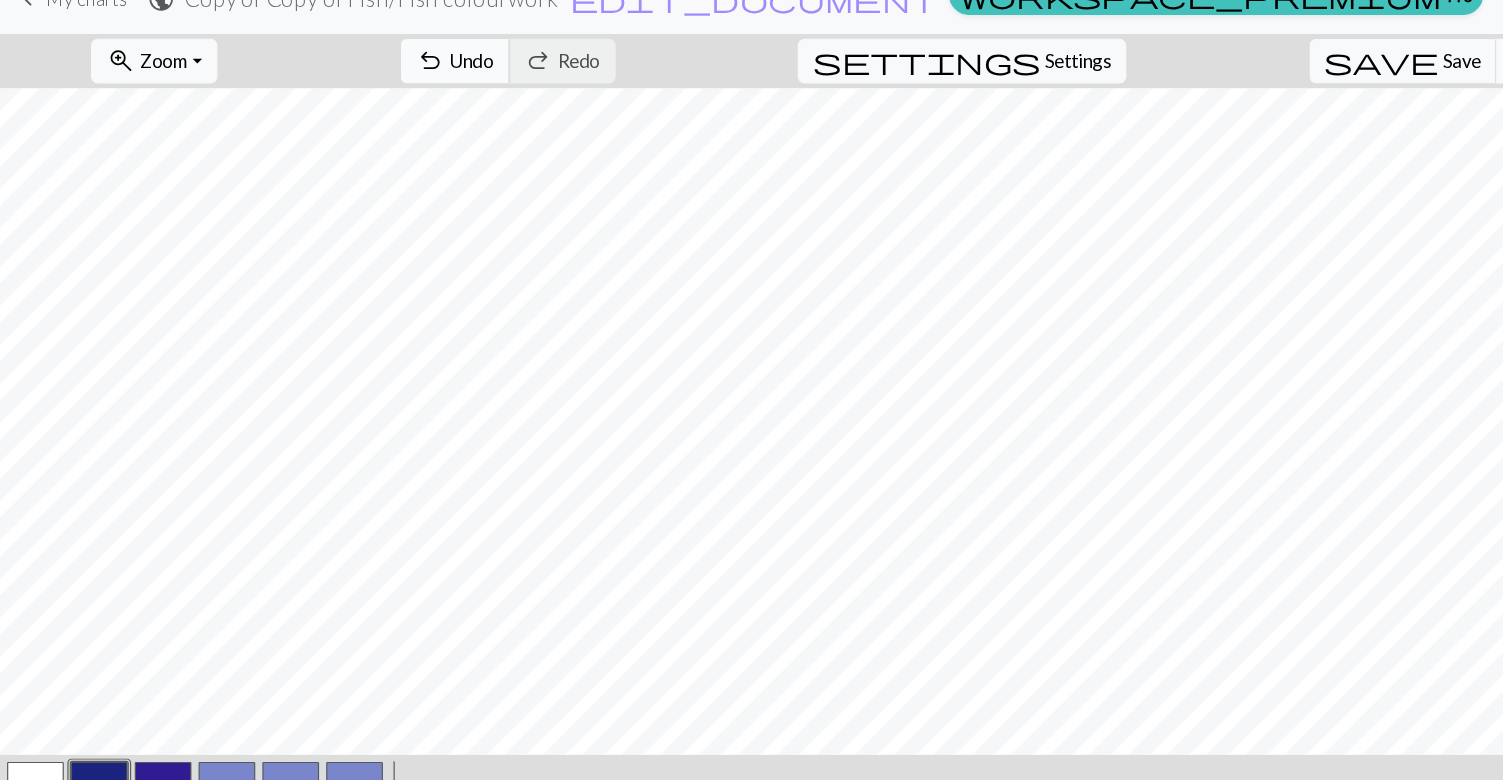 click on "undo Undo Undo" at bounding box center [385, 83] 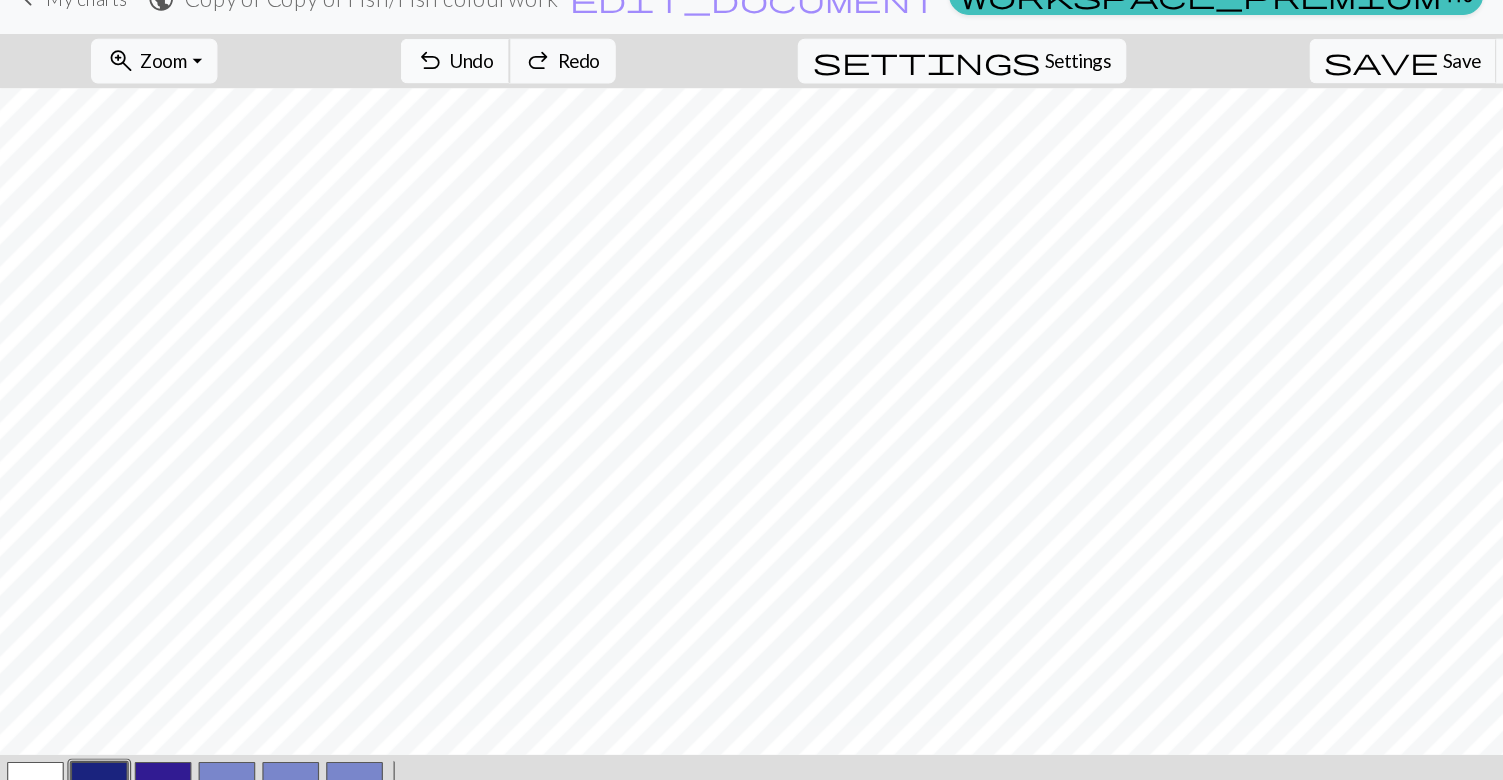 click on "undo Undo Undo" at bounding box center [385, 83] 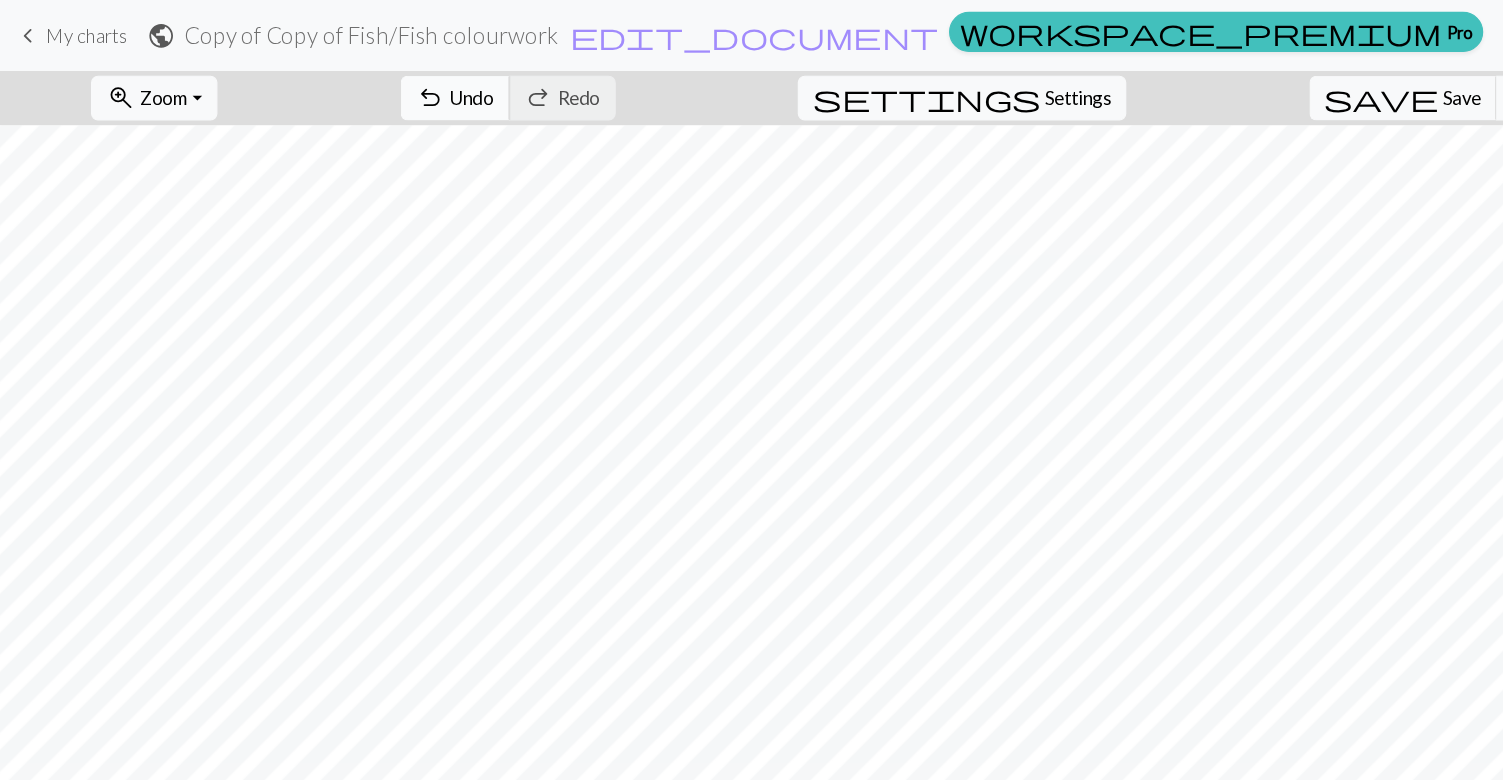 click on "Undo" at bounding box center [399, 82] 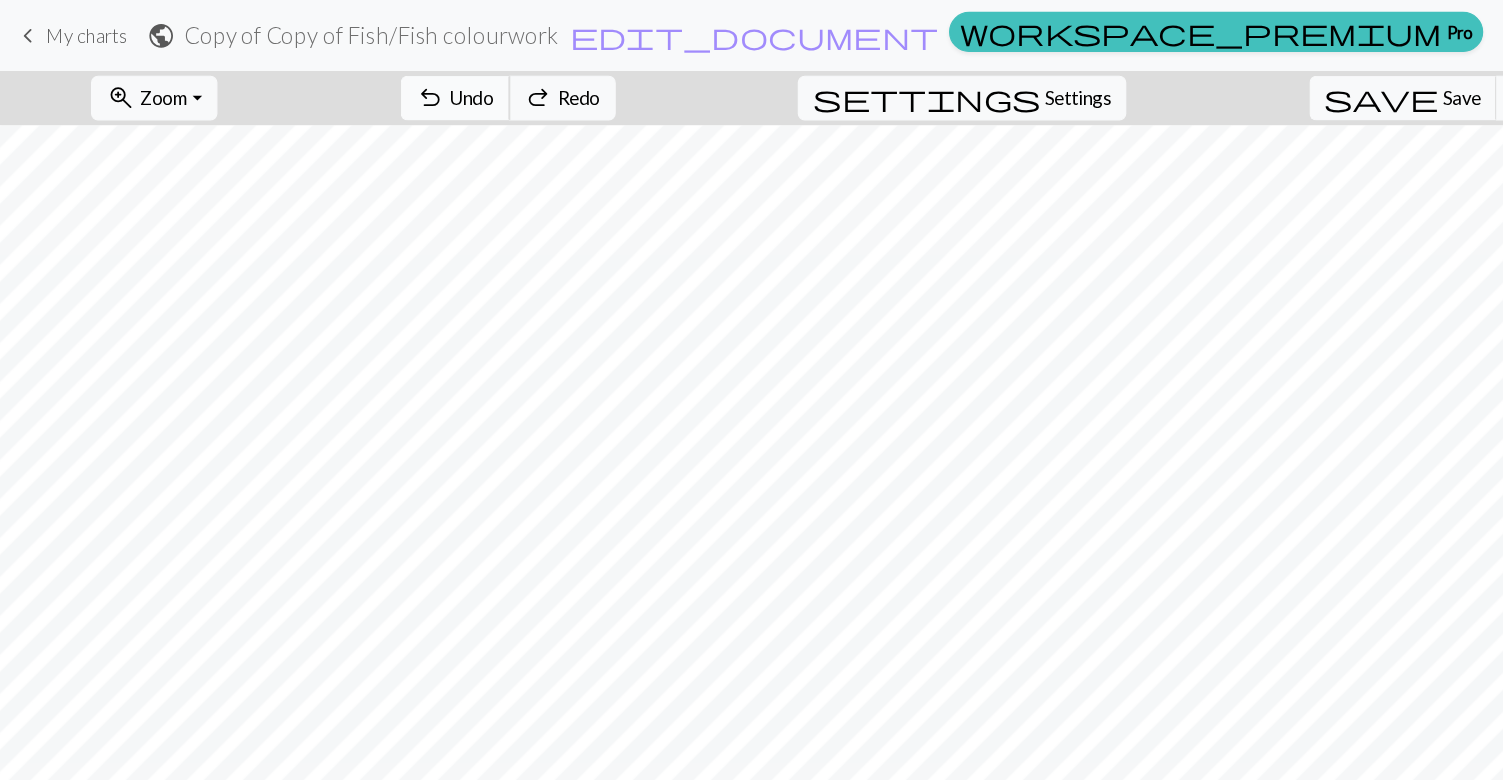 click on "Undo" at bounding box center (399, 82) 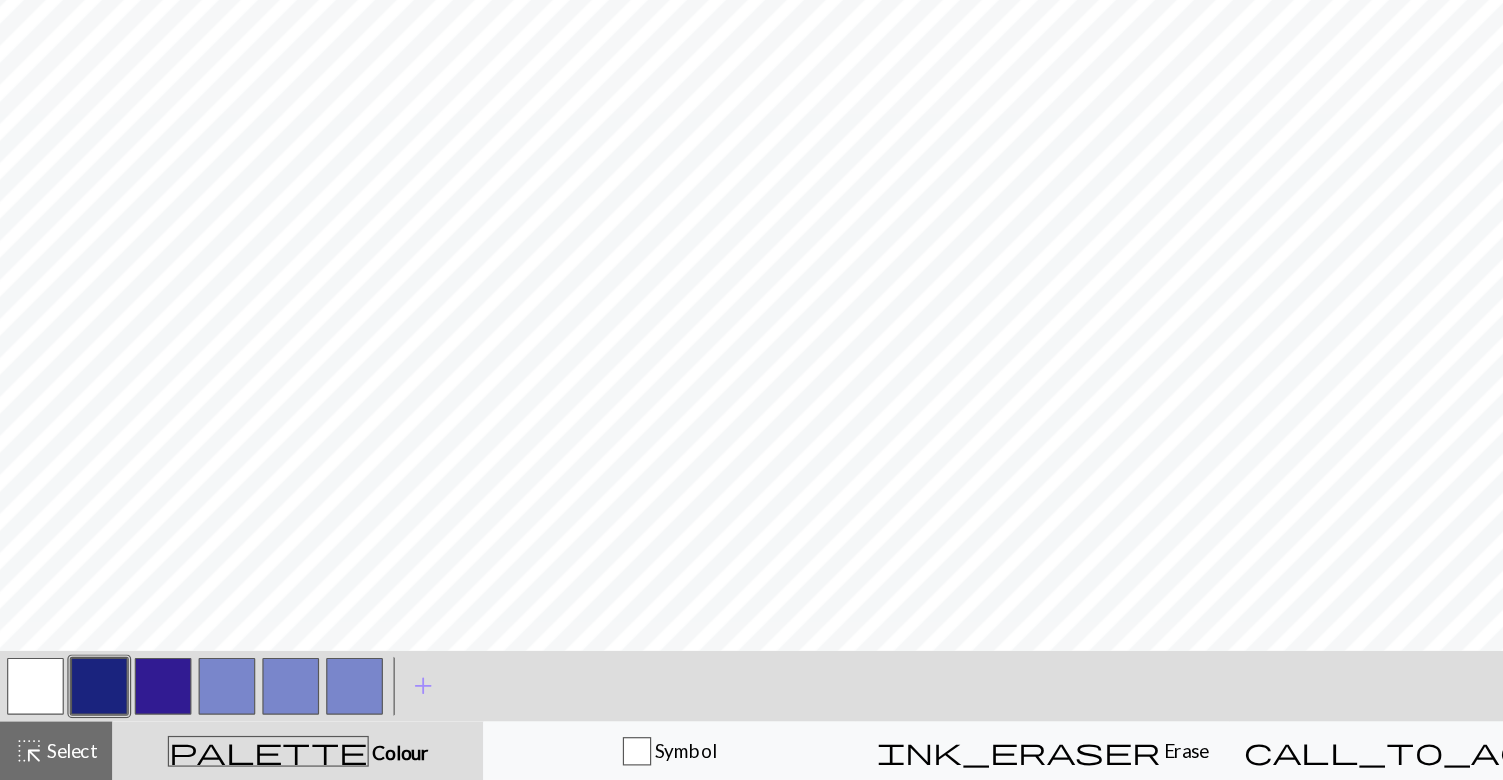 click at bounding box center (30, 700) 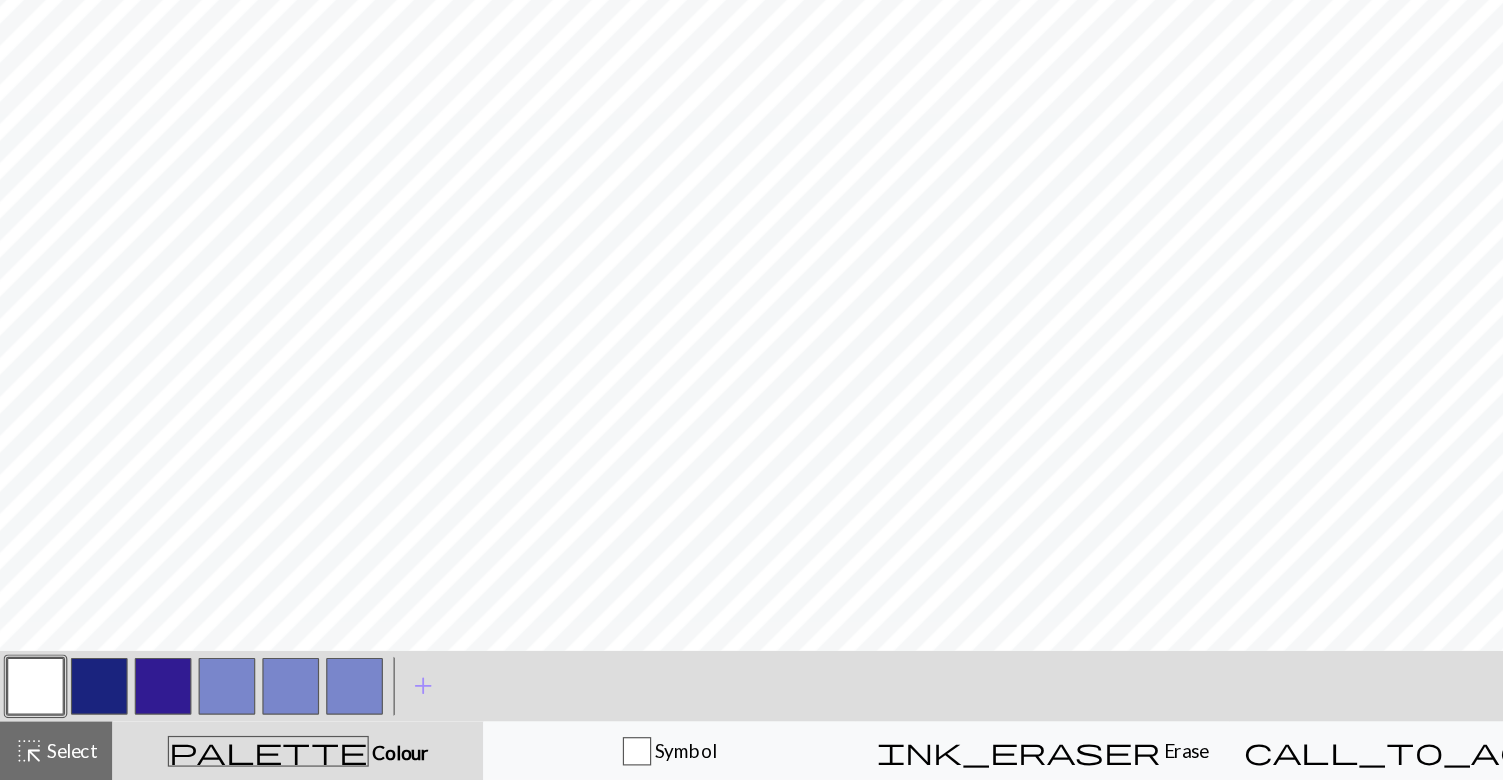 click at bounding box center (84, 700) 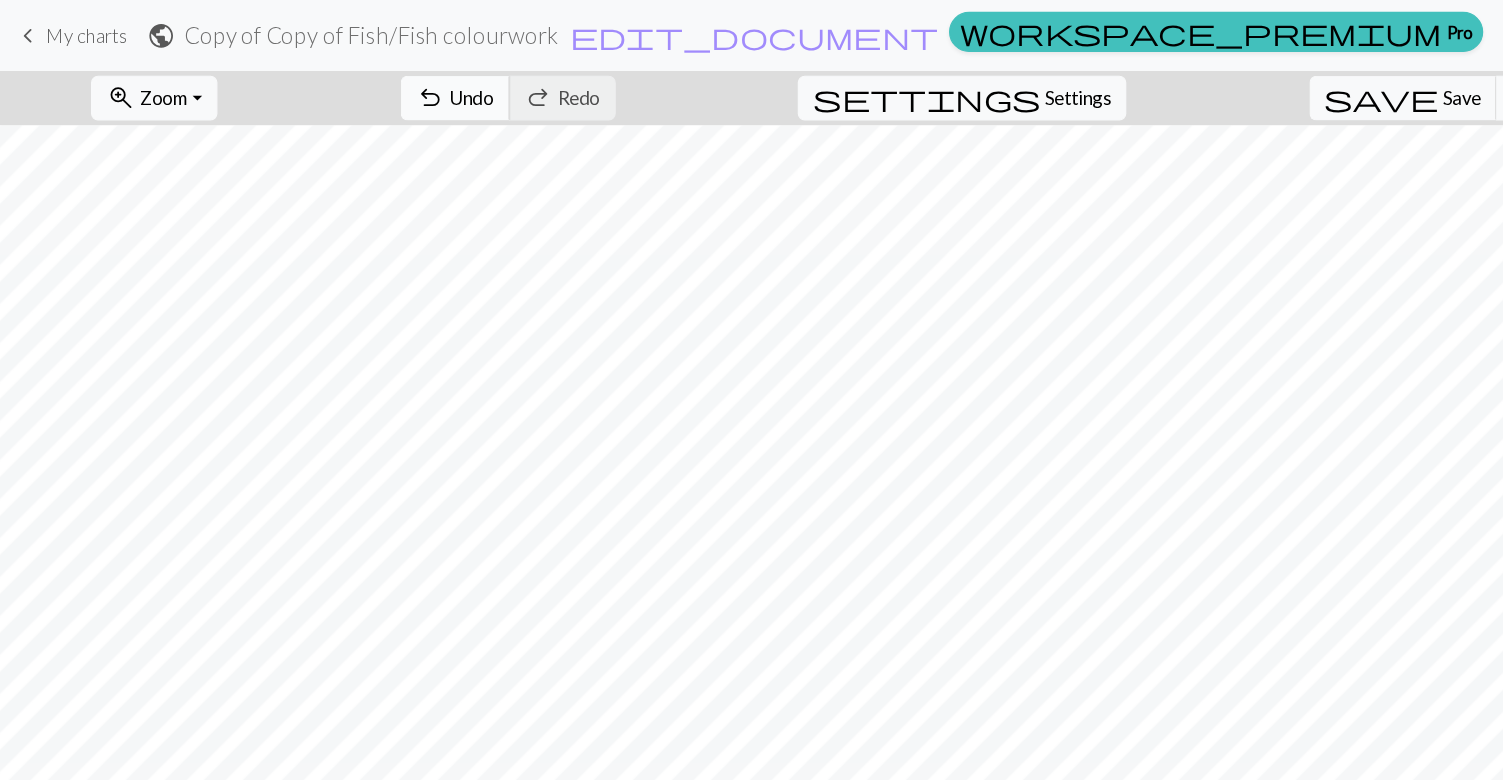 click on "undo" at bounding box center [364, 83] 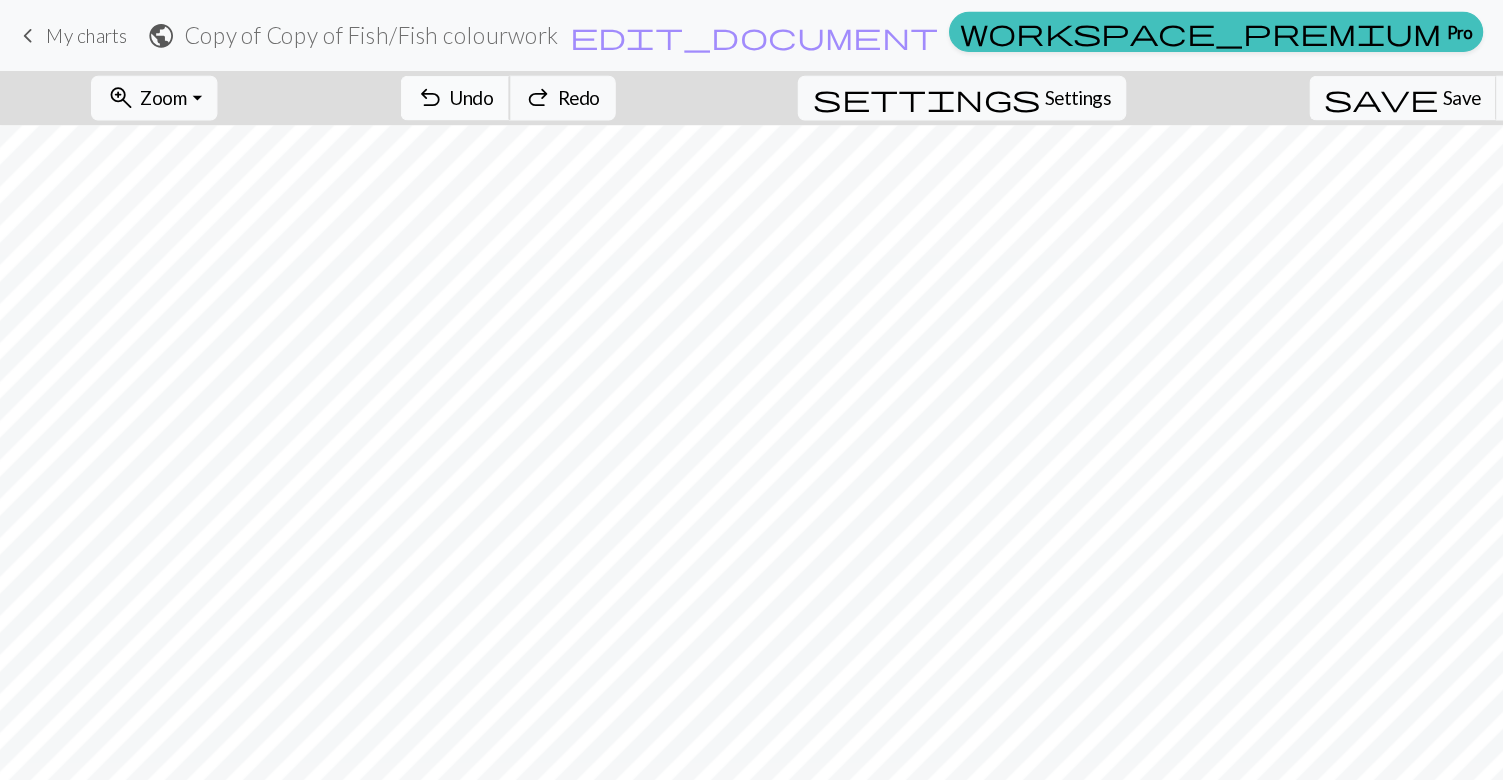 click on "undo" at bounding box center (364, 83) 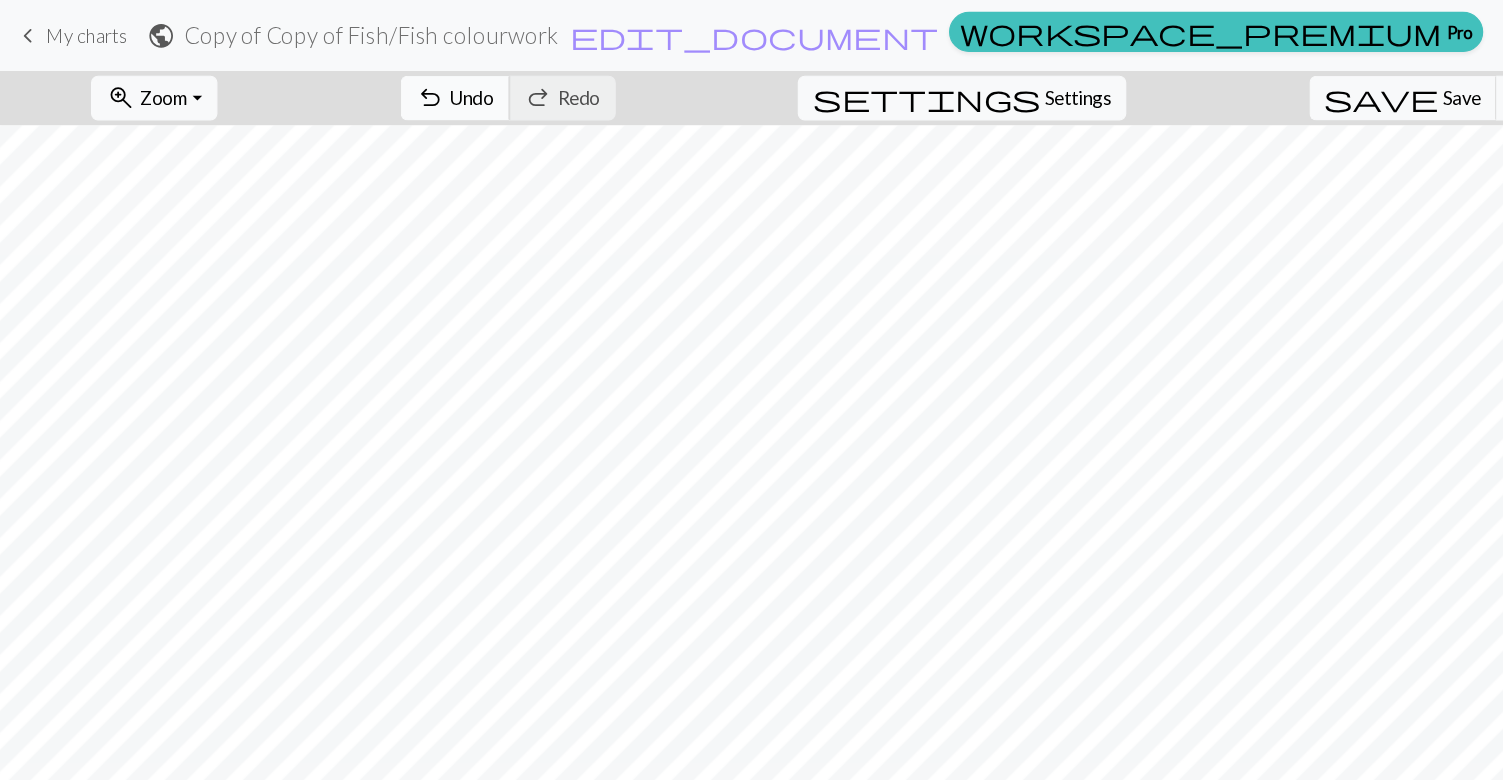 click on "Undo" at bounding box center [399, 82] 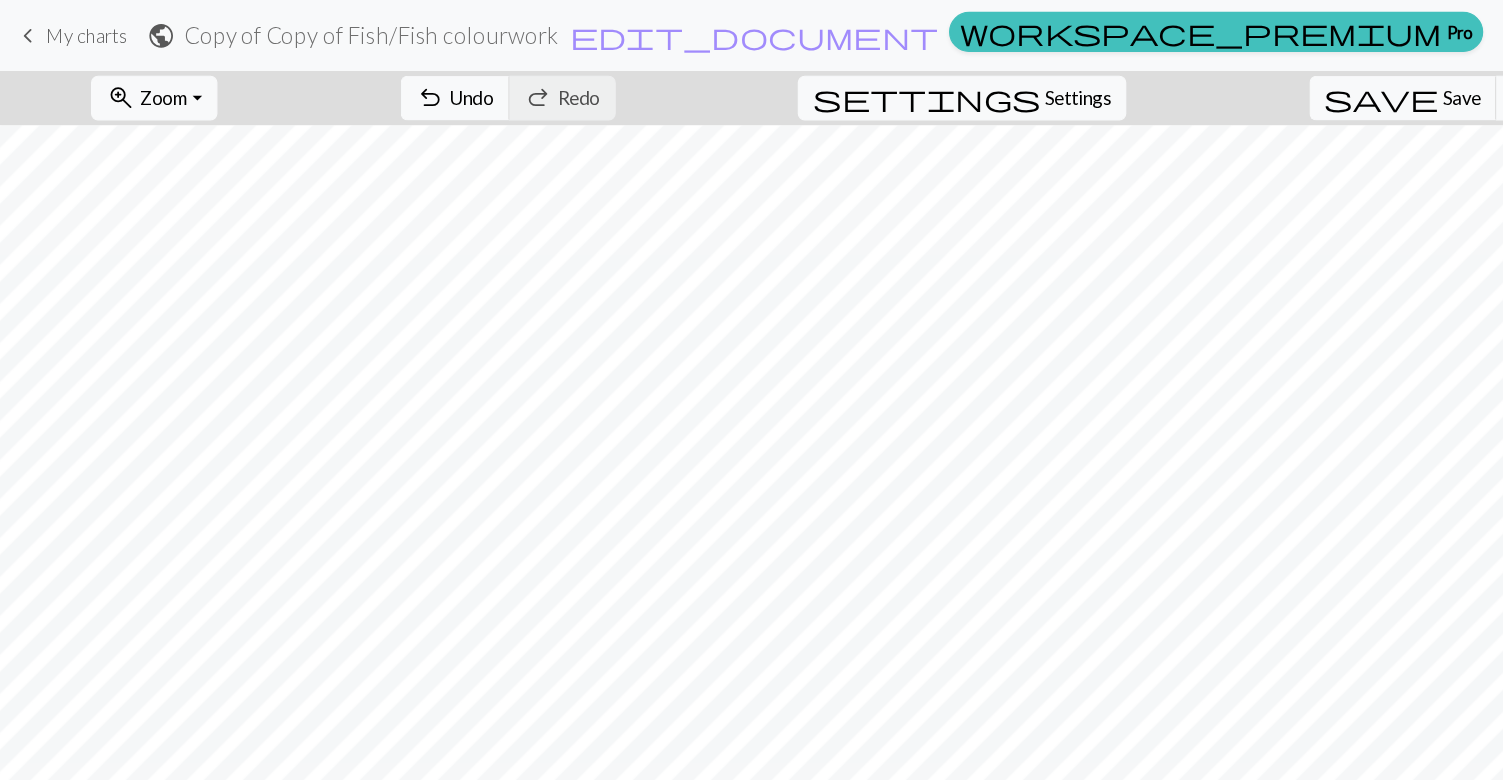 click on "keyboard_arrow_left   My charts public Copy of Copy of Fish  /  Fish colourwork  edit_document Edit settings workspace_premium  Pro My charts Library Manual Hi  [FIRST]   Account settings Logout" at bounding box center (751, 30) 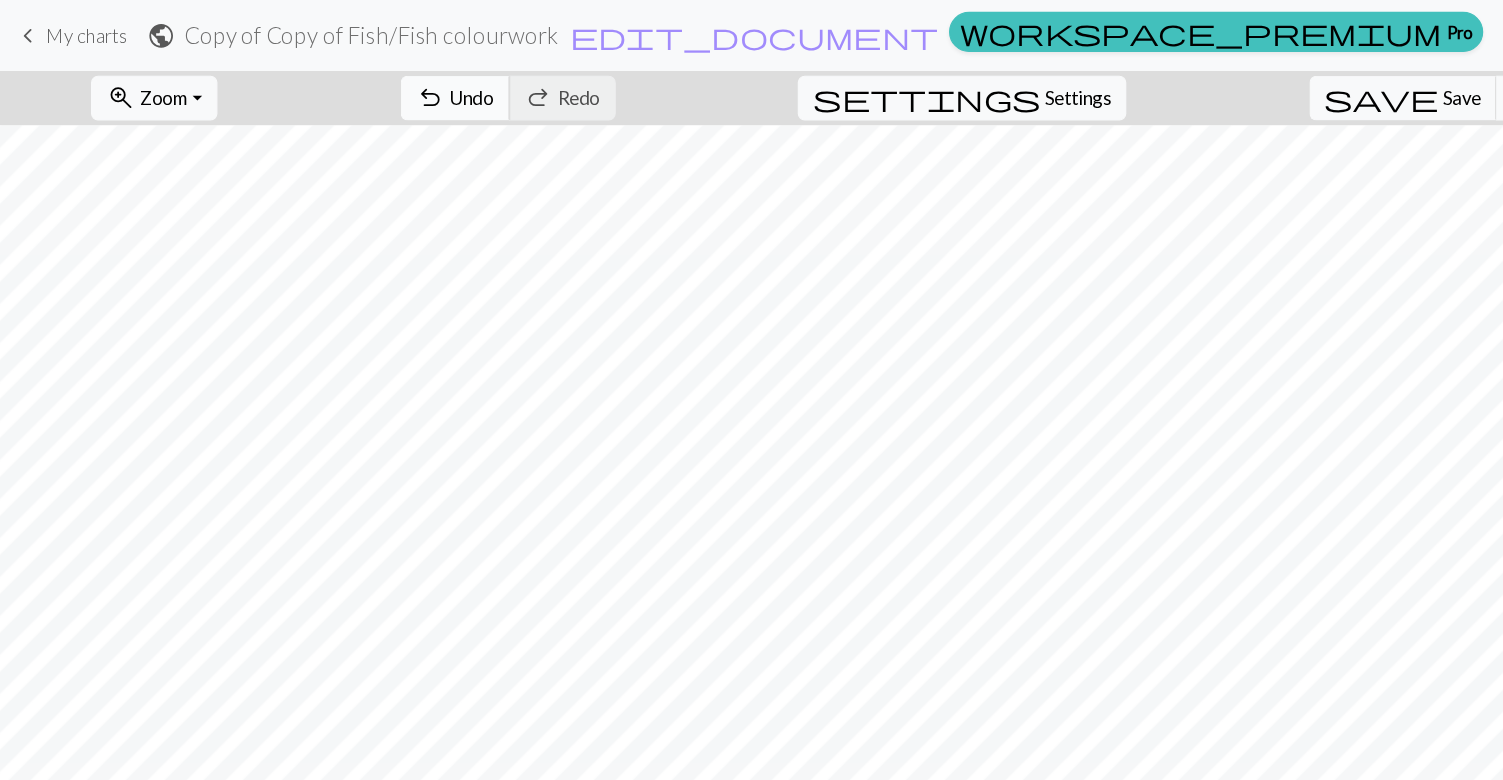 click on "Undo" at bounding box center [399, 82] 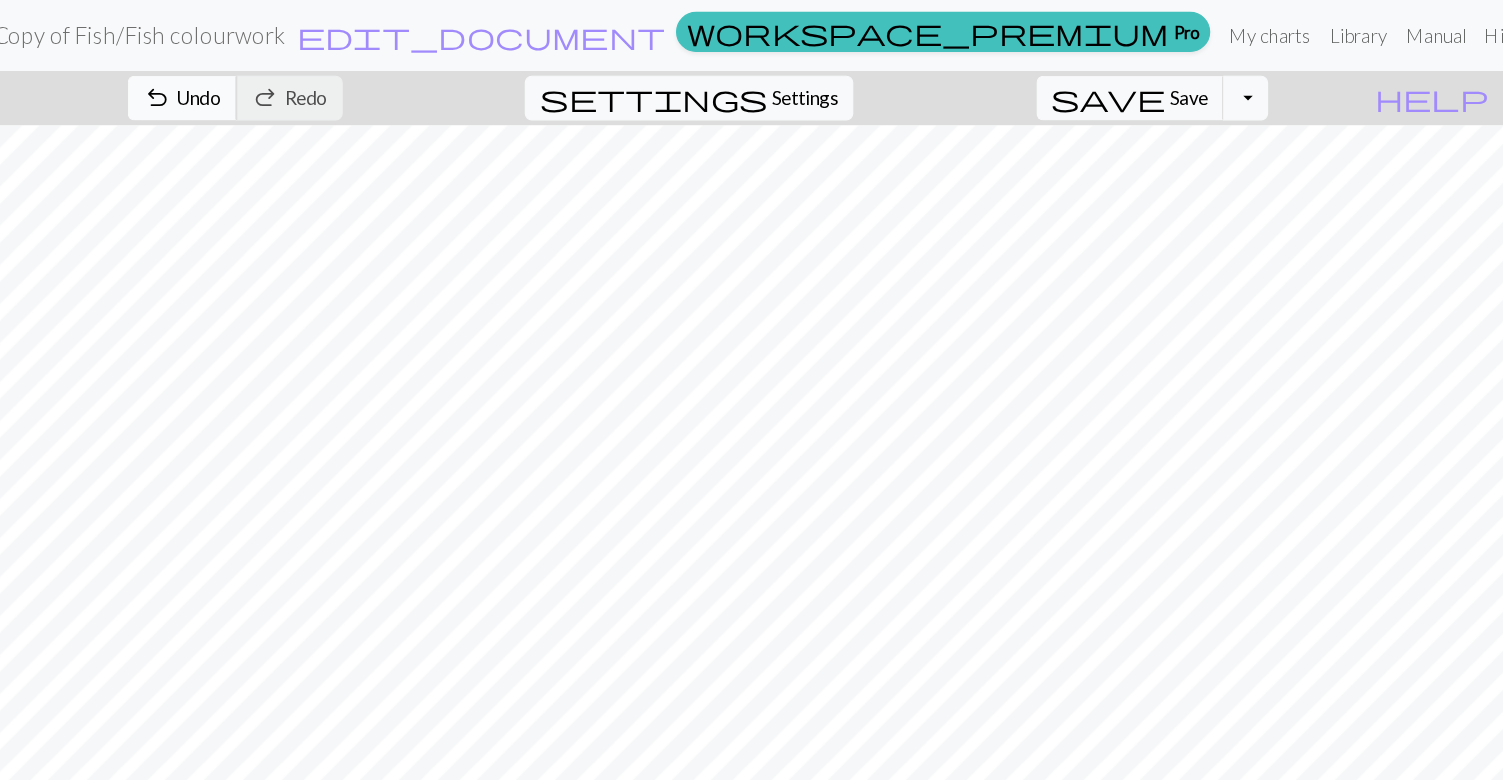 scroll, scrollTop: 0, scrollLeft: 0, axis: both 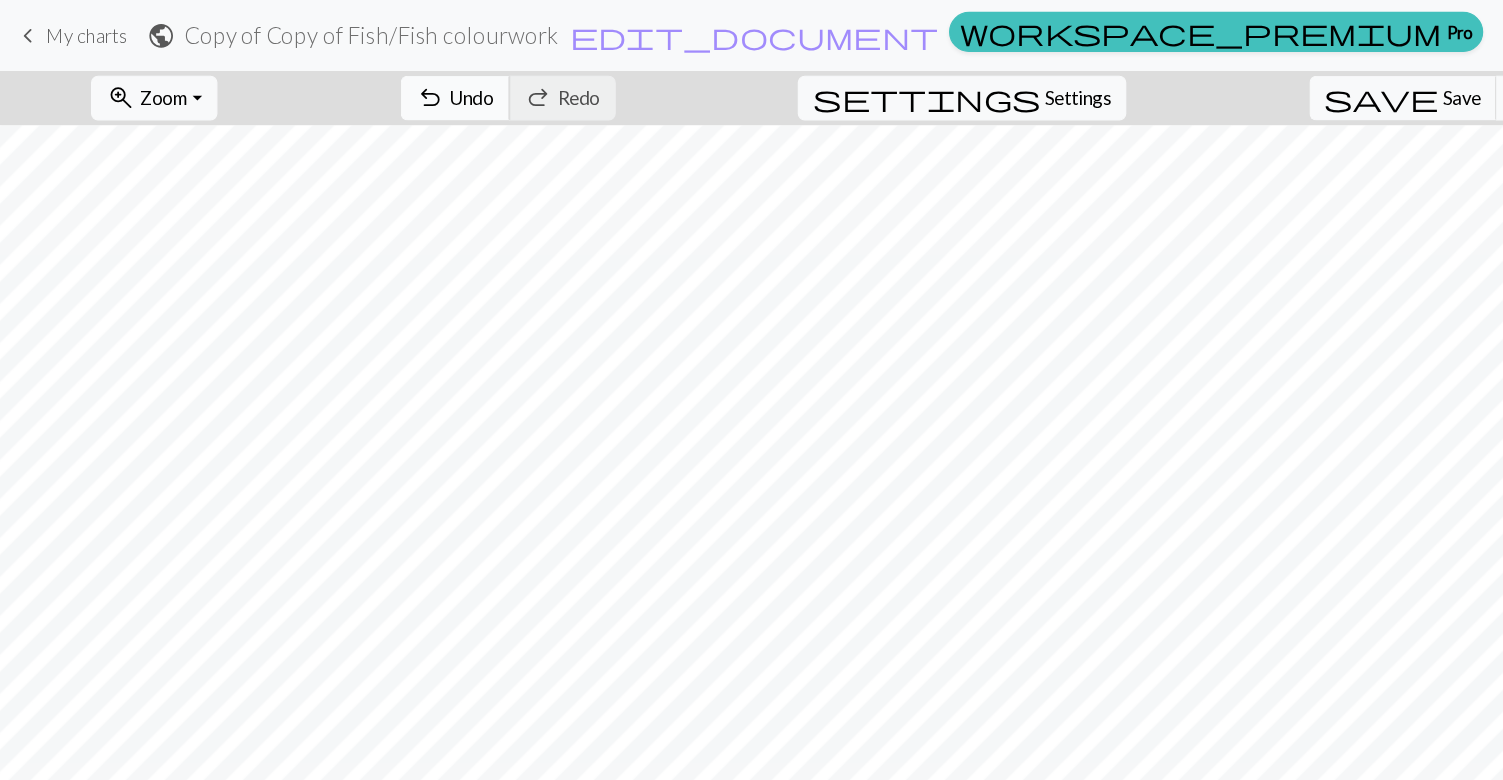 click on "Undo" at bounding box center (399, 82) 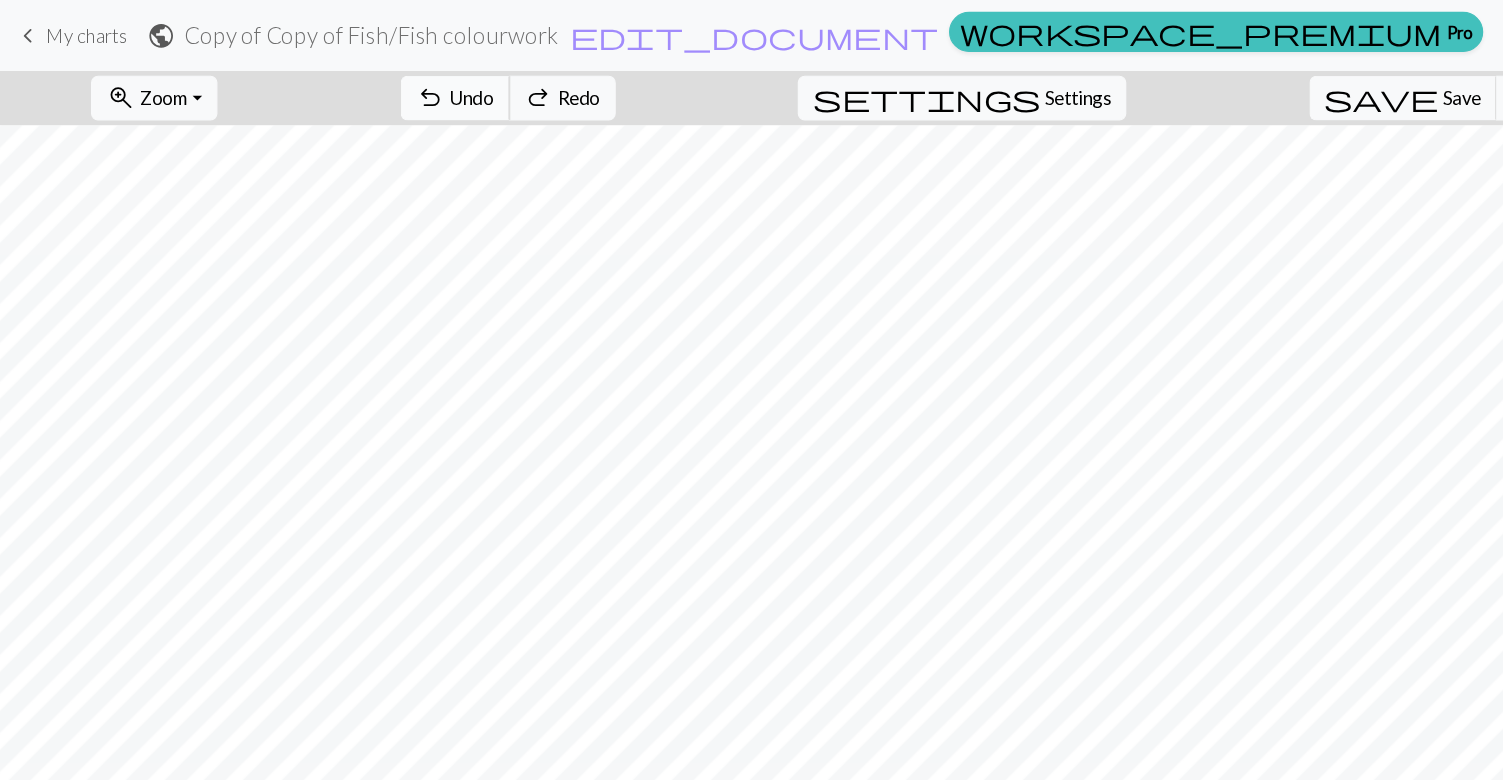 click on "Undo" at bounding box center [399, 82] 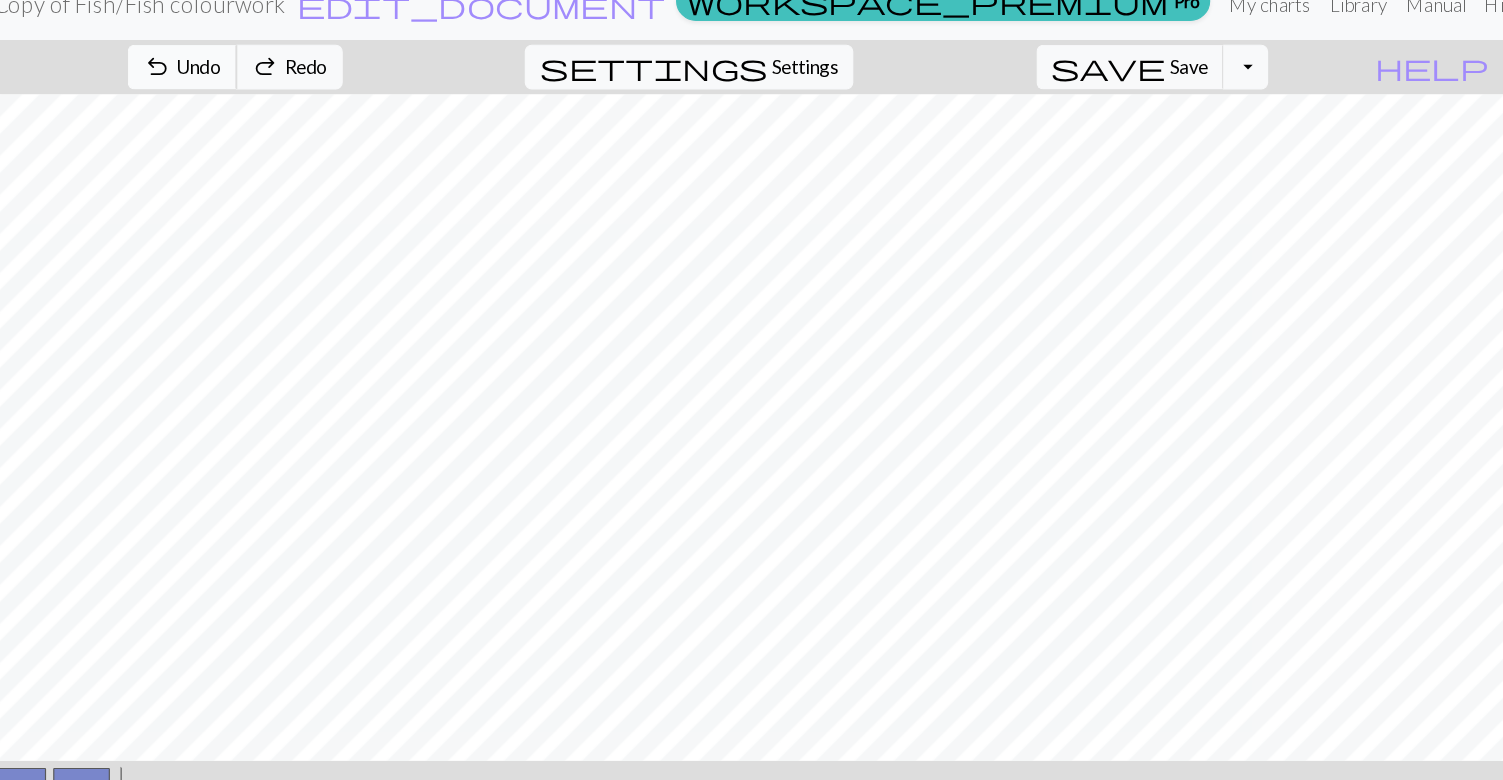 scroll, scrollTop: 0, scrollLeft: 0, axis: both 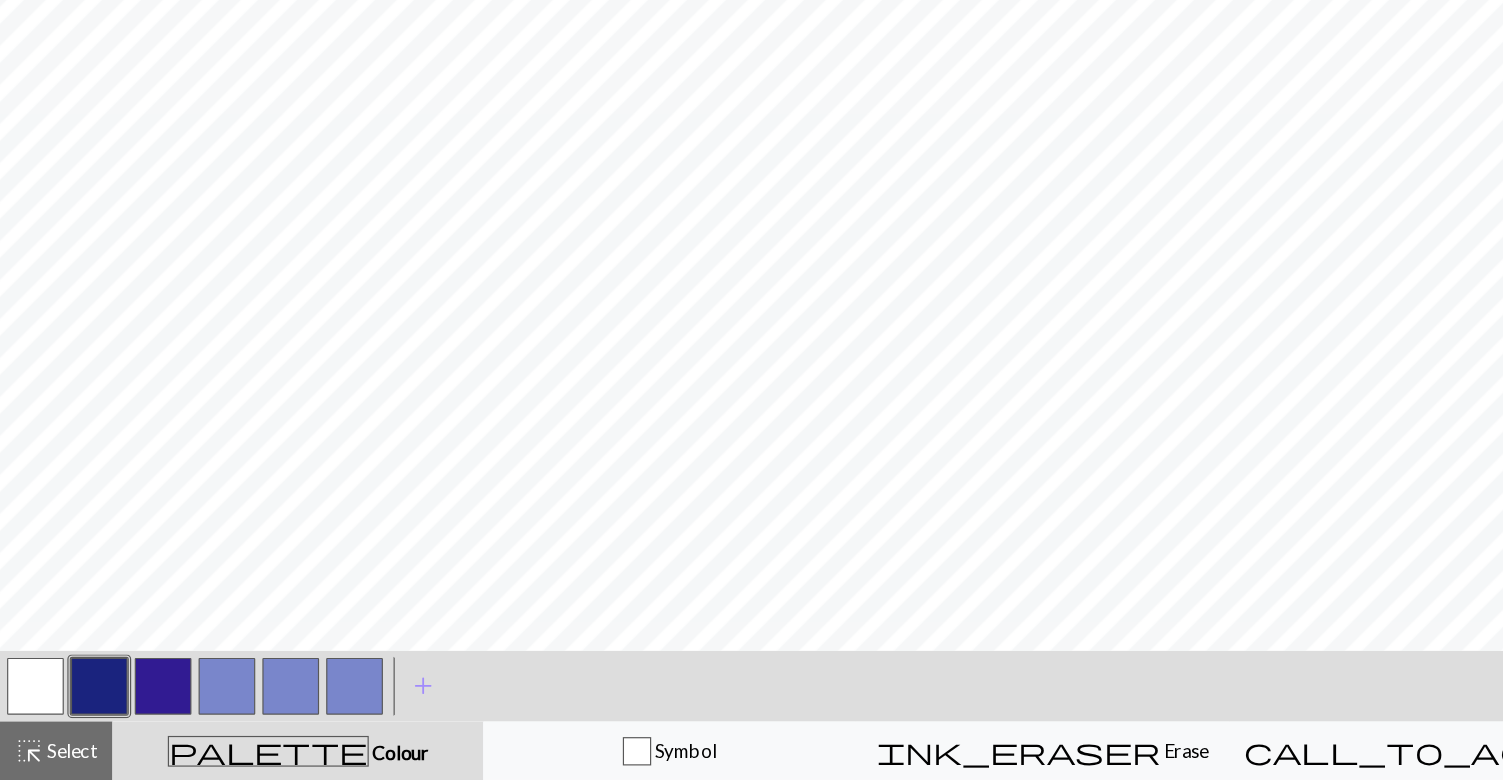 click at bounding box center [30, 700] 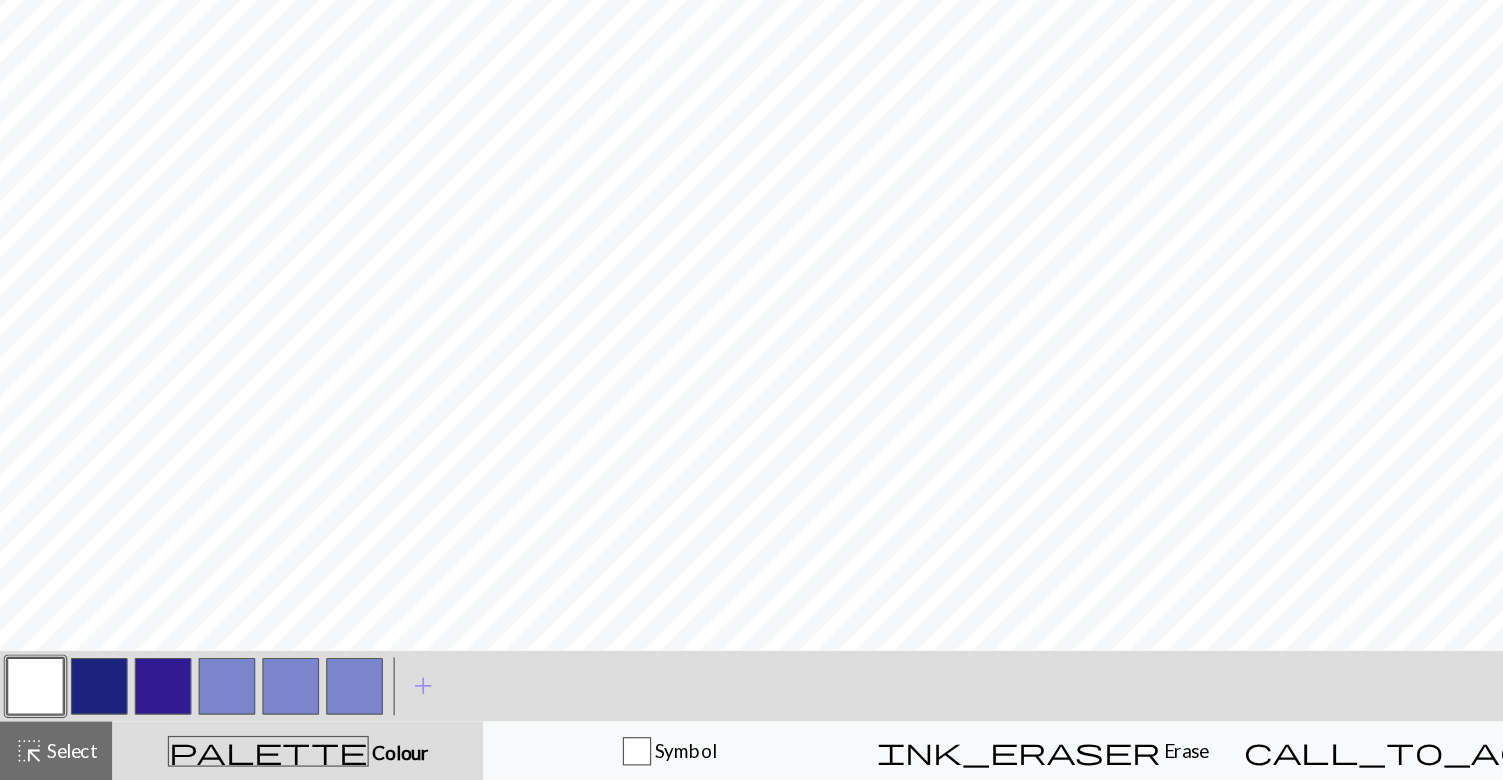 click at bounding box center (246, 700) 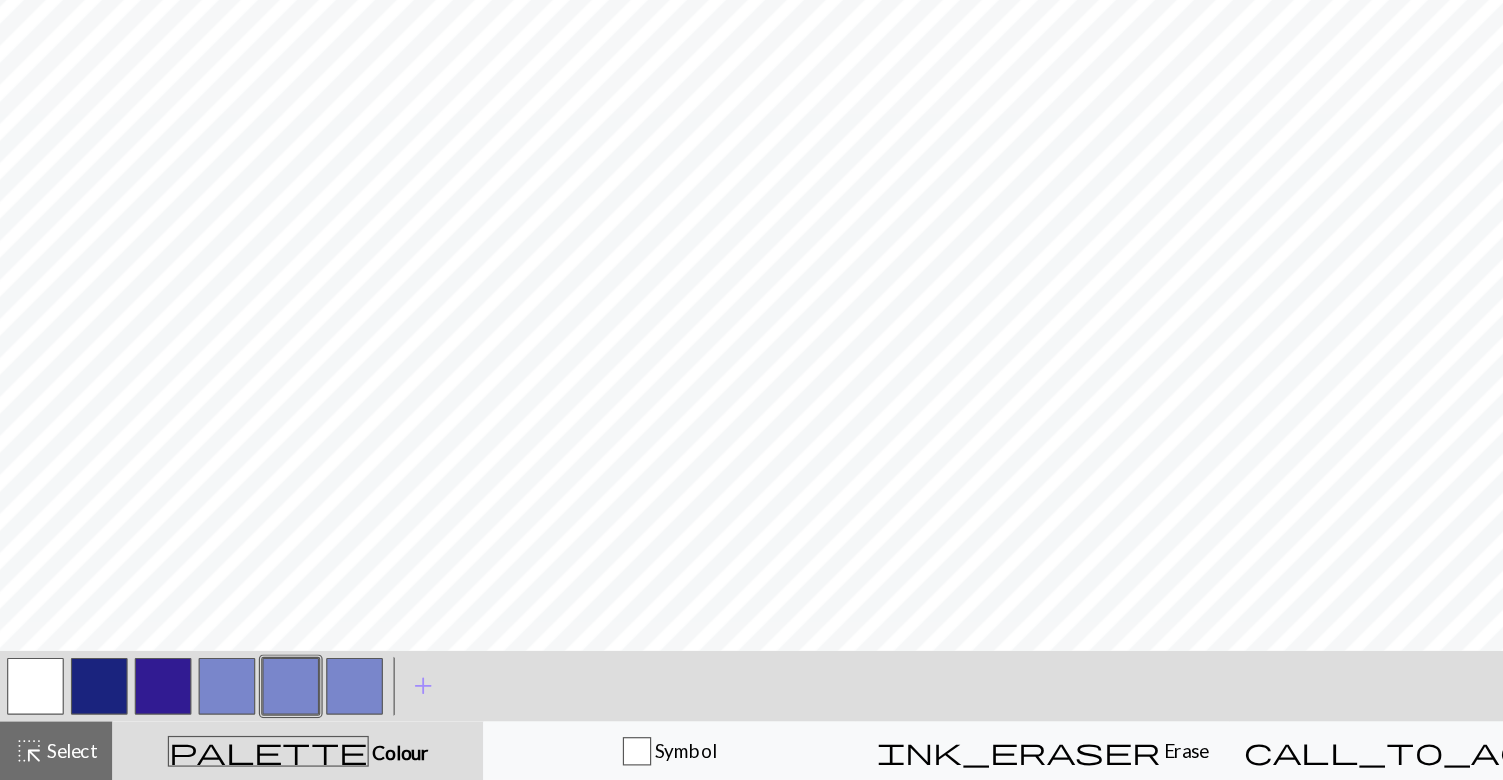 click at bounding box center (84, 700) 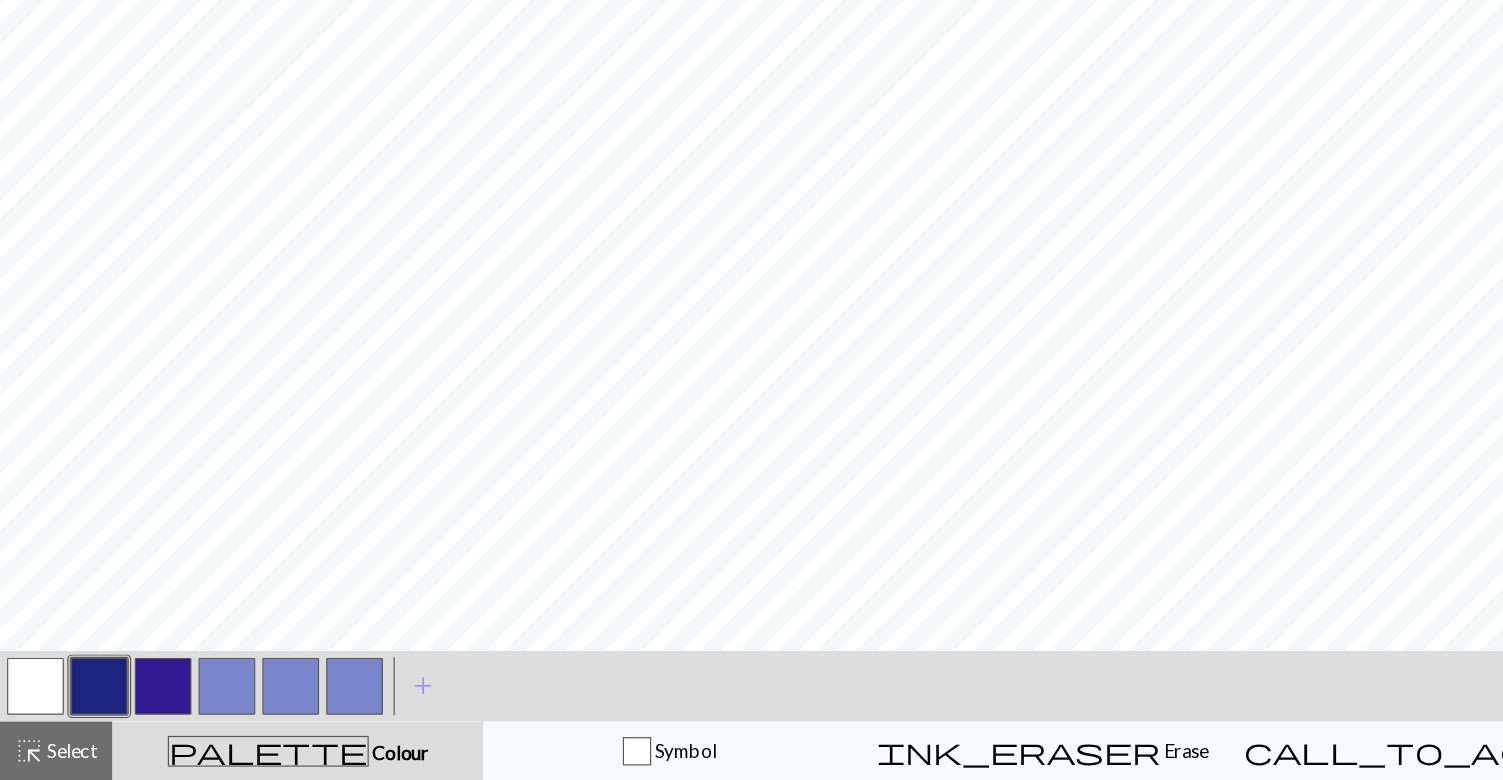 click at bounding box center [192, 700] 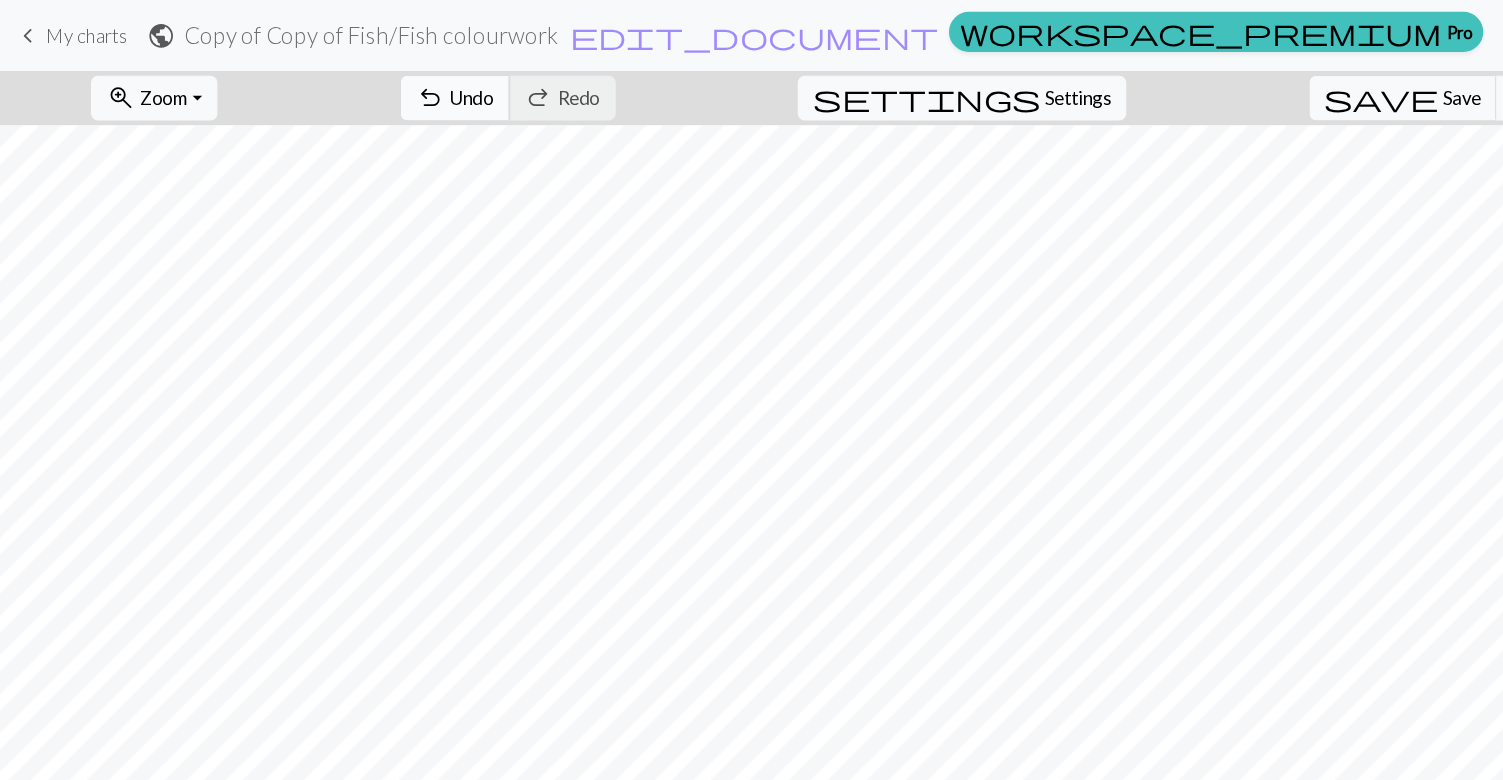 click on "Undo" at bounding box center (399, 82) 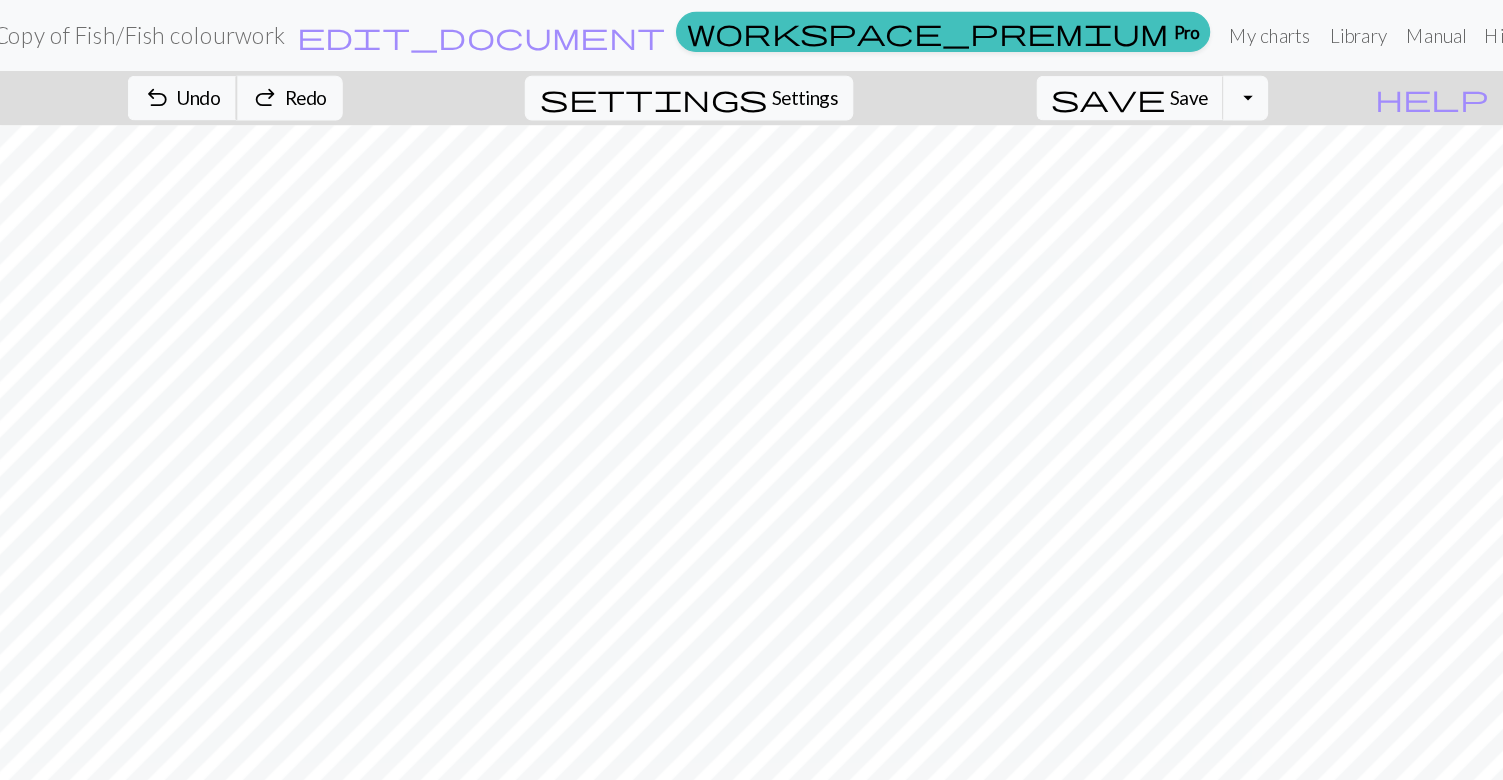 scroll, scrollTop: 0, scrollLeft: 0, axis: both 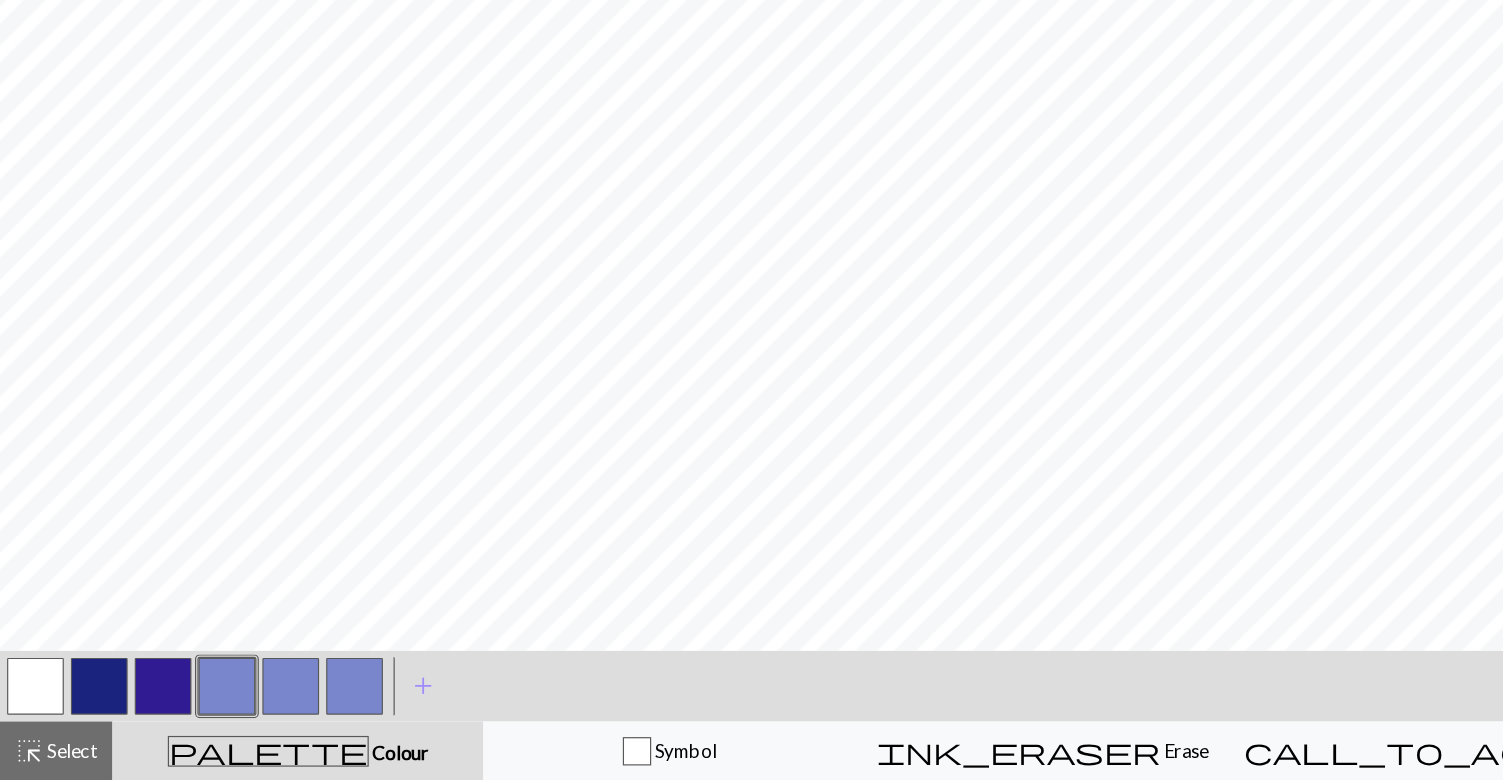 click at bounding box center [246, 700] 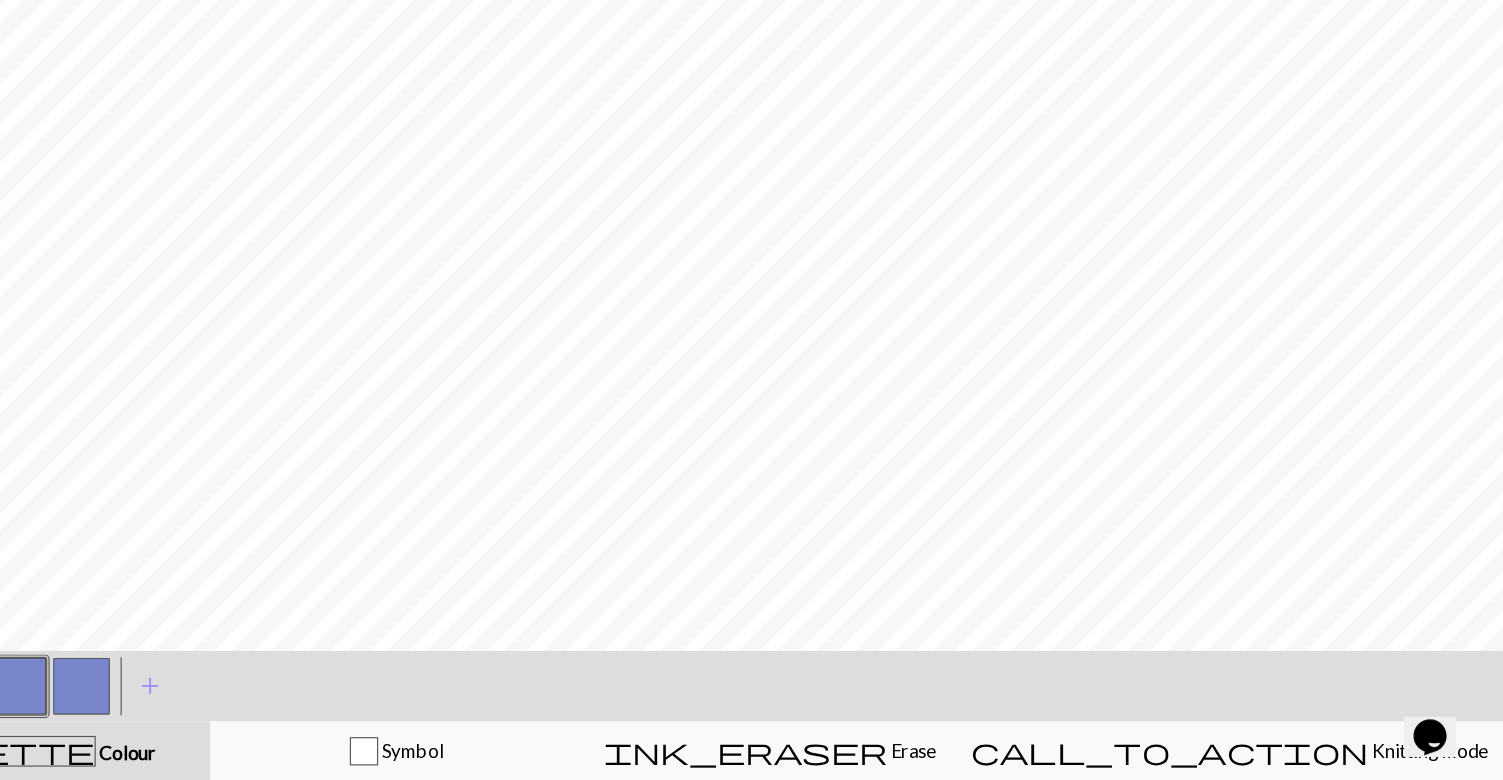 scroll, scrollTop: 0, scrollLeft: 0, axis: both 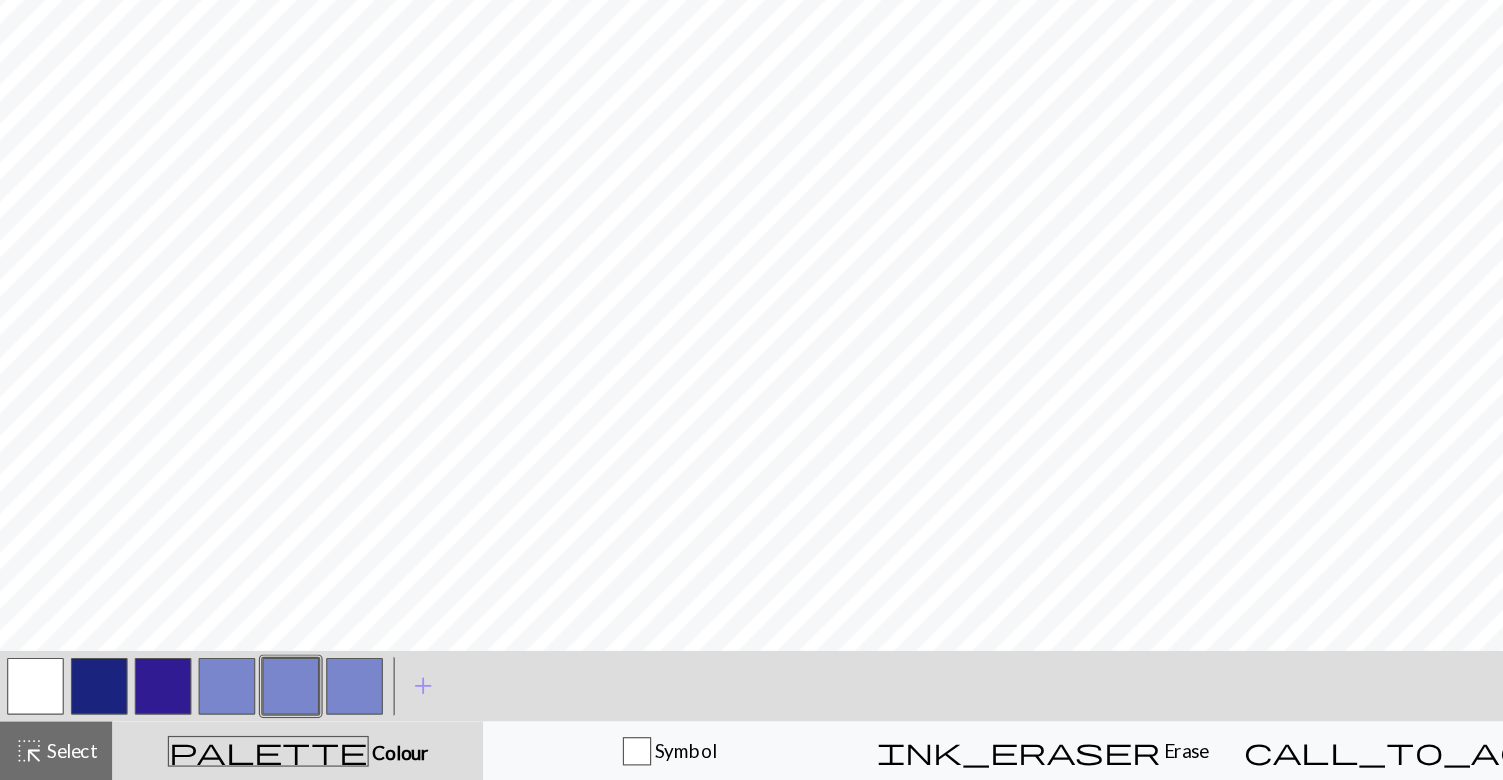 click at bounding box center (84, 700) 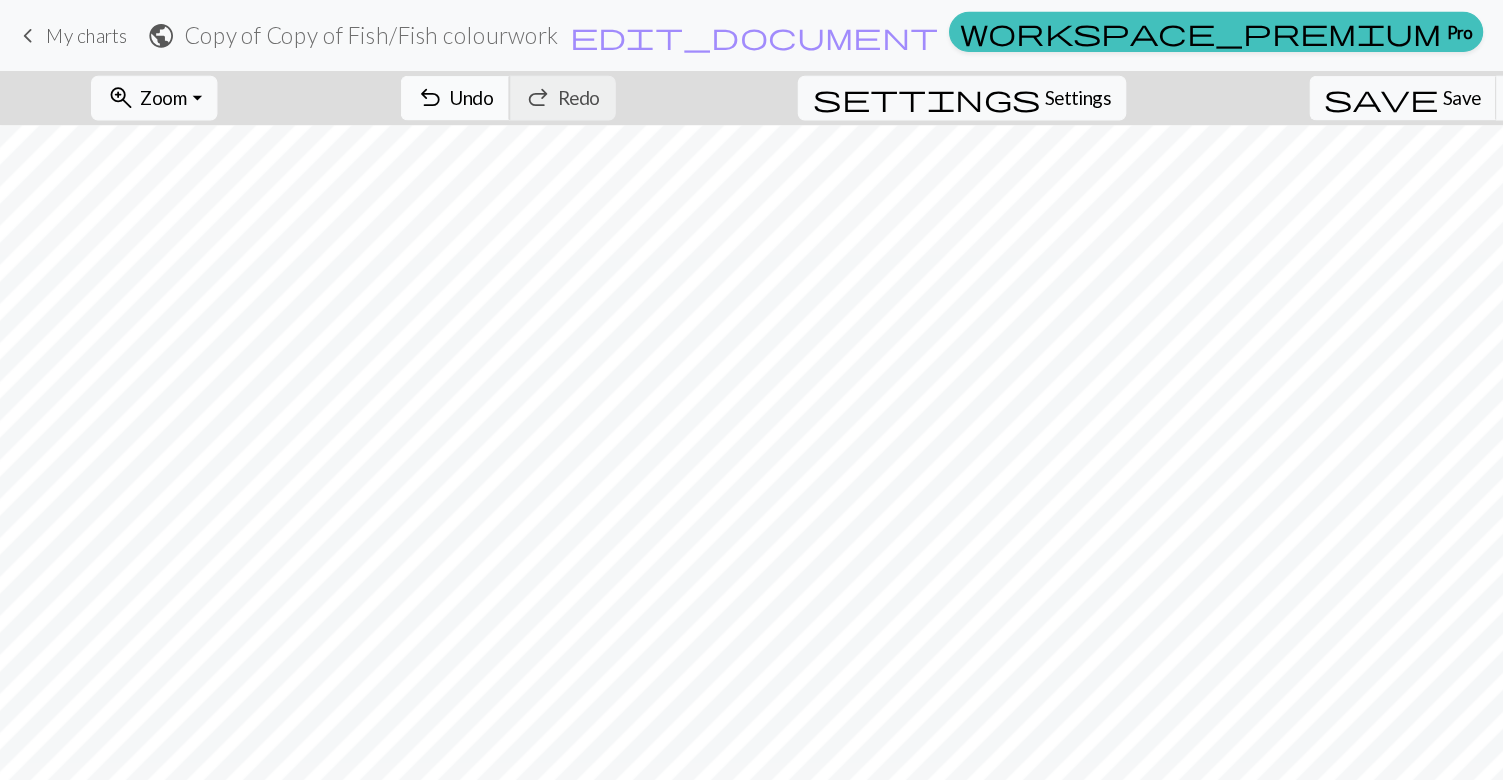 click on "undo" at bounding box center (364, 83) 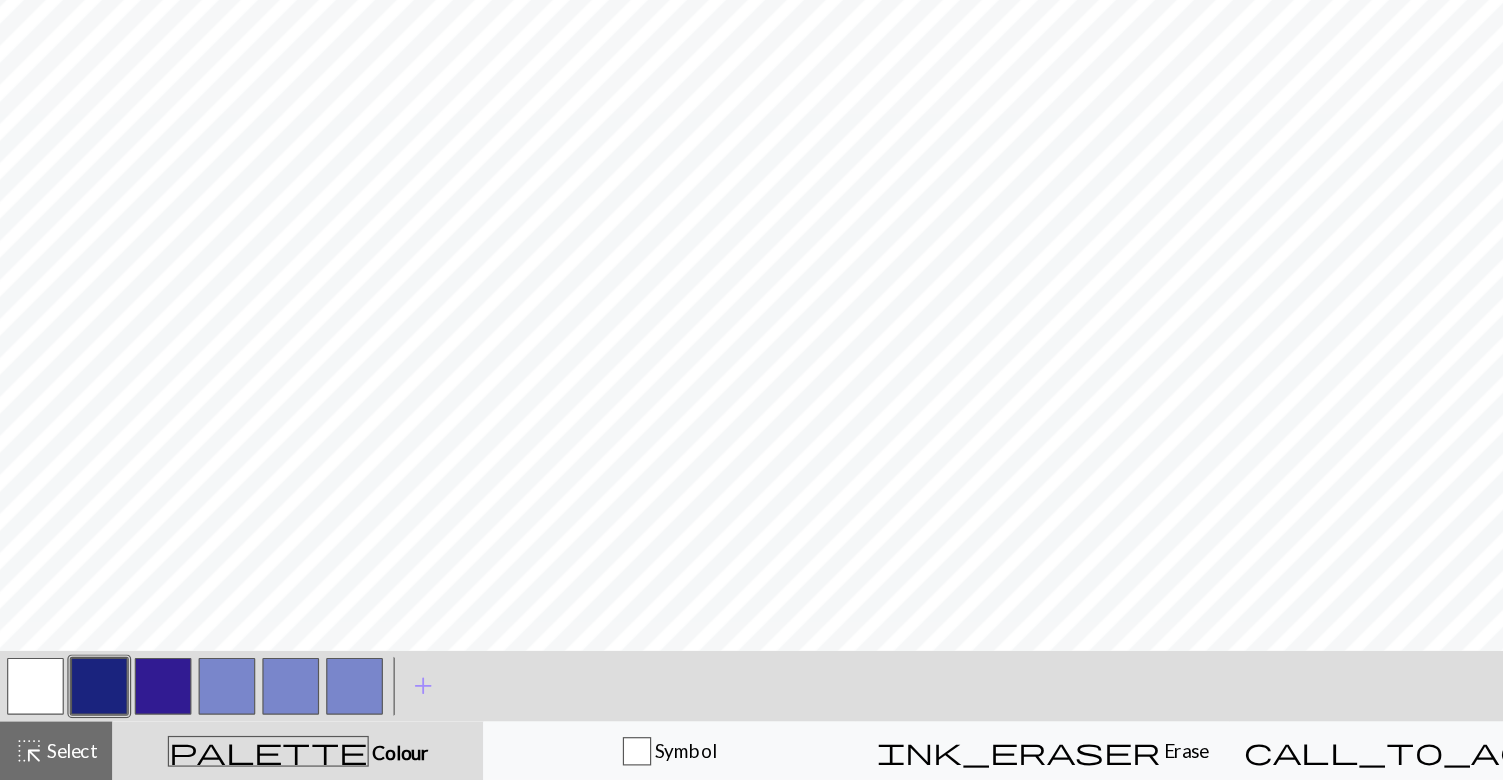 click at bounding box center (300, 700) 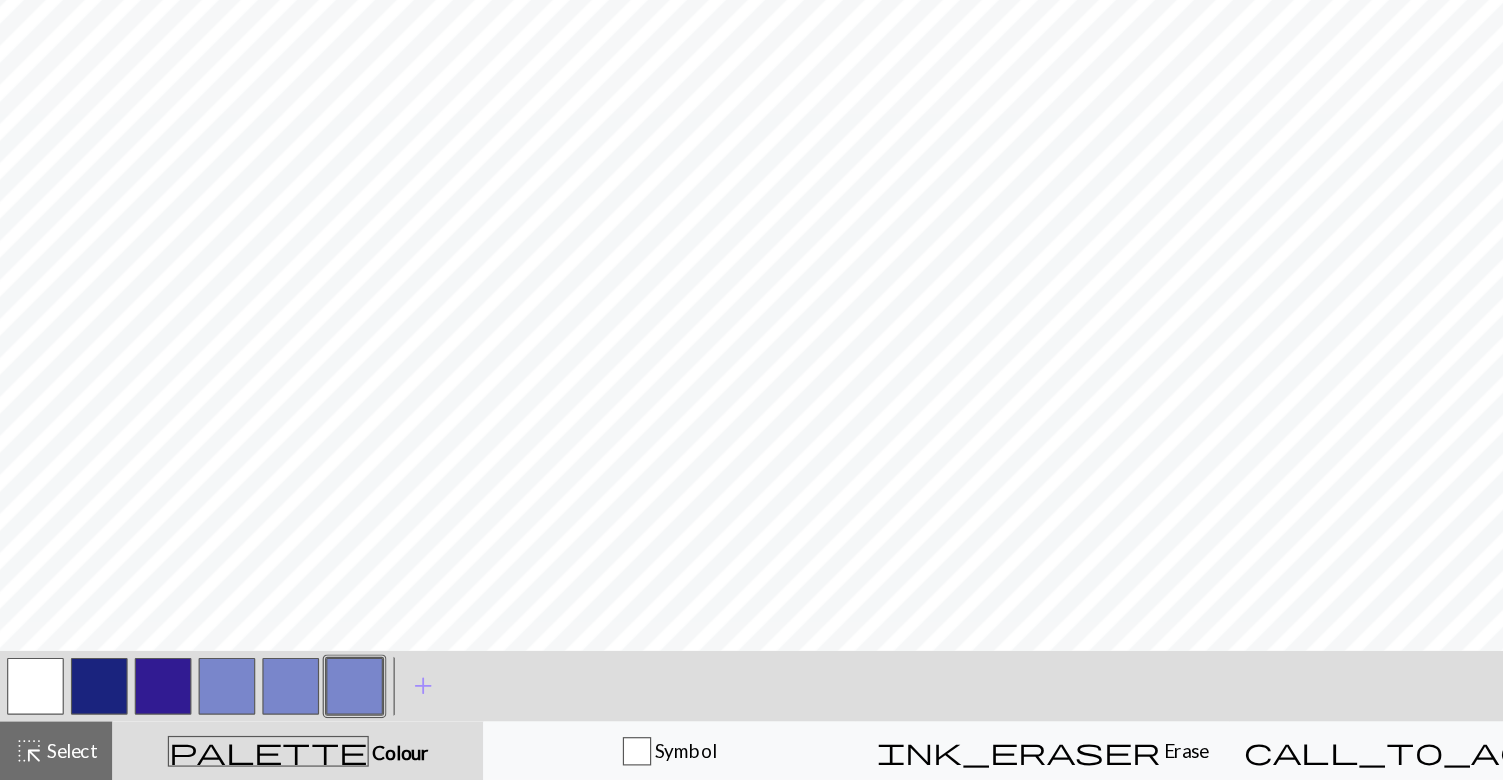 click at bounding box center (30, 700) 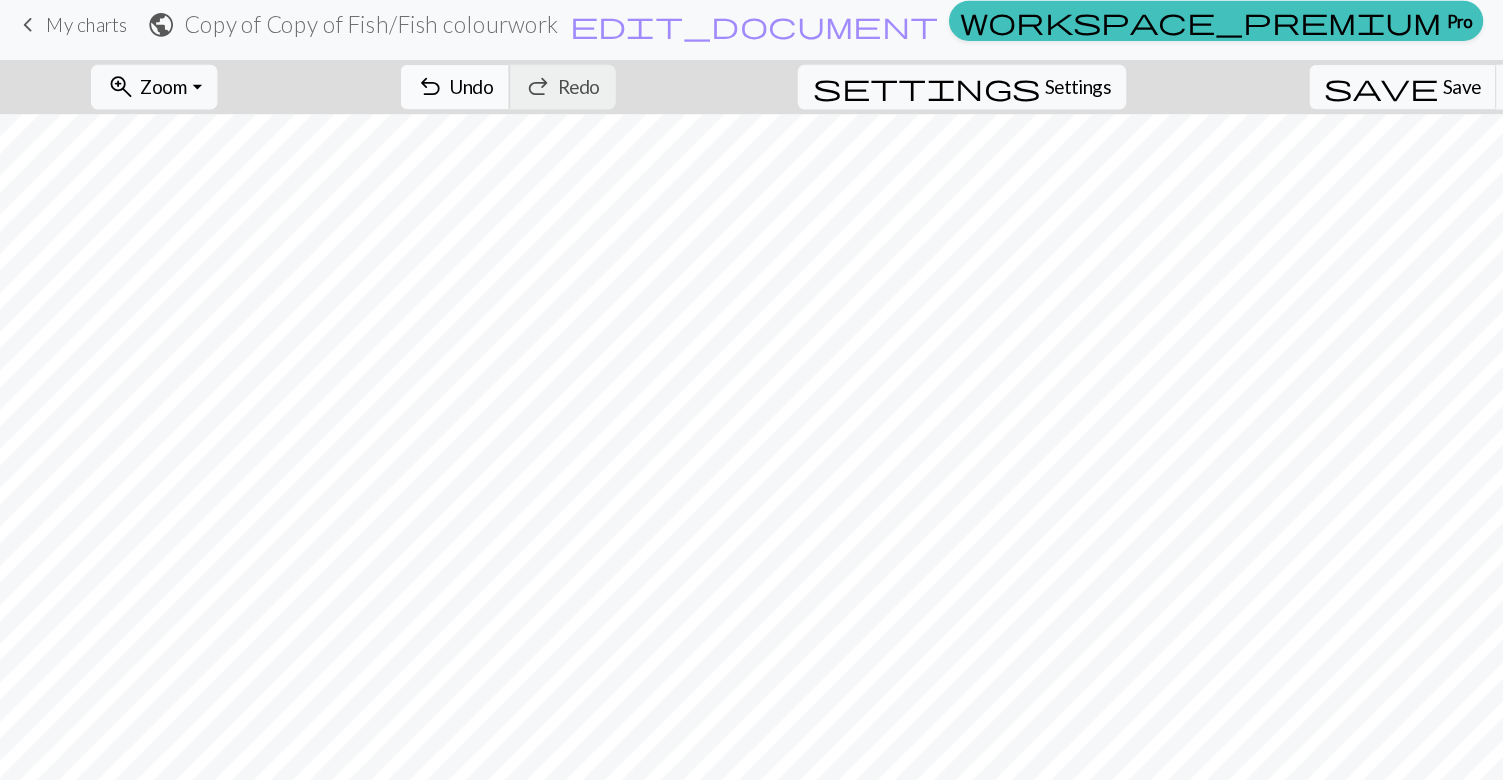 click on "Undo" at bounding box center [399, 82] 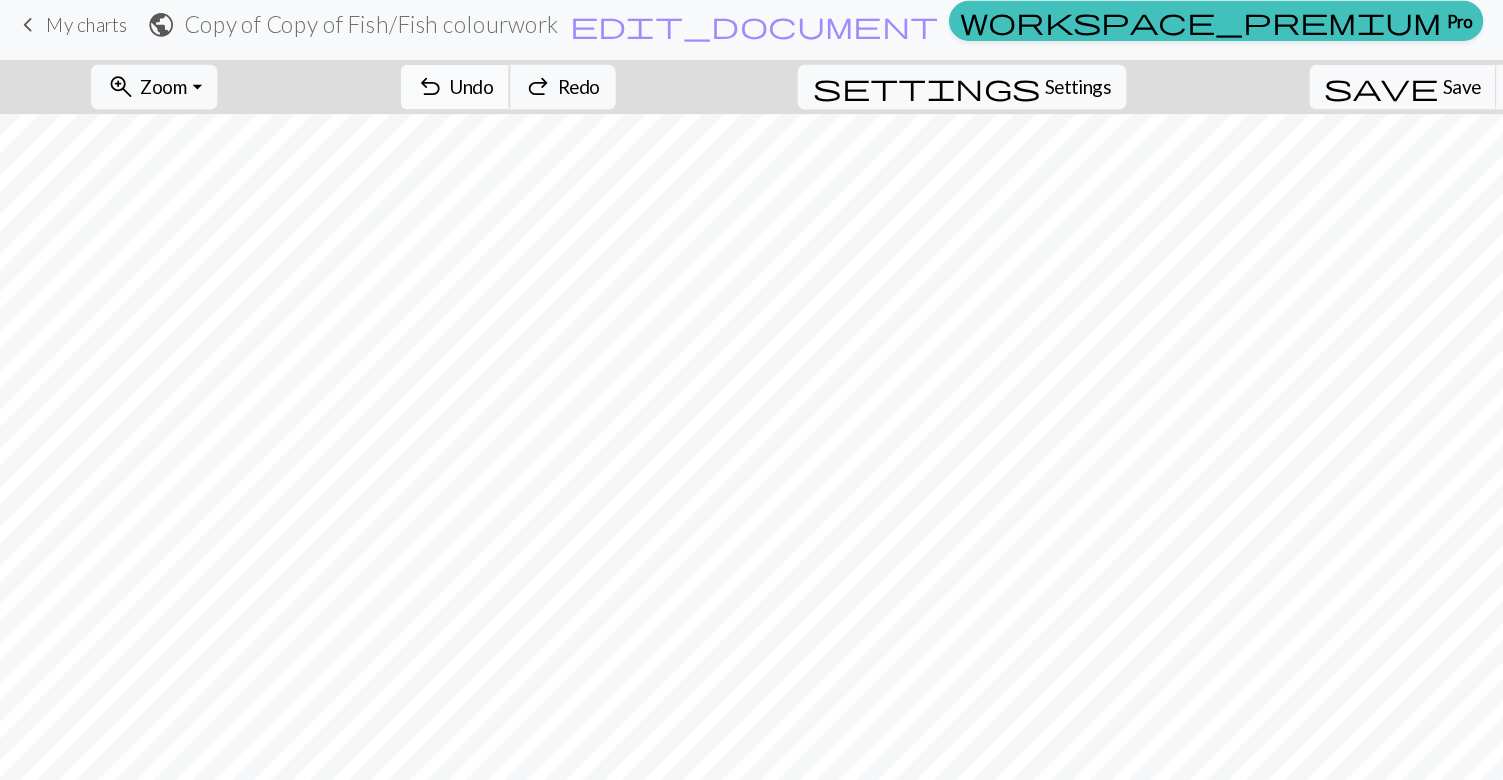 click on "Undo" at bounding box center [399, 82] 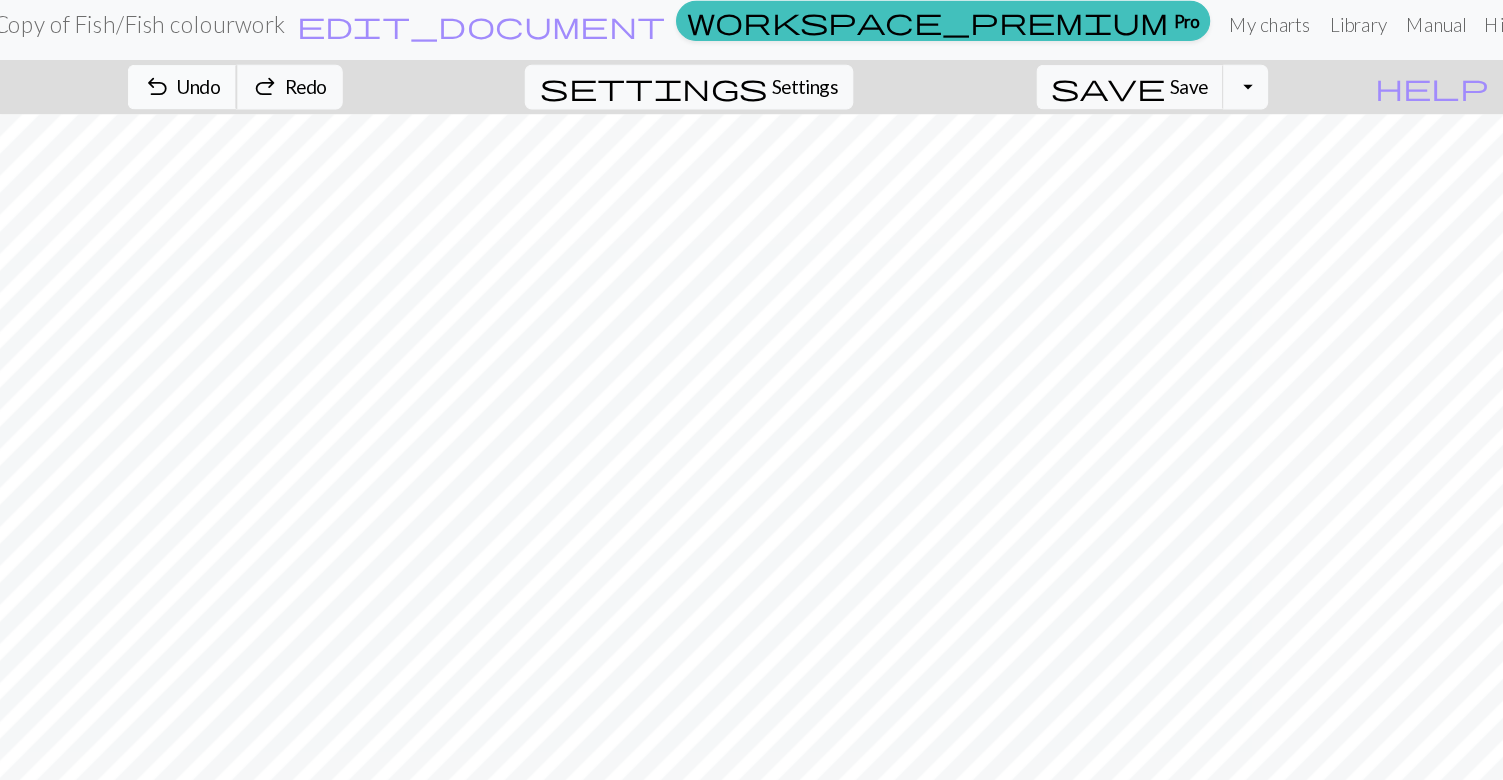 scroll, scrollTop: 0, scrollLeft: 0, axis: both 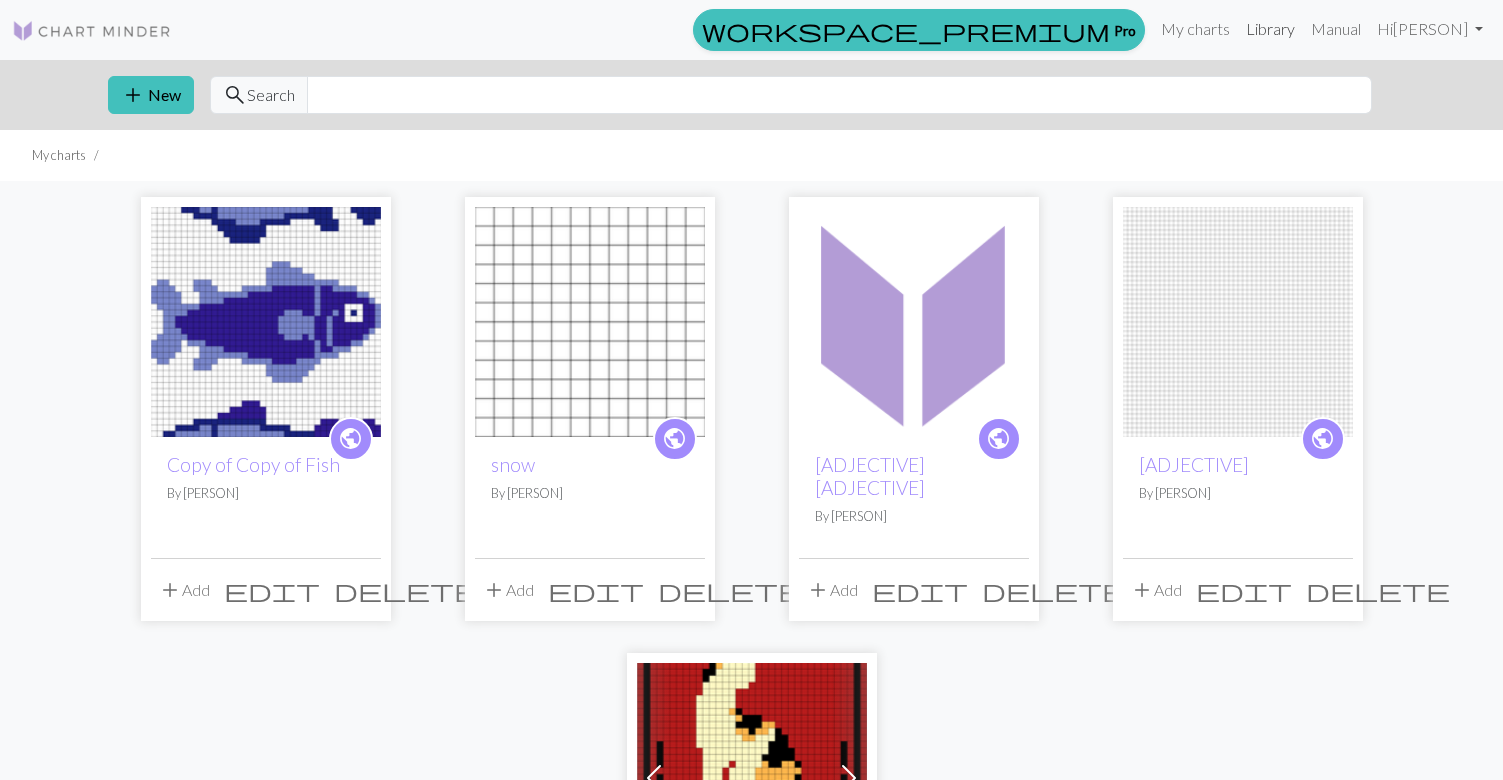click on "Library" at bounding box center [1270, 29] 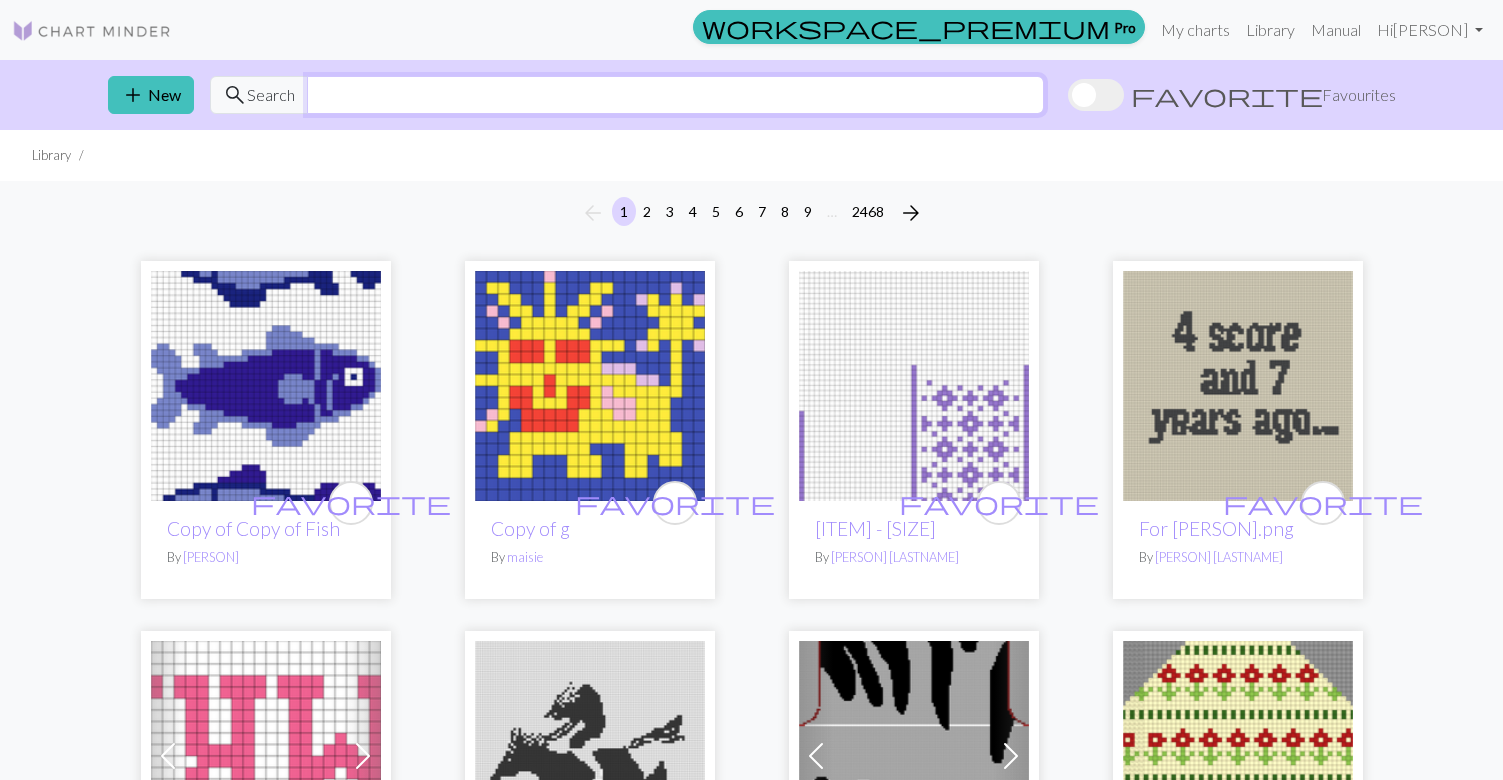 click at bounding box center [675, 95] 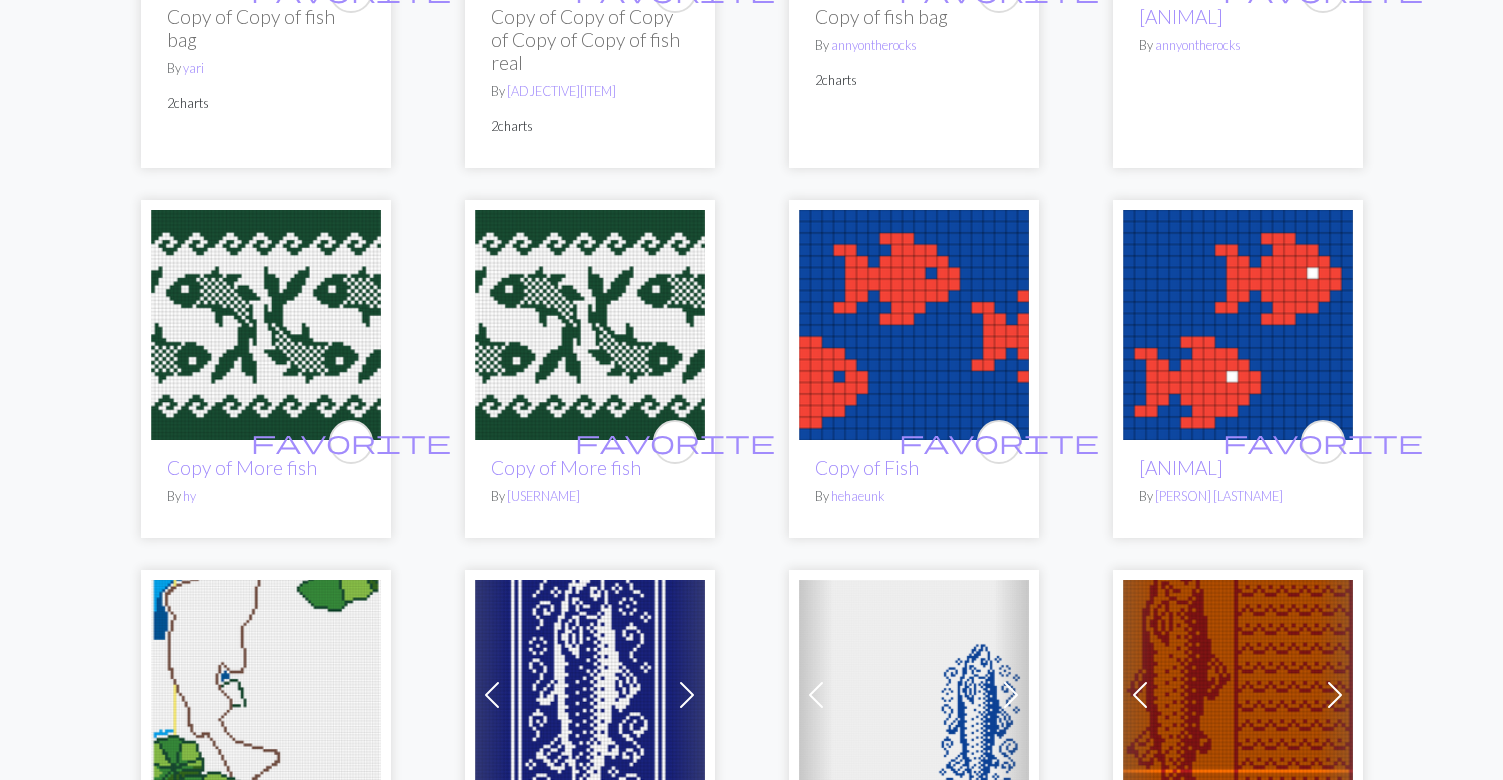 scroll, scrollTop: 3912, scrollLeft: 0, axis: vertical 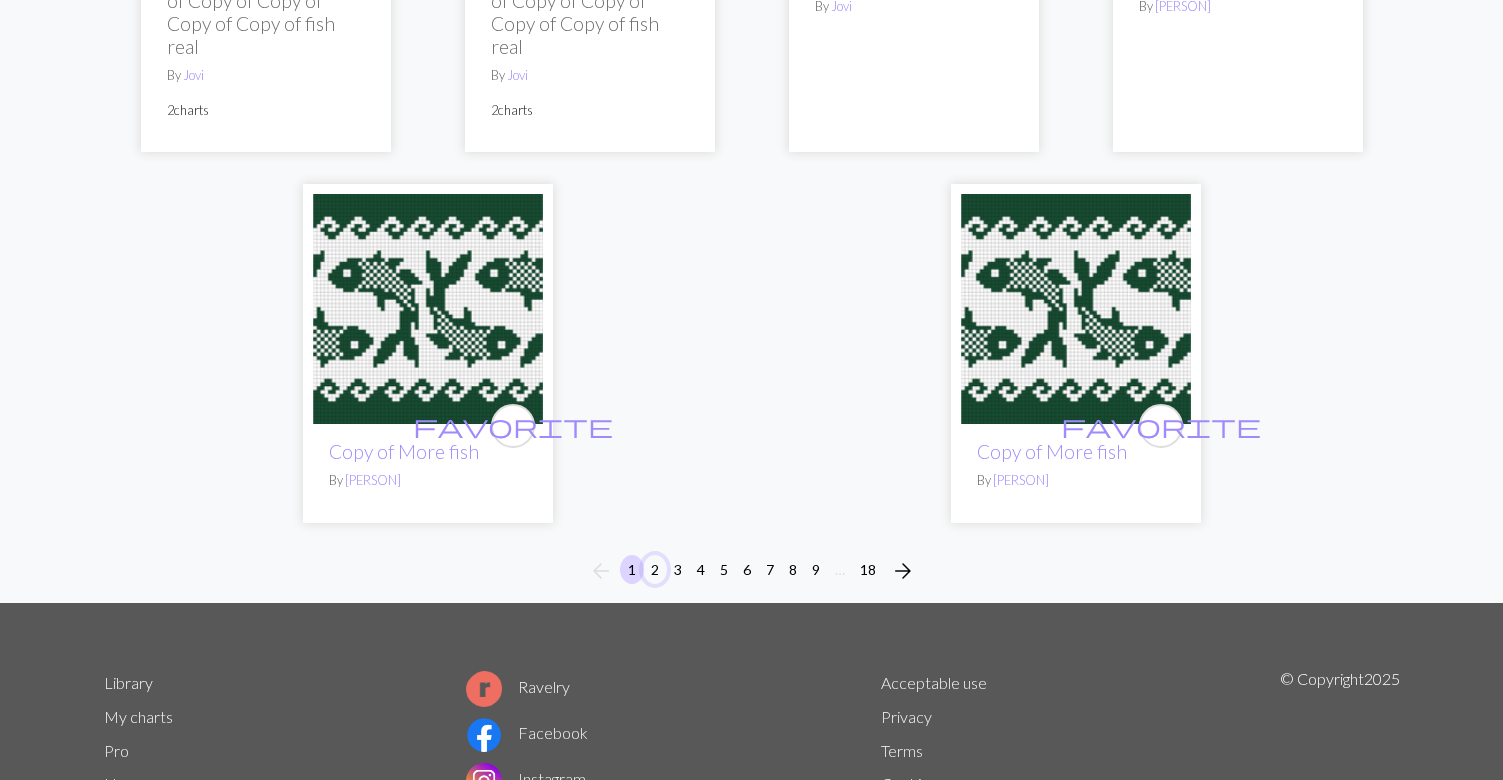 click on "2" at bounding box center [655, 569] 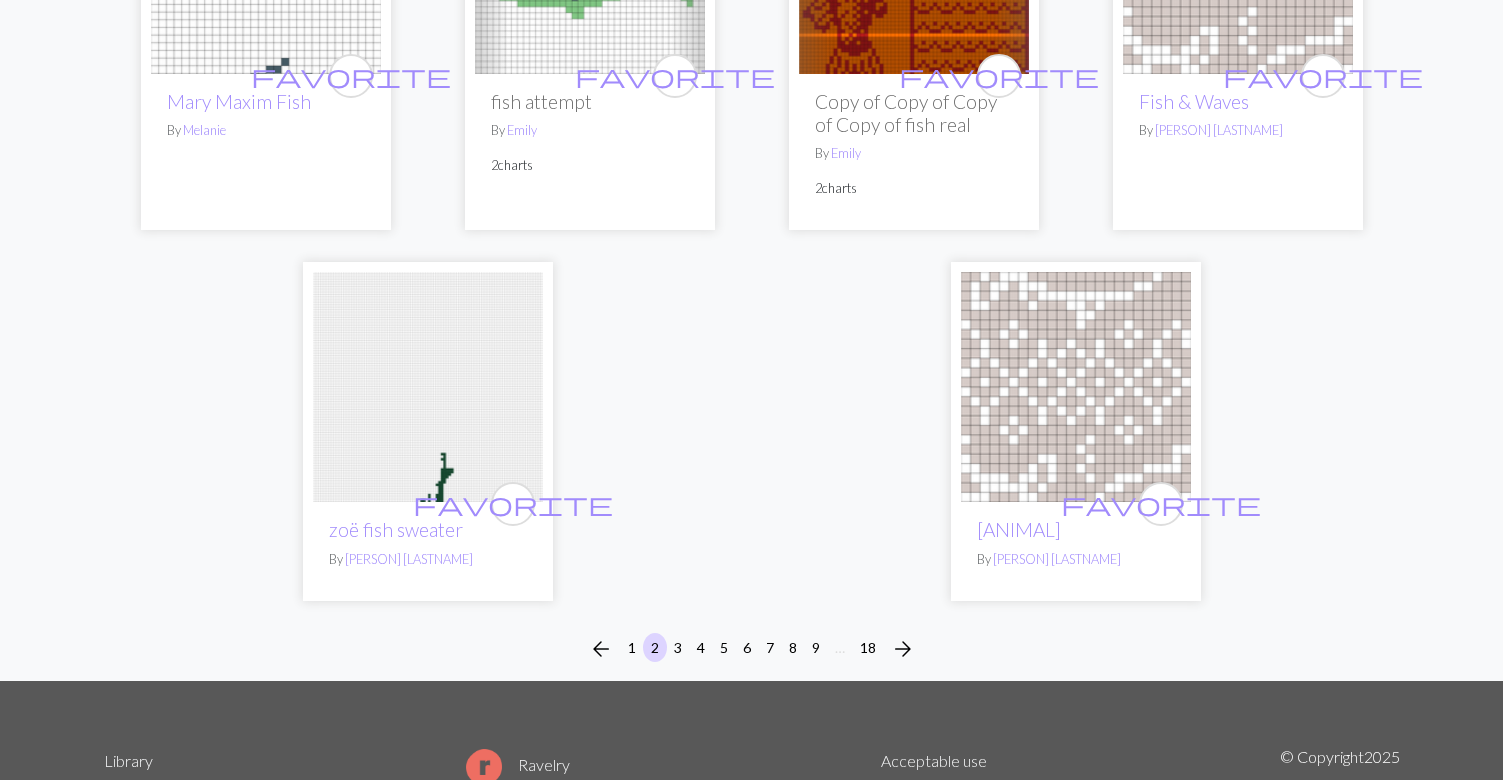 scroll, scrollTop: 5428, scrollLeft: 0, axis: vertical 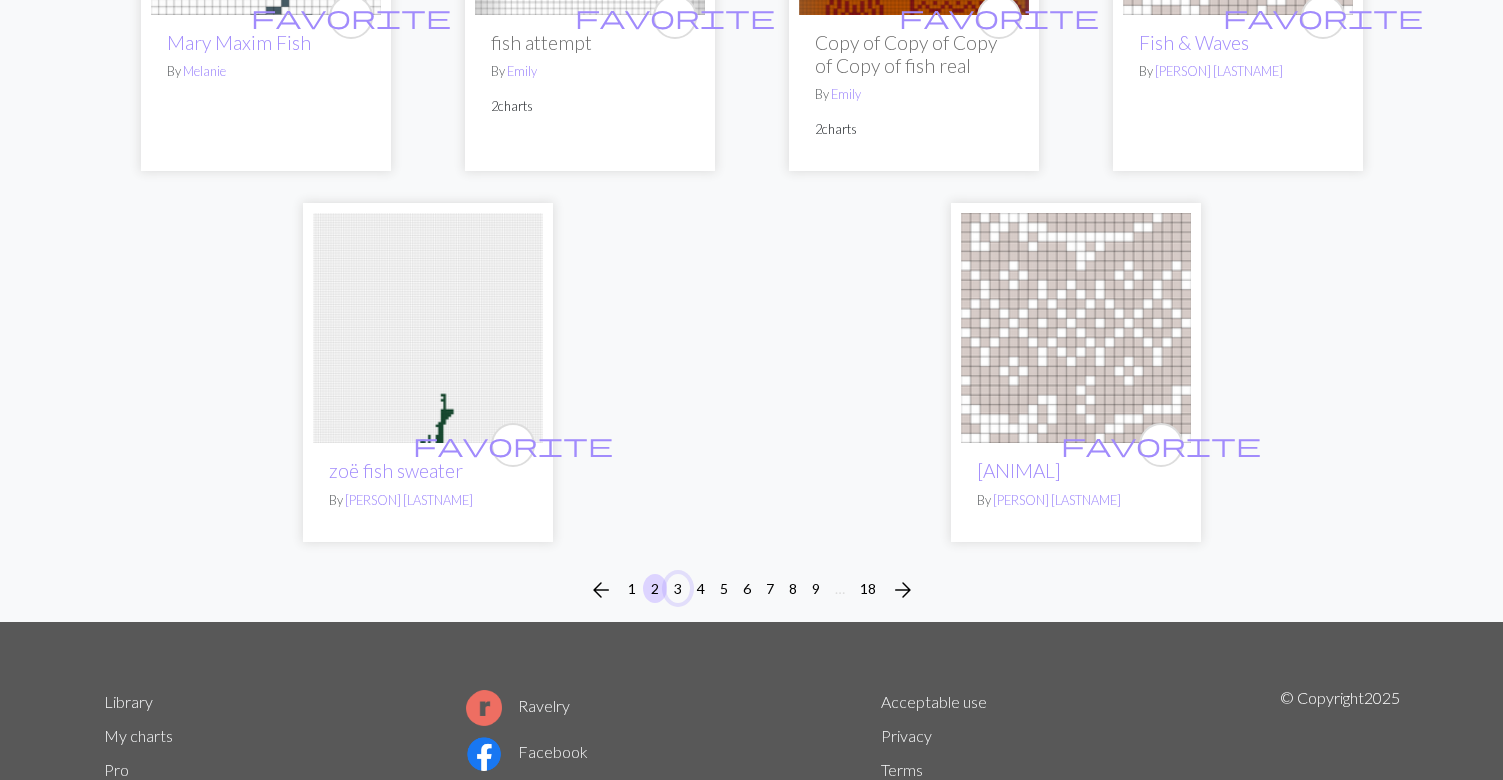 click on "3" at bounding box center (678, 588) 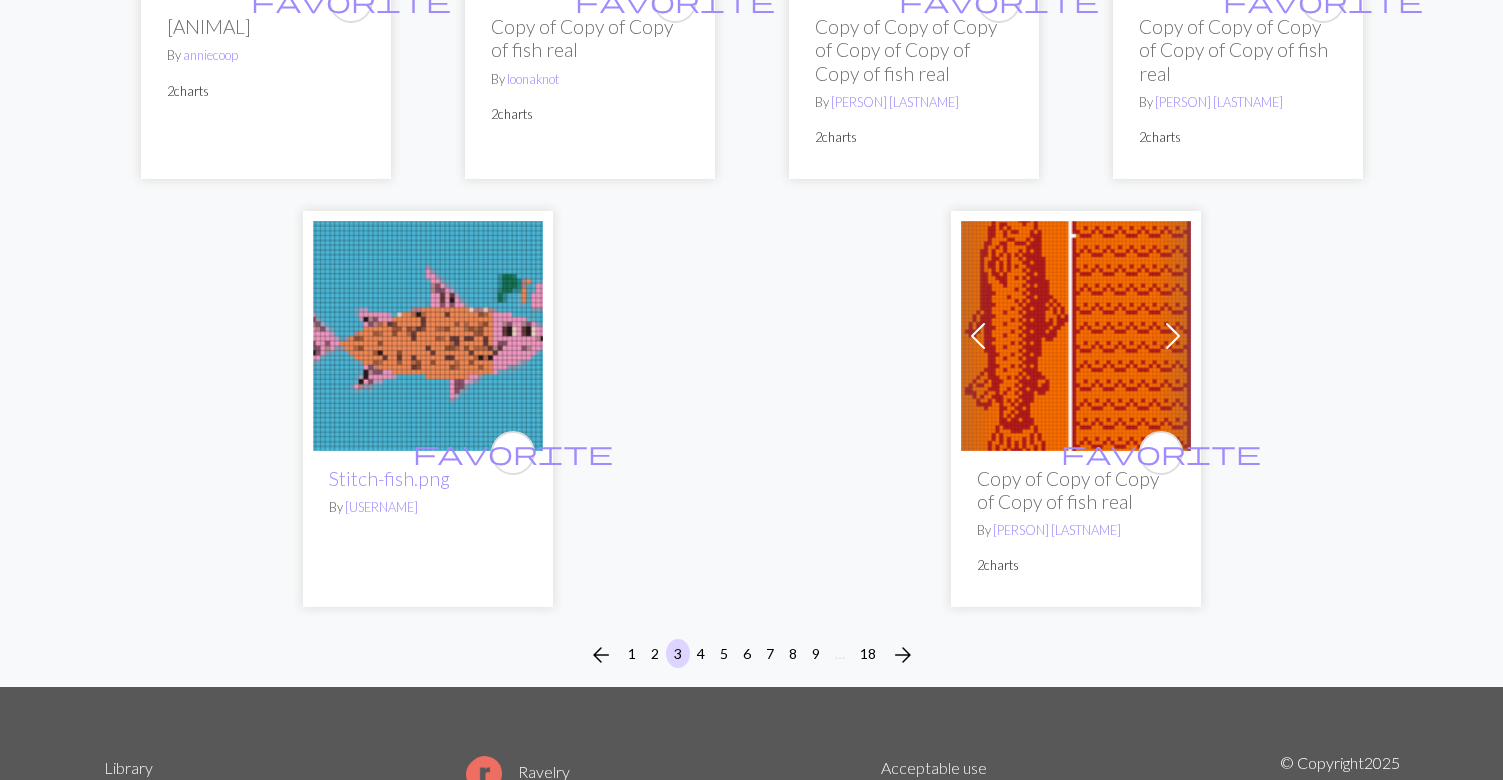 scroll, scrollTop: 5210, scrollLeft: 0, axis: vertical 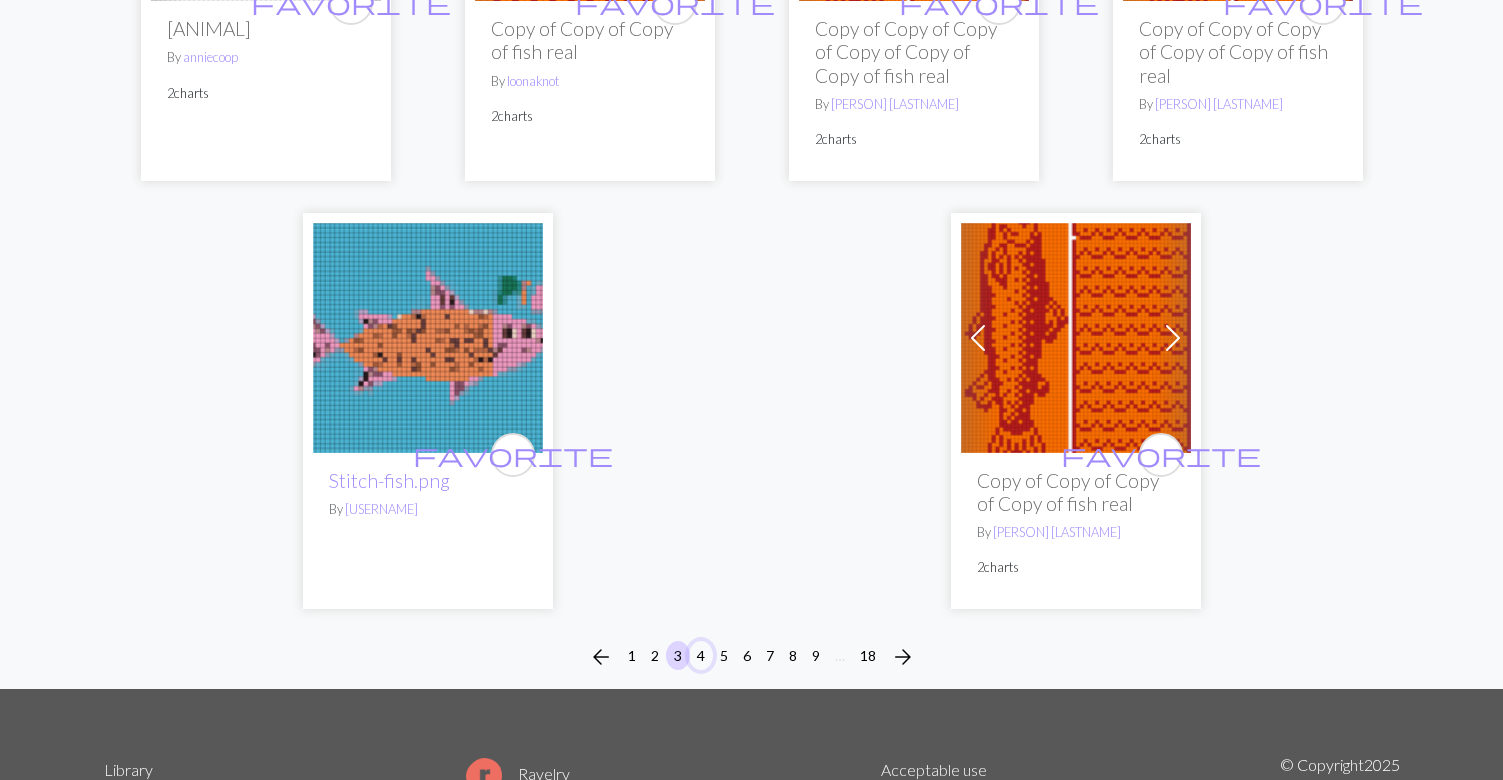 click on "4" at bounding box center (701, 655) 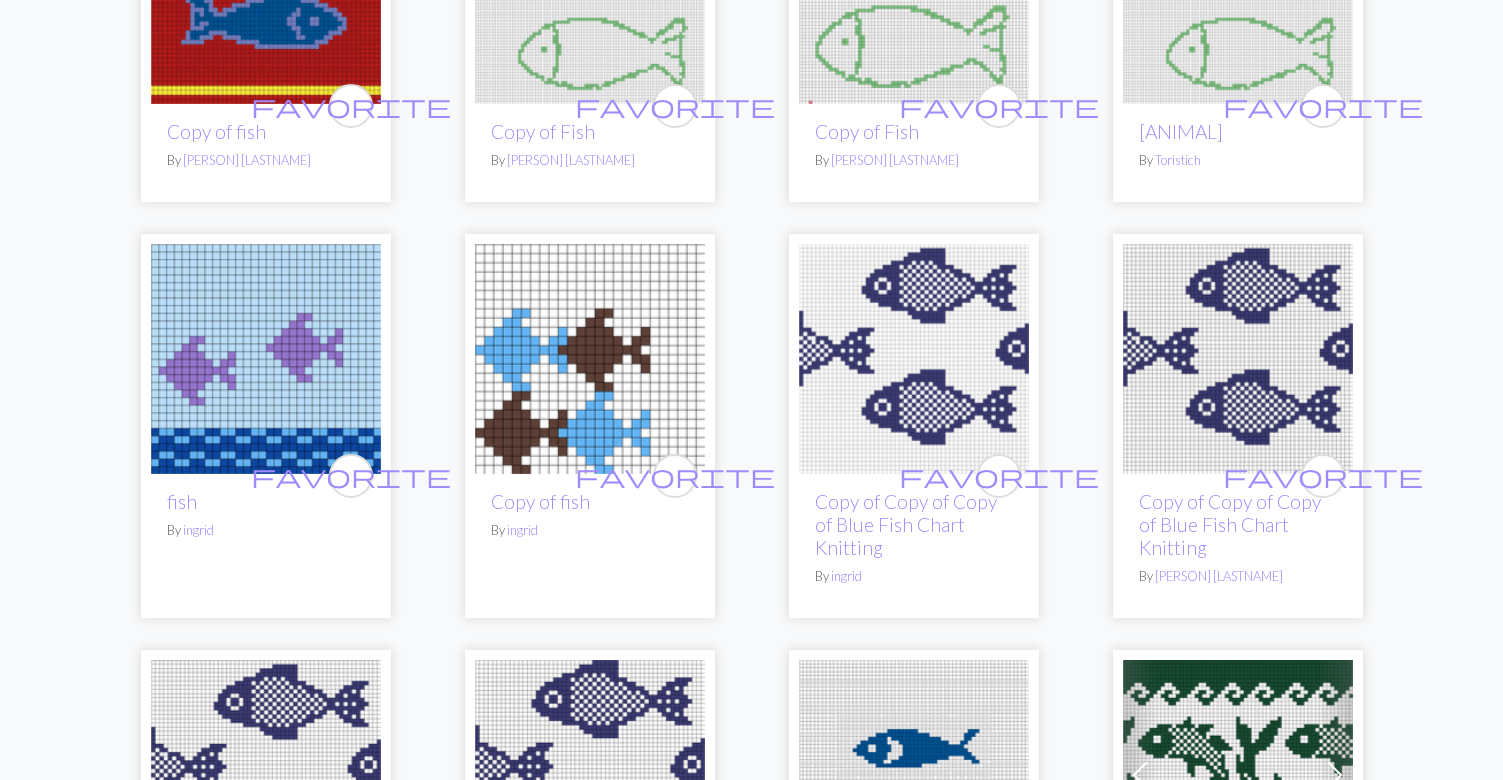 scroll, scrollTop: 0, scrollLeft: 0, axis: both 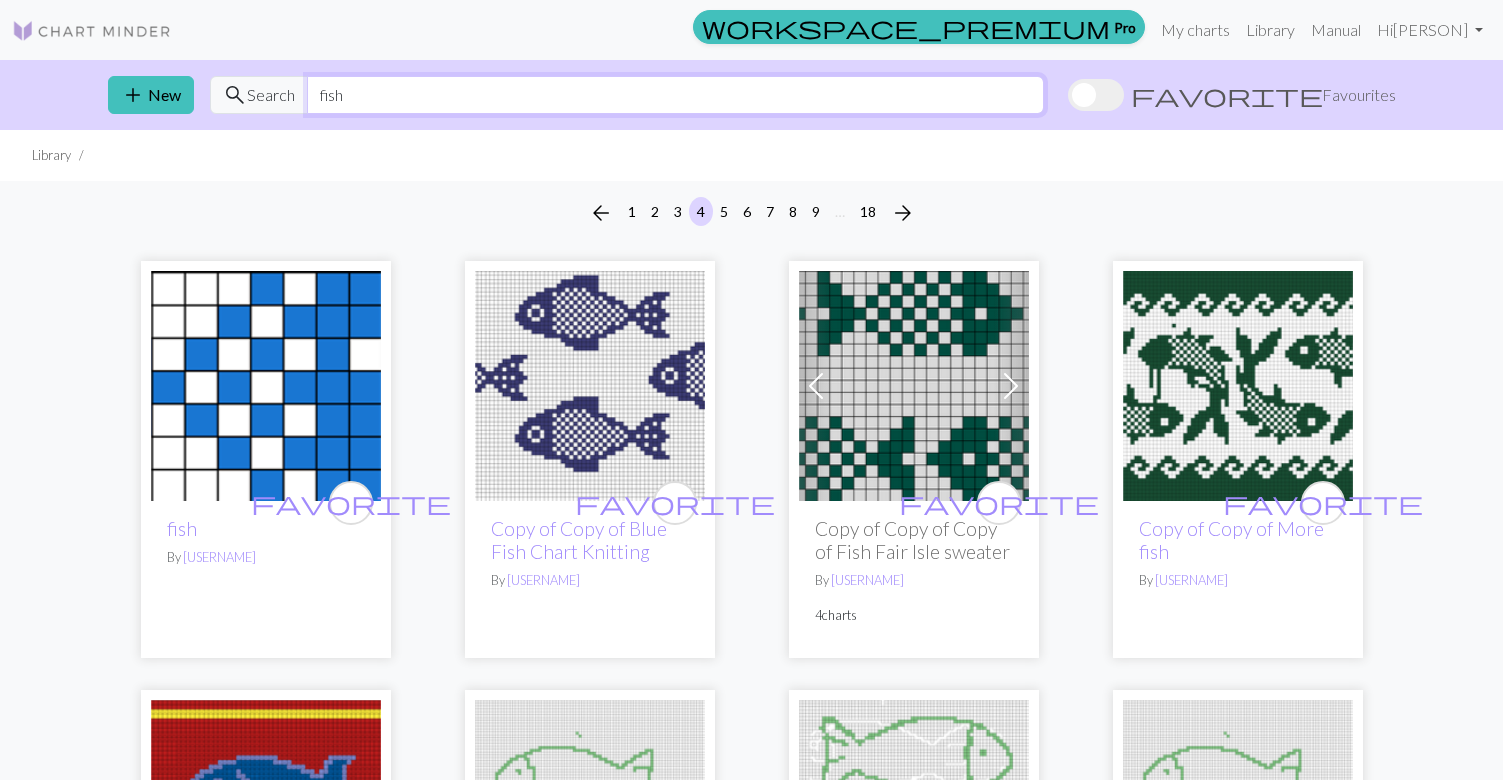click on "fish" at bounding box center [675, 95] 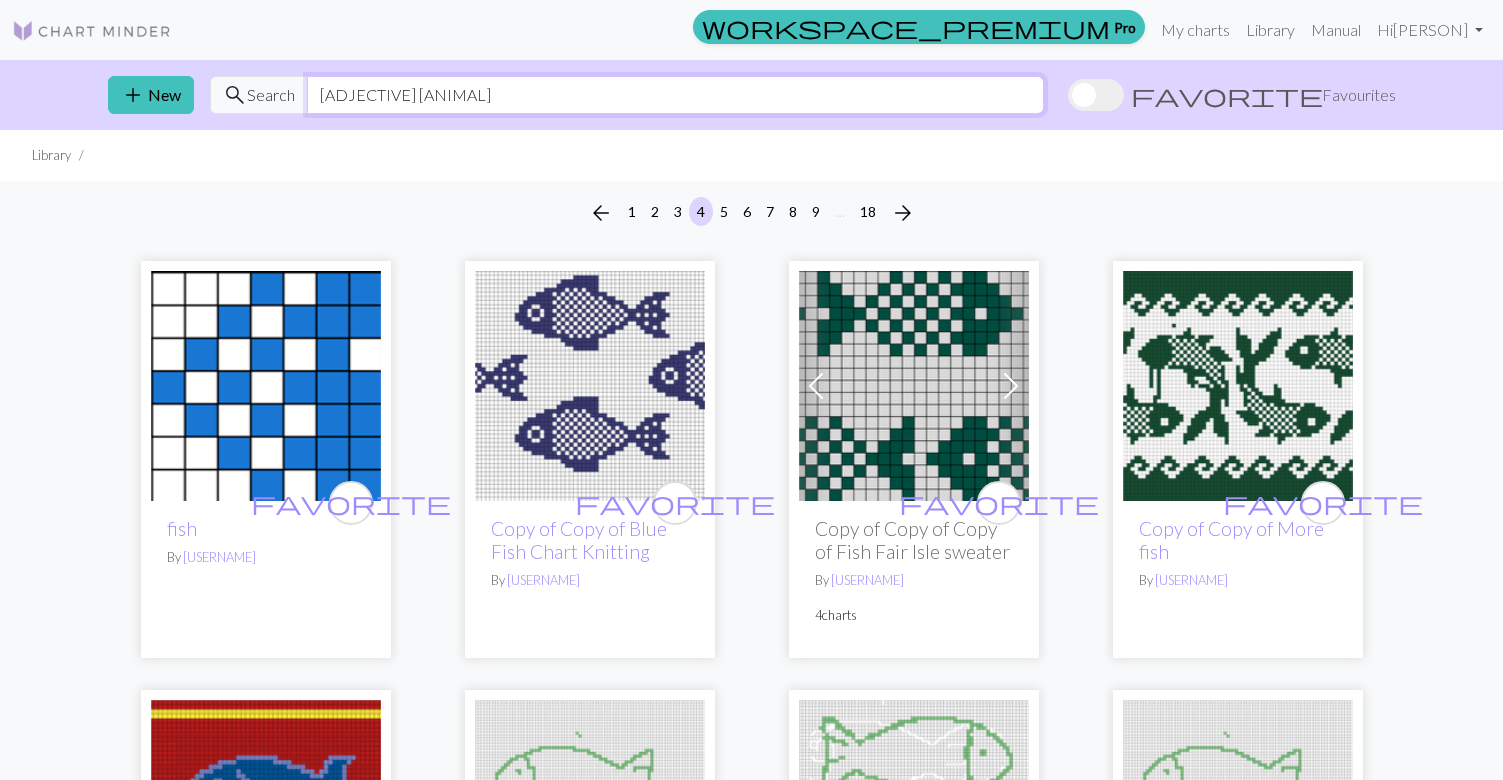 type on "small fish" 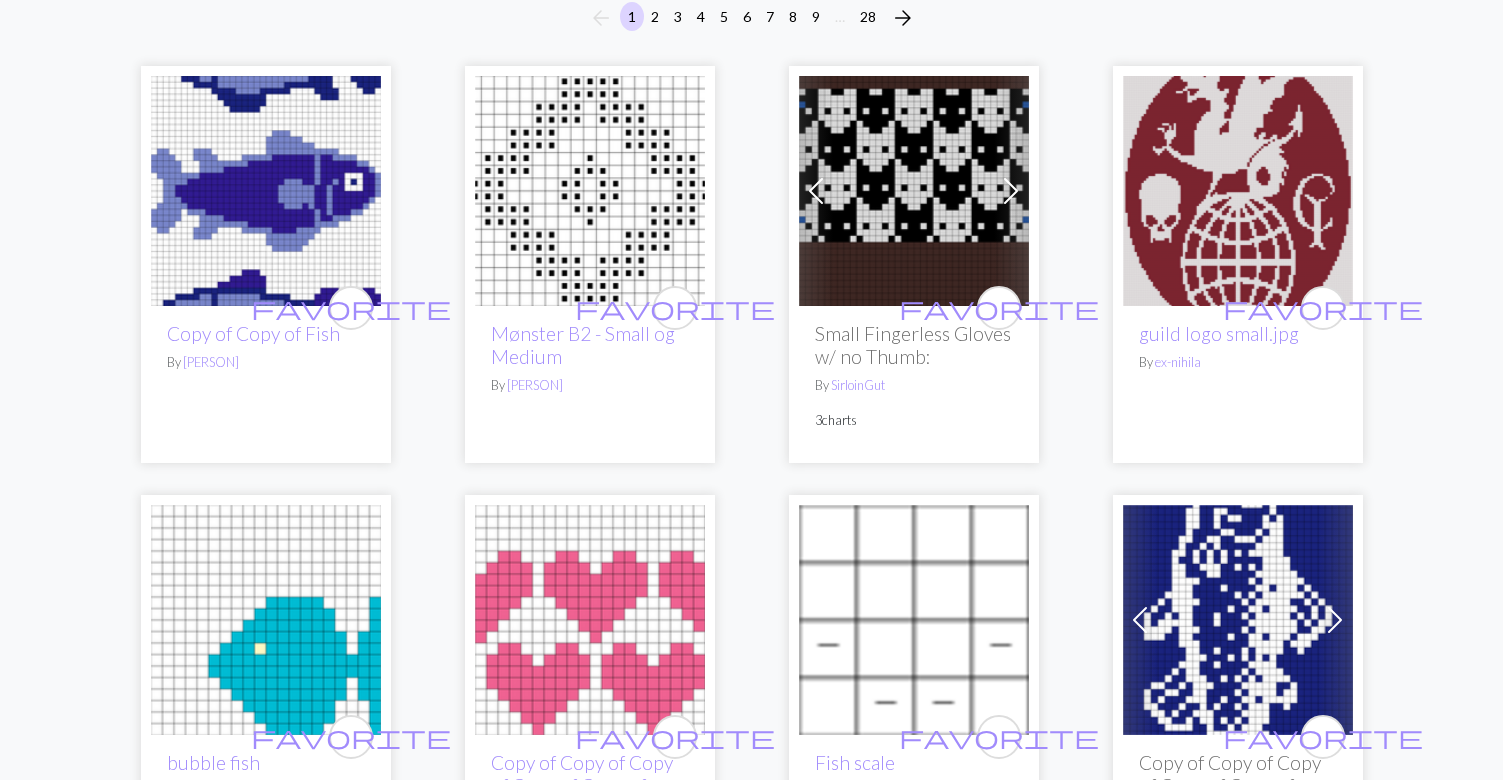 scroll, scrollTop: 0, scrollLeft: 0, axis: both 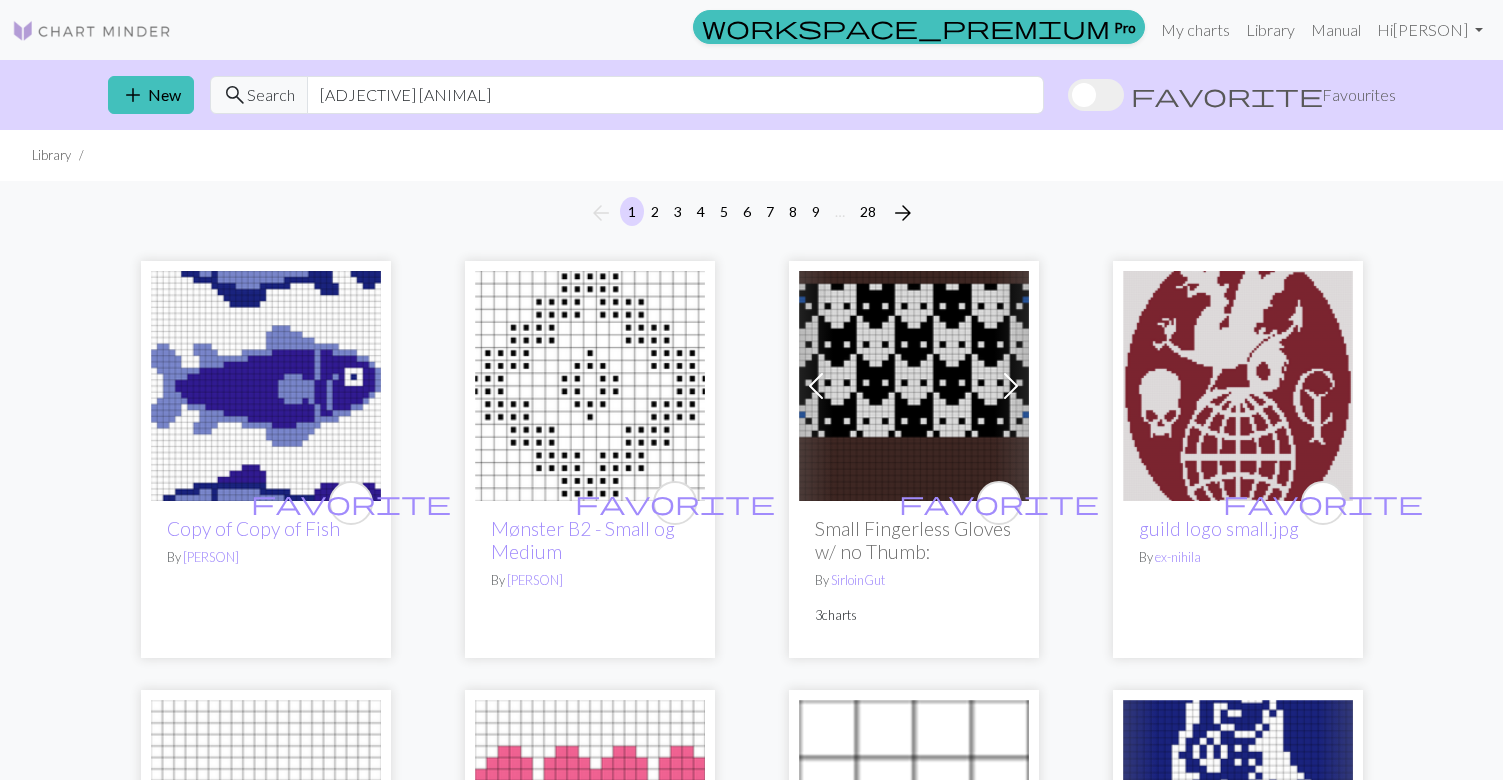 click on "Library" at bounding box center (51, 155) 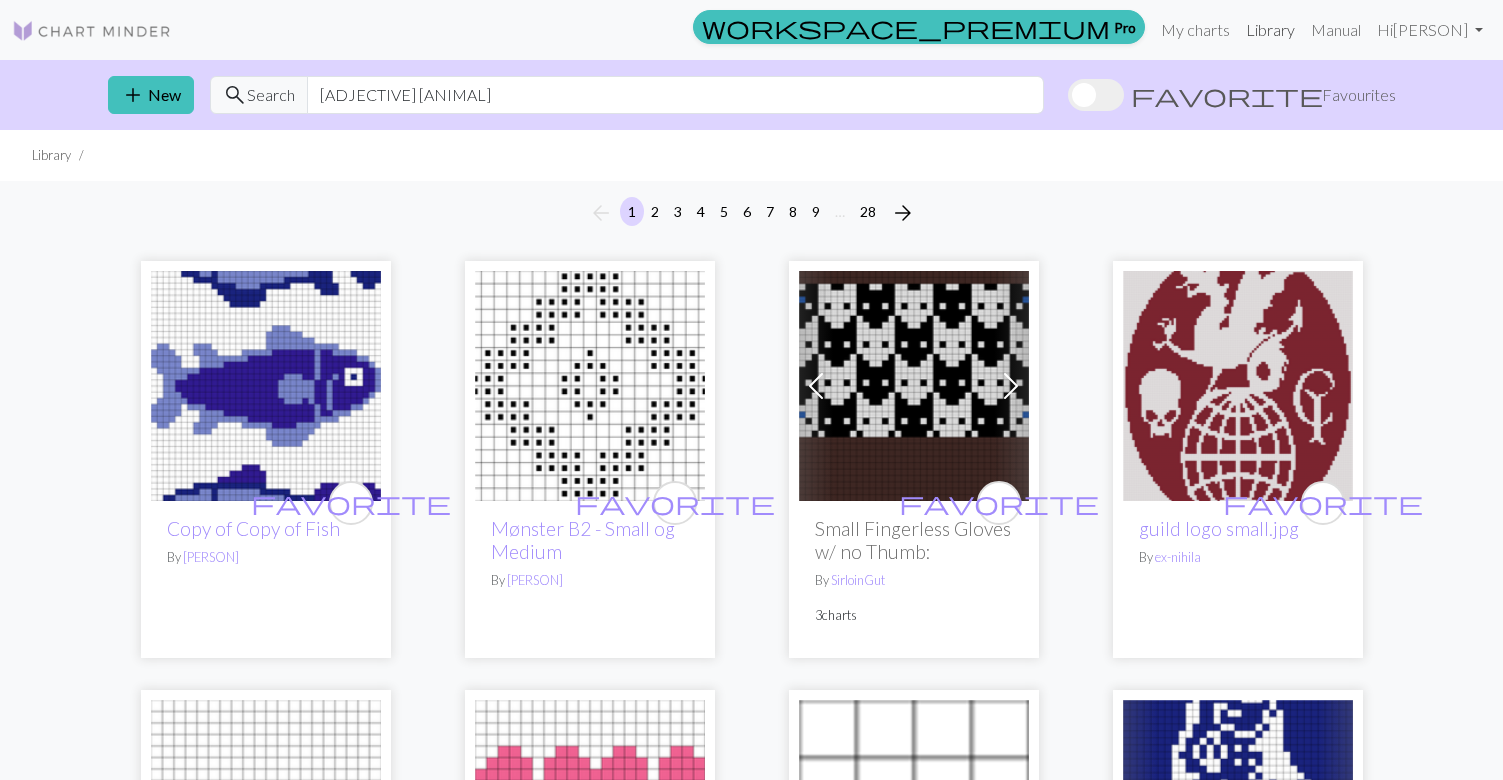 click on "Library" at bounding box center [1270, 30] 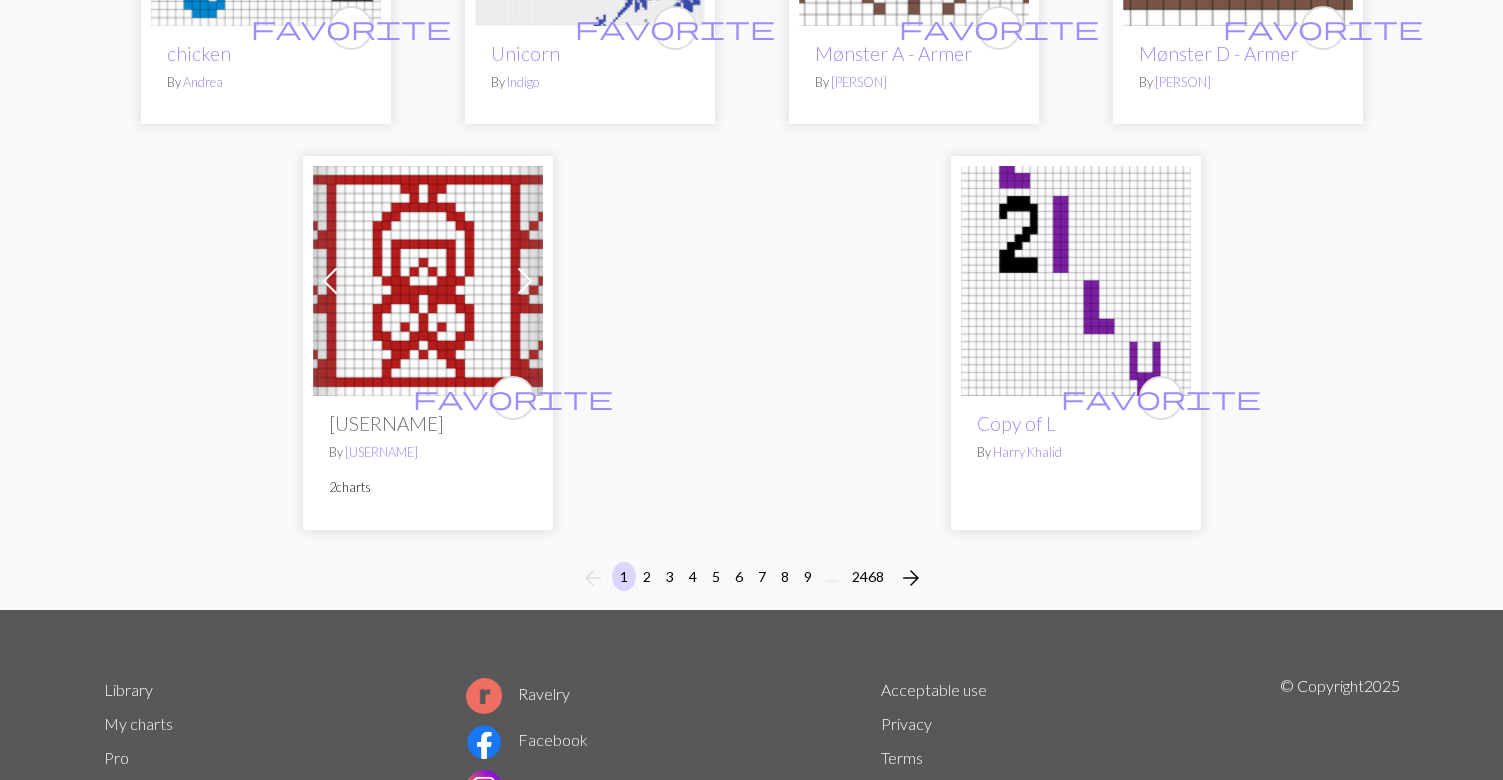 scroll, scrollTop: 4806, scrollLeft: 0, axis: vertical 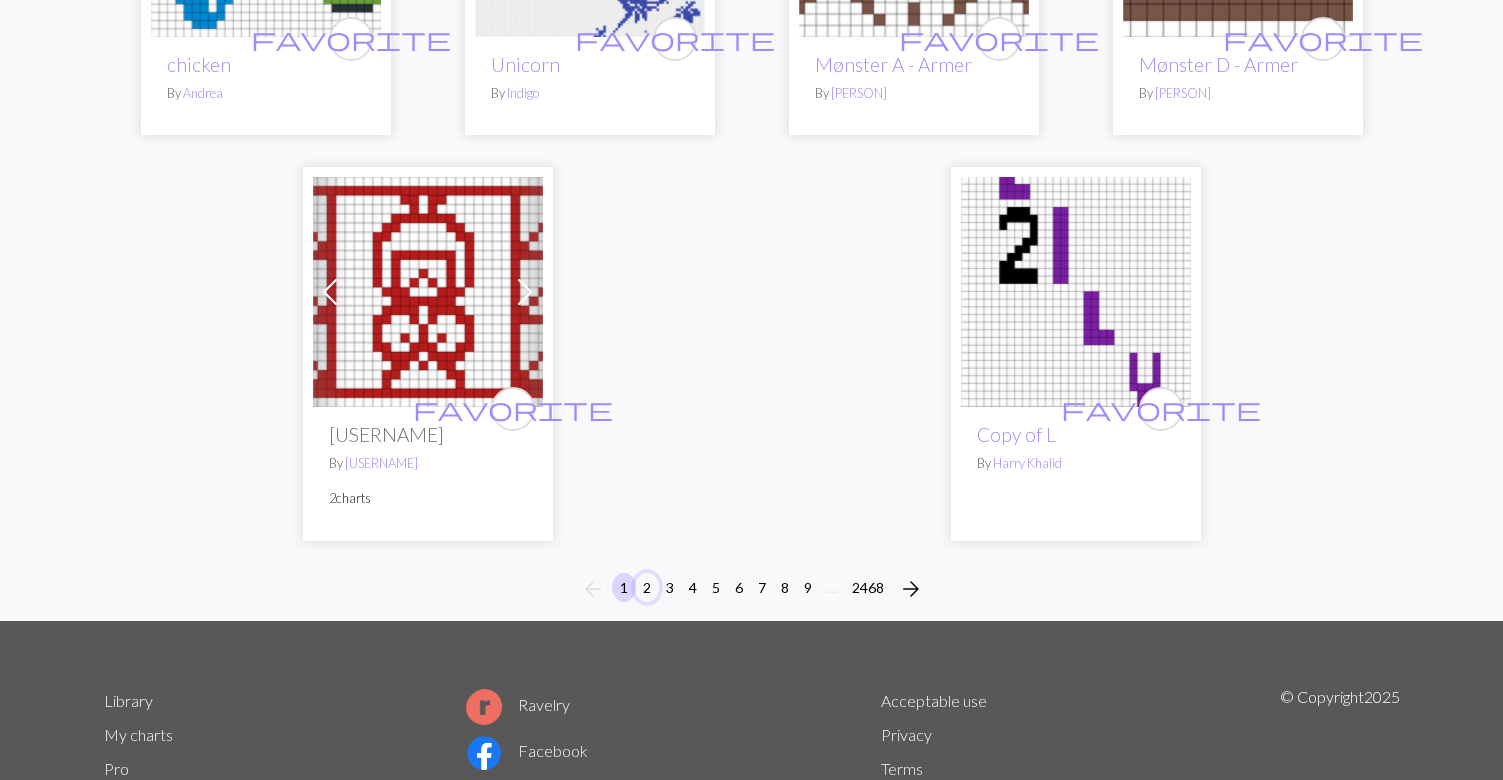 click on "2" at bounding box center [647, 587] 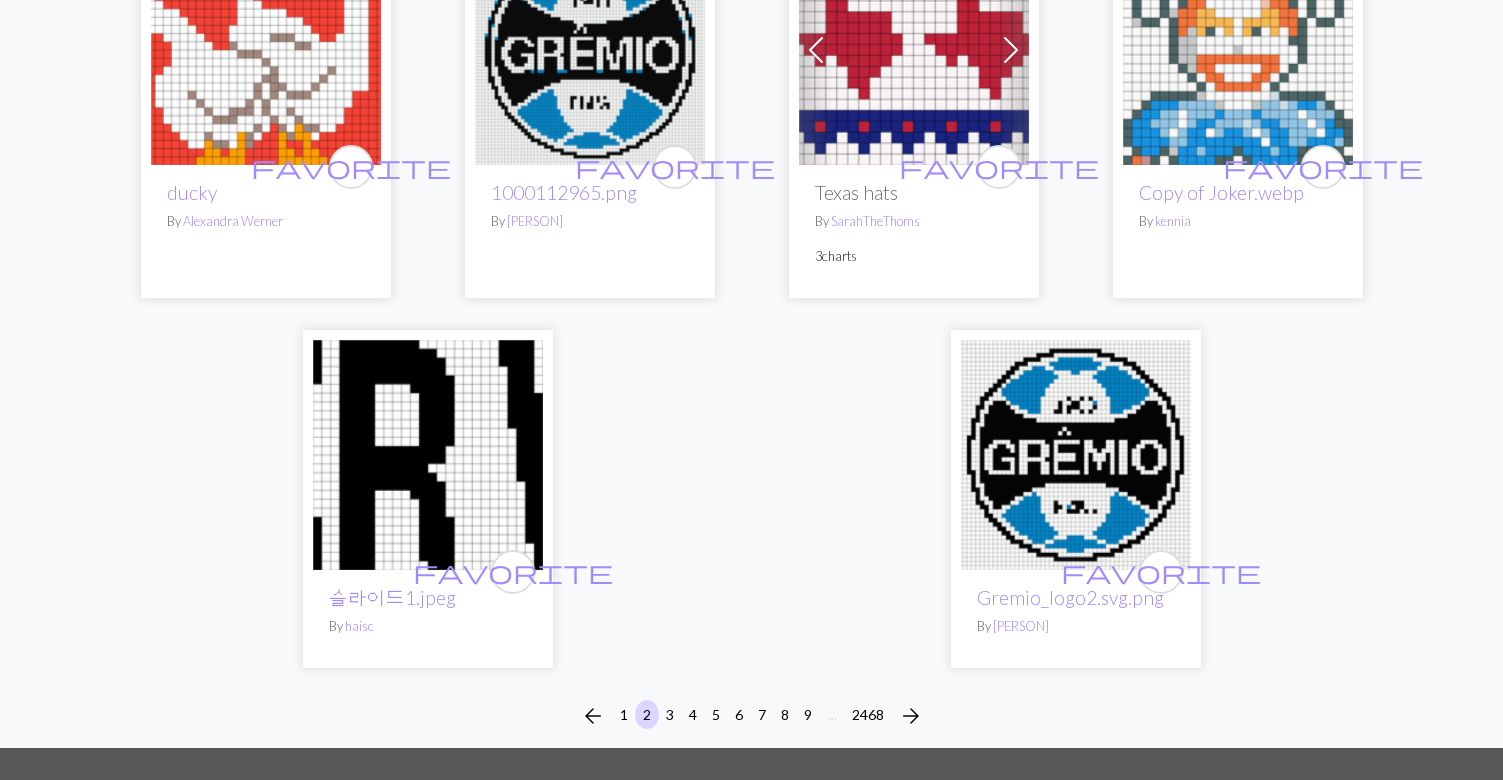 scroll, scrollTop: 4675, scrollLeft: 0, axis: vertical 